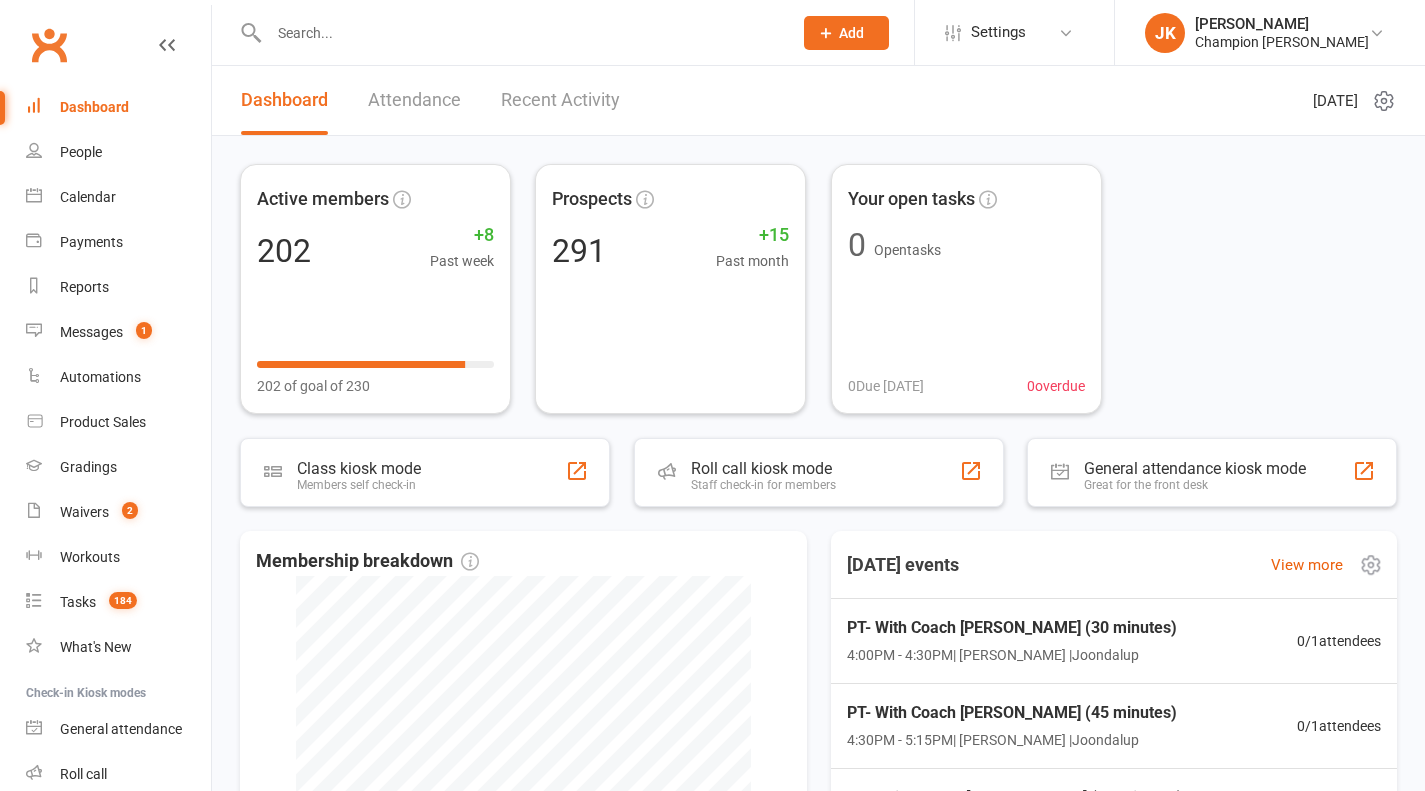 scroll, scrollTop: 0, scrollLeft: 0, axis: both 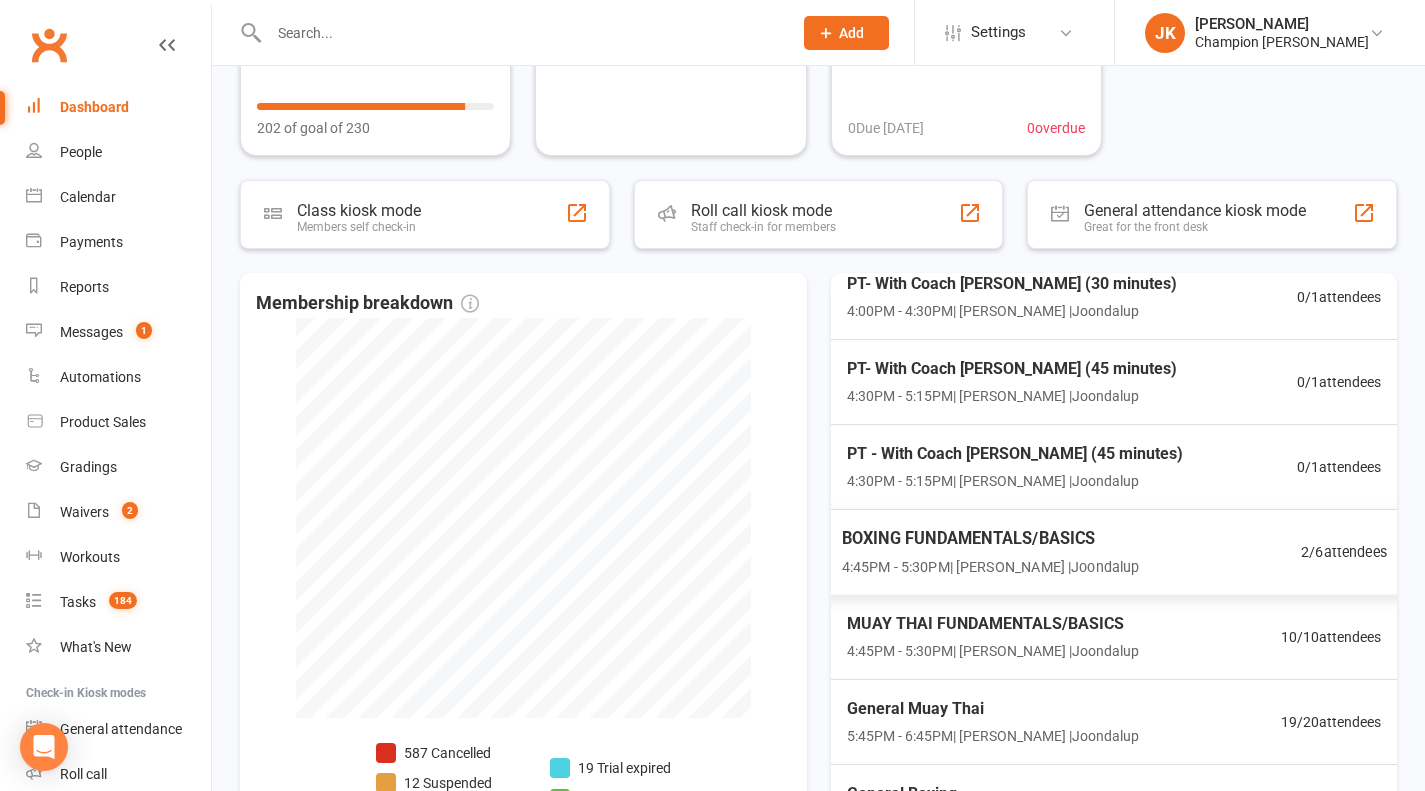 click on "BOXING FUNDAMENTALS/BASICS" at bounding box center (990, 538) 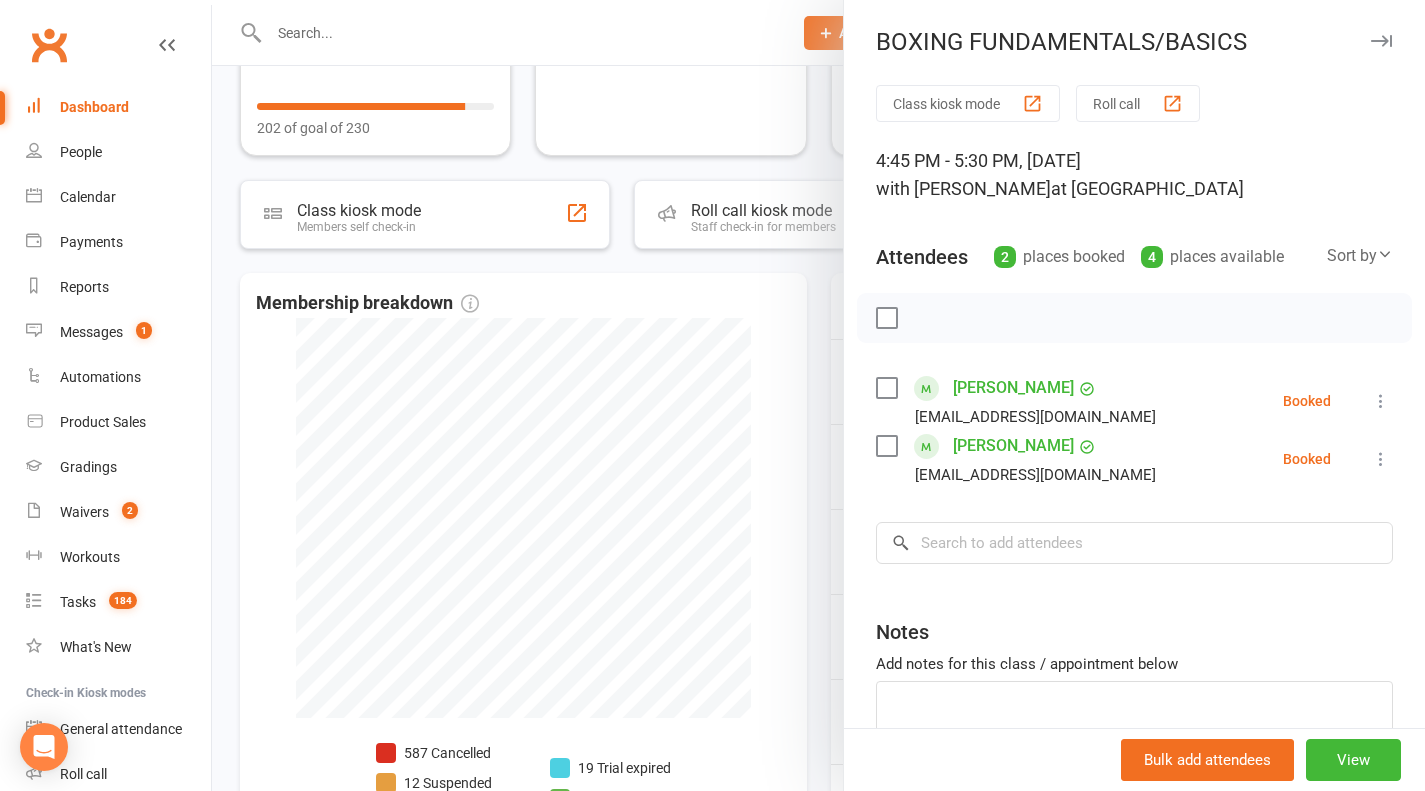 click on "Roll call" at bounding box center [1138, 103] 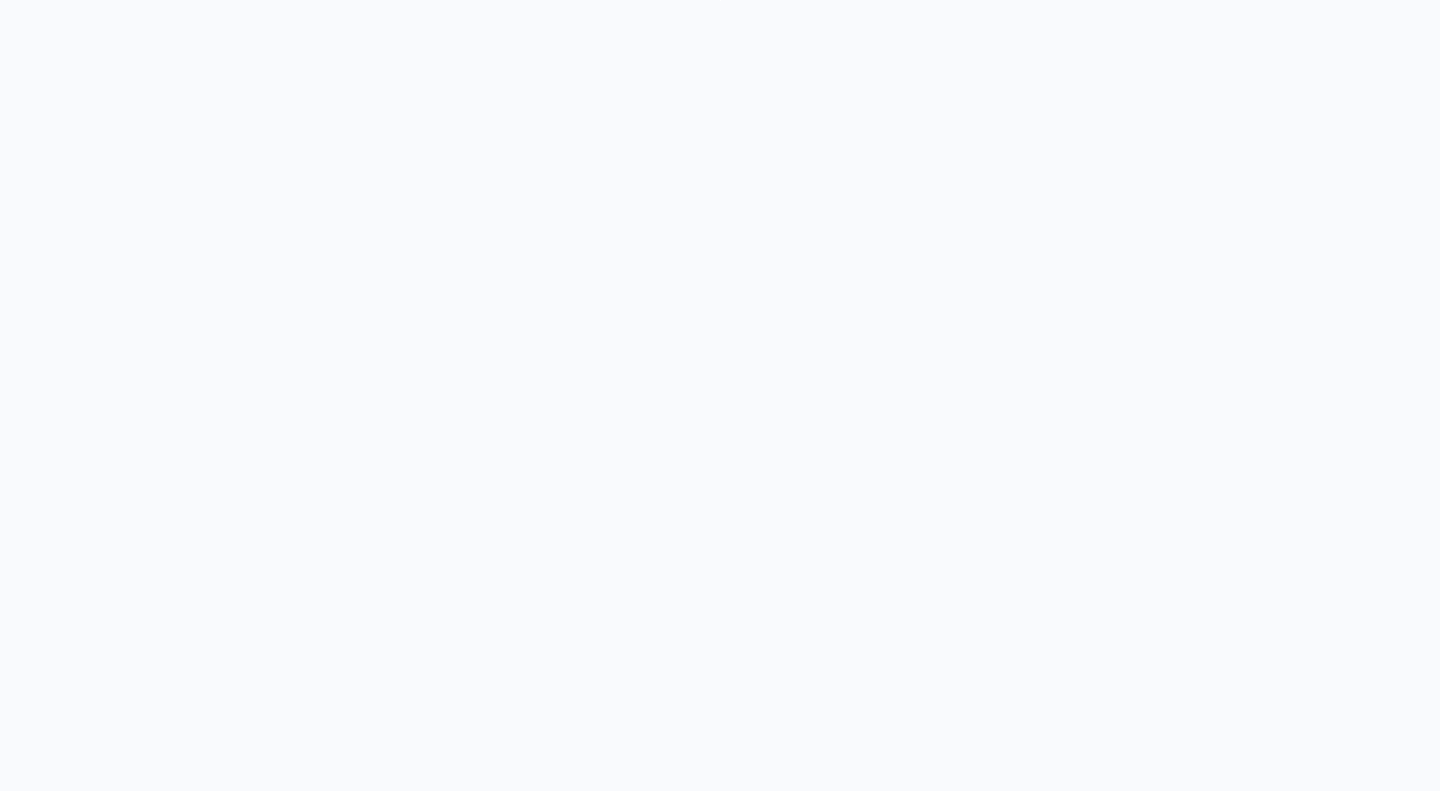 scroll, scrollTop: 0, scrollLeft: 0, axis: both 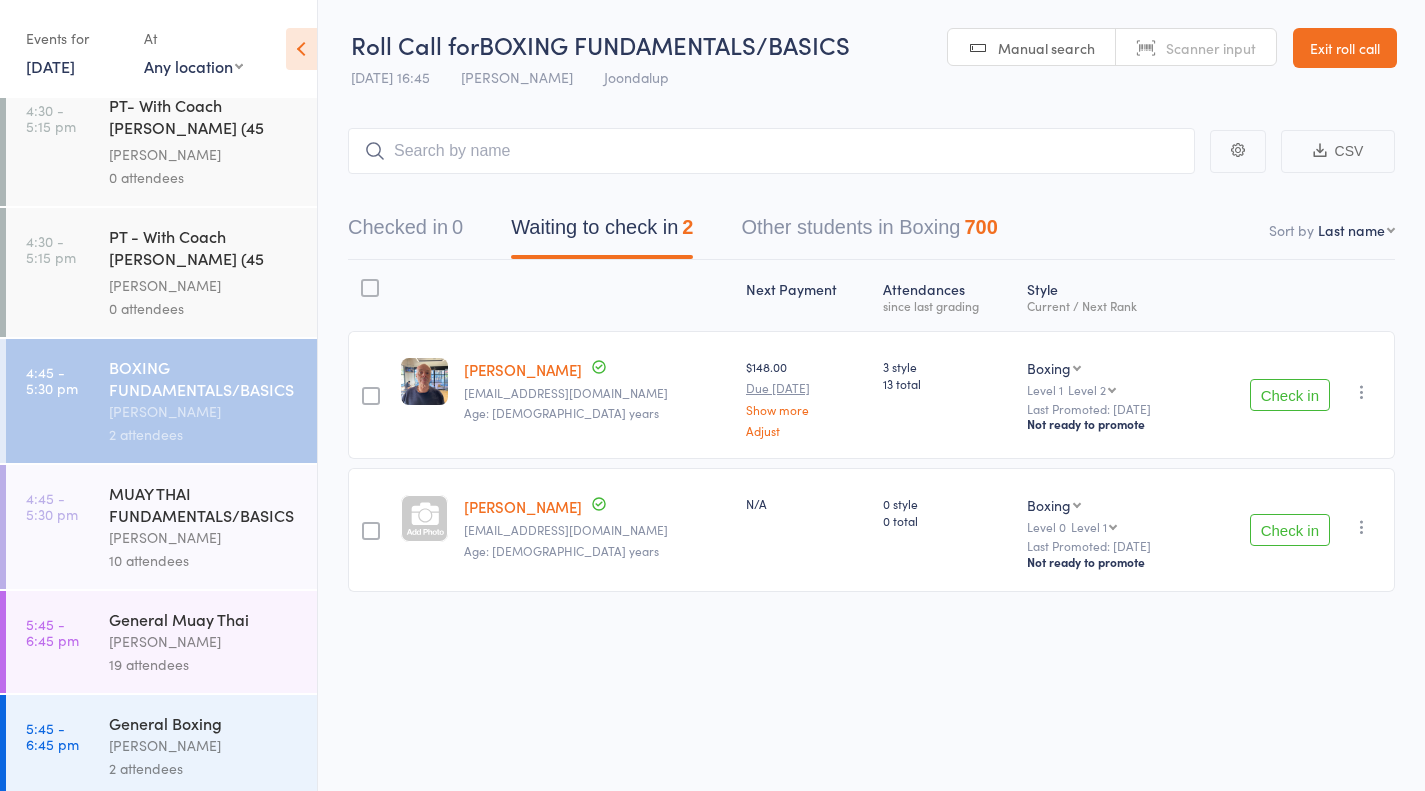 click on "[PERSON_NAME]" at bounding box center (204, 745) 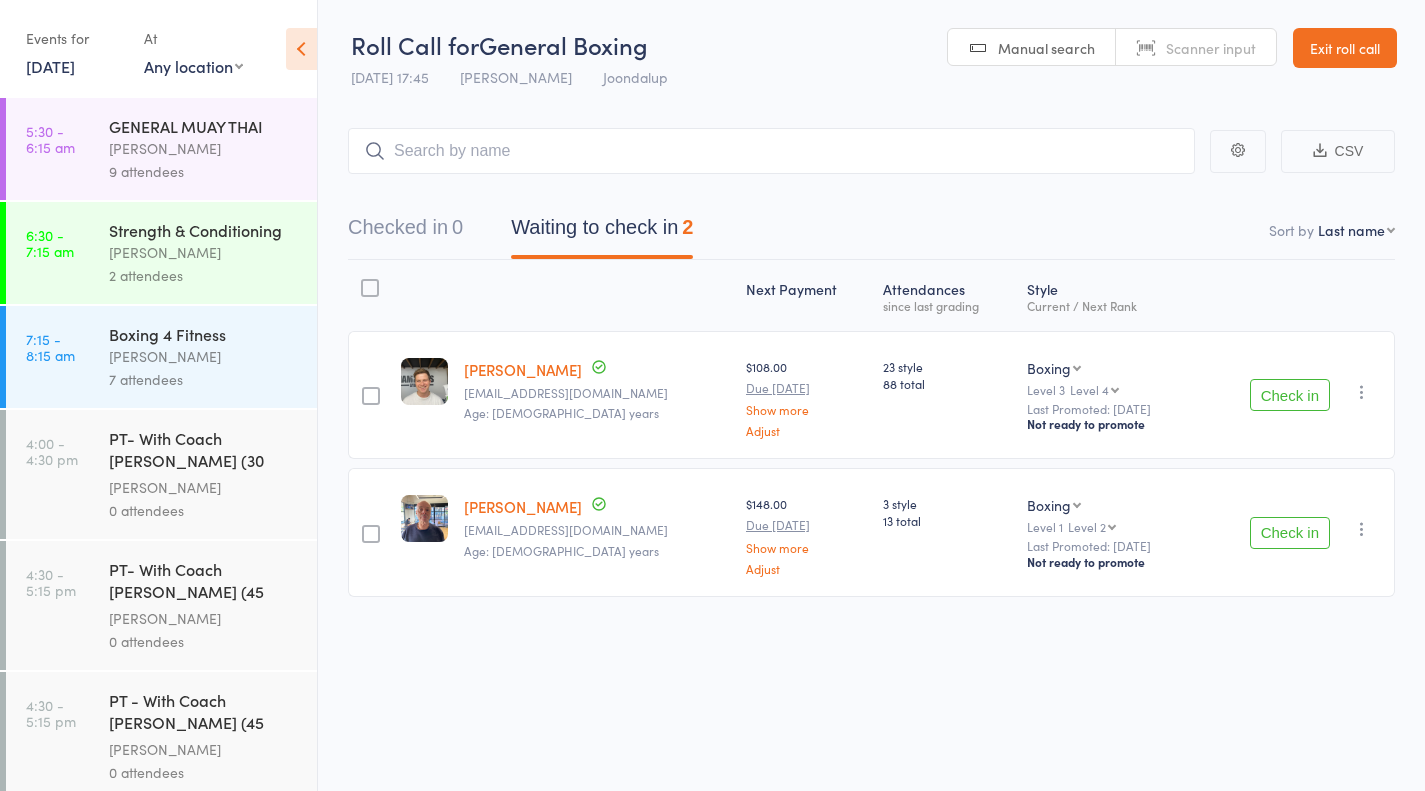 scroll, scrollTop: 464, scrollLeft: 0, axis: vertical 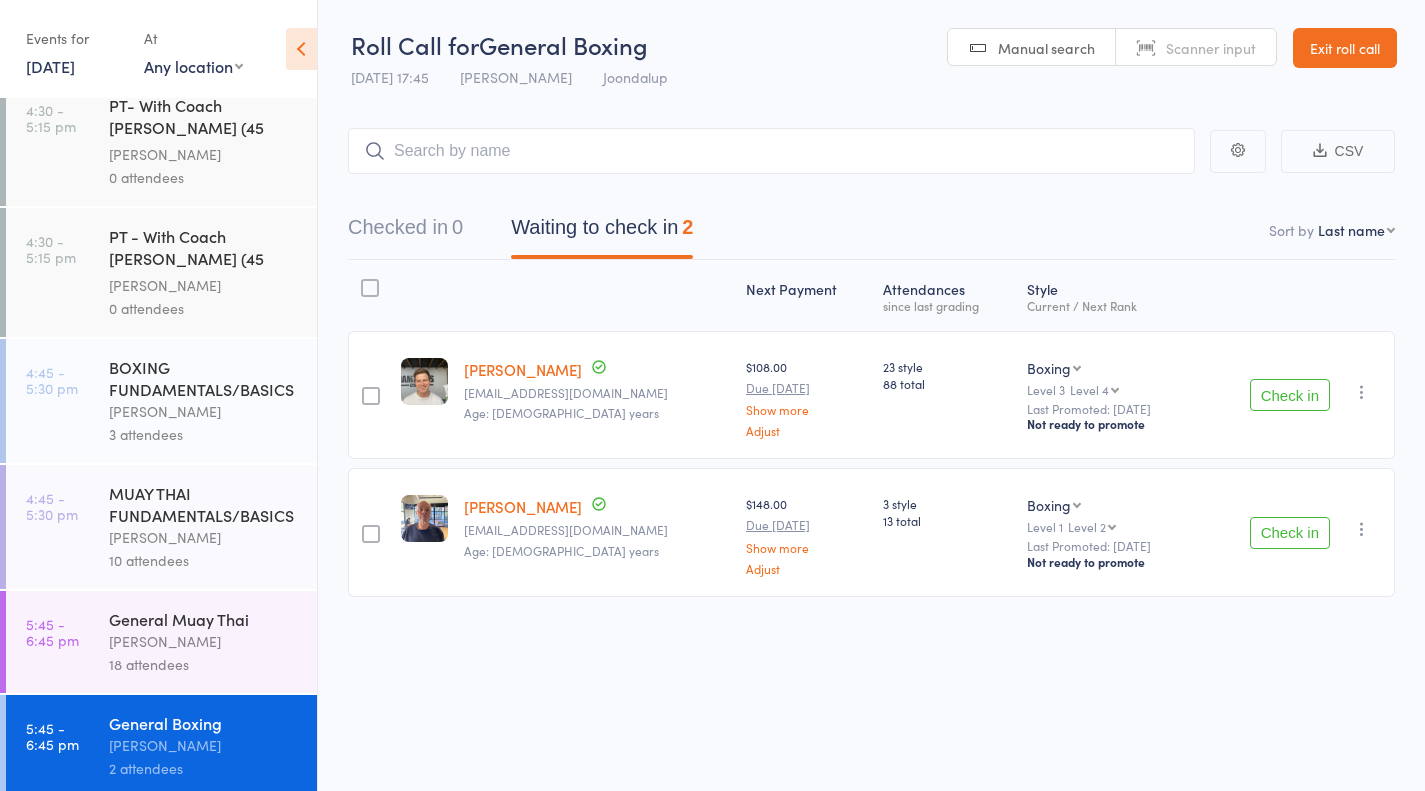 click on "BOXING FUNDAMENTALS/BASICS" at bounding box center [204, 378] 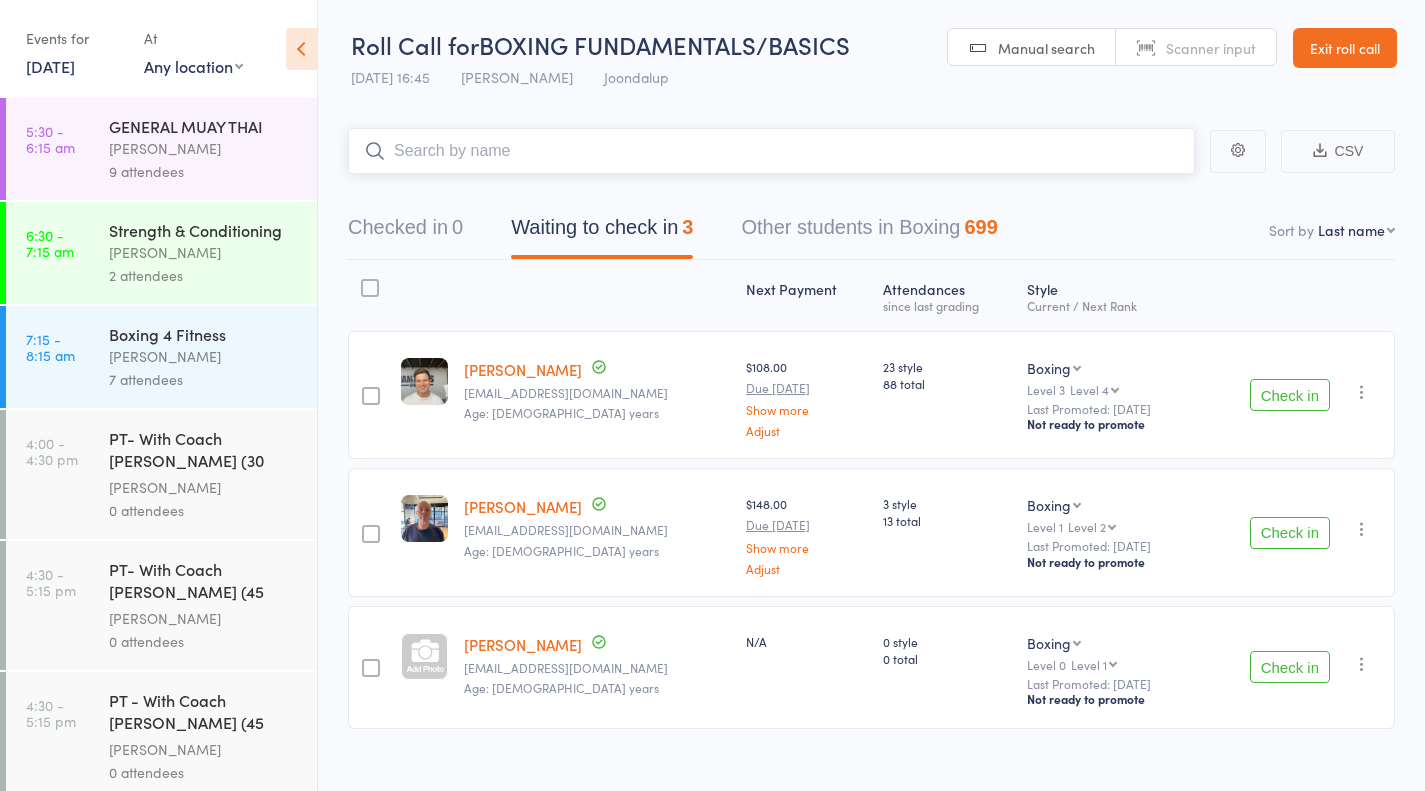 scroll, scrollTop: 26, scrollLeft: 0, axis: vertical 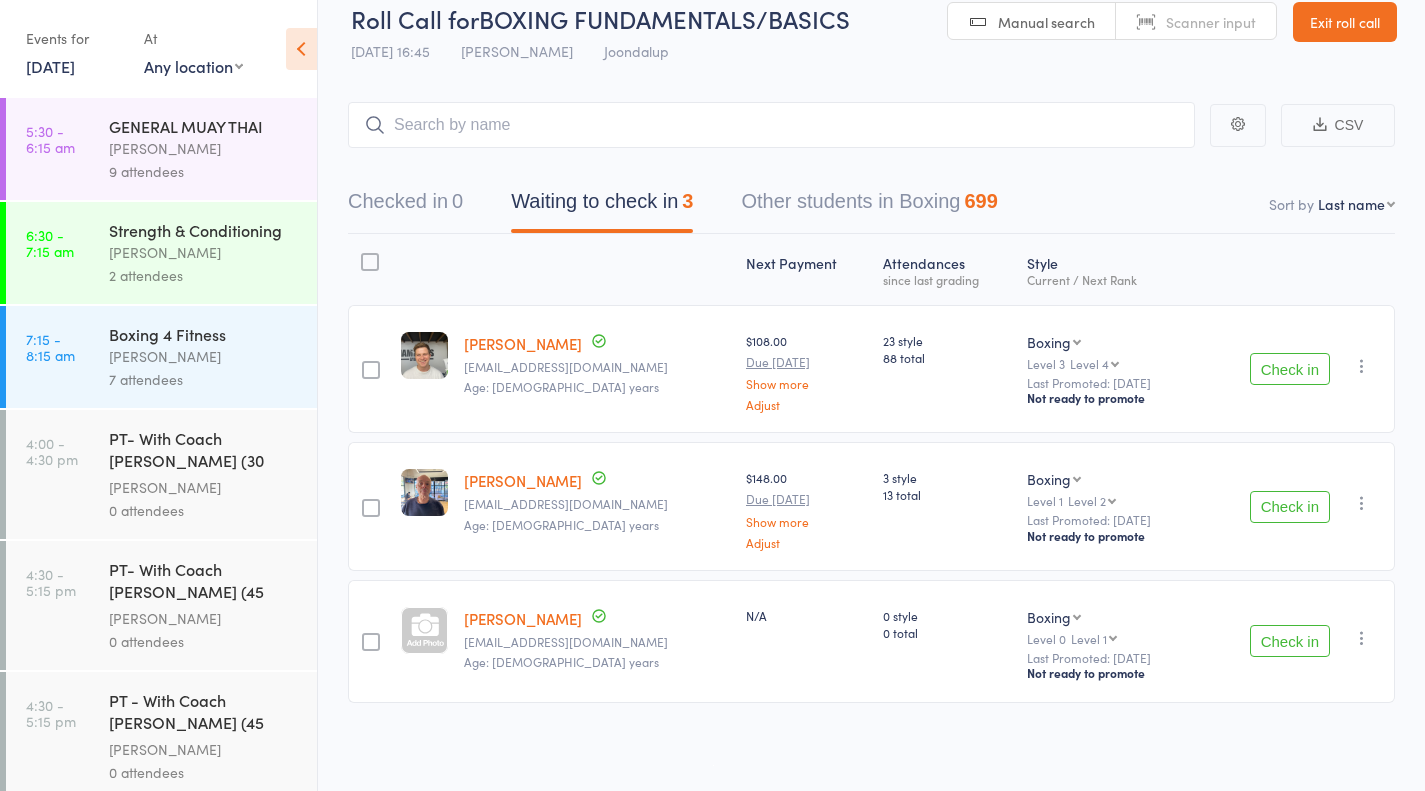 click on "Check in" at bounding box center (1290, 369) 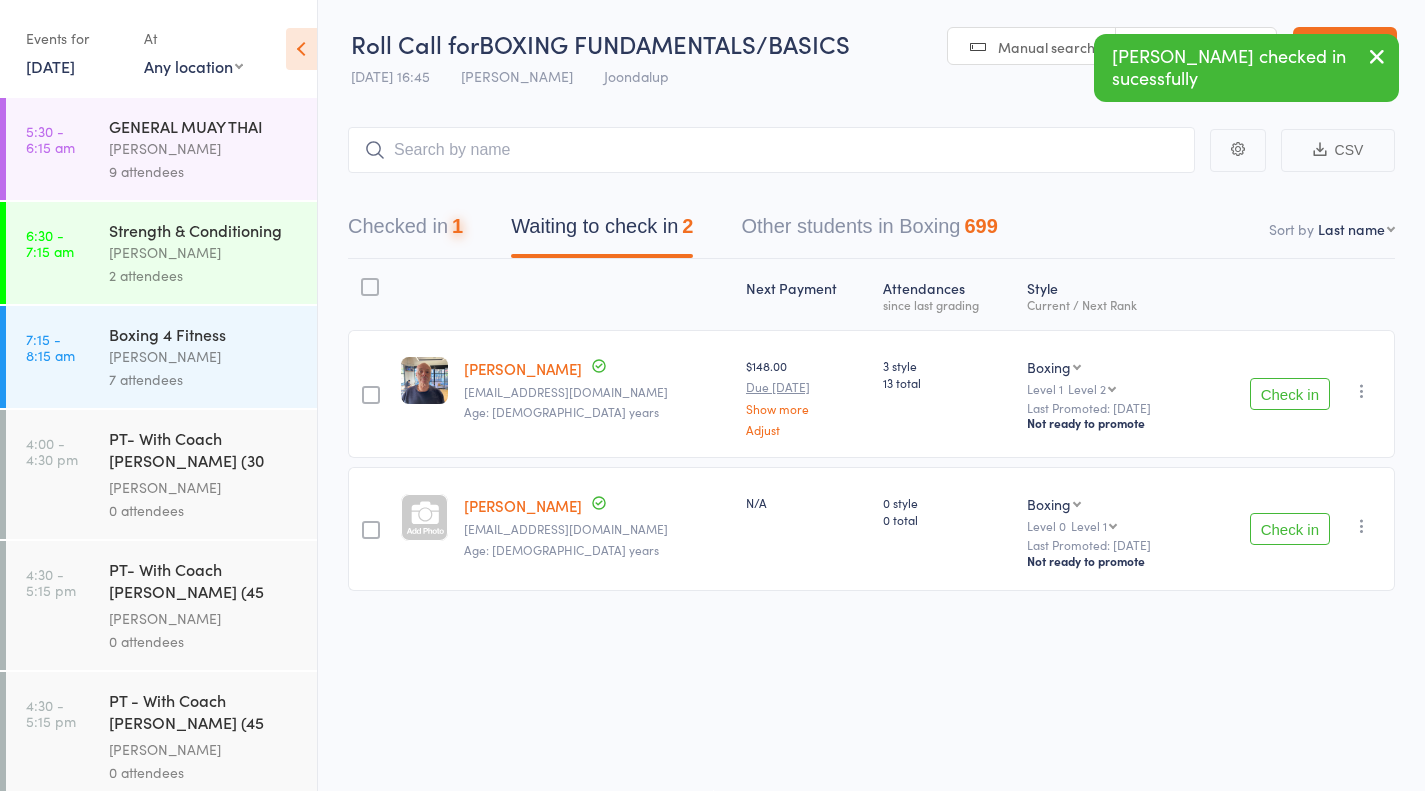 scroll, scrollTop: 1, scrollLeft: 0, axis: vertical 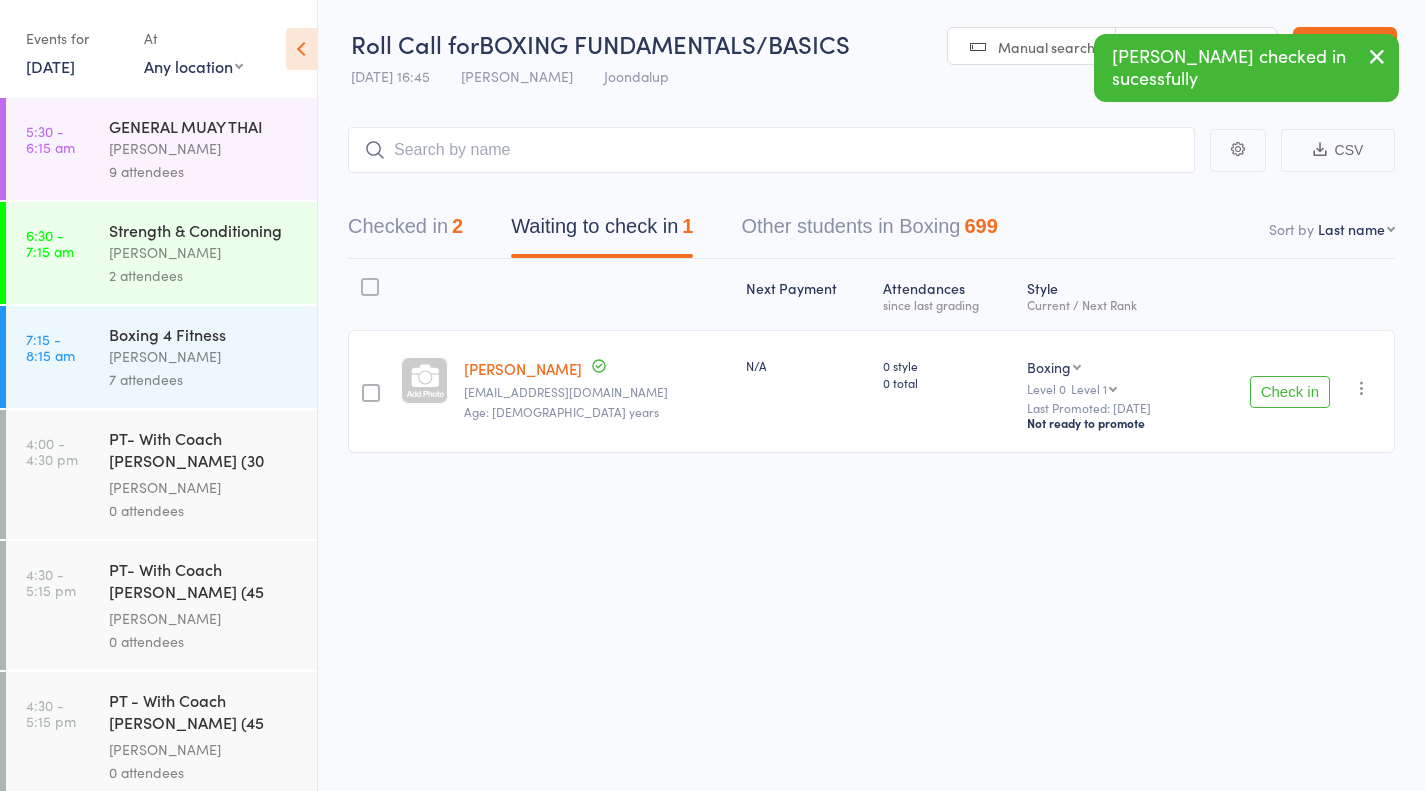 click on "Check in" at bounding box center [1290, 392] 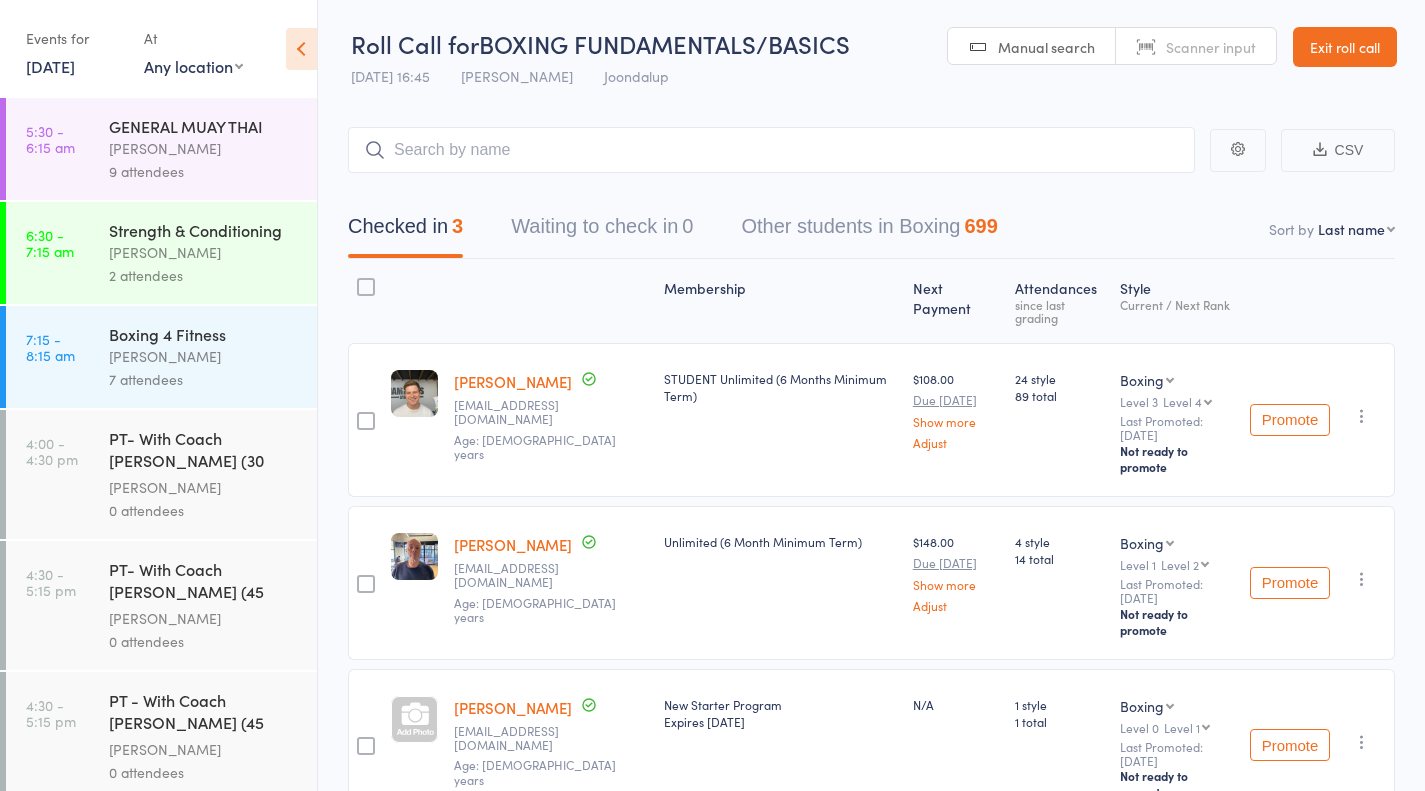 scroll, scrollTop: 464, scrollLeft: 0, axis: vertical 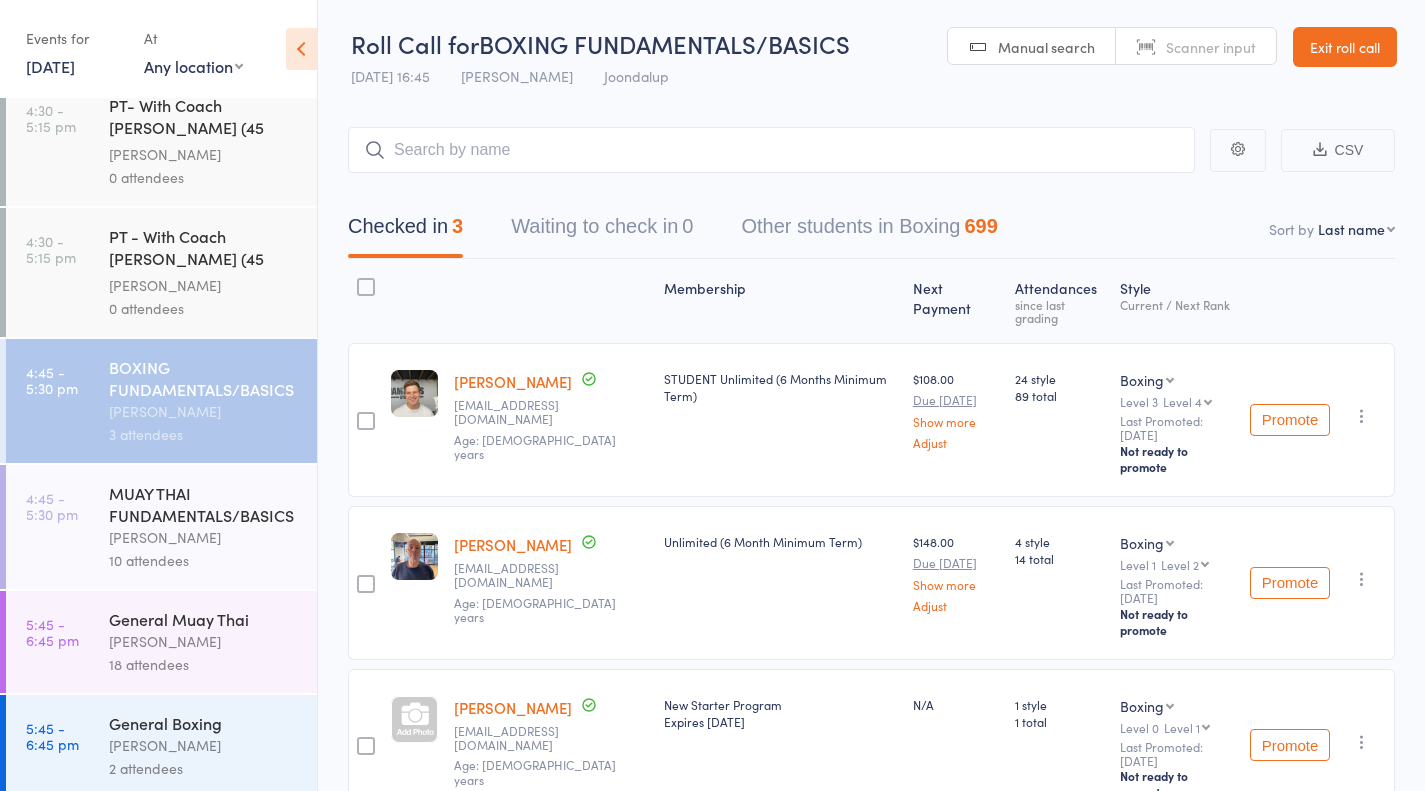 click on "[PERSON_NAME]" at bounding box center (204, 537) 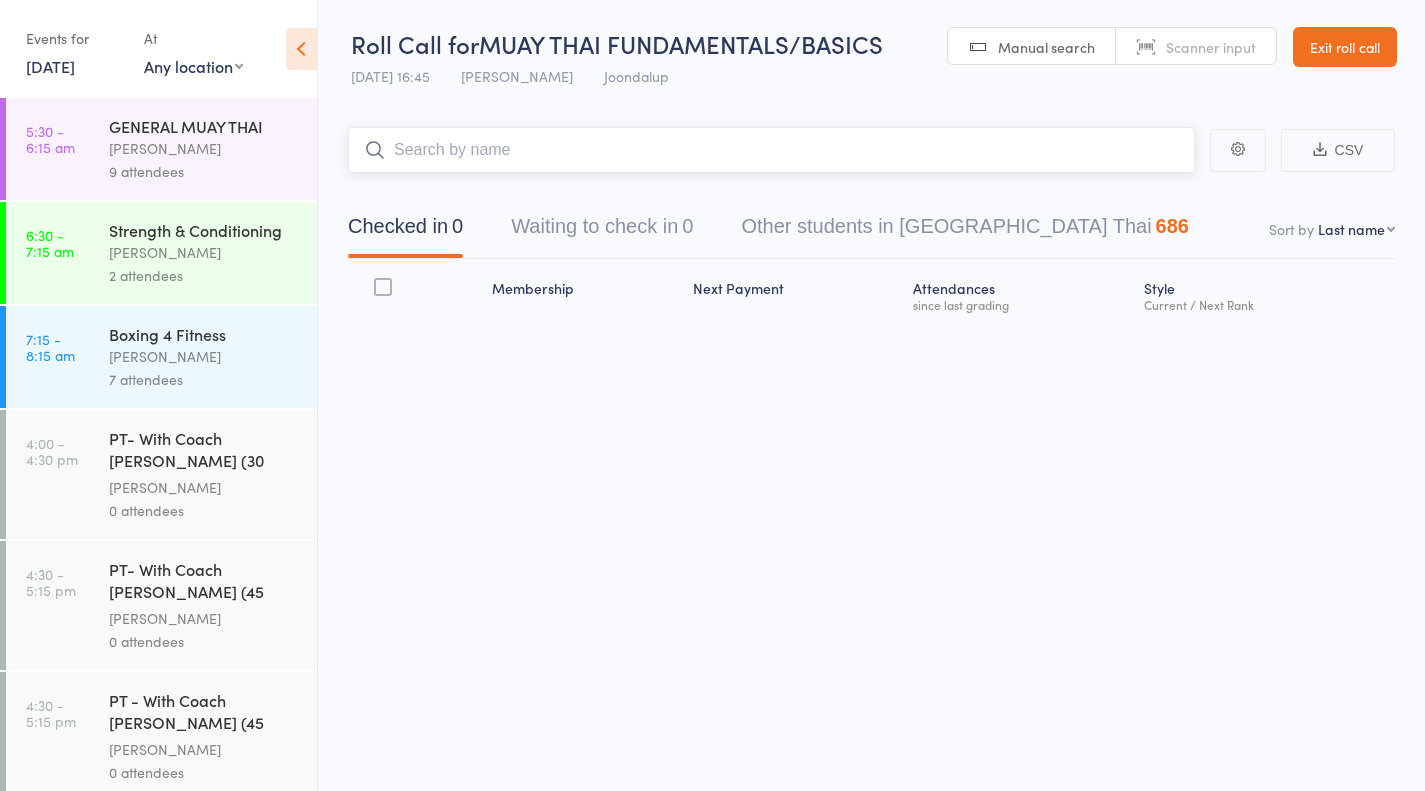 scroll, scrollTop: 464, scrollLeft: 0, axis: vertical 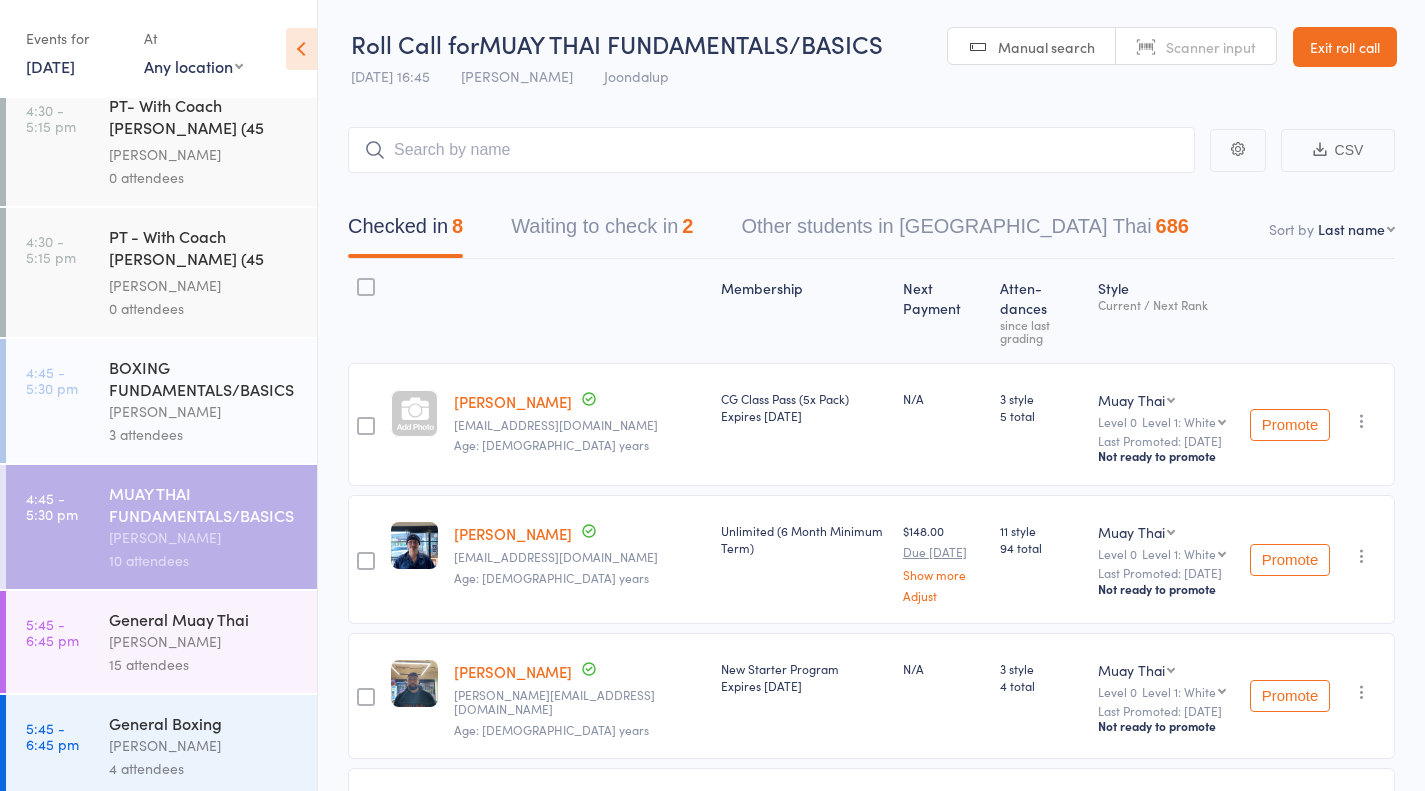 click on "15 attendees" at bounding box center (204, 664) 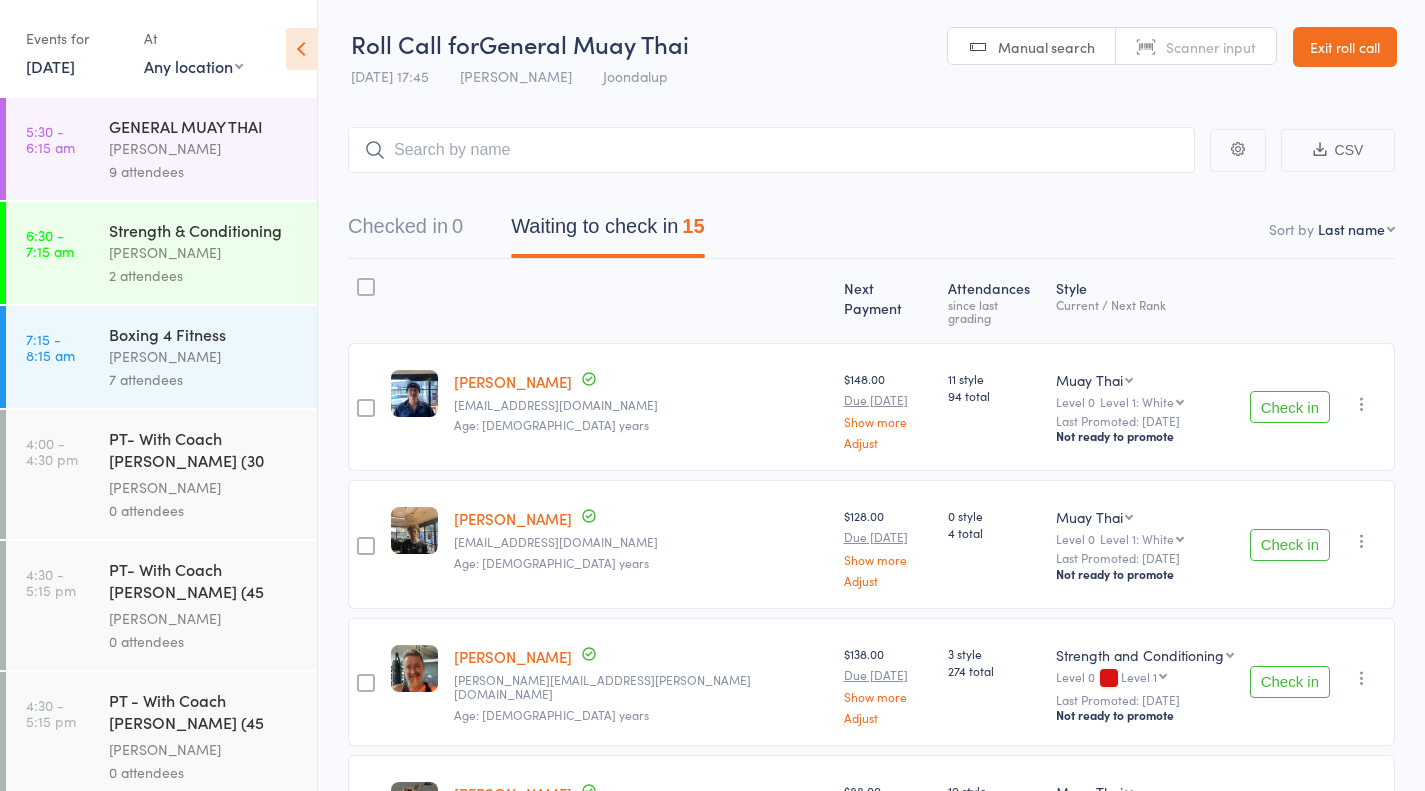 click on "Check in" at bounding box center (1290, 407) 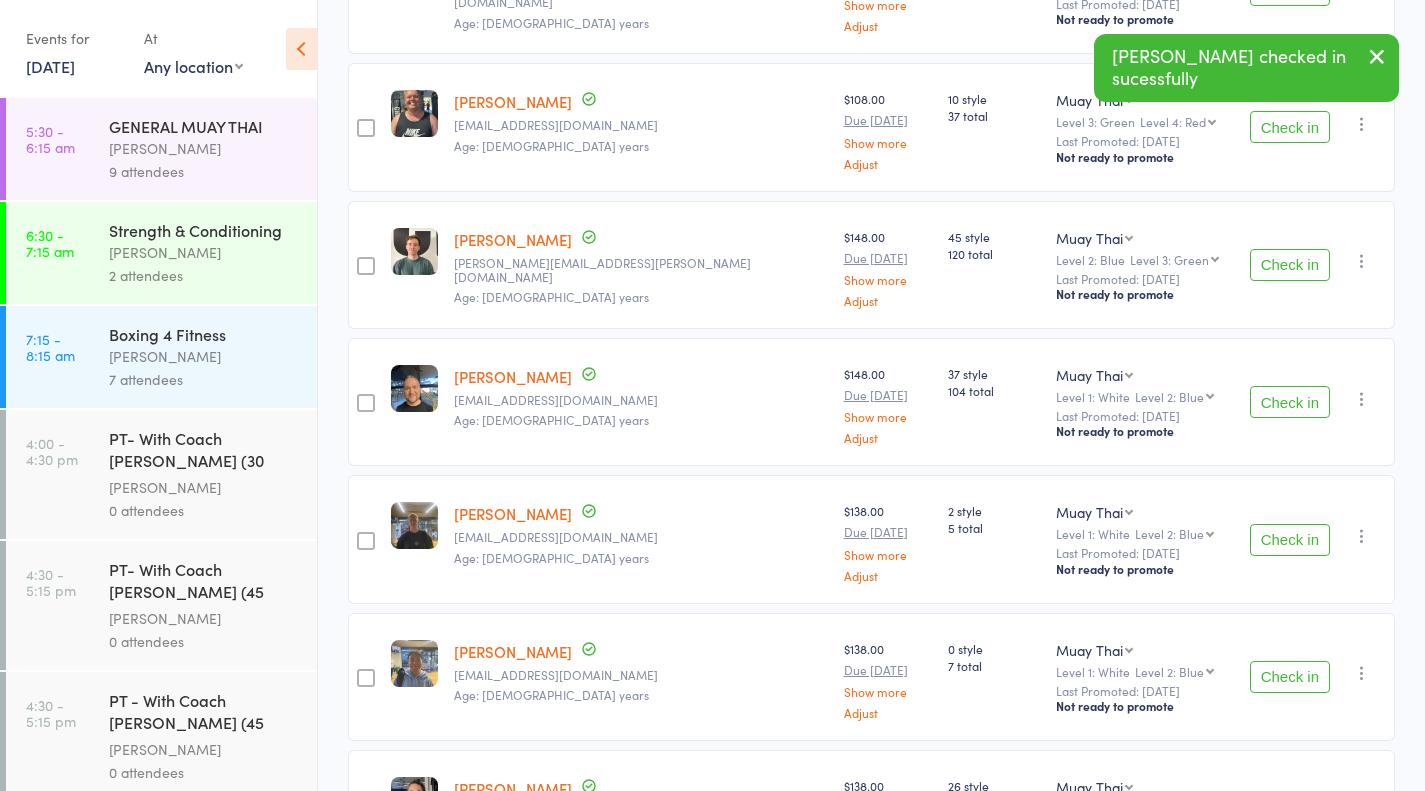 scroll, scrollTop: 697, scrollLeft: 0, axis: vertical 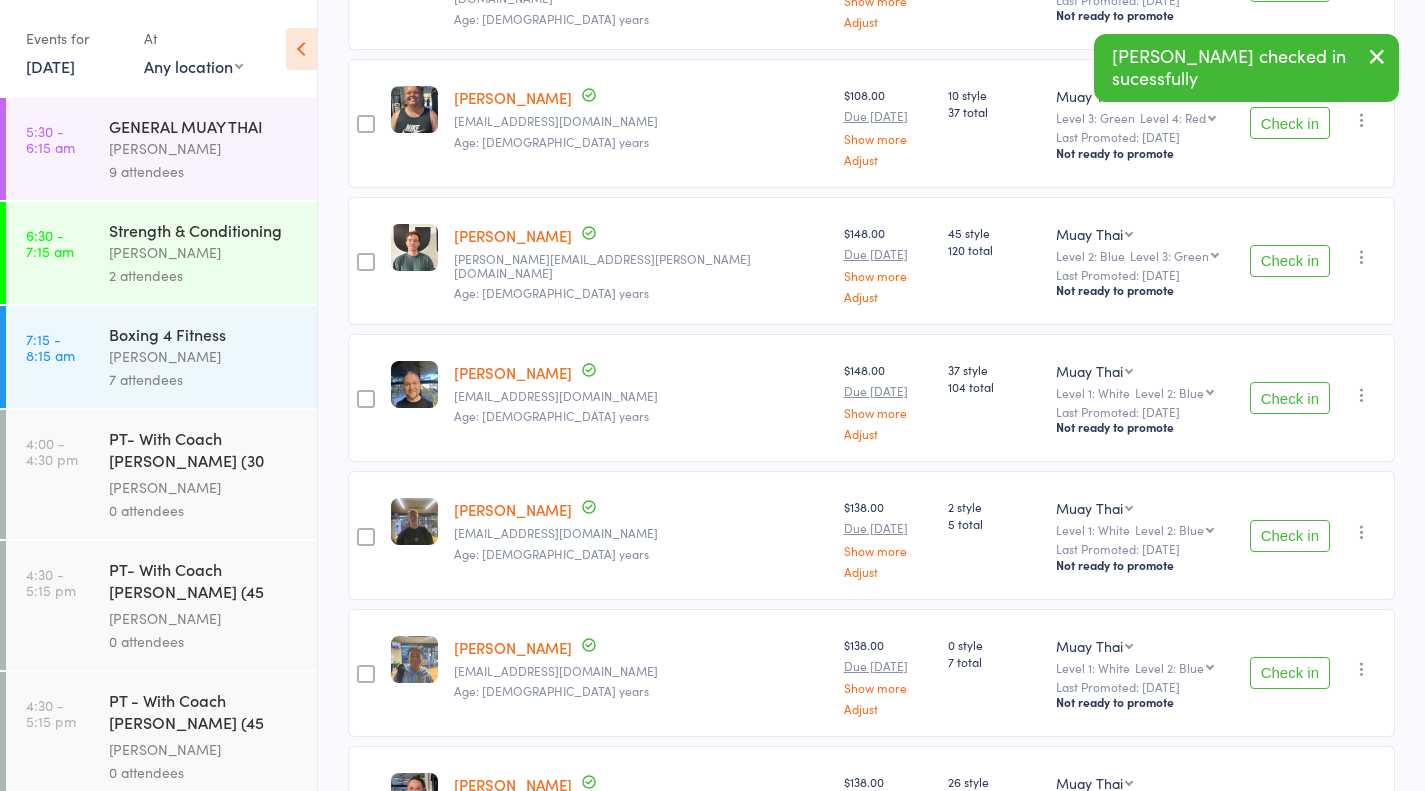 click on "Check in" at bounding box center [1290, 536] 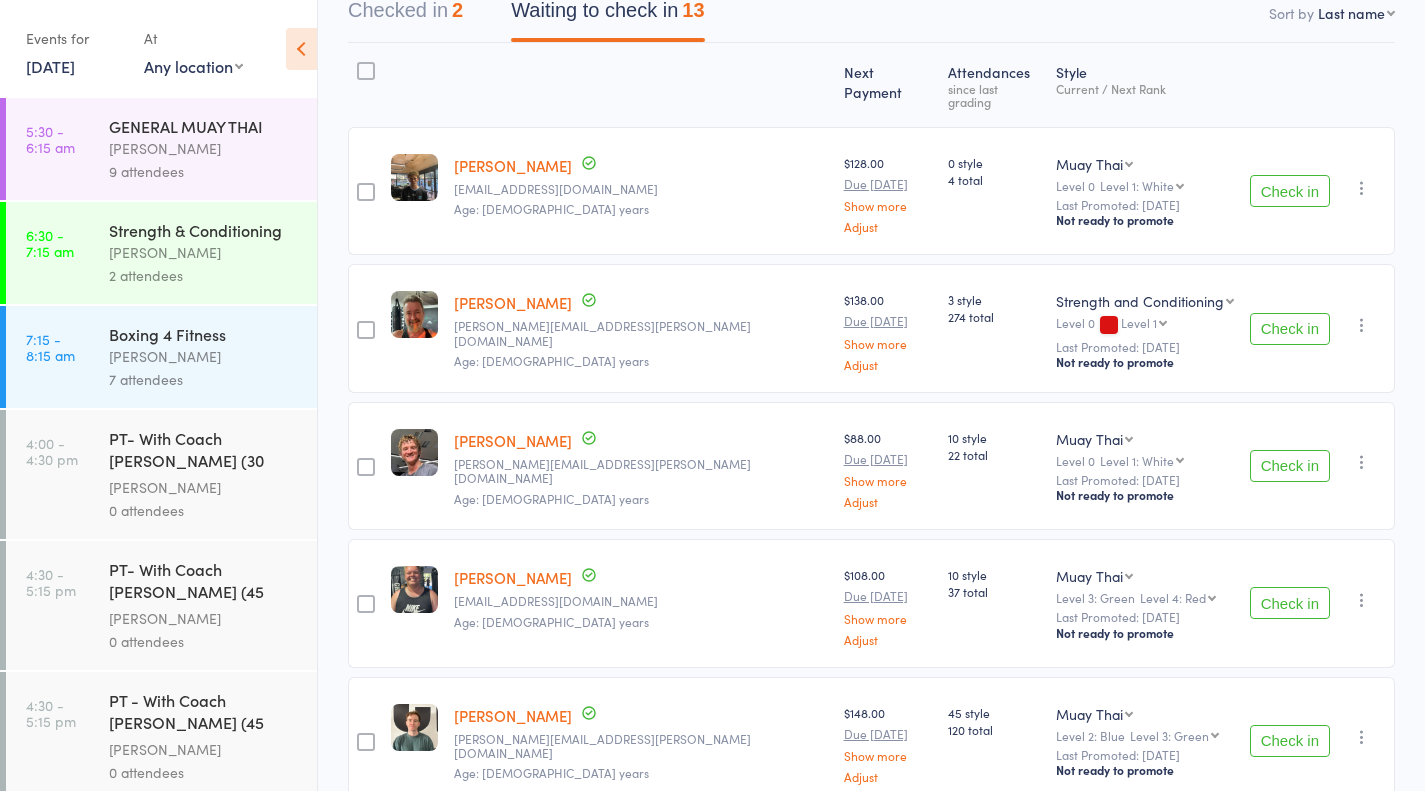 scroll, scrollTop: 0, scrollLeft: 0, axis: both 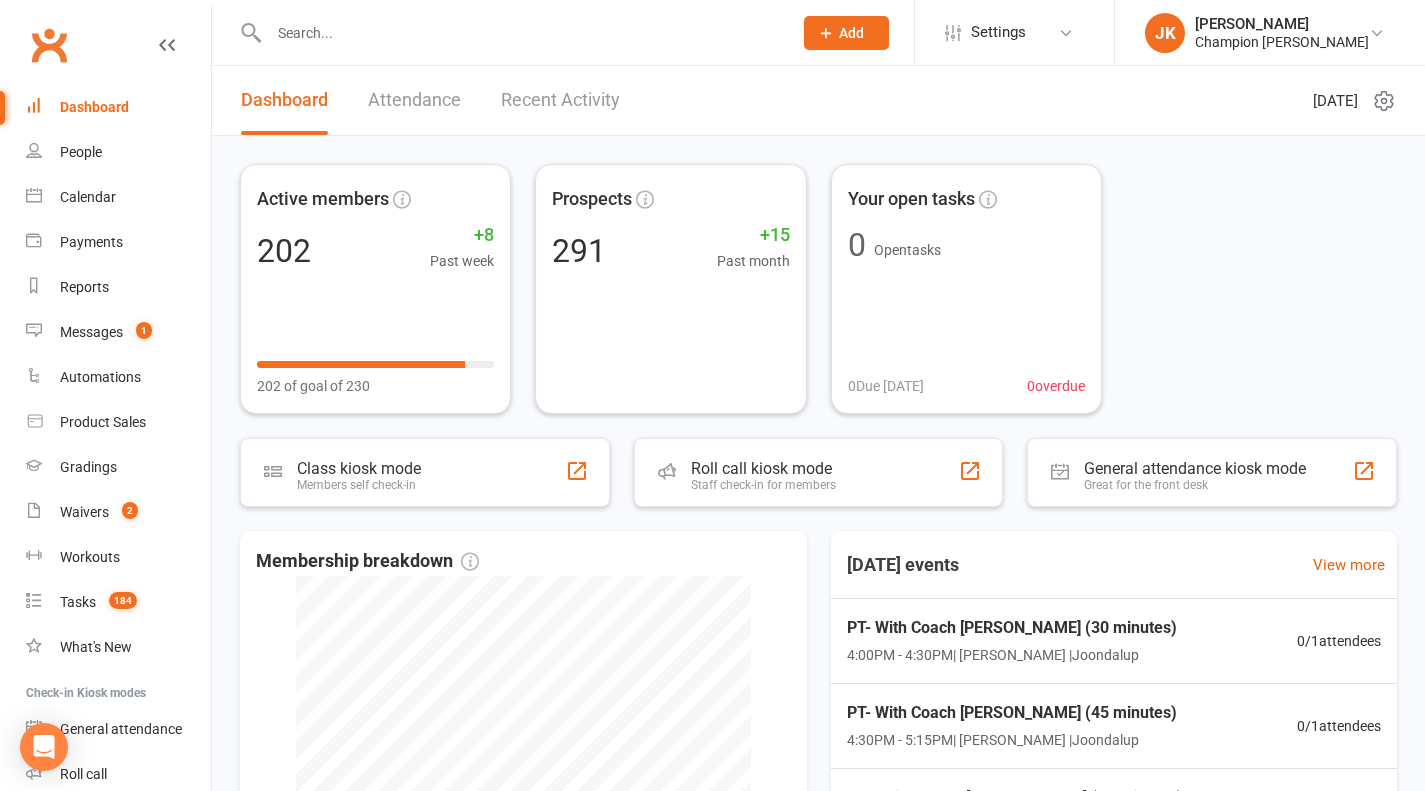 click at bounding box center (520, 33) 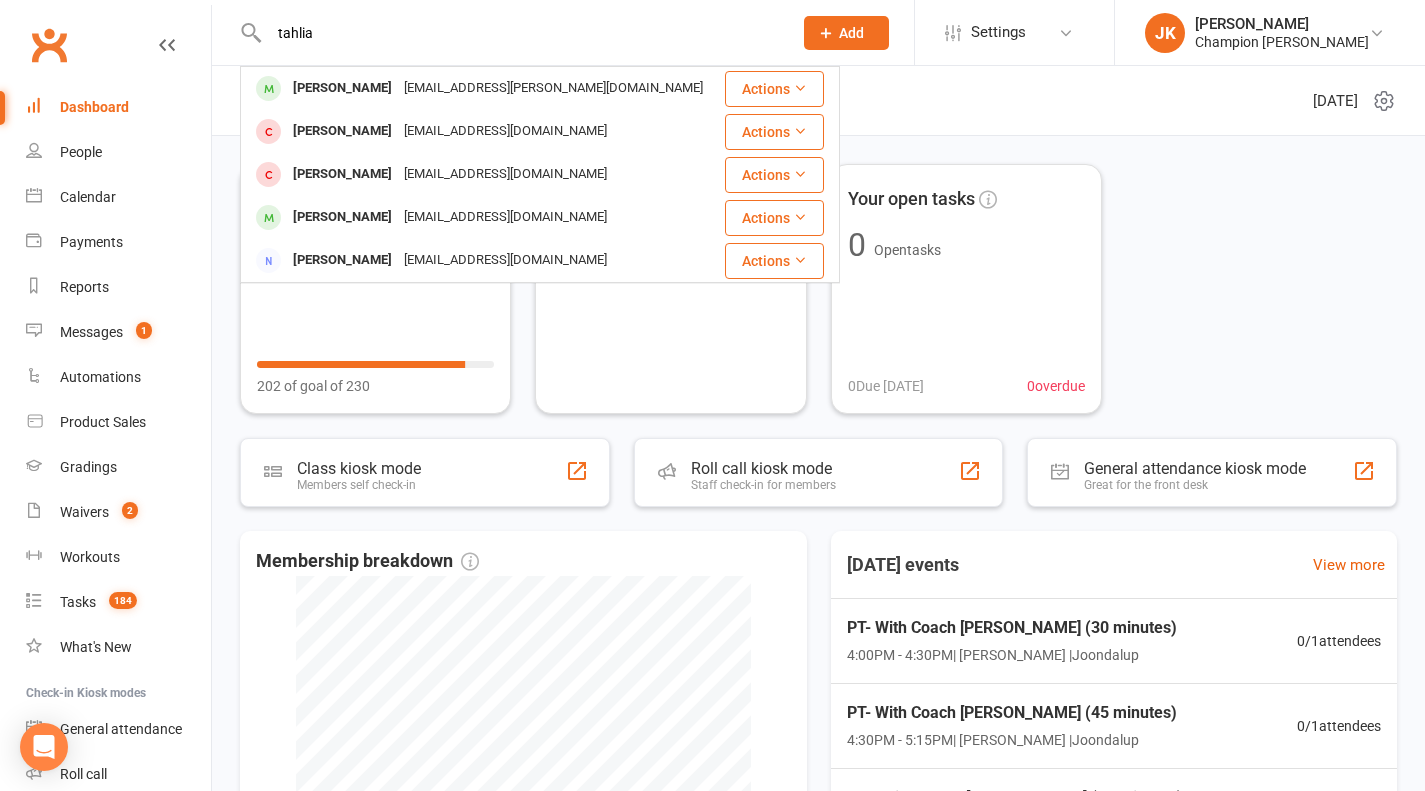type on "tahlia" 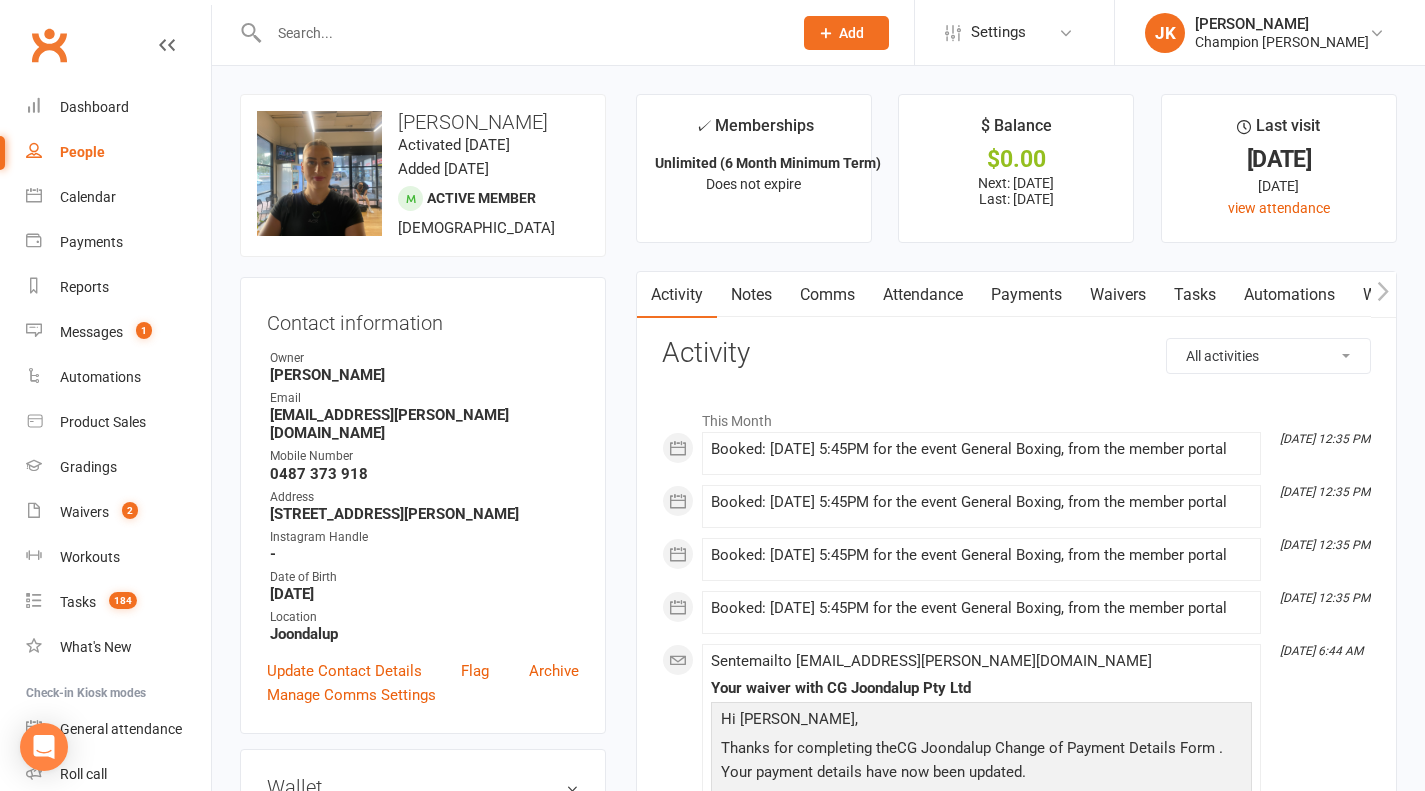 click on "Payments" at bounding box center (1026, 295) 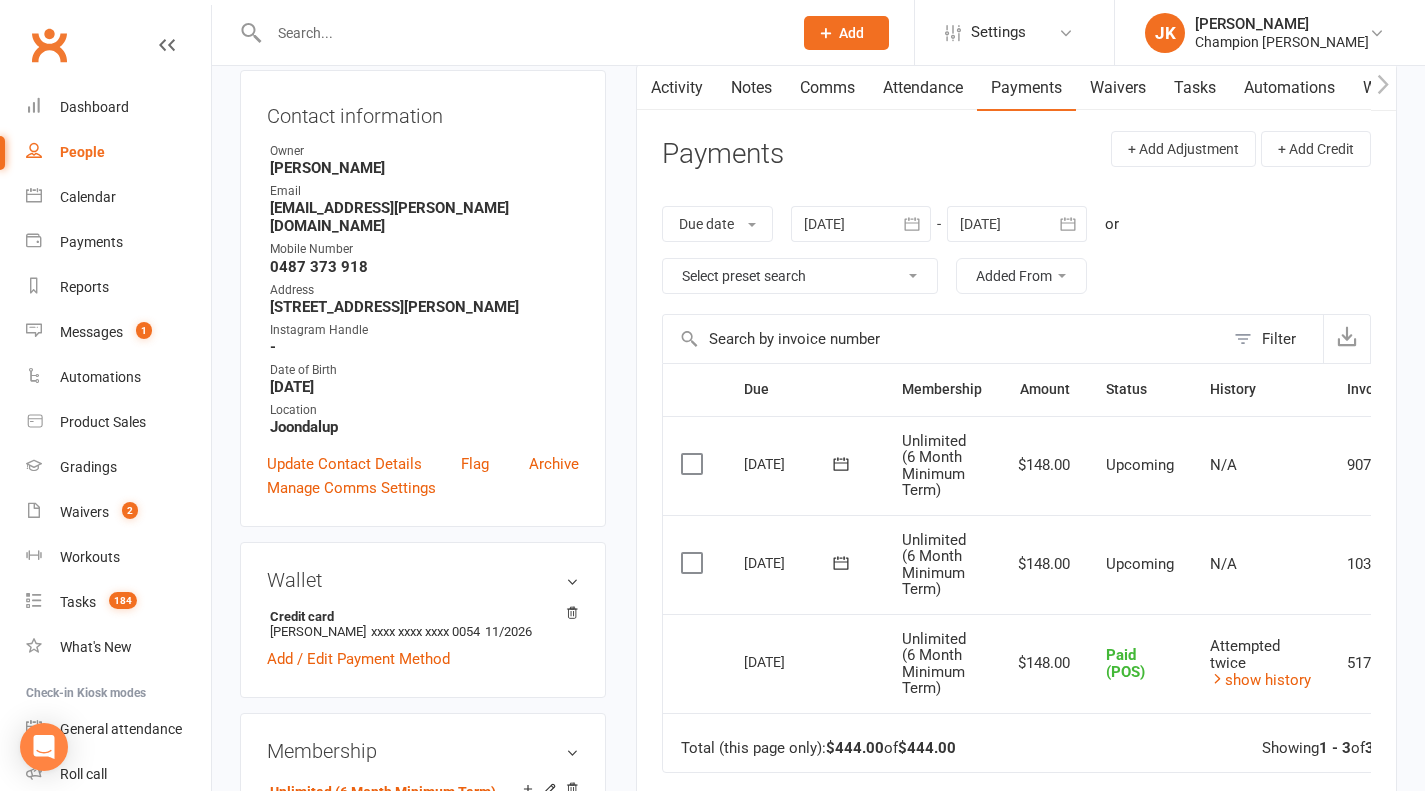 scroll, scrollTop: 216, scrollLeft: 0, axis: vertical 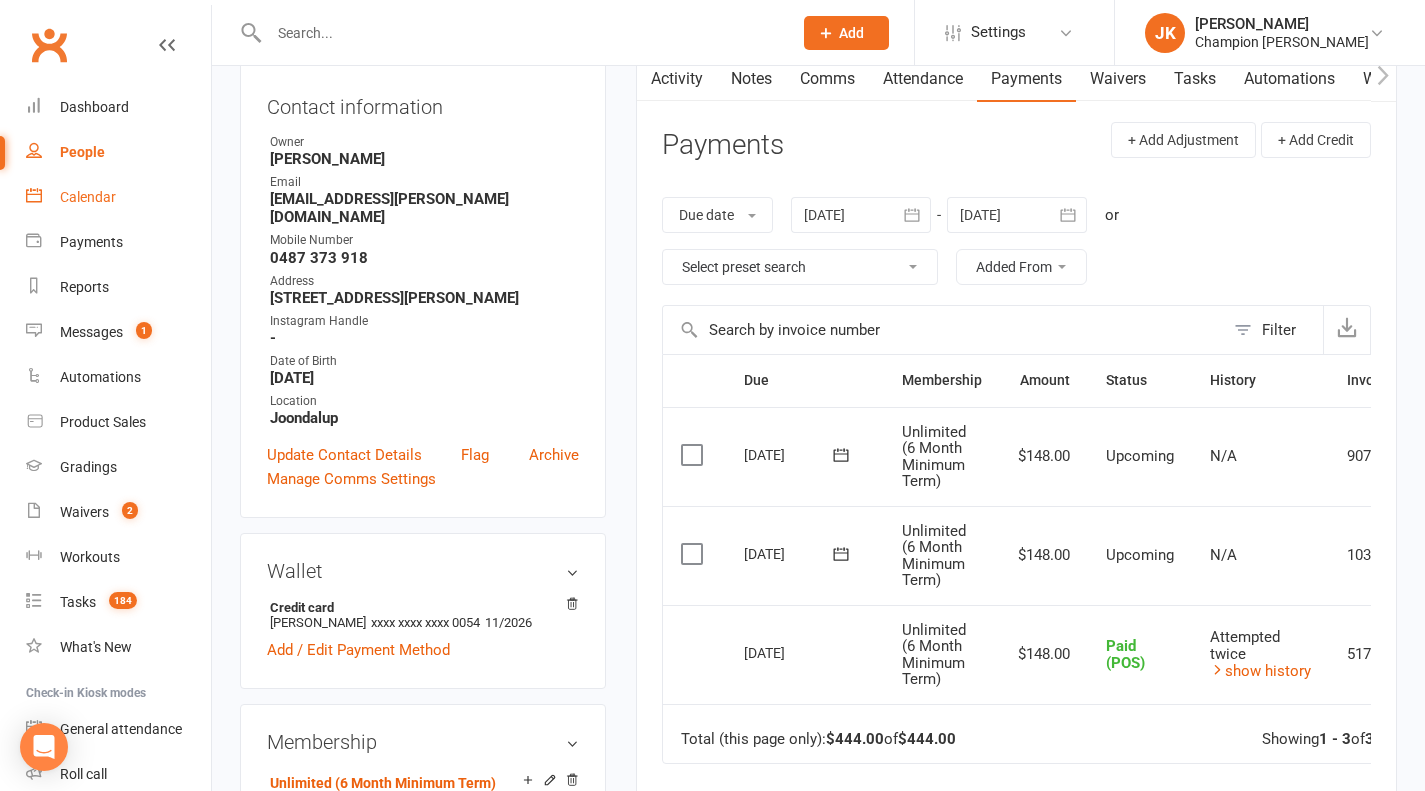 click on "Calendar" at bounding box center [118, 197] 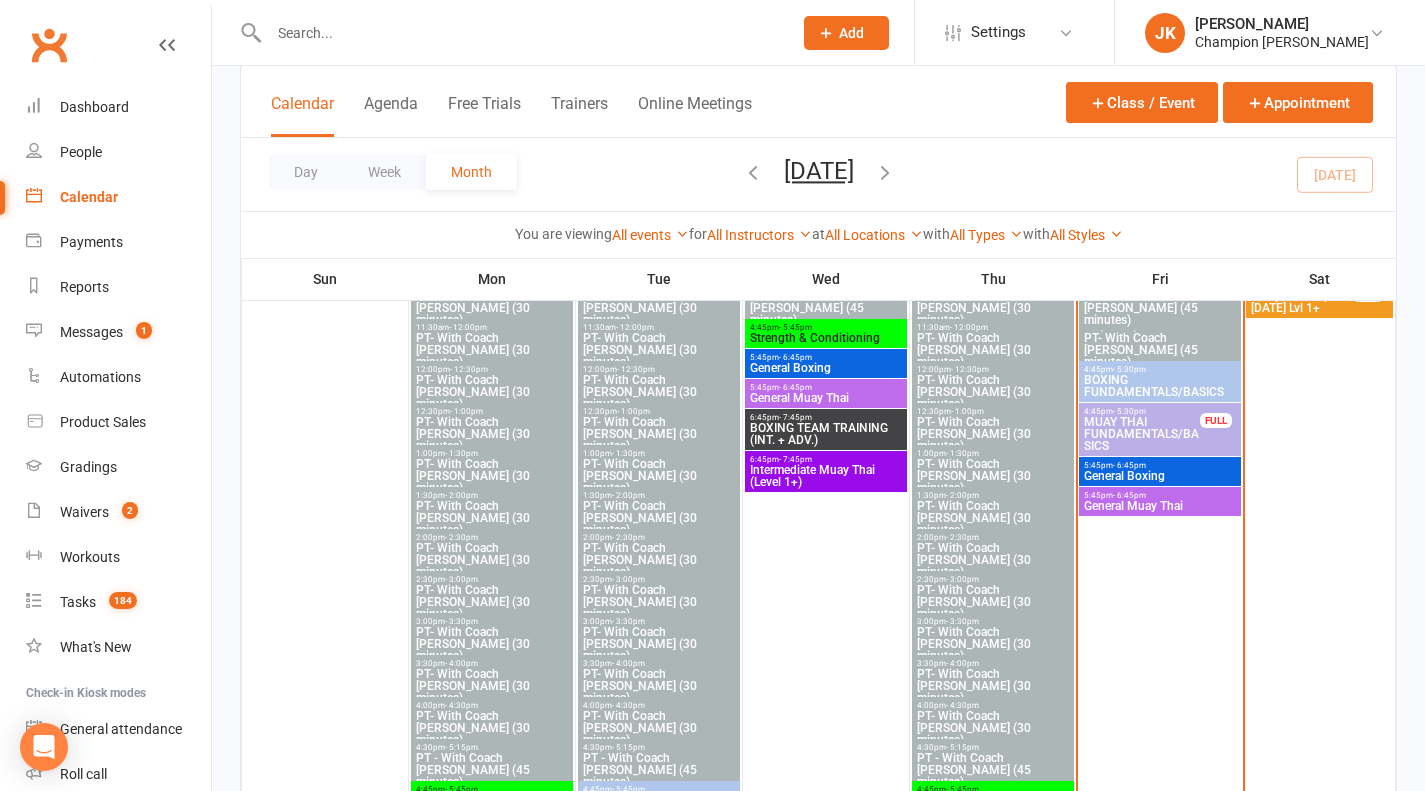 scroll, scrollTop: 1152, scrollLeft: 0, axis: vertical 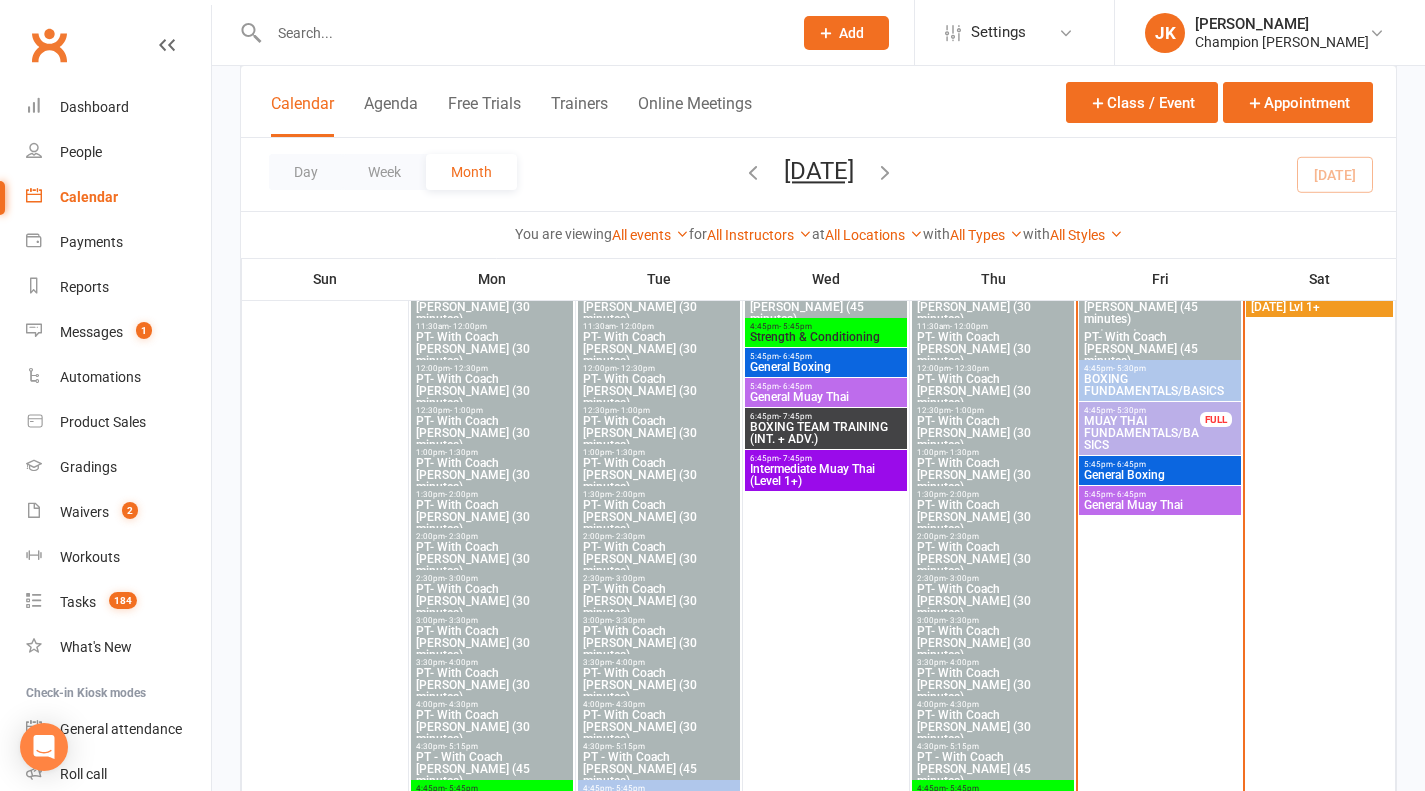 click on "General Muay Thai" at bounding box center (1160, 505) 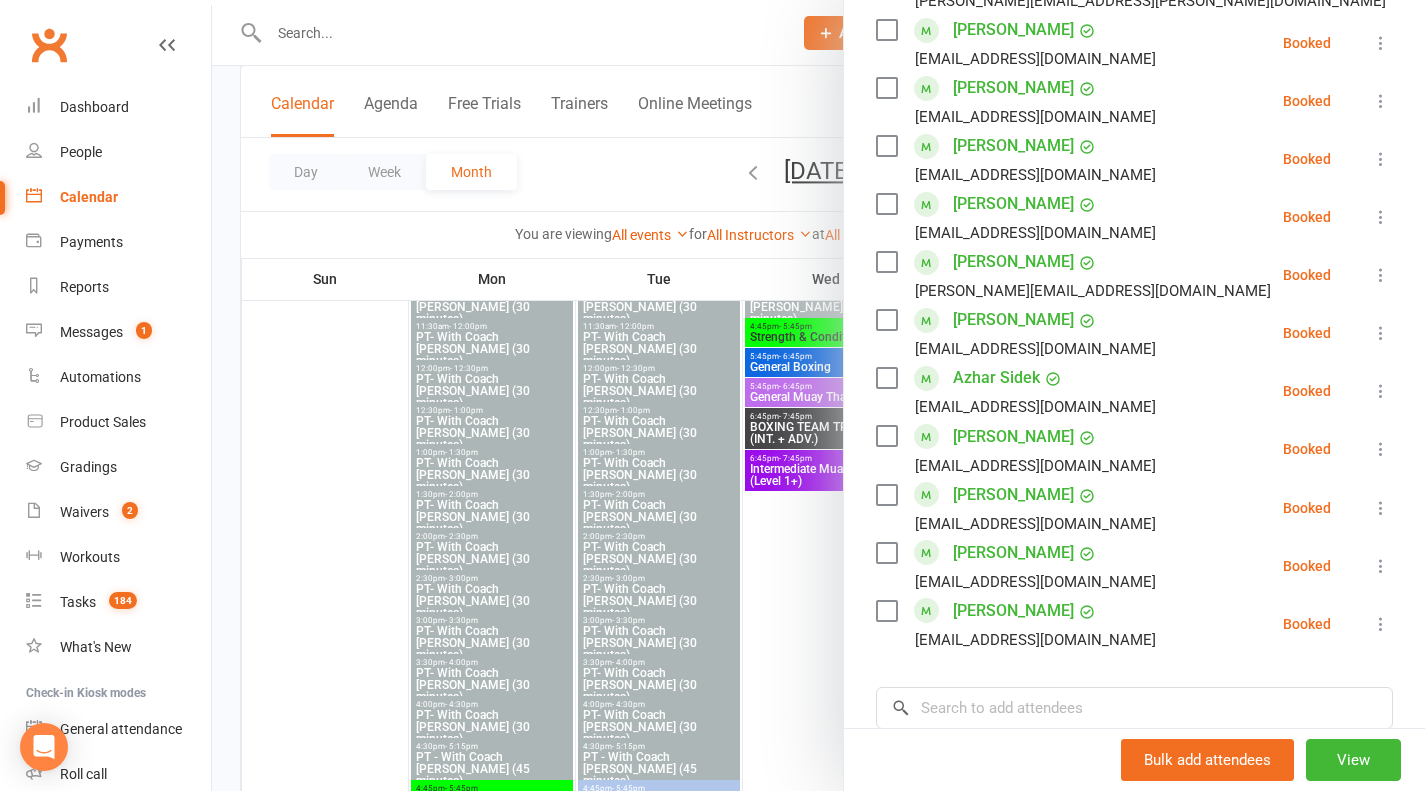 scroll, scrollTop: 1105, scrollLeft: 0, axis: vertical 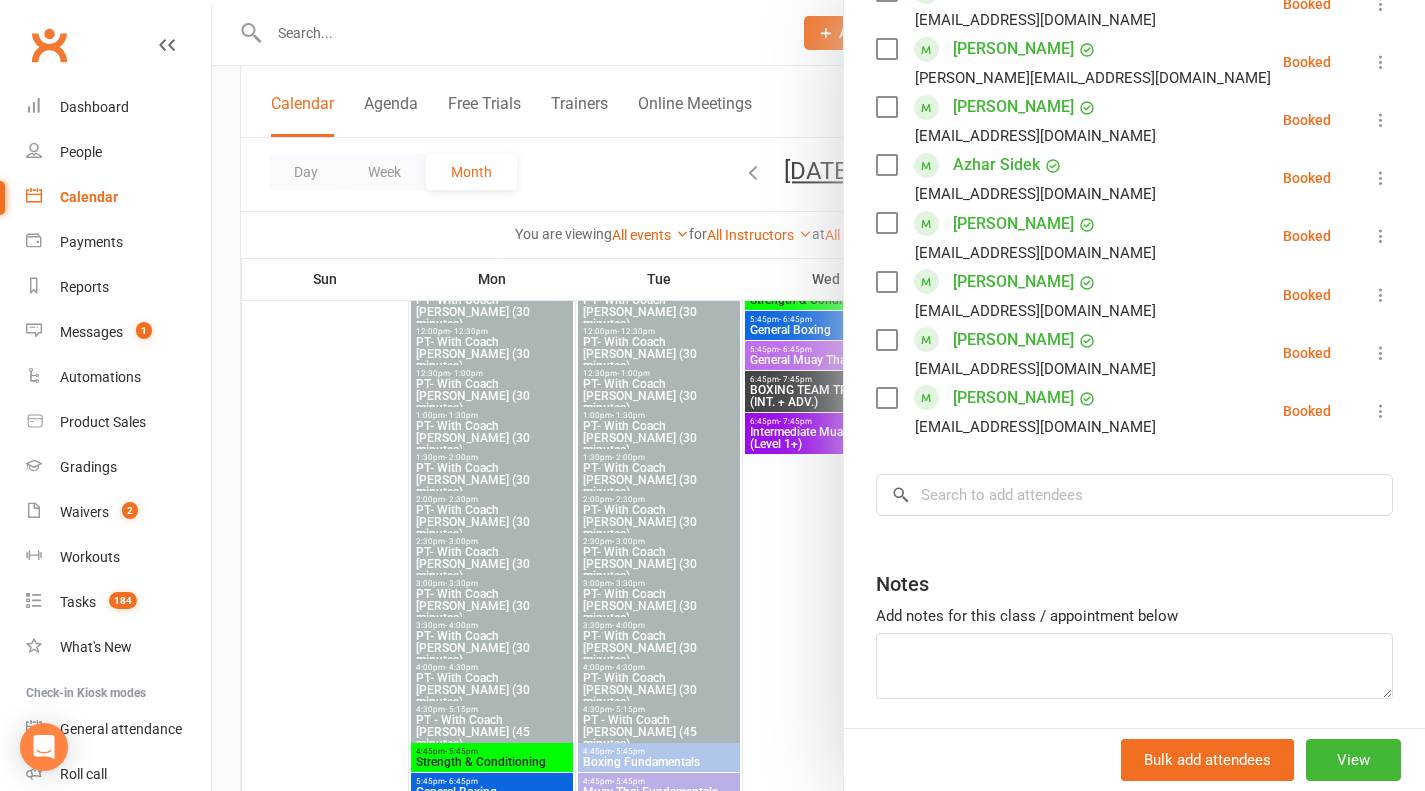 click at bounding box center [818, 395] 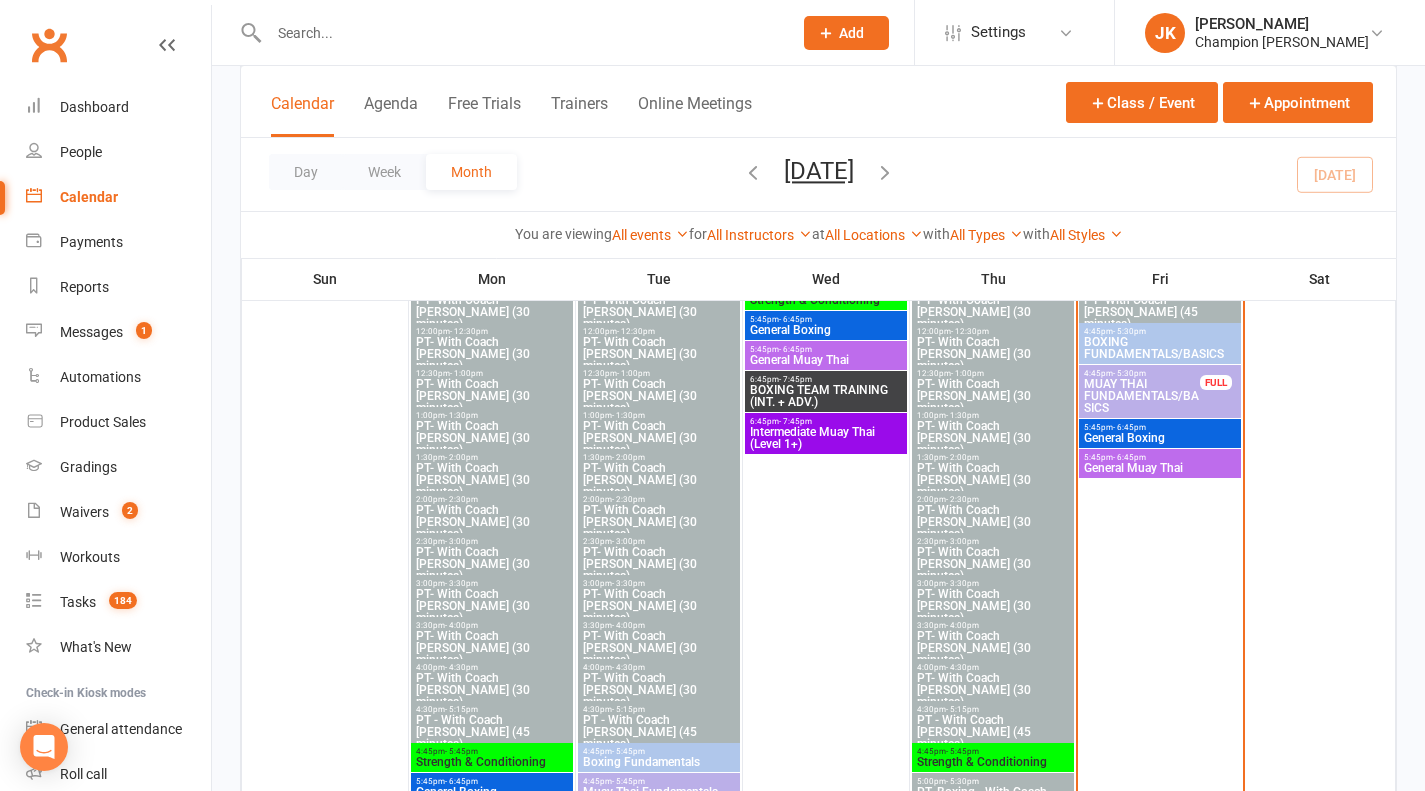 click on "General Muay Thai" at bounding box center [1160, 468] 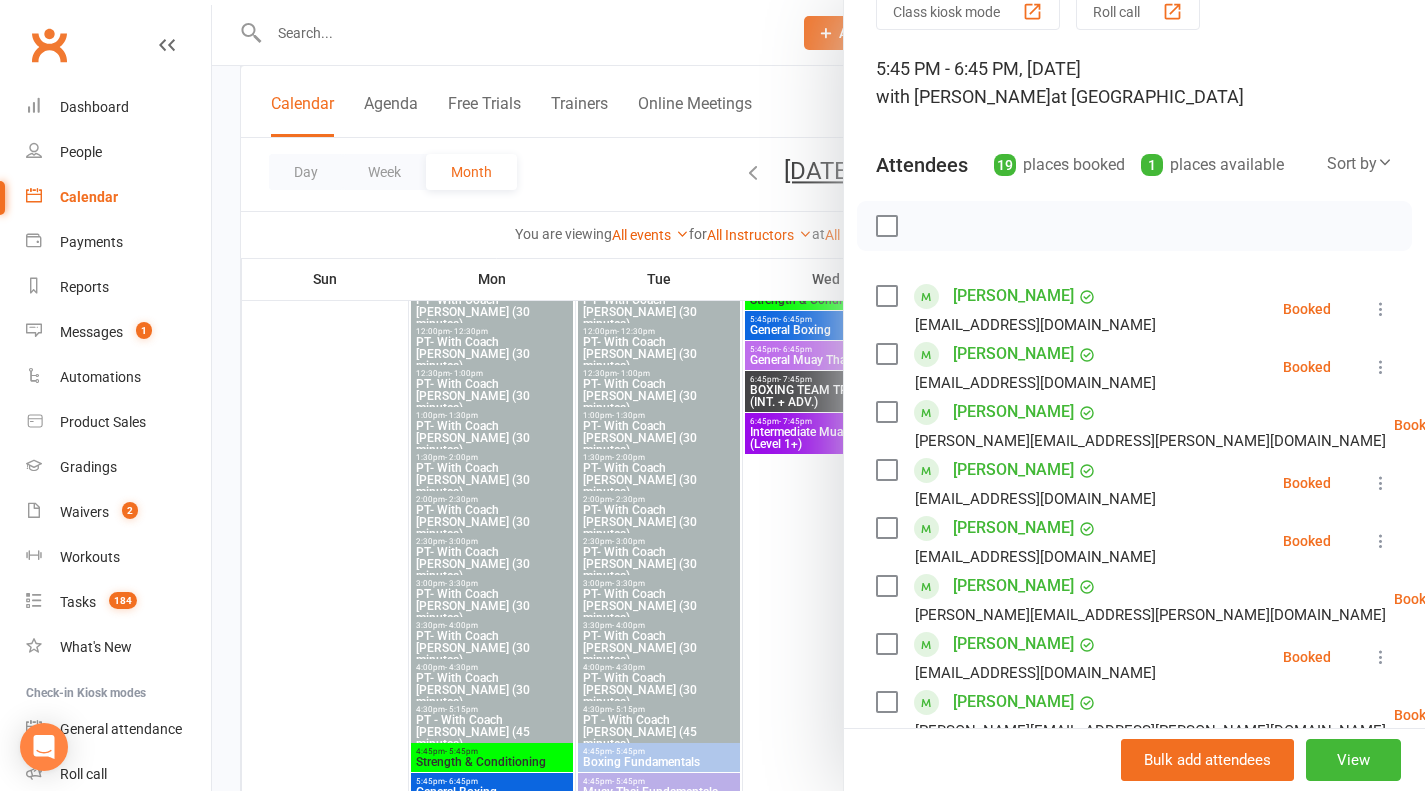 scroll, scrollTop: 0, scrollLeft: 0, axis: both 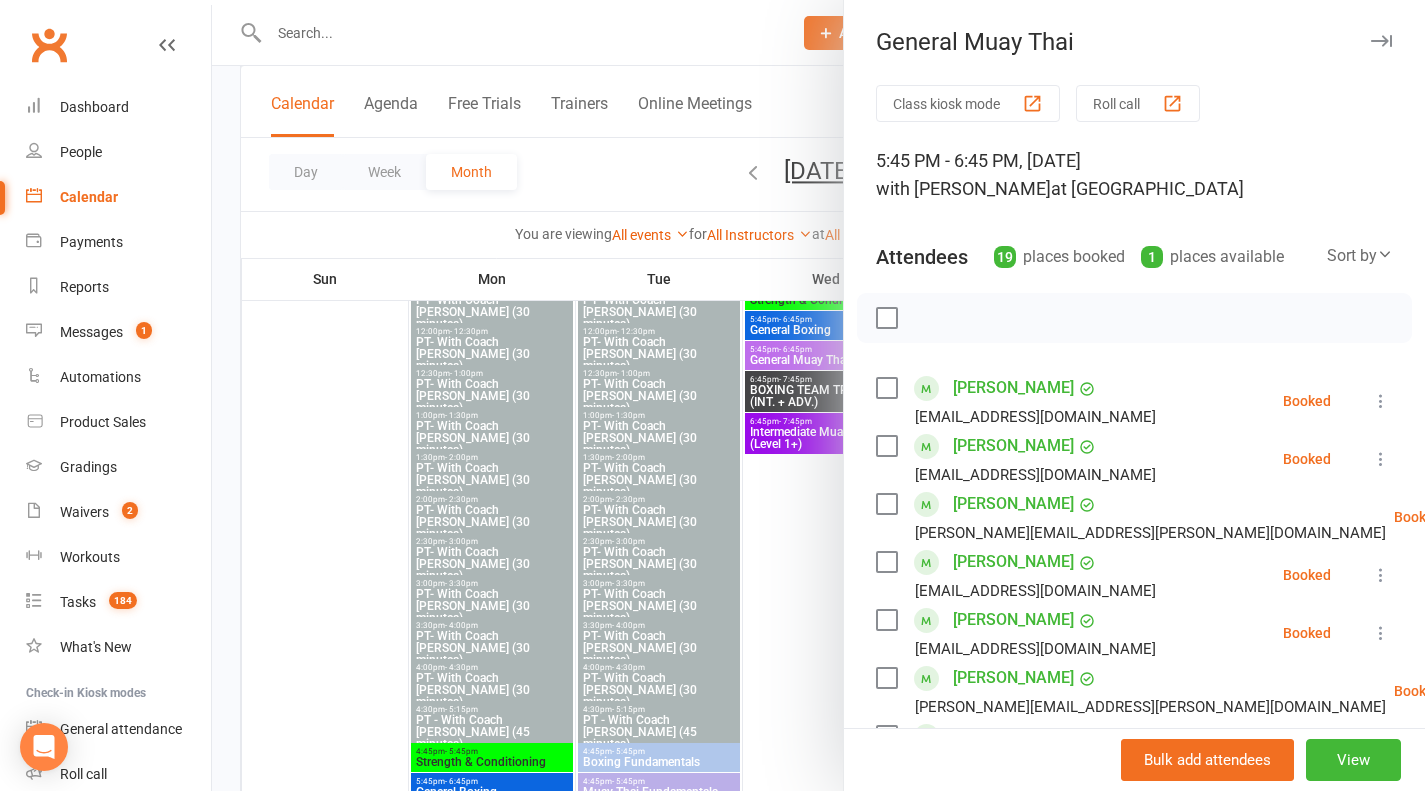 click at bounding box center (818, 395) 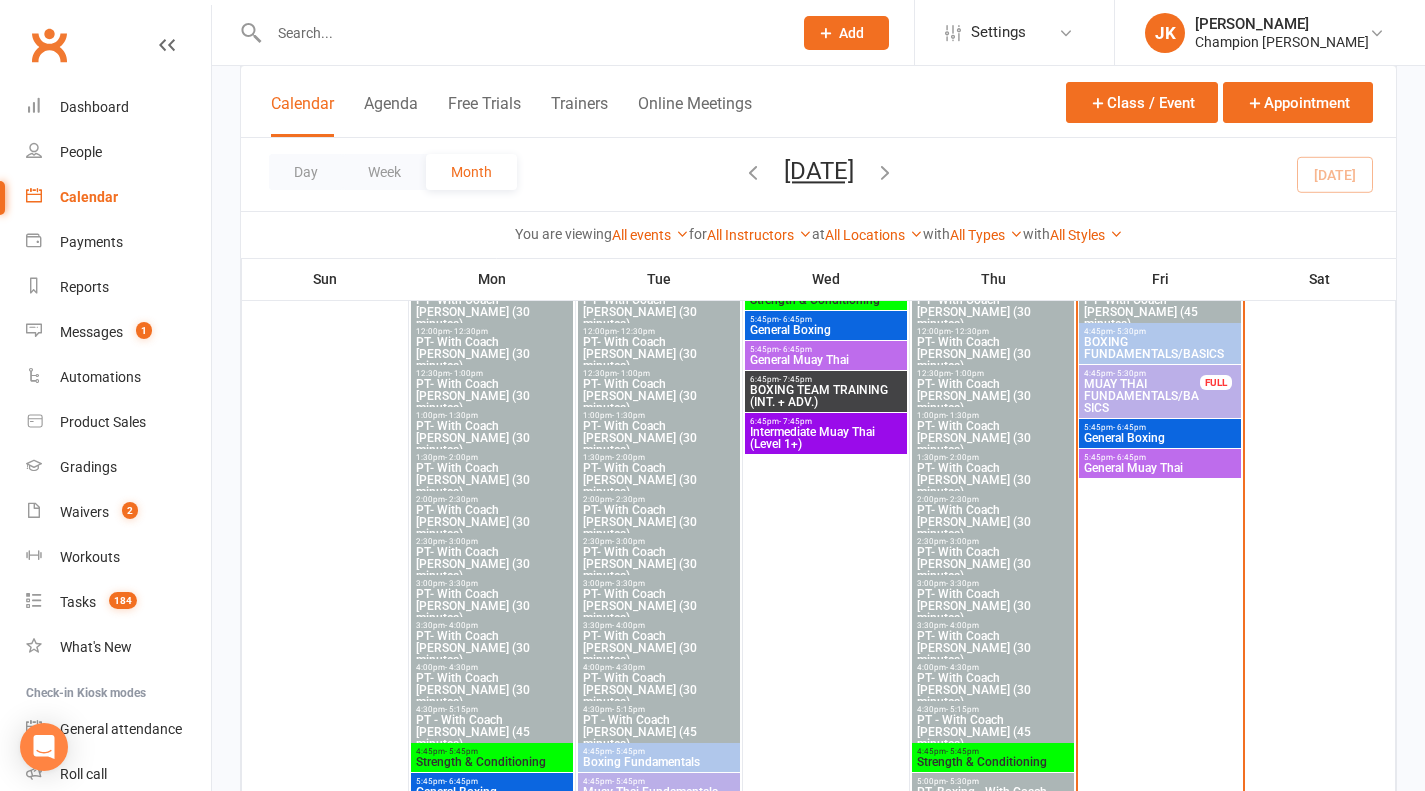 click on "MUAY THAI FUNDAMENTALS/BASICS" at bounding box center (1142, 396) 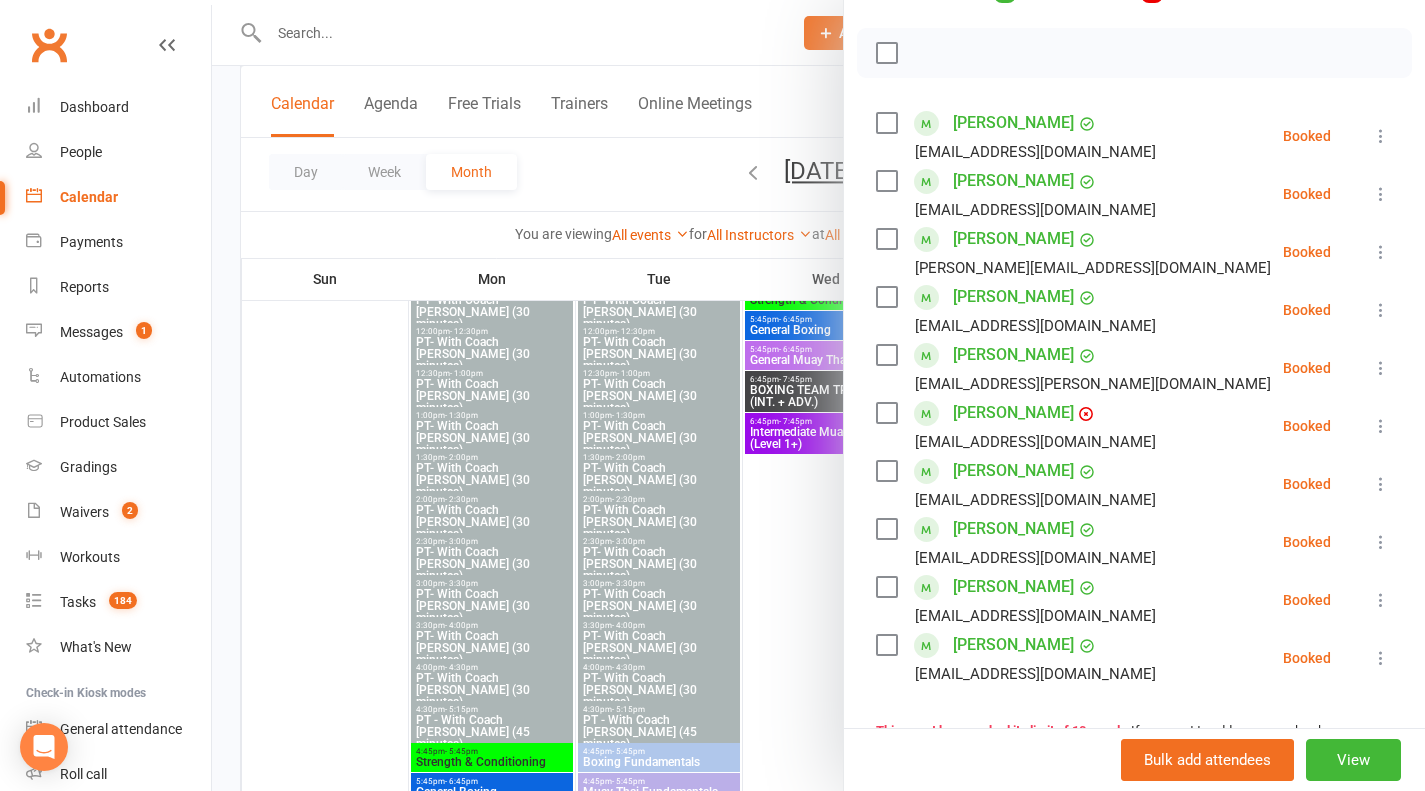 scroll, scrollTop: 268, scrollLeft: 0, axis: vertical 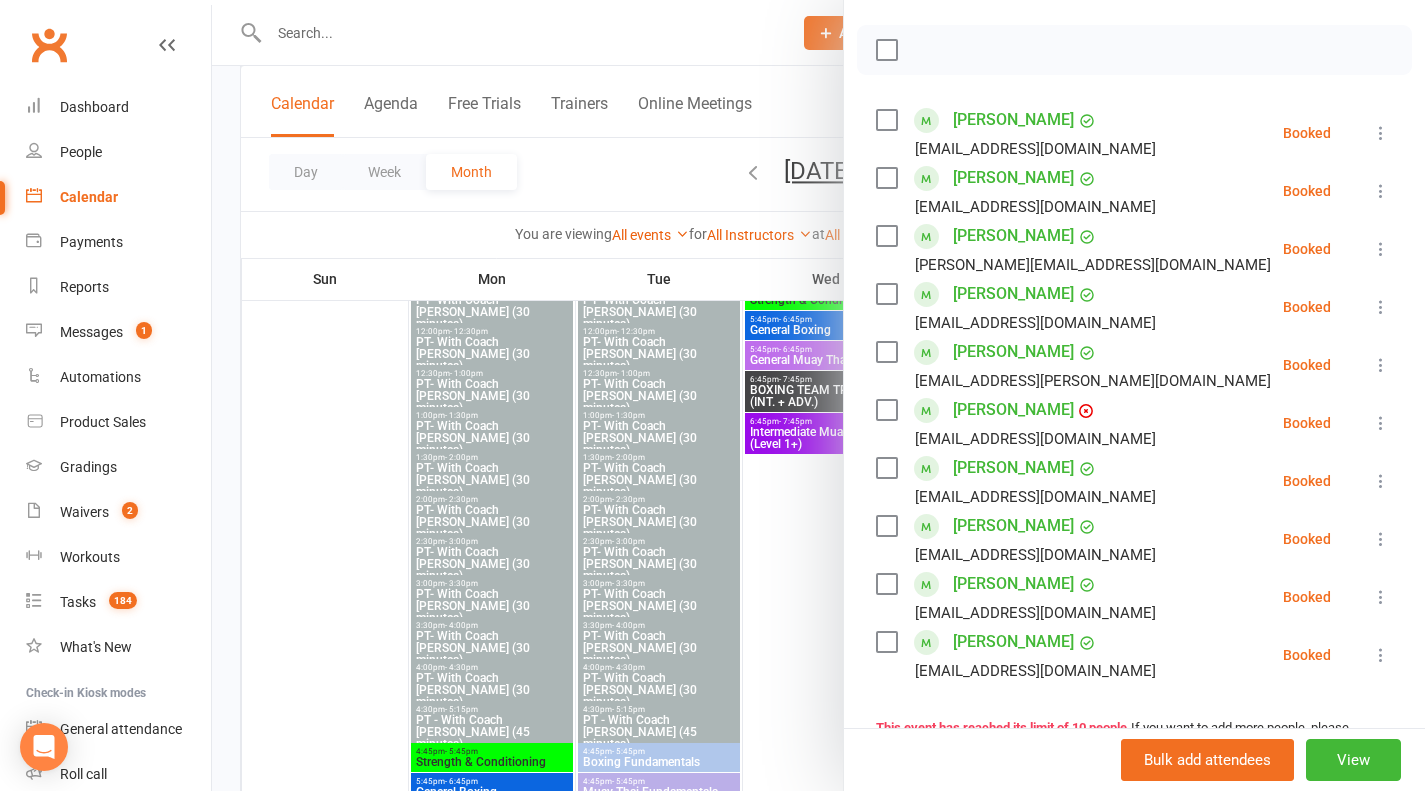 click at bounding box center [818, 395] 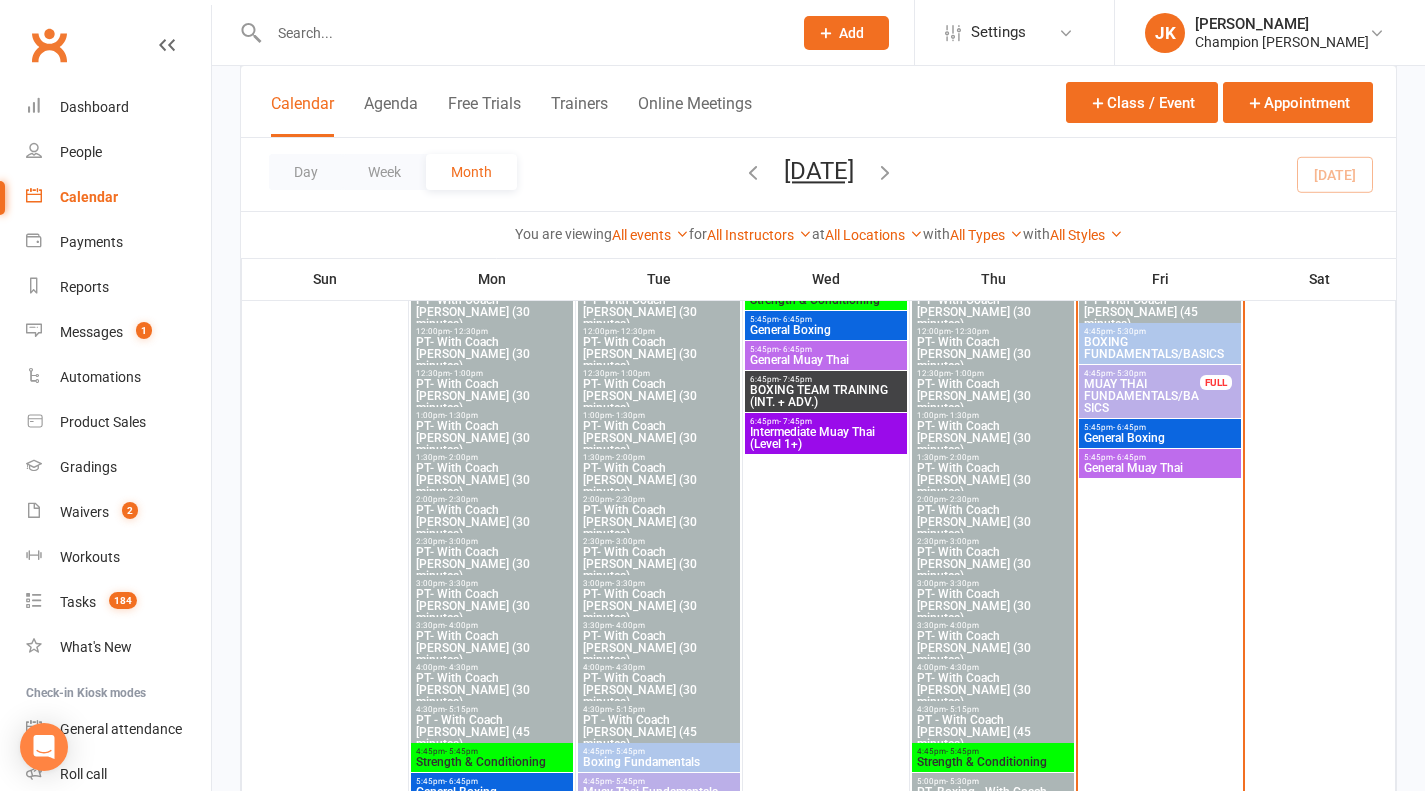 click at bounding box center [826, 521] 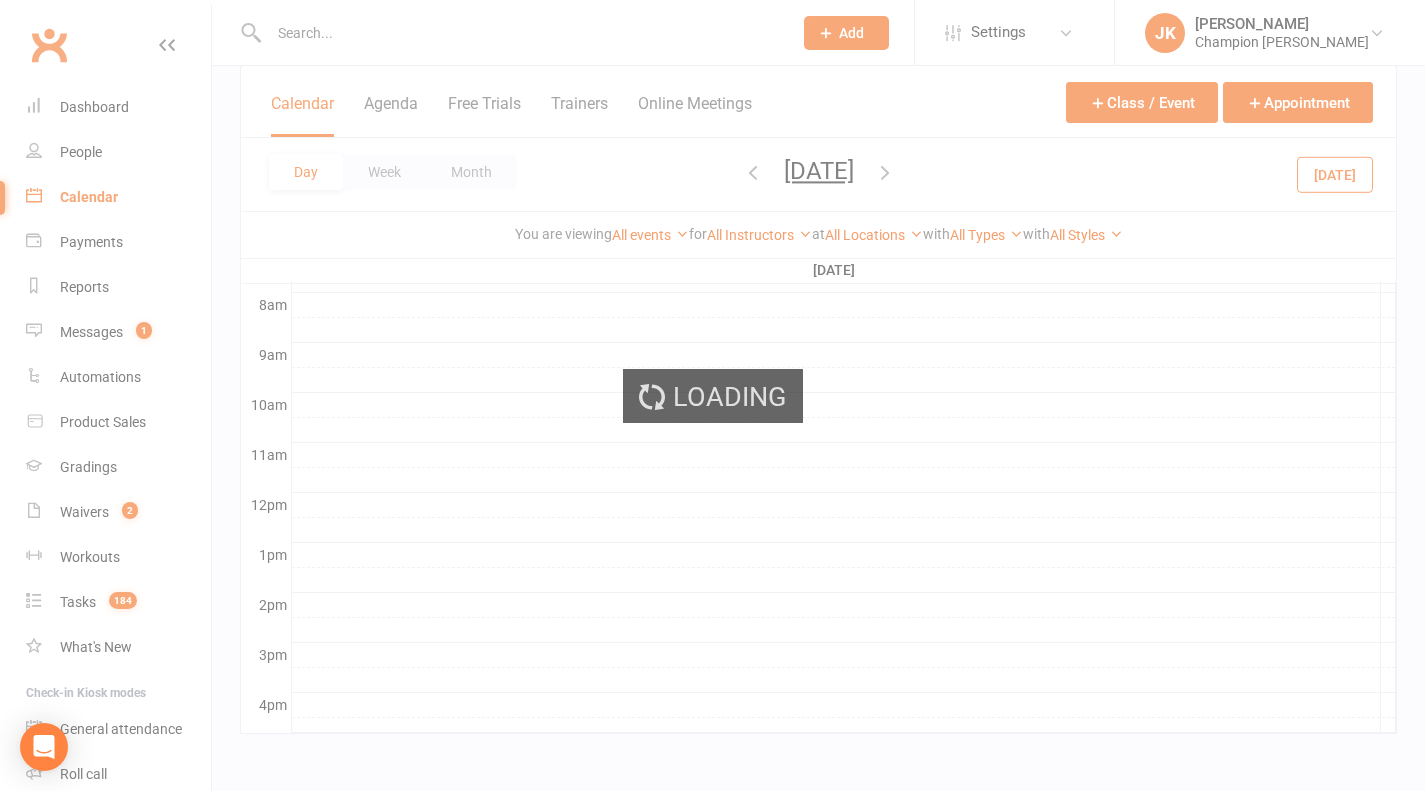 scroll, scrollTop: 514, scrollLeft: 0, axis: vertical 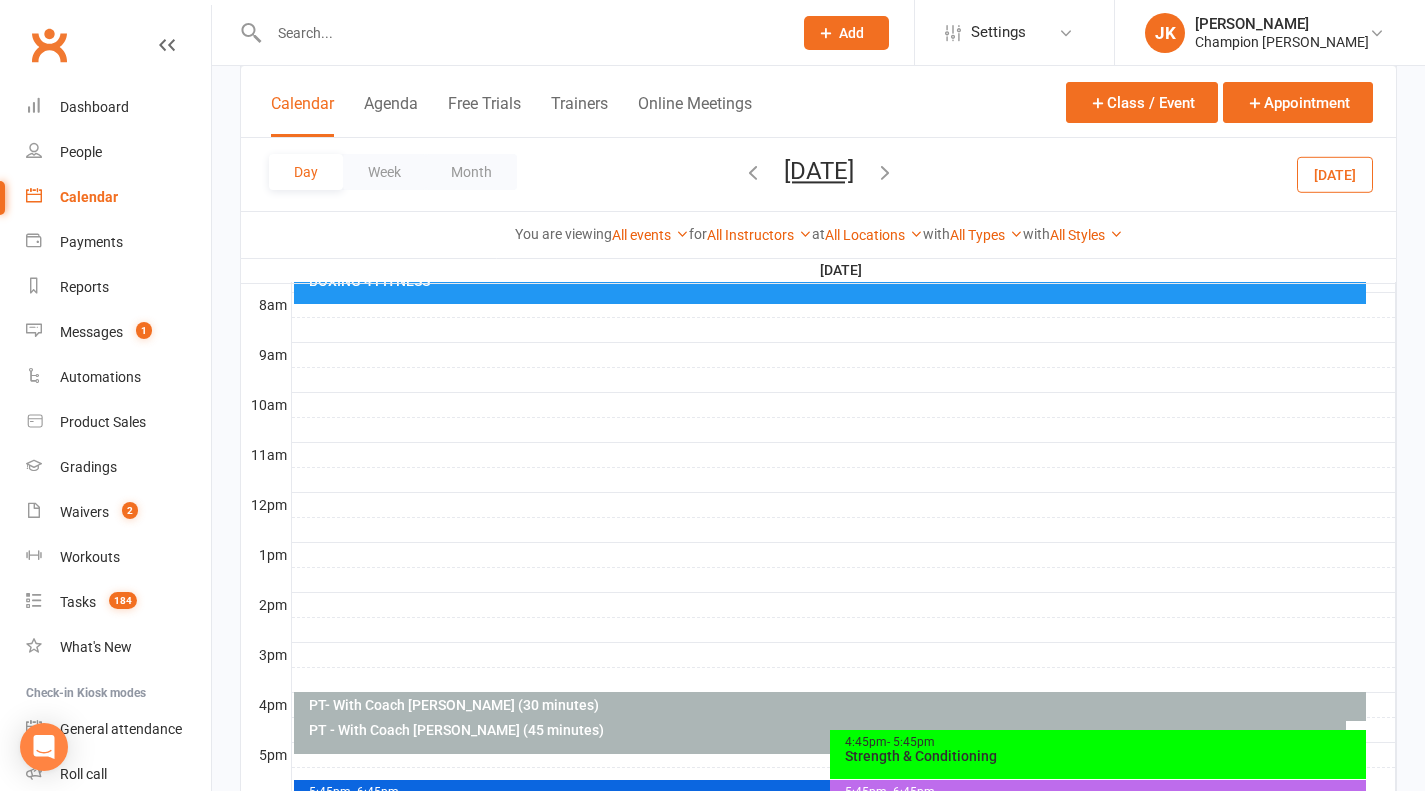 click on "Calendar" at bounding box center [302, 115] 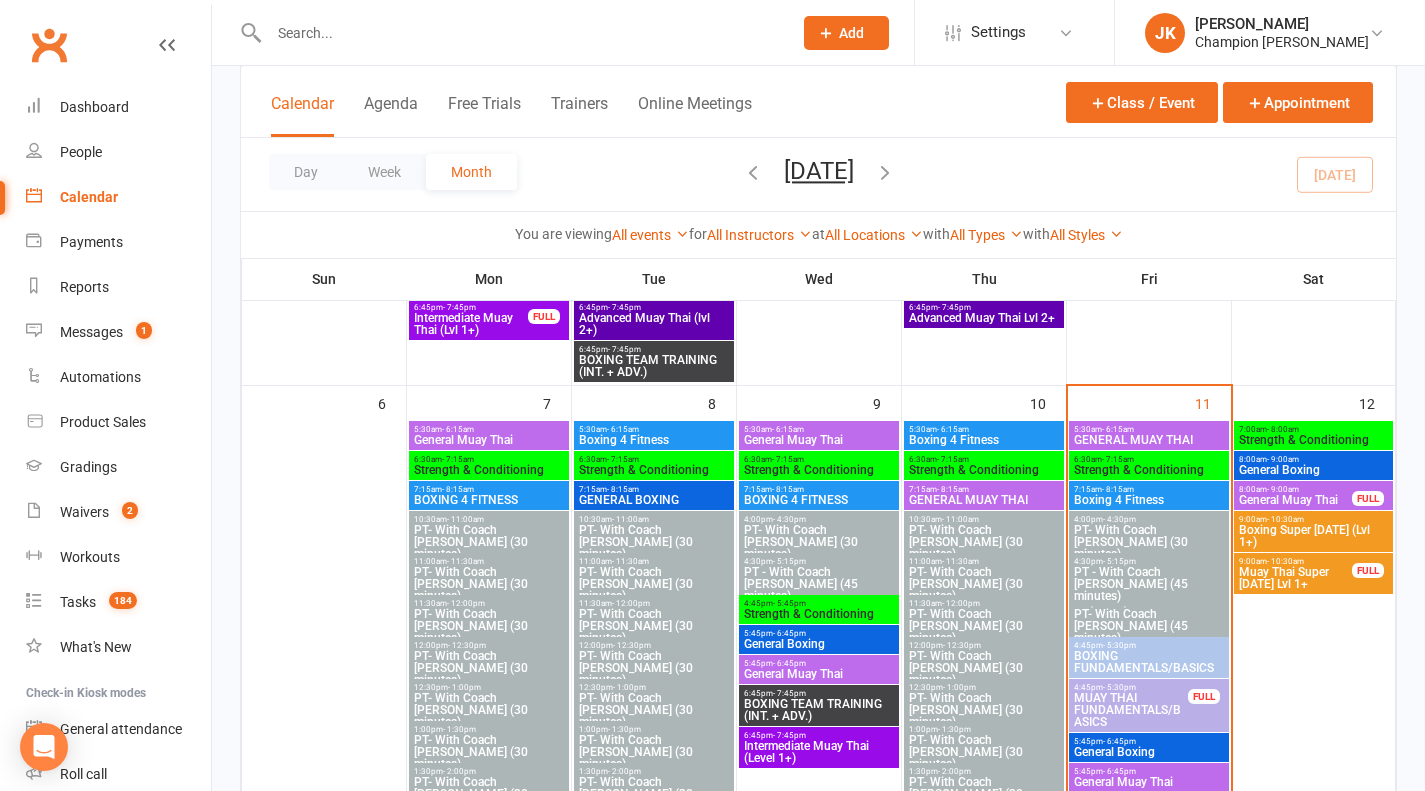 scroll, scrollTop: 910, scrollLeft: 0, axis: vertical 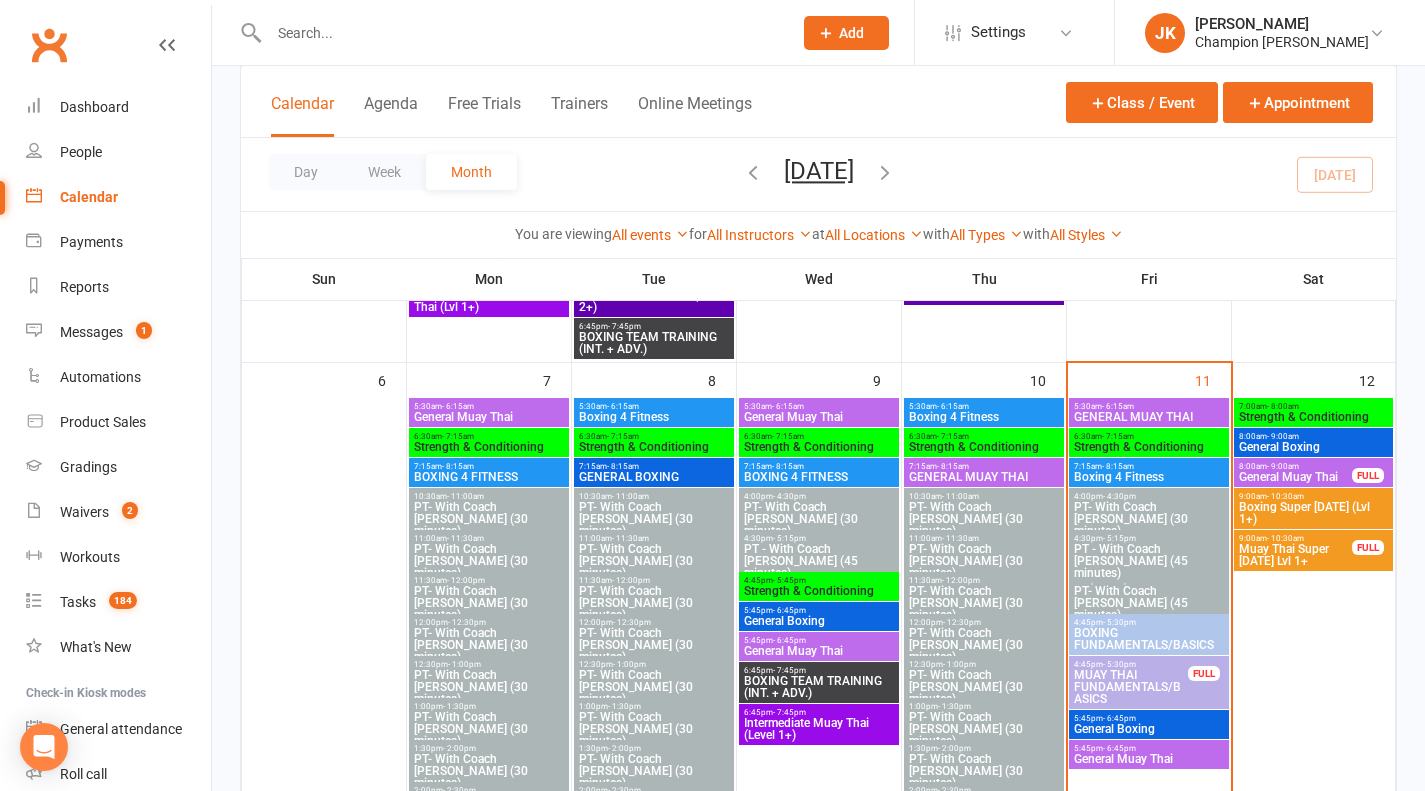 click on "MUAY THAI FUNDAMENTALS/BASICS" at bounding box center (1131, 687) 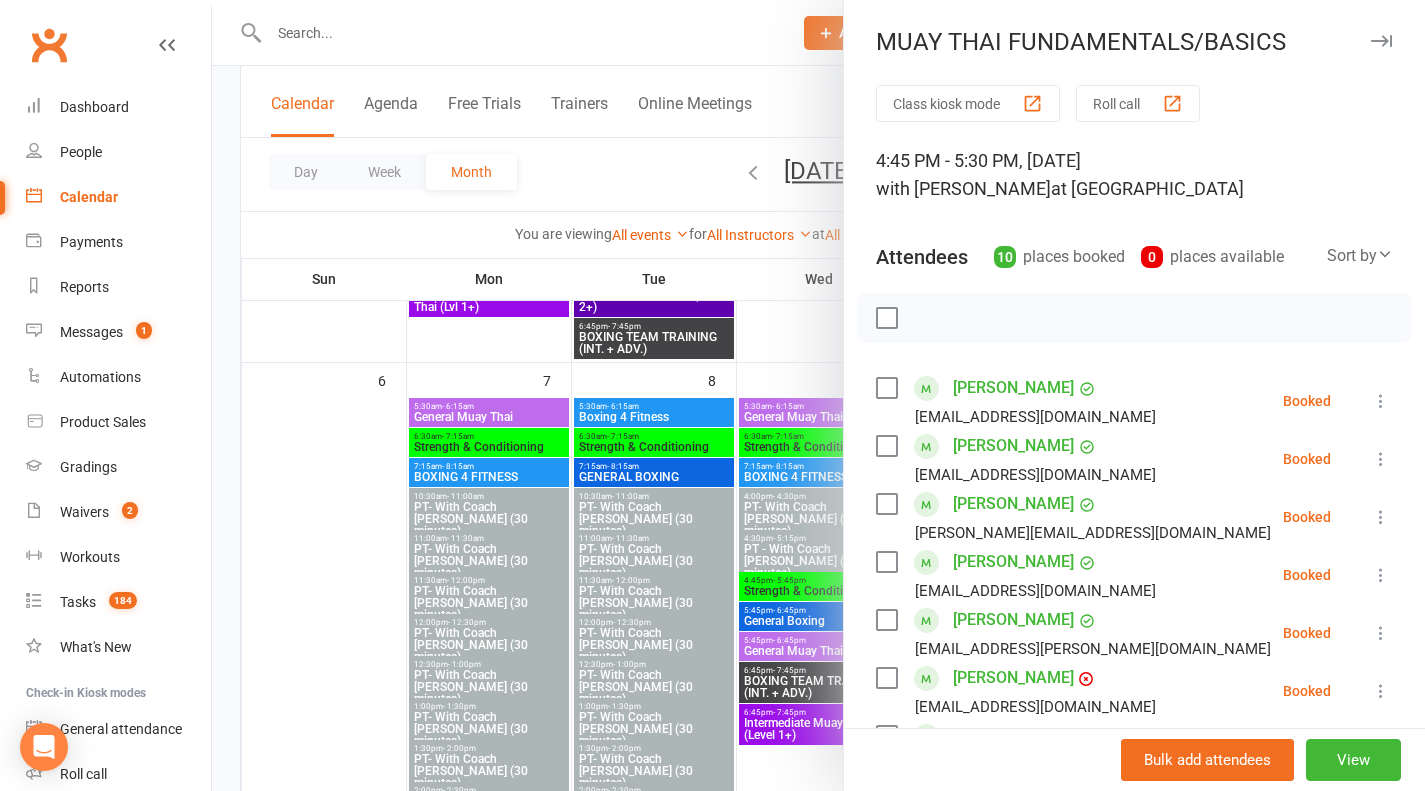 click on "Roll call" at bounding box center [1138, 103] 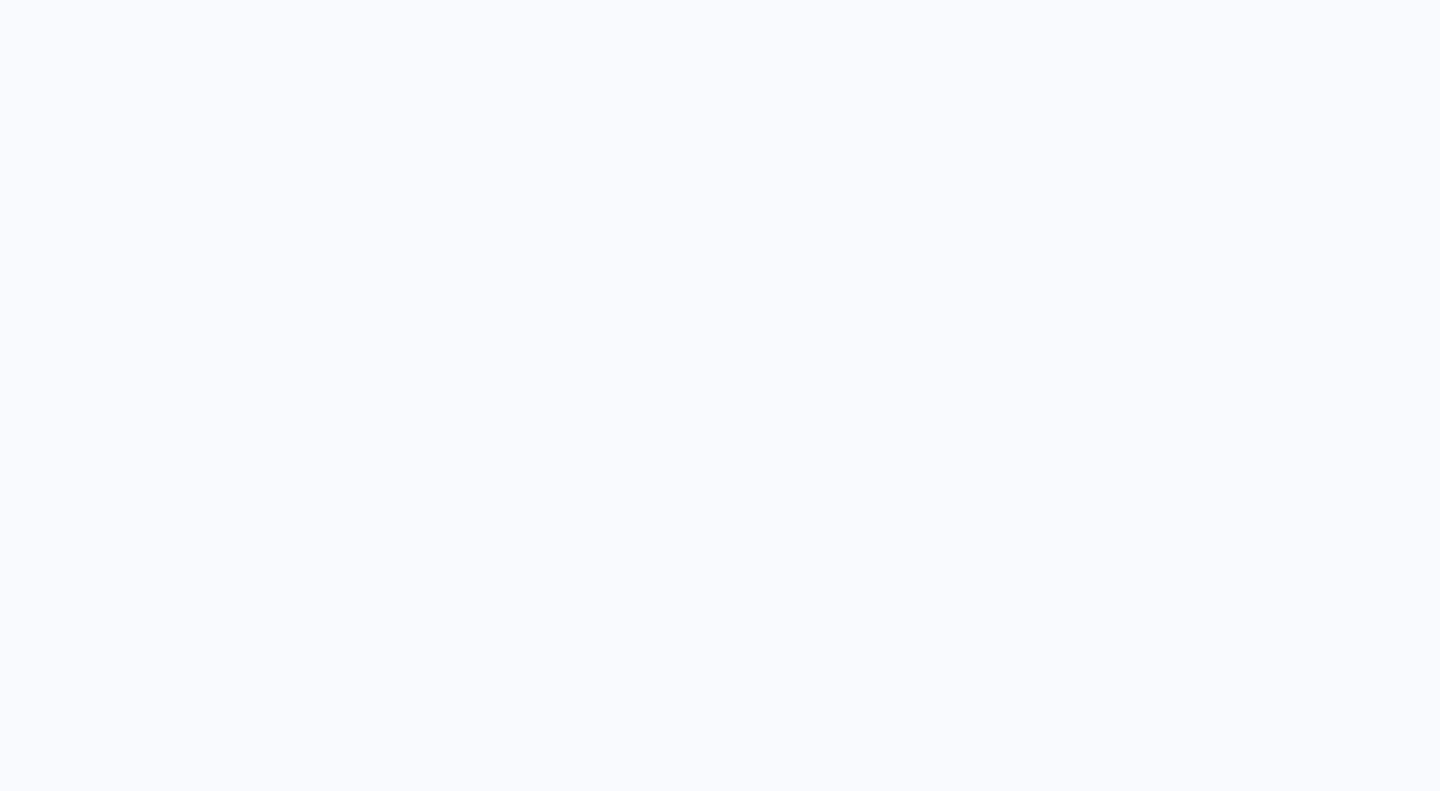 scroll, scrollTop: 0, scrollLeft: 0, axis: both 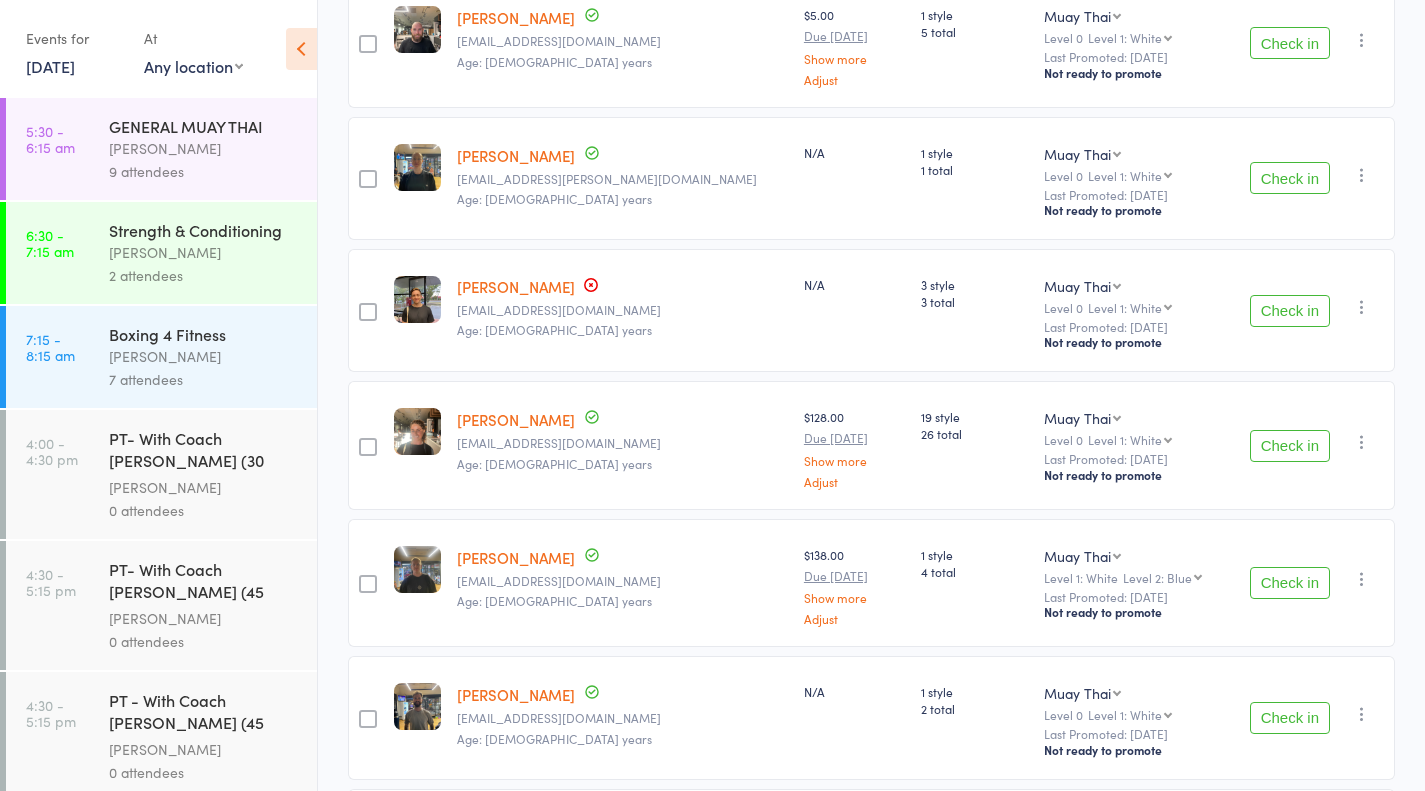 click on "[PERSON_NAME]" at bounding box center (516, 286) 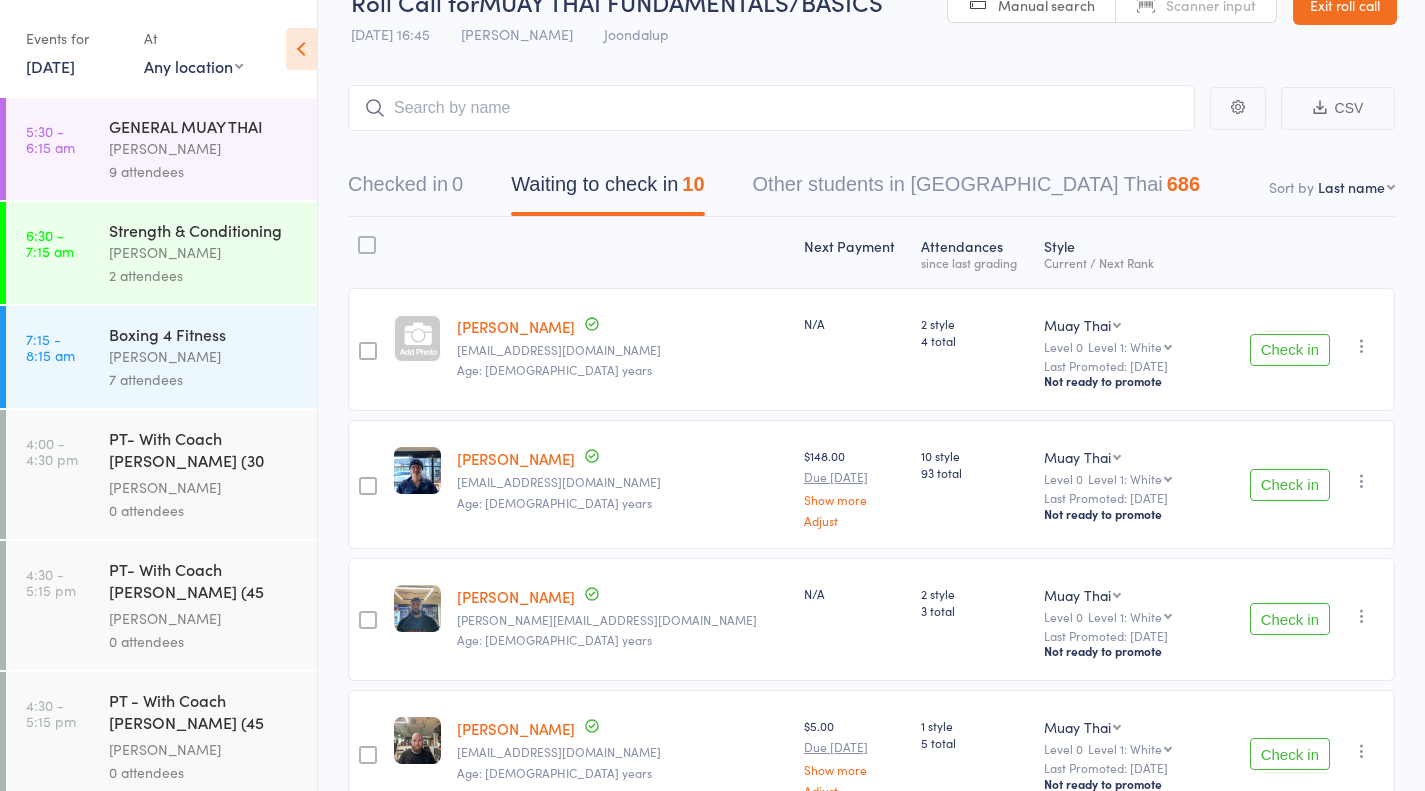 scroll, scrollTop: 0, scrollLeft: 0, axis: both 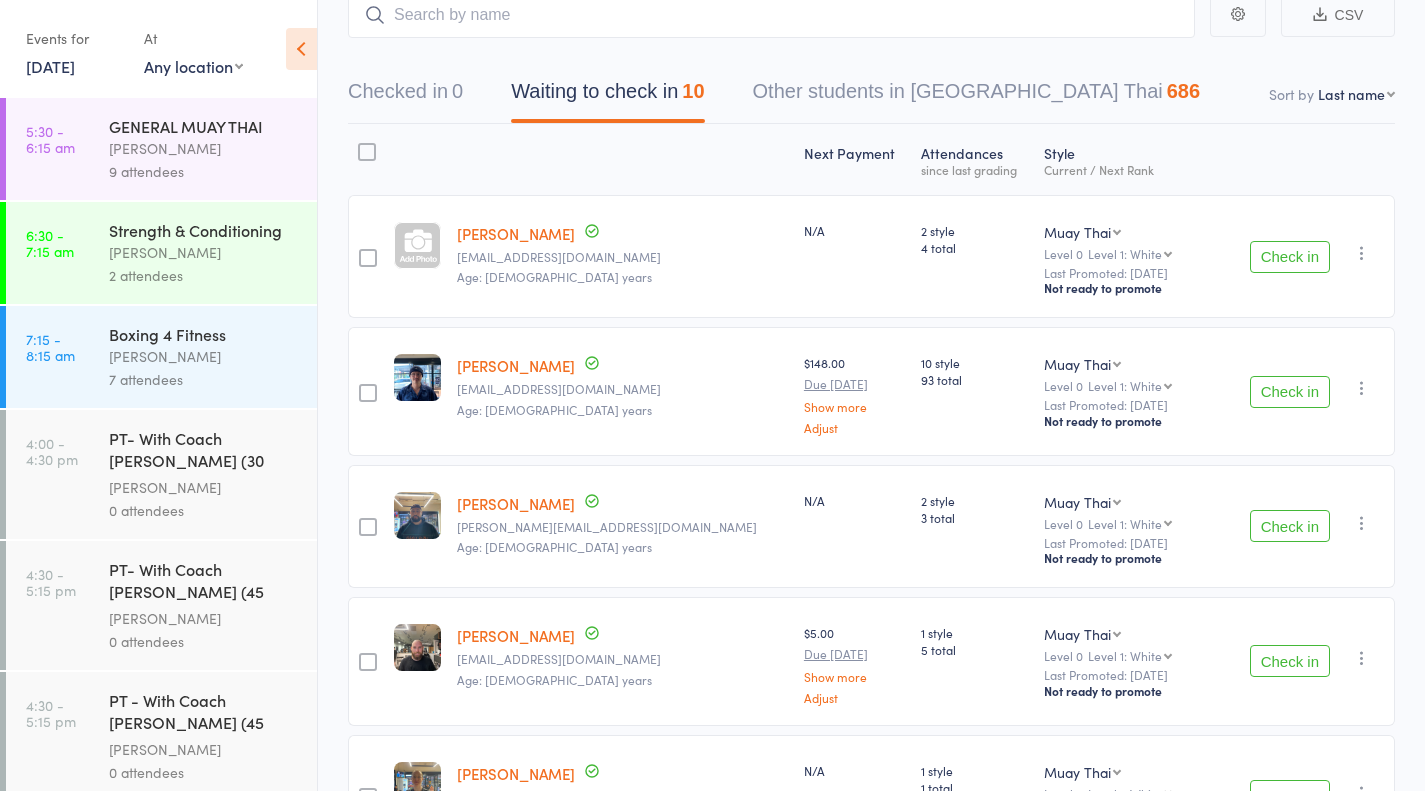 click on "Check in" at bounding box center [1290, 526] 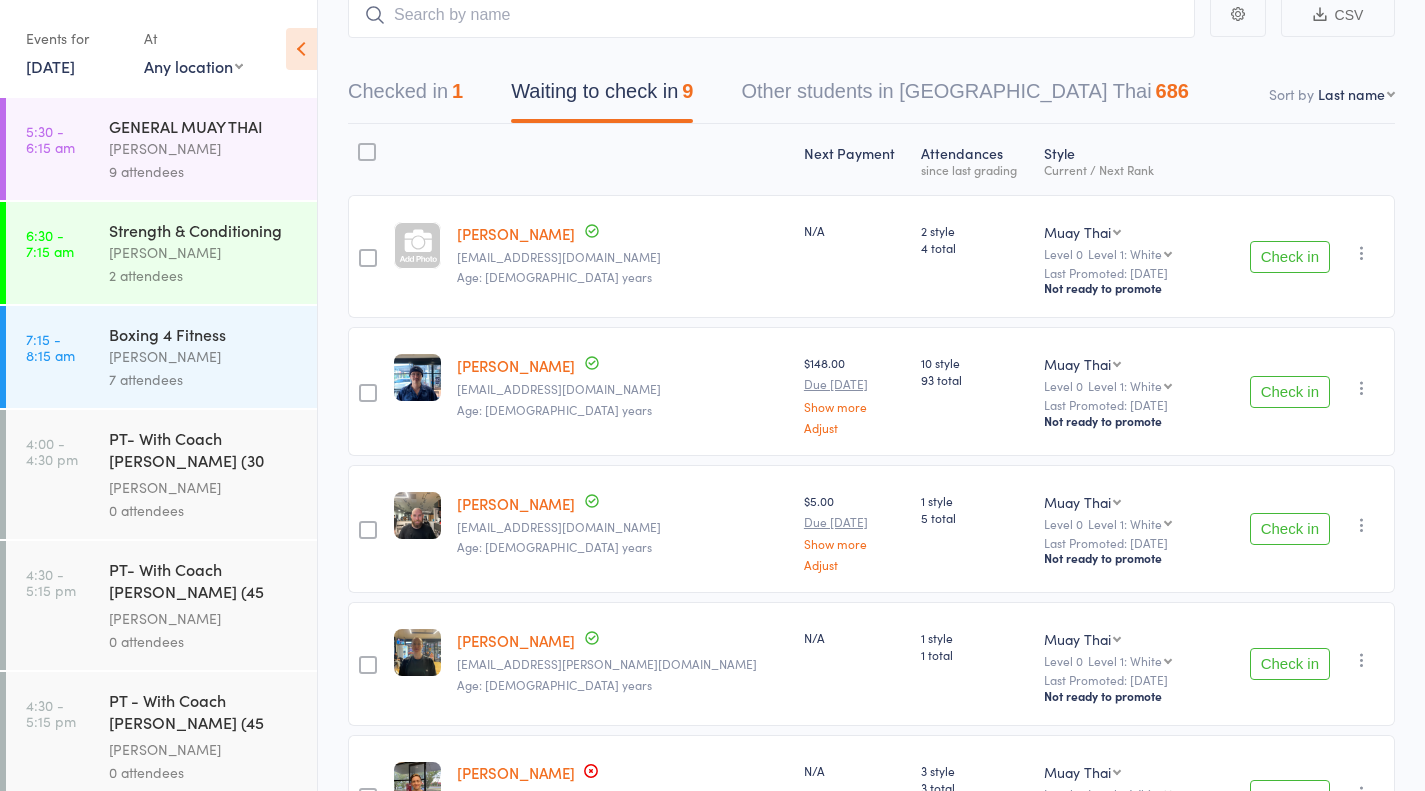 click on "Check in" at bounding box center (1290, 392) 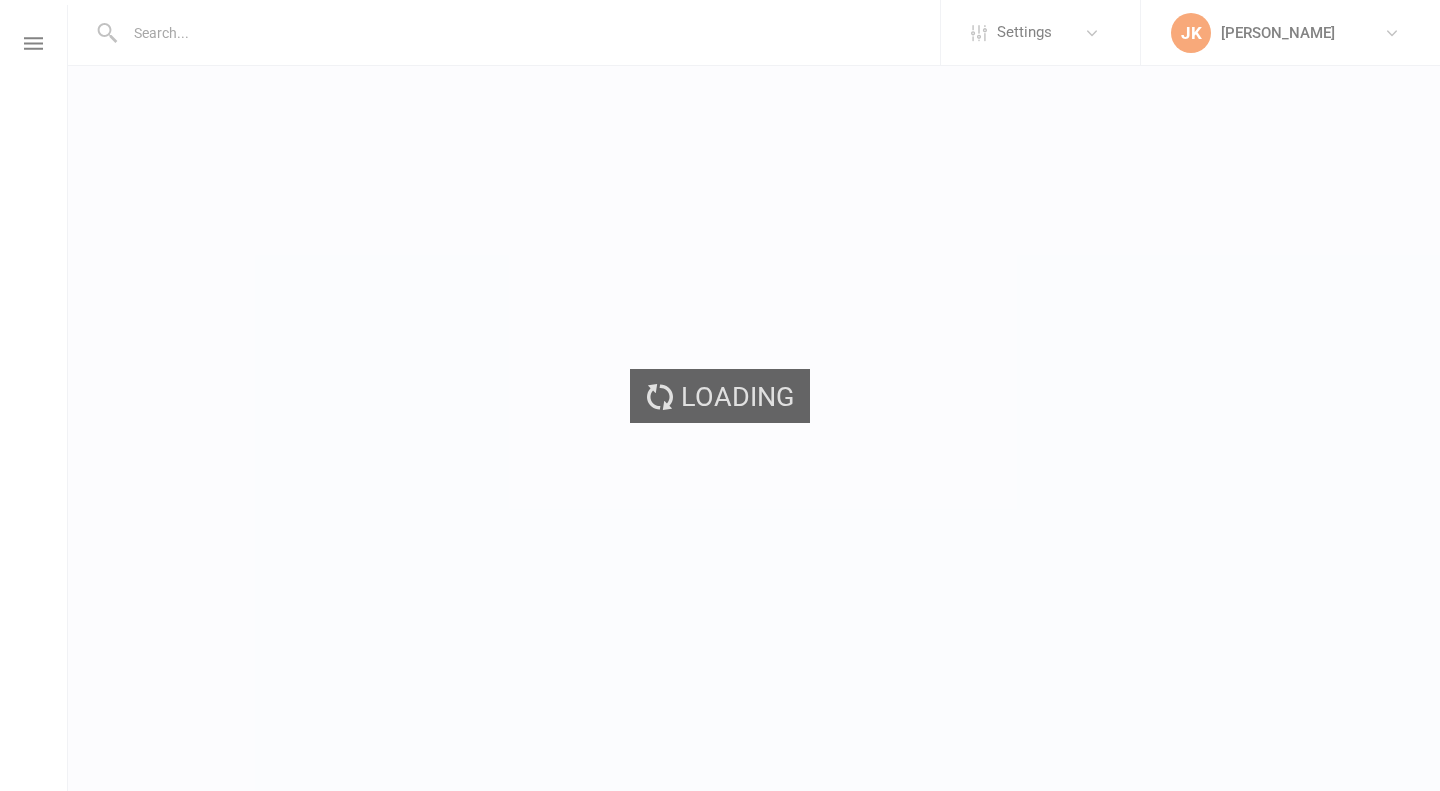 scroll, scrollTop: 0, scrollLeft: 0, axis: both 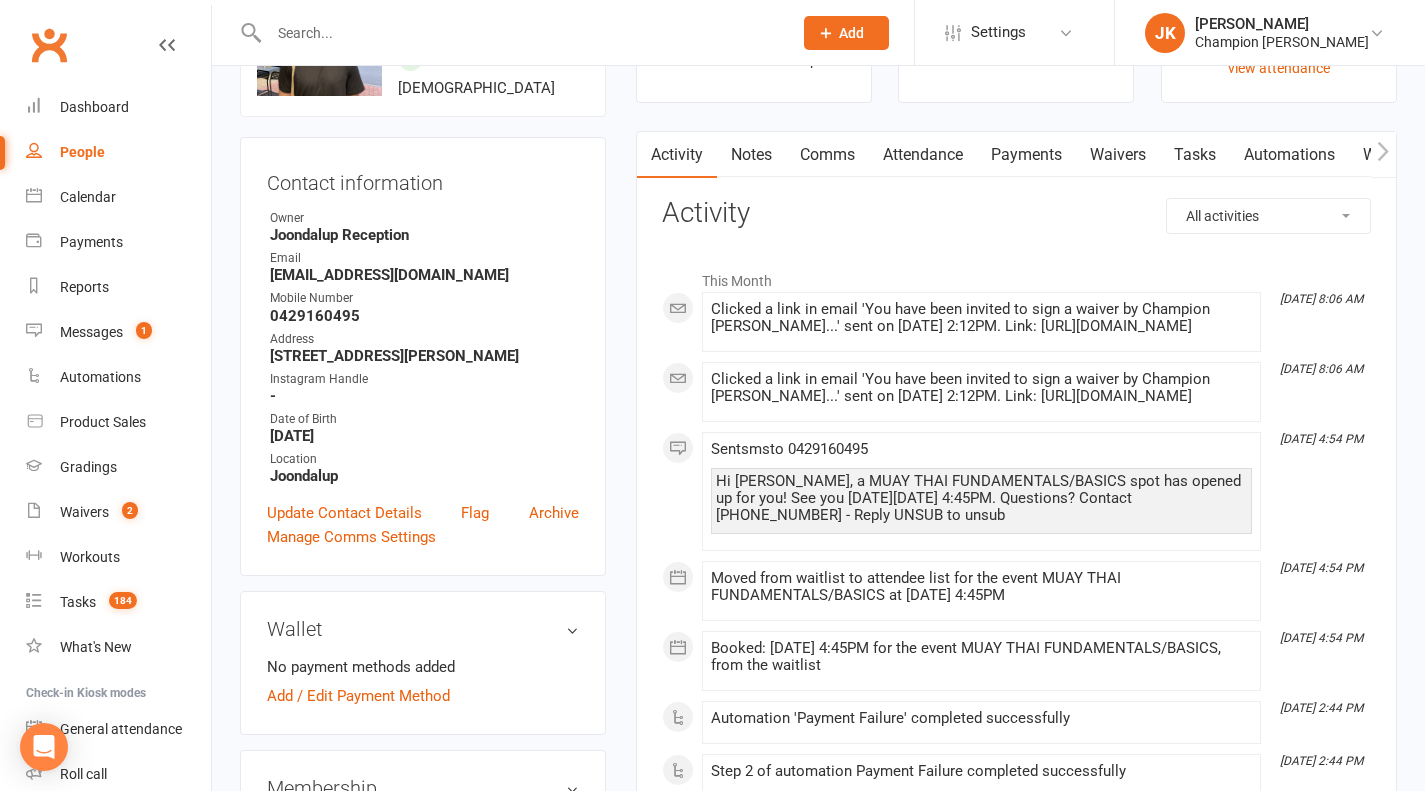click on "Attendance" at bounding box center (923, 155) 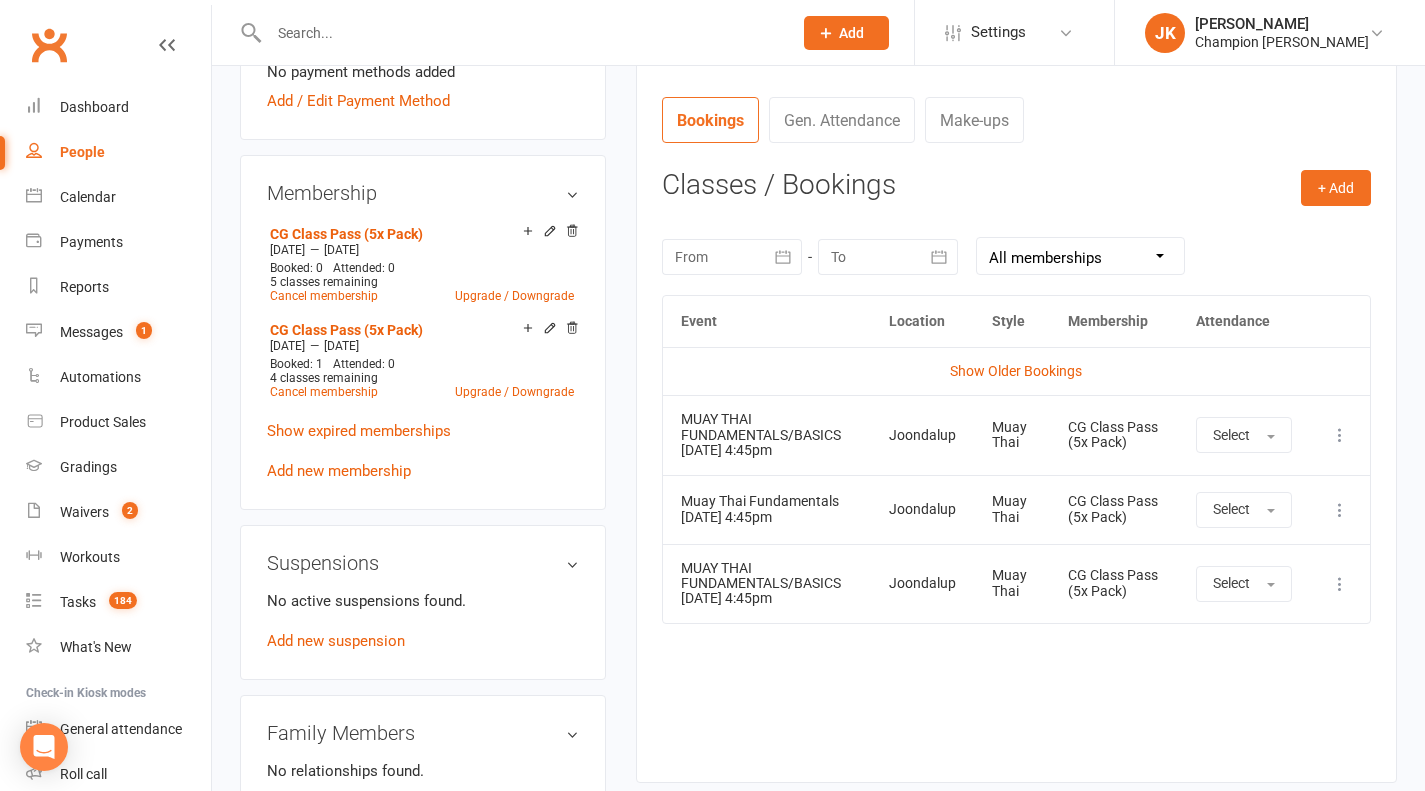 scroll, scrollTop: 716, scrollLeft: 0, axis: vertical 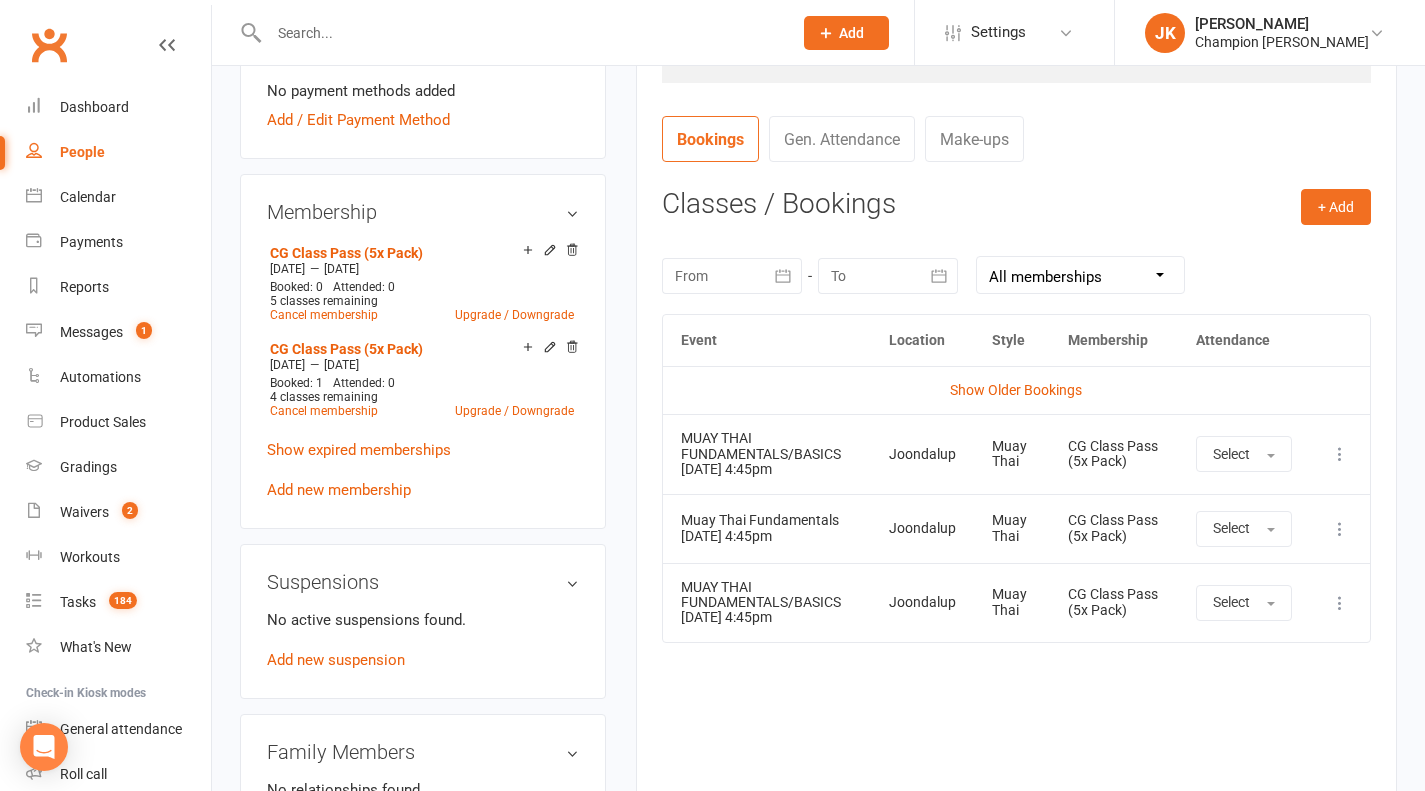 click on "Show Older Bookings" at bounding box center [1016, 390] 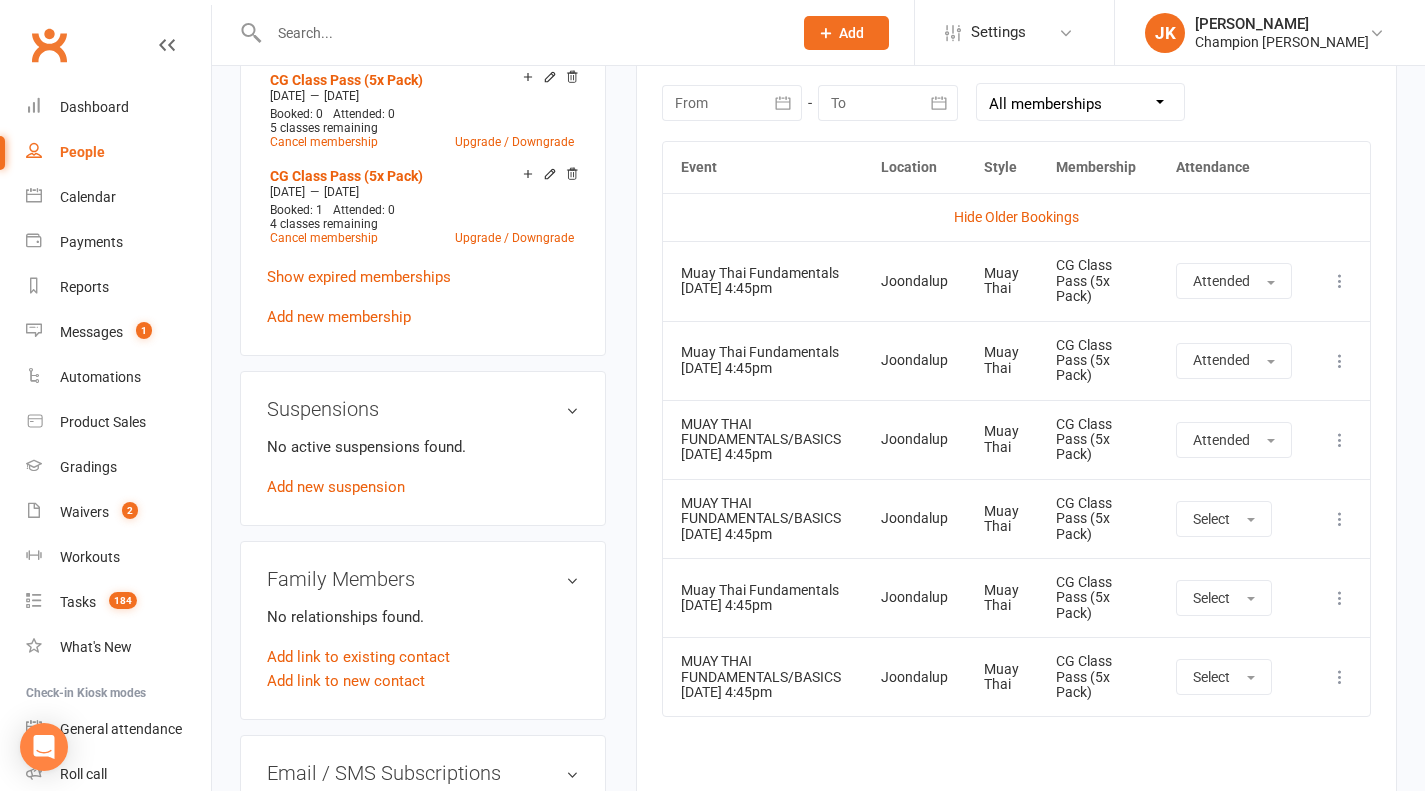 scroll, scrollTop: 891, scrollLeft: 0, axis: vertical 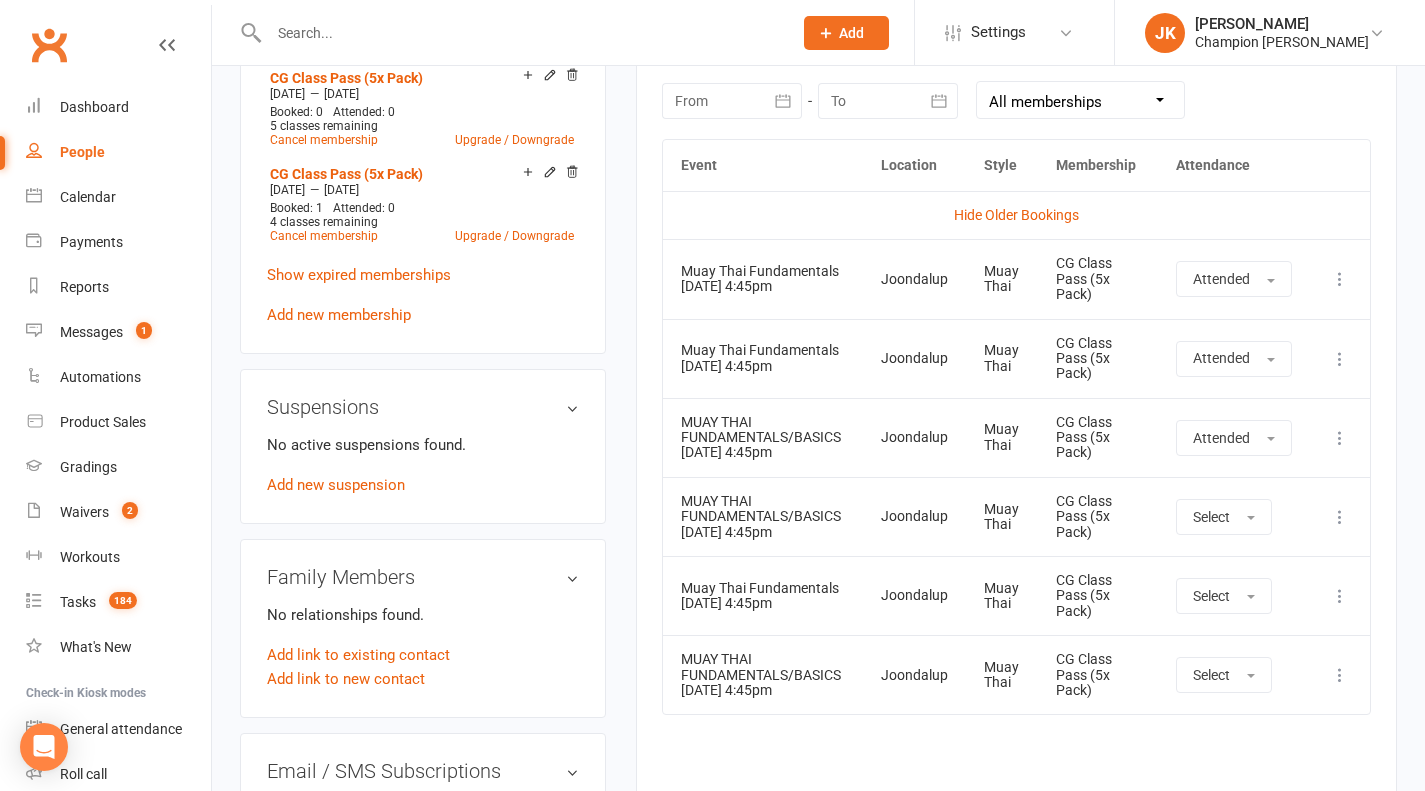 click on "Show expired memberships" at bounding box center [359, 275] 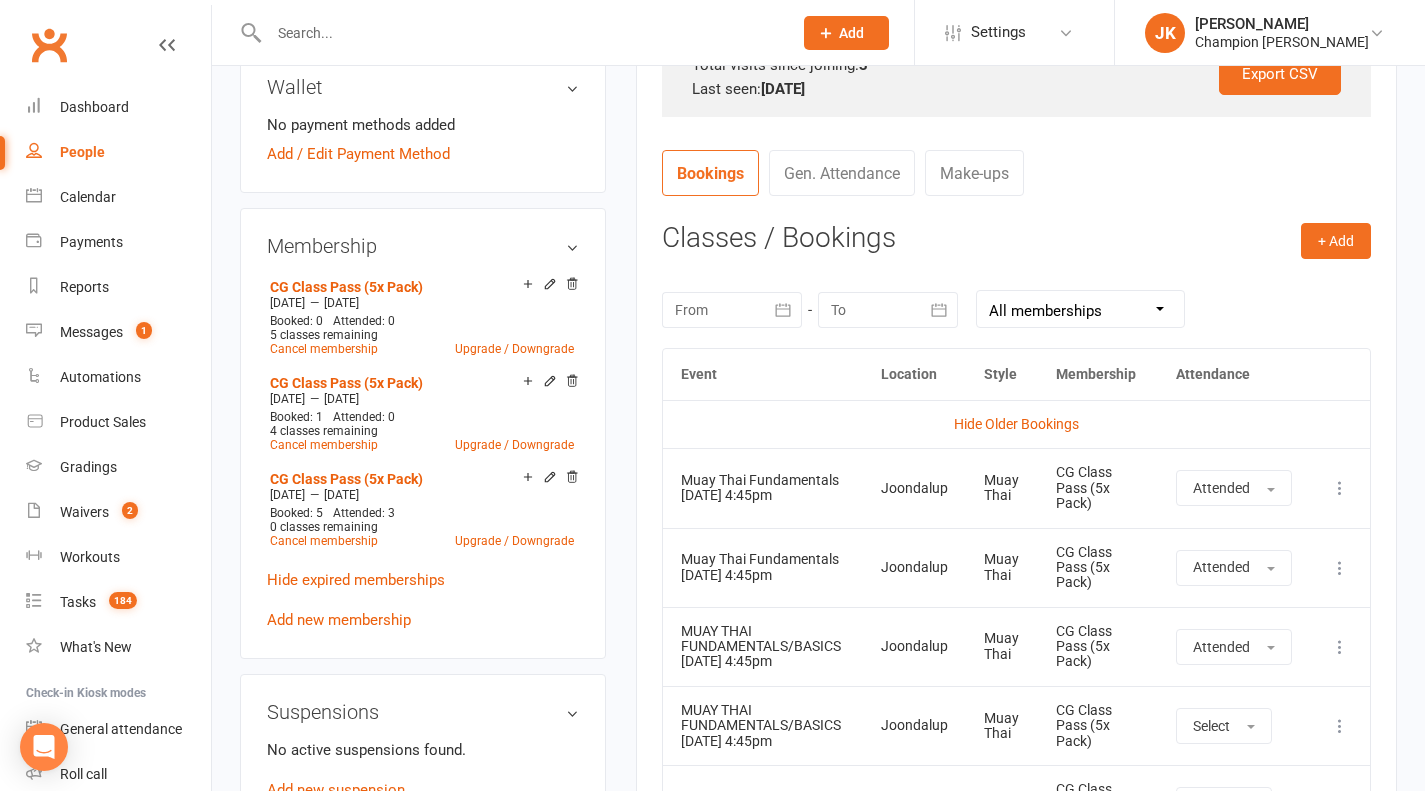 scroll, scrollTop: 0, scrollLeft: 0, axis: both 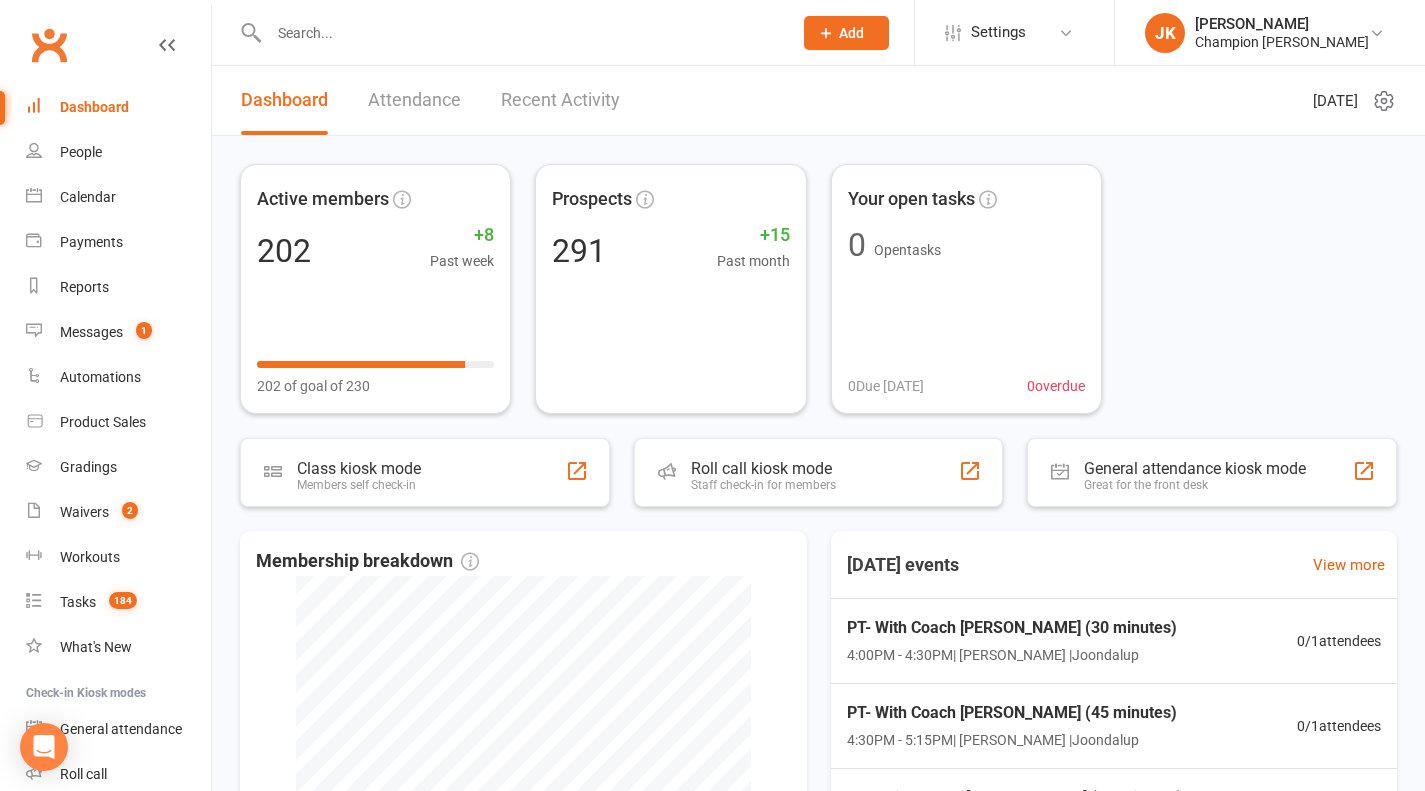 click on "Add" 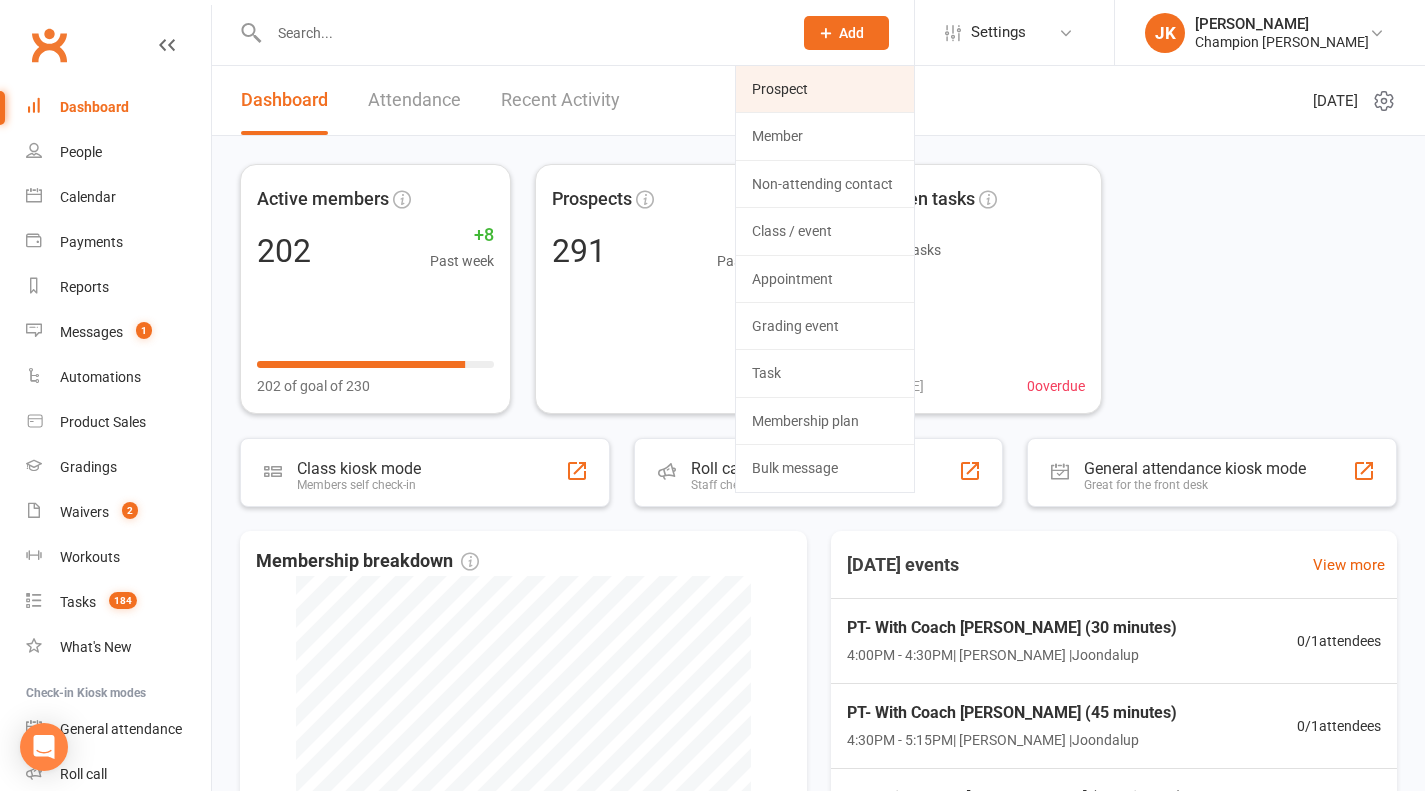 click on "Prospect" 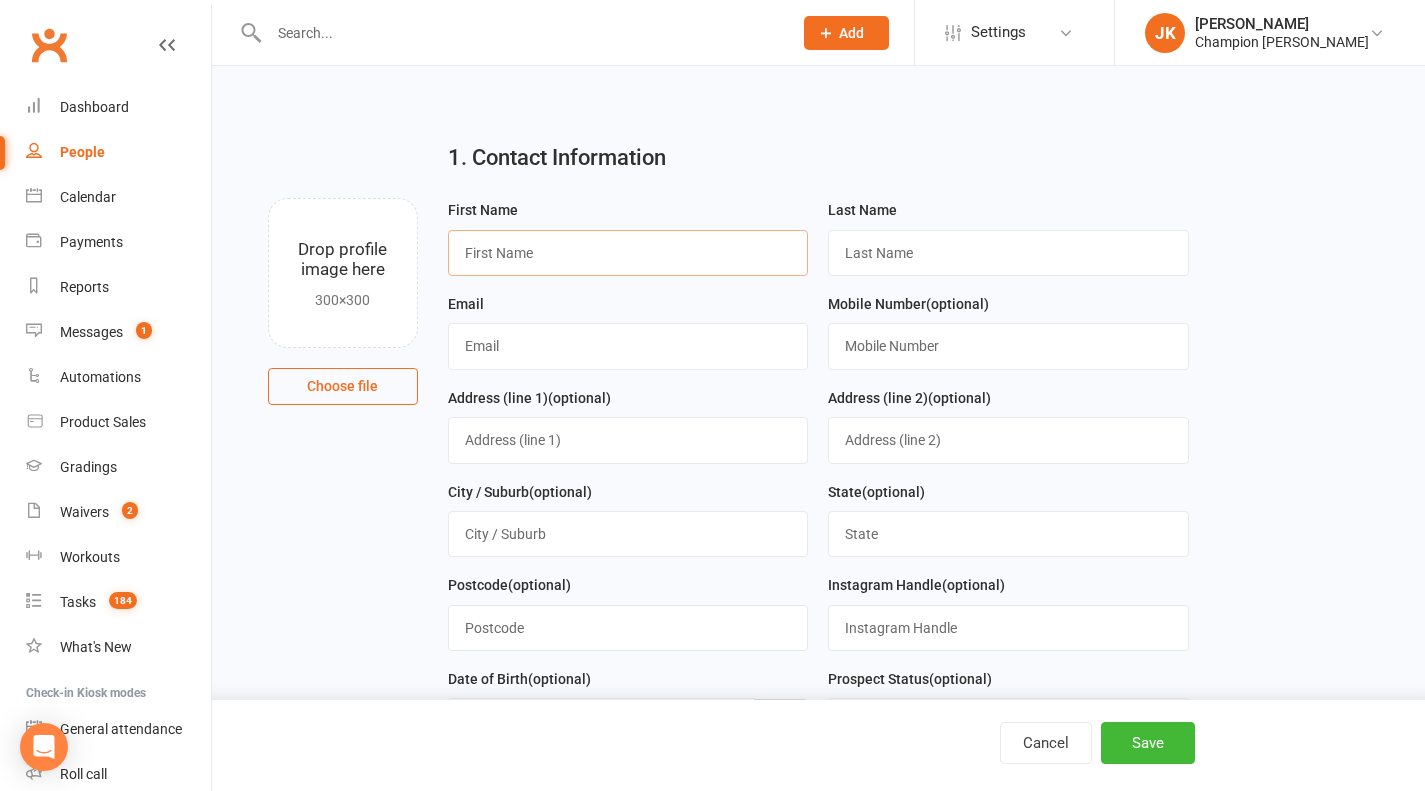 click at bounding box center (628, 253) 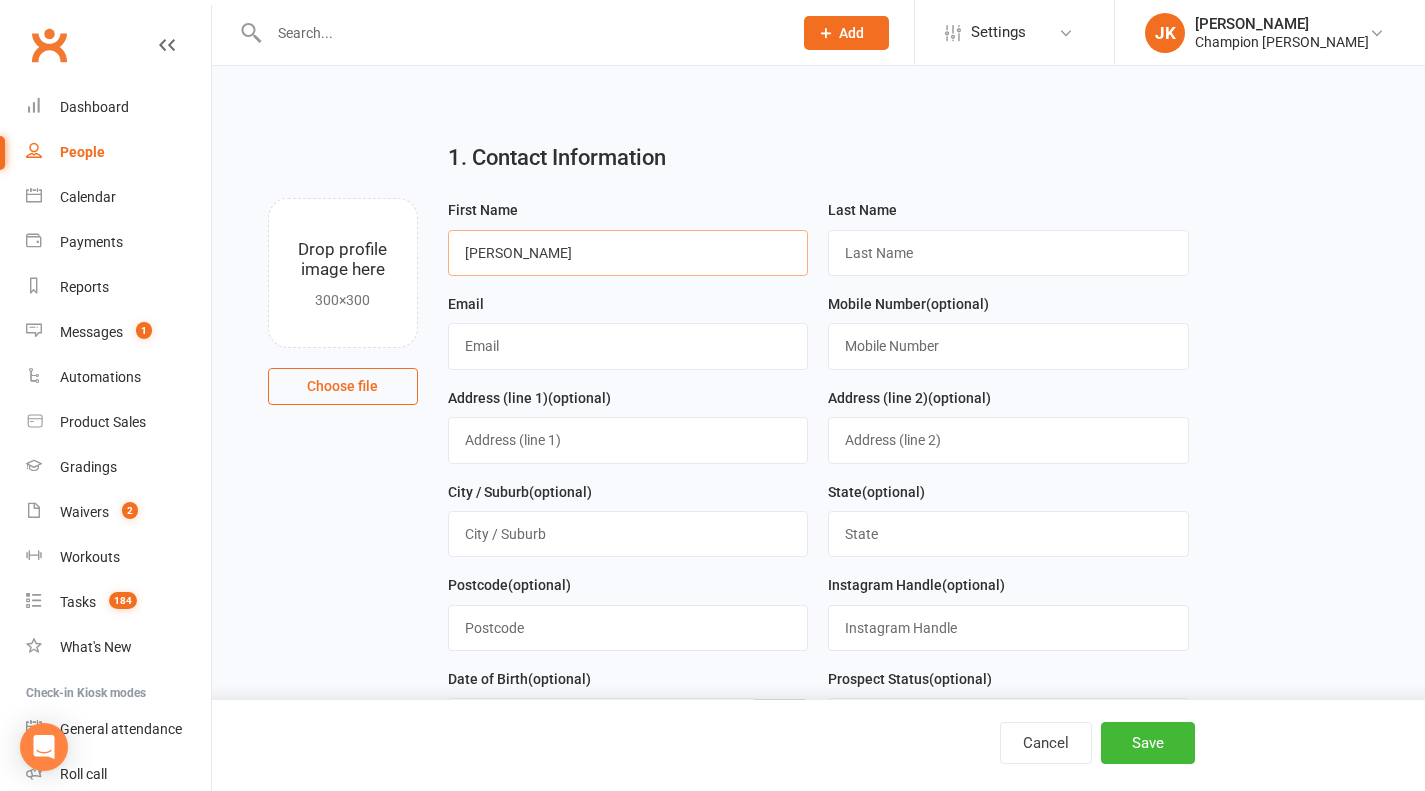 type on "[PERSON_NAME]" 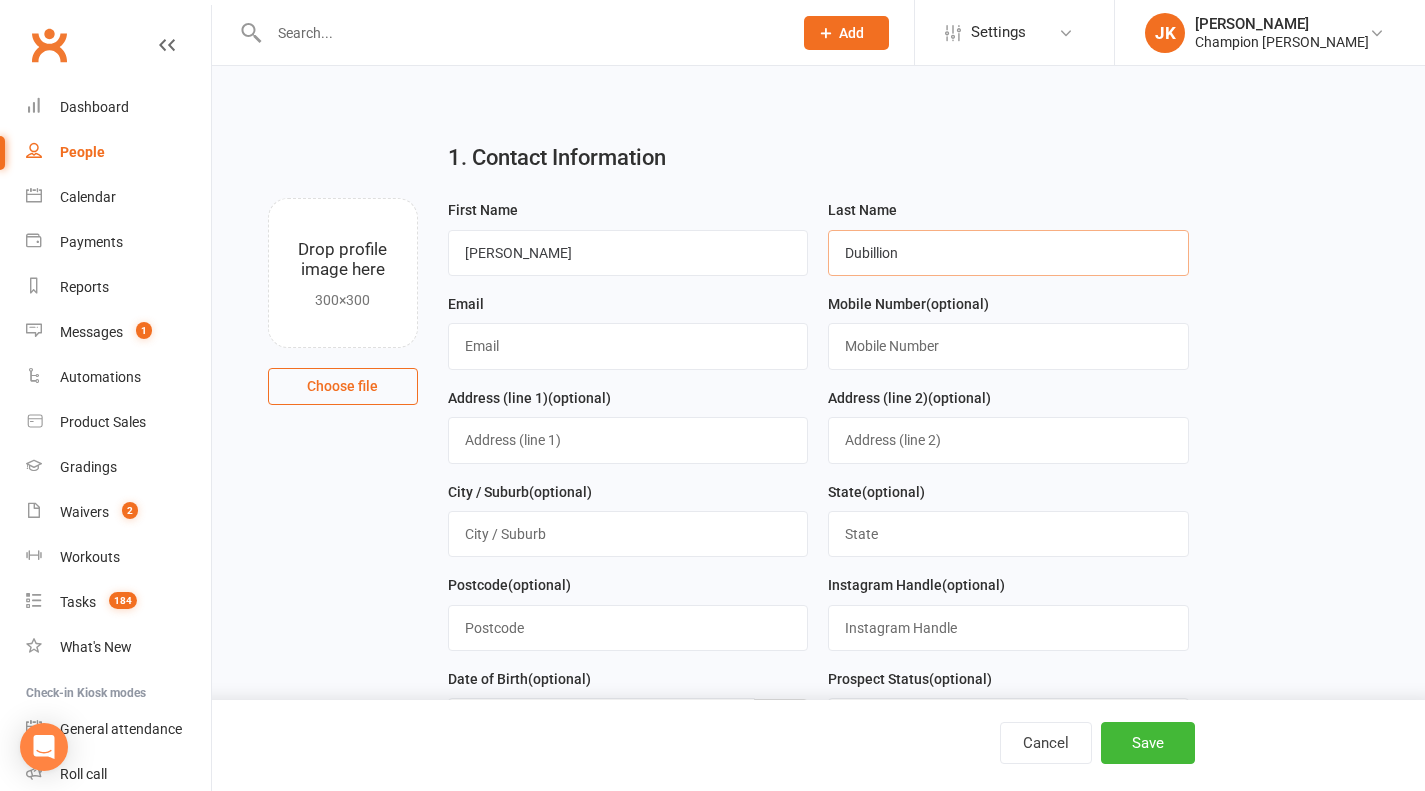 type on "Dubillion" 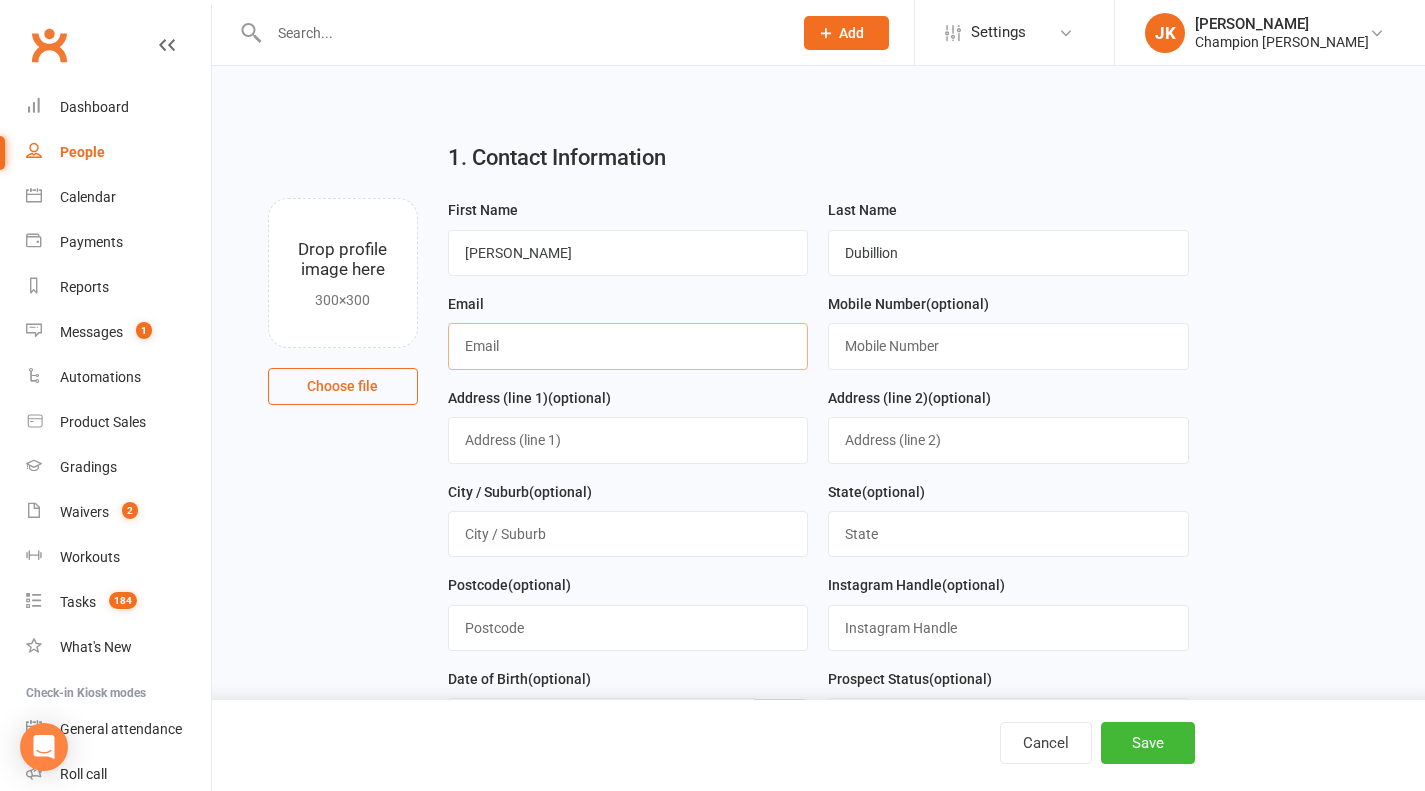 paste on "jeanleodubillon@gmail.com" 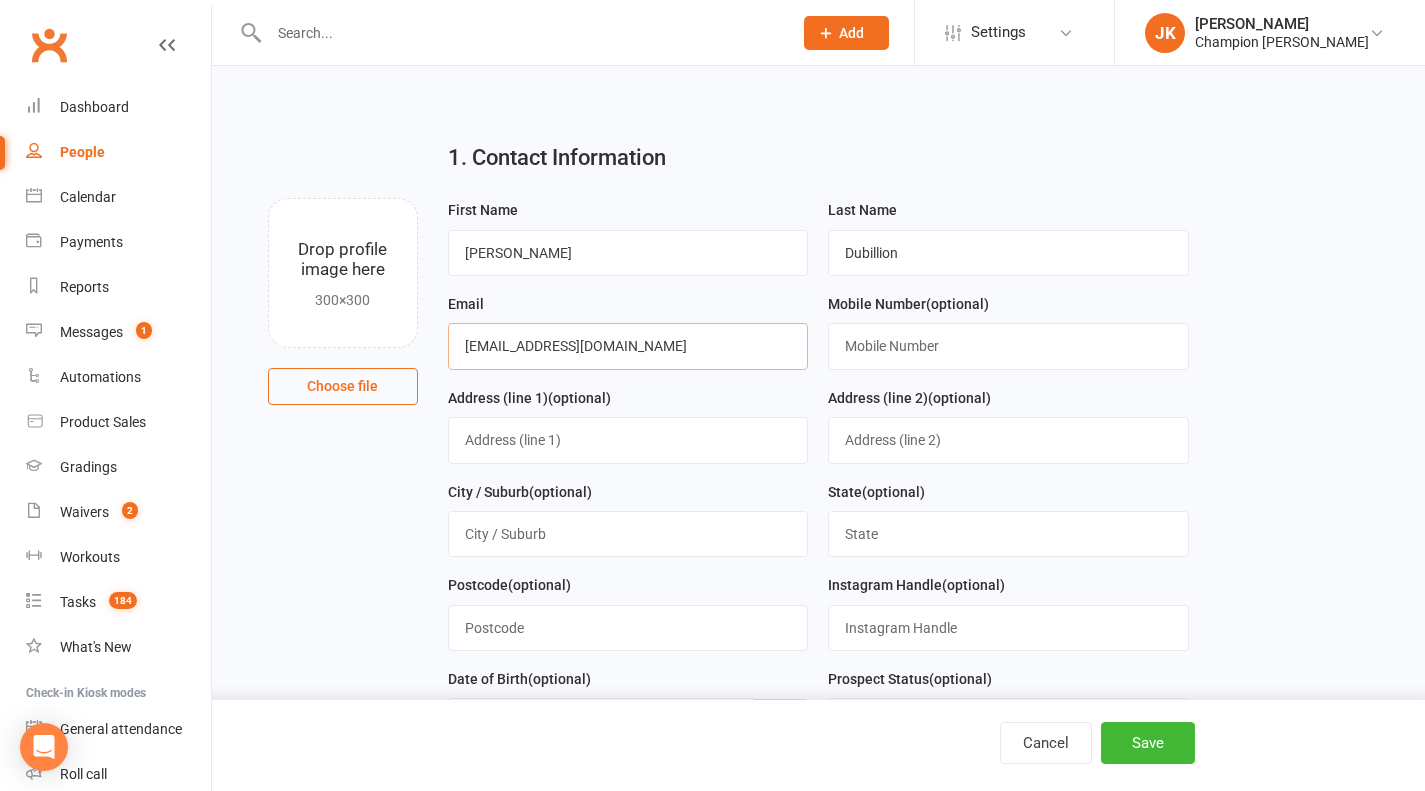 type on "jeanleodubillon@gmail.com" 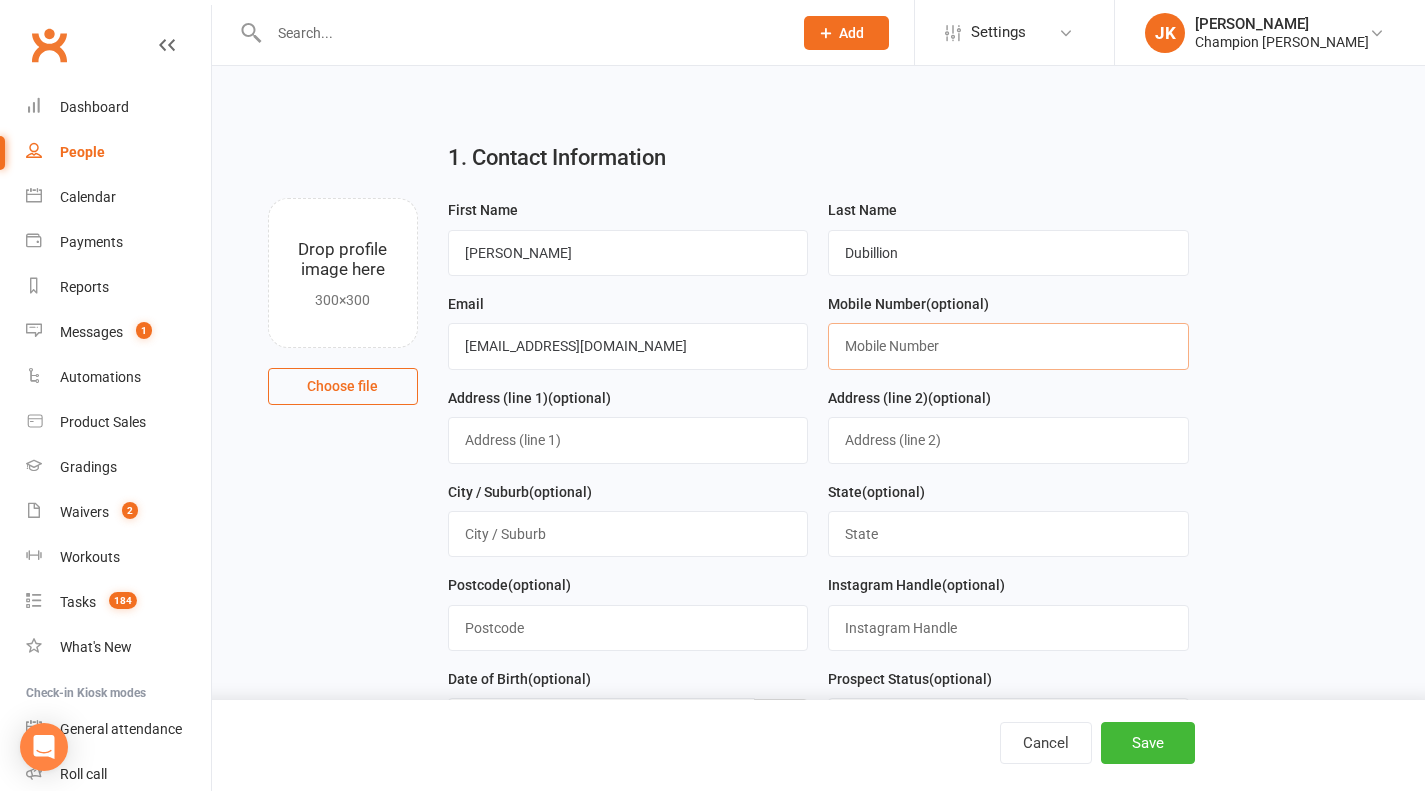 click at bounding box center (1008, 346) 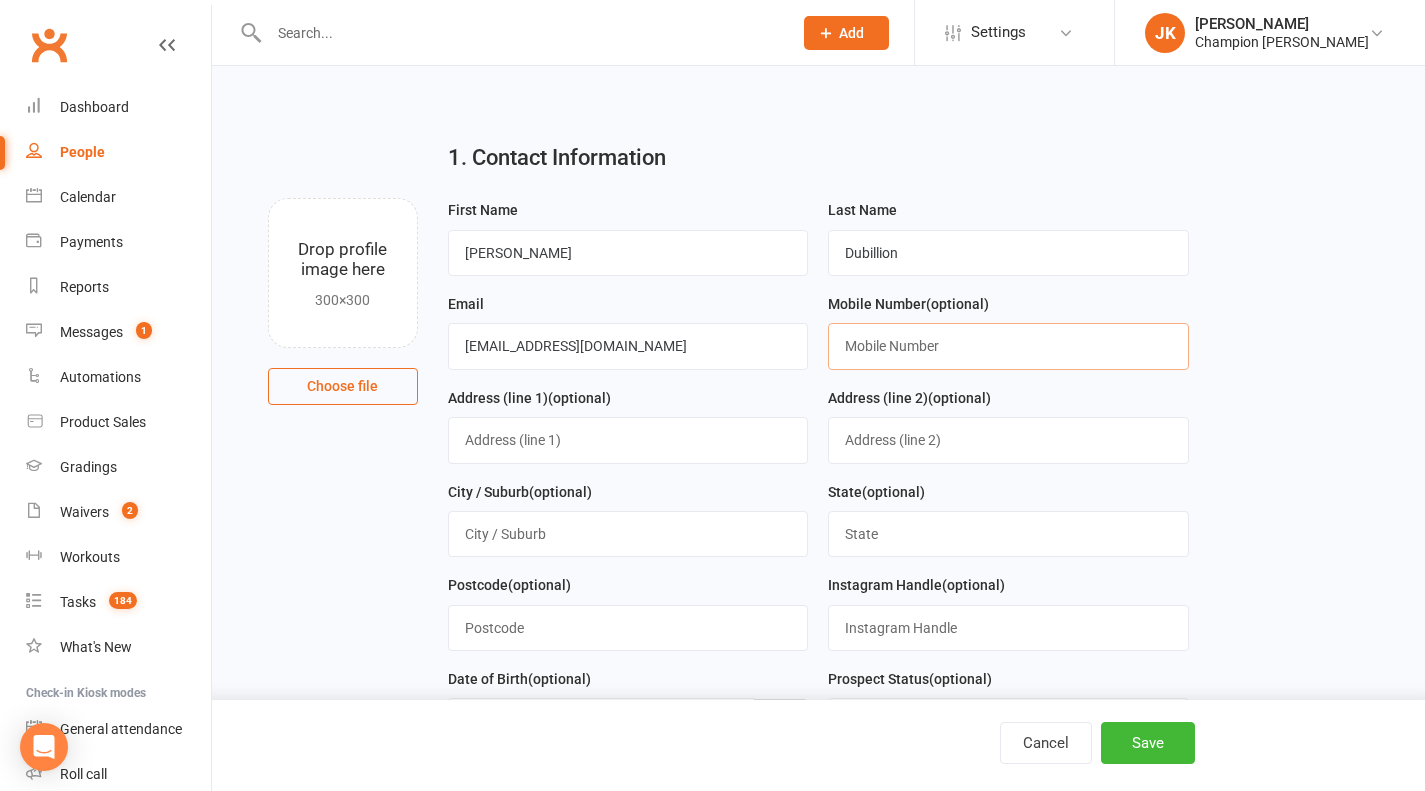 paste on "416969191" 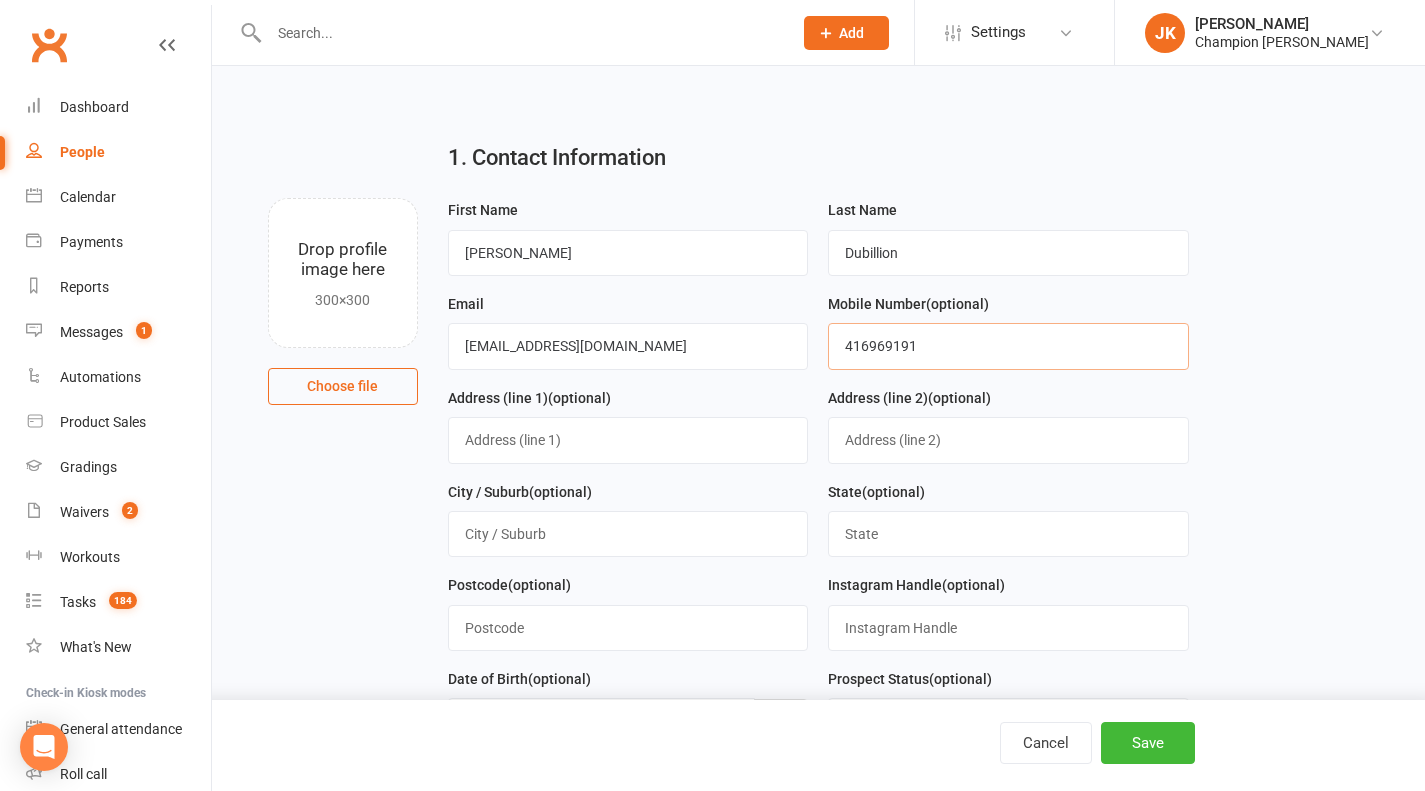 click on "416969191" at bounding box center [1008, 346] 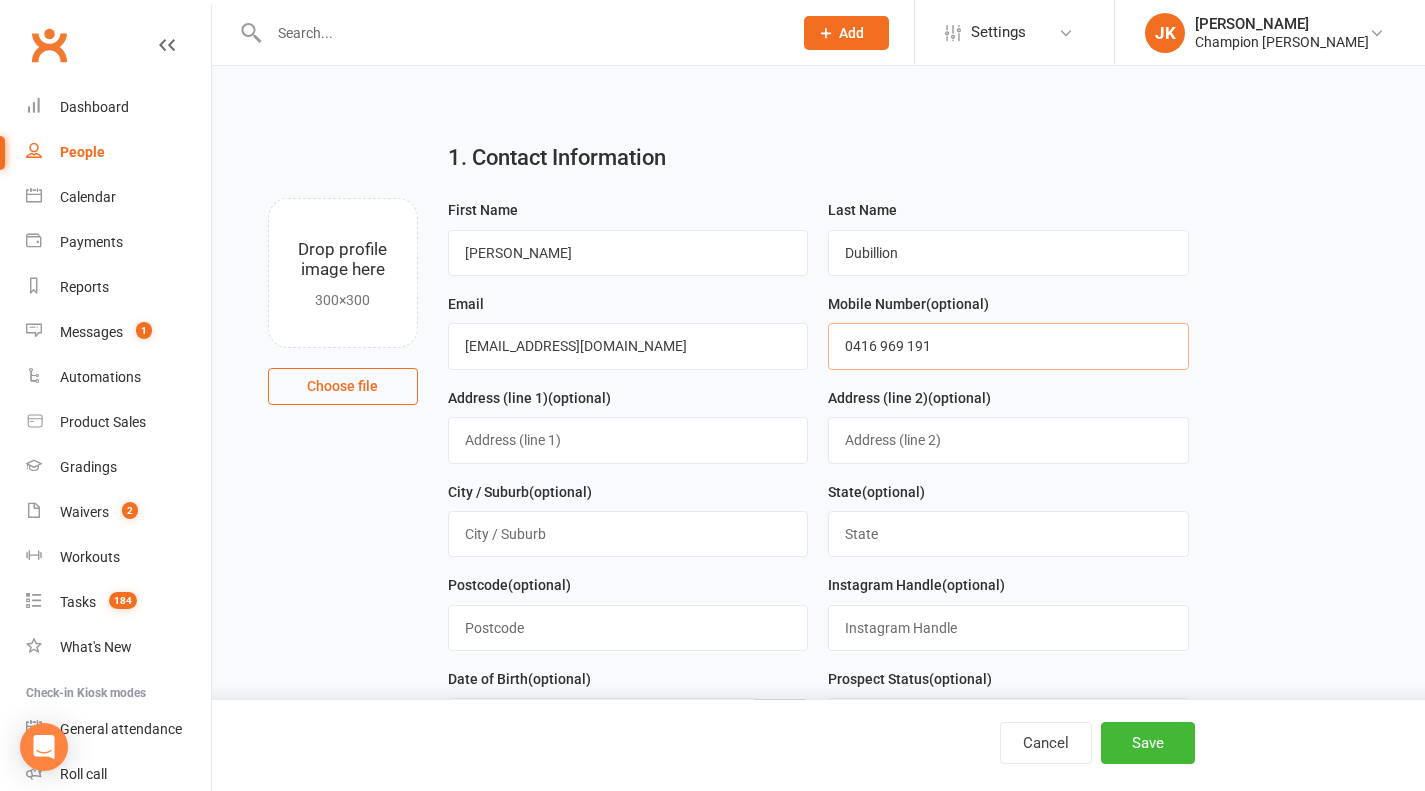 type on "0416 969 191" 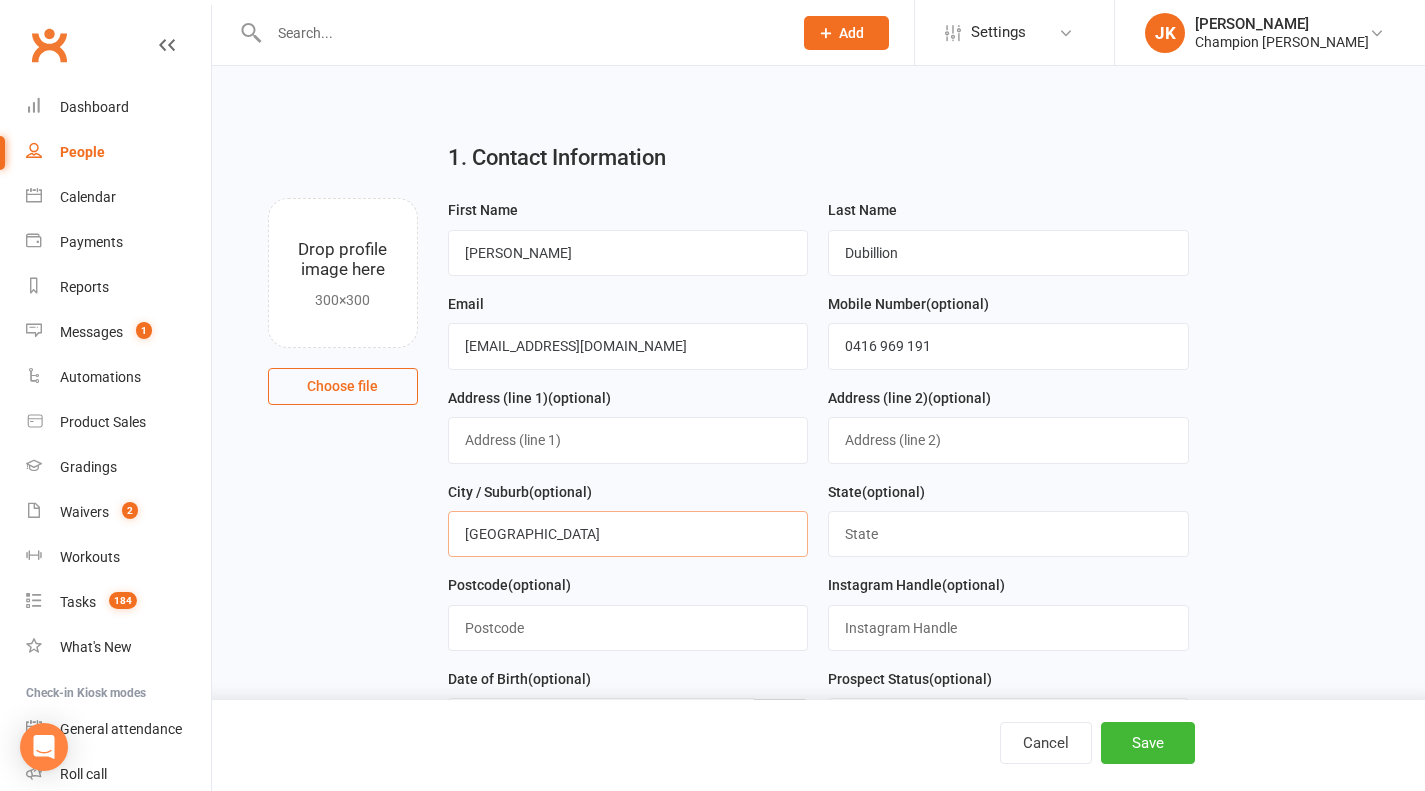 type on "[GEOGRAPHIC_DATA]" 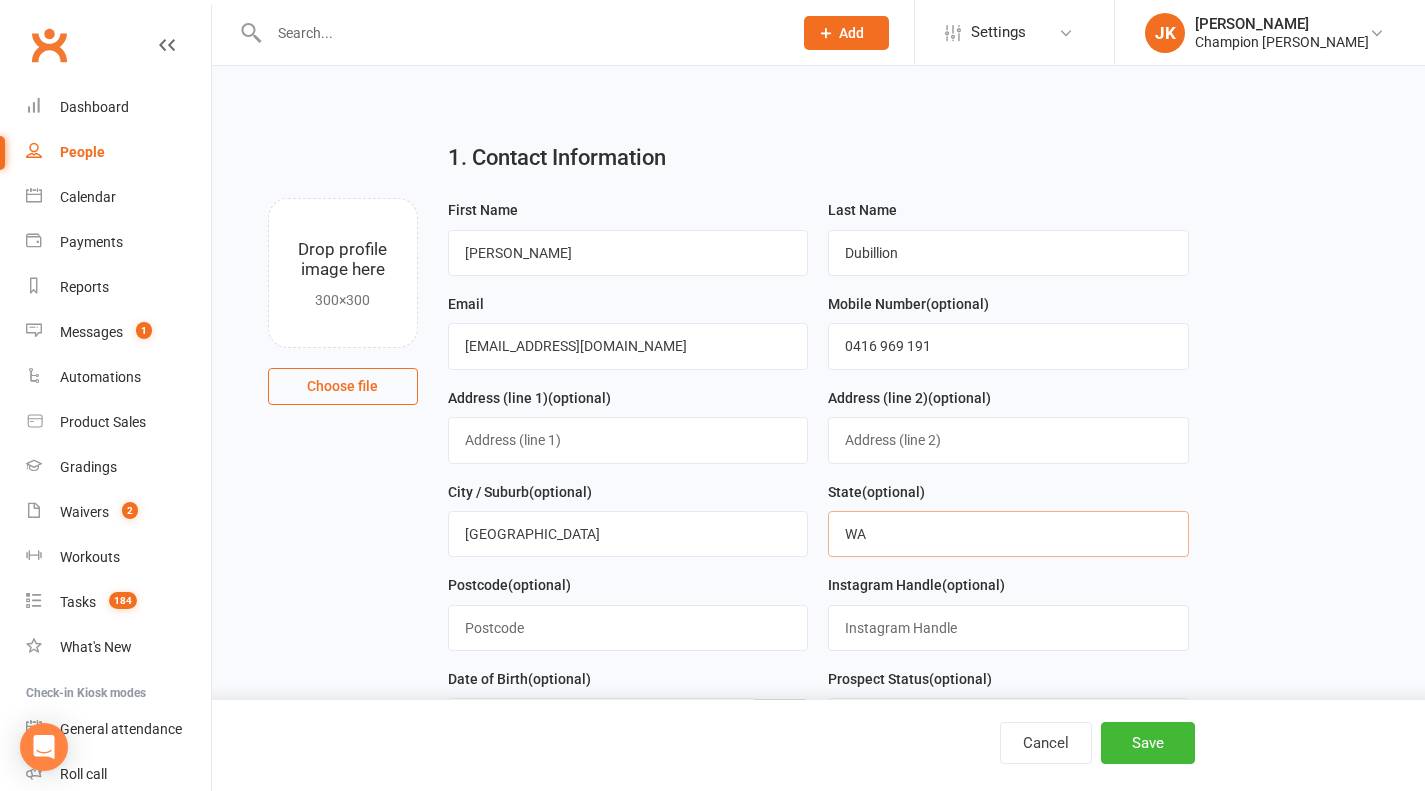 type on "WA" 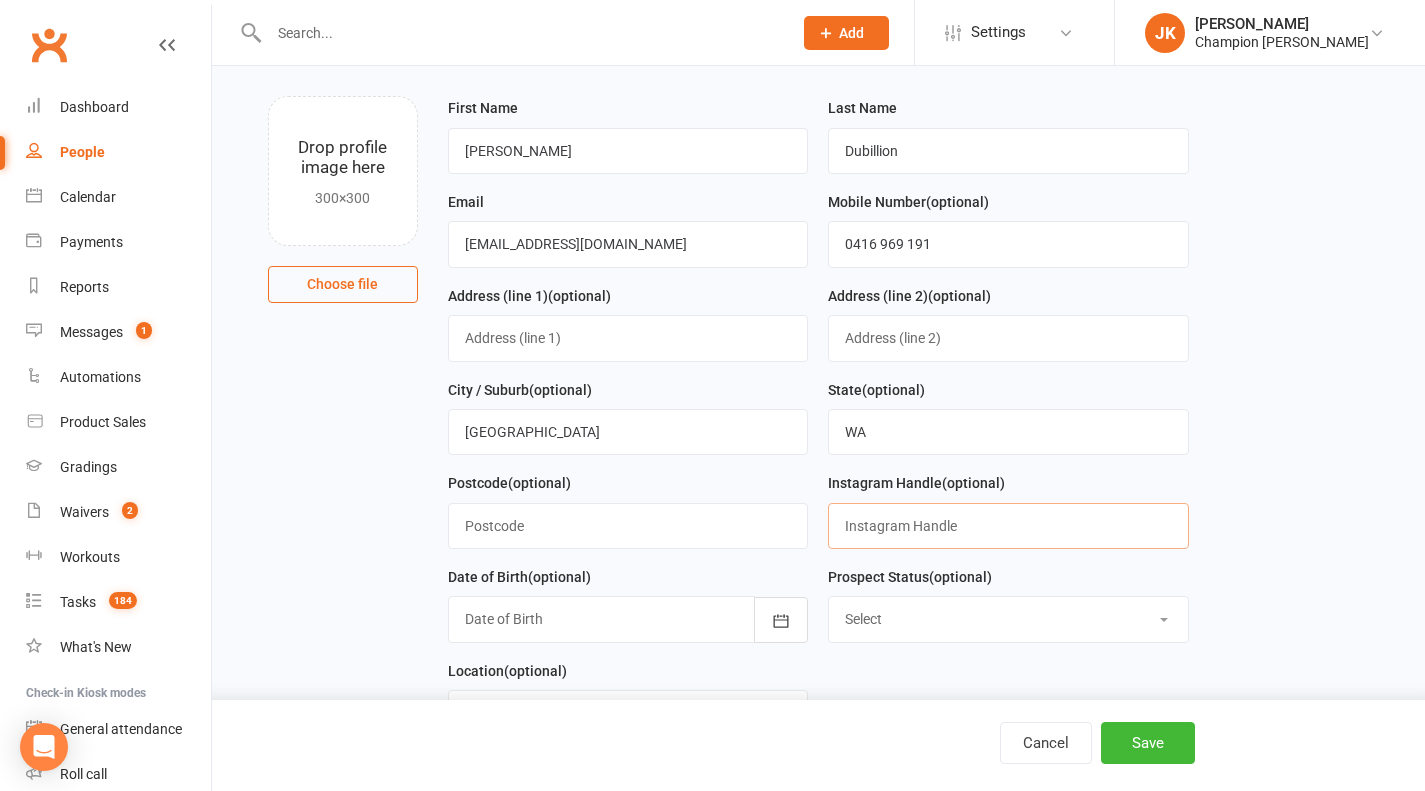 scroll, scrollTop: 108, scrollLeft: 0, axis: vertical 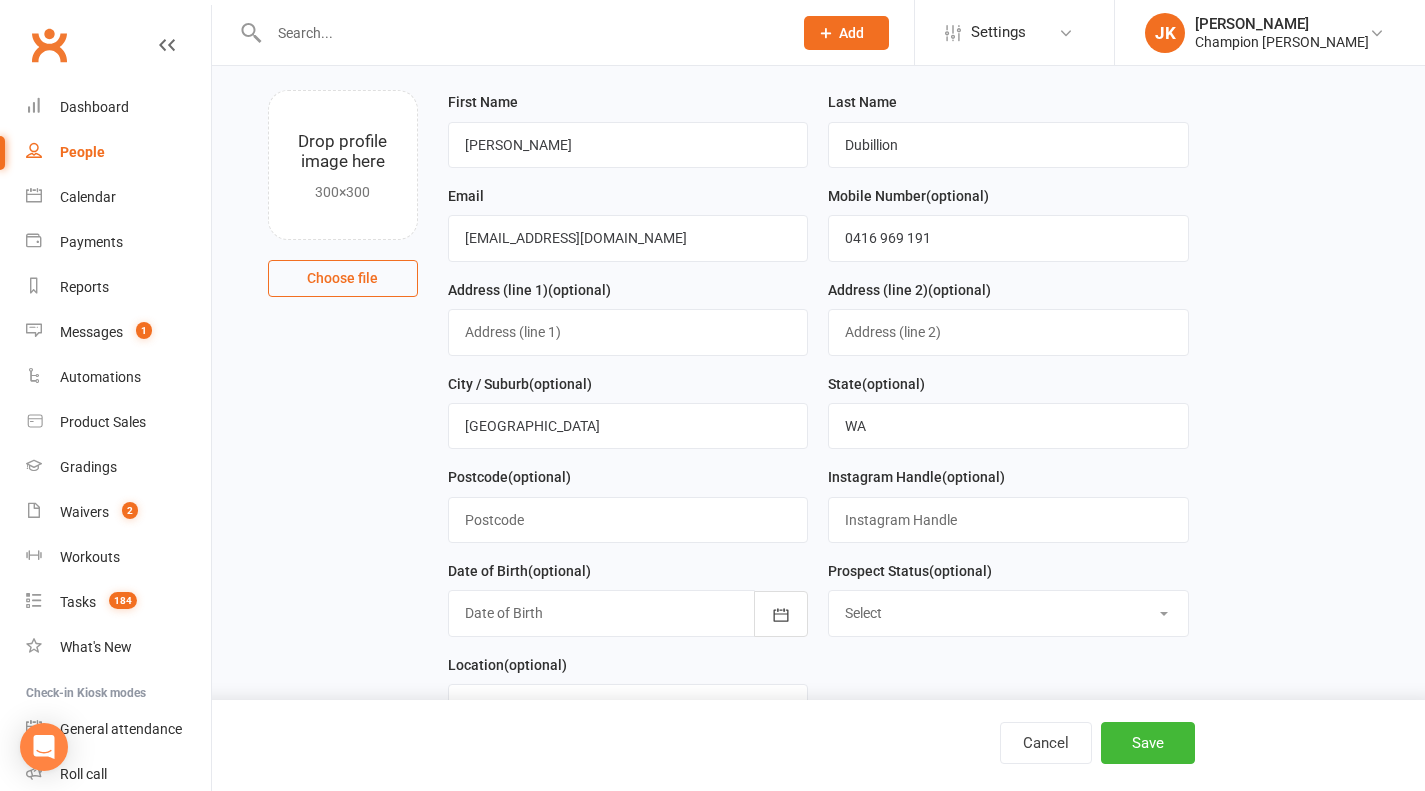 click at bounding box center [628, 613] 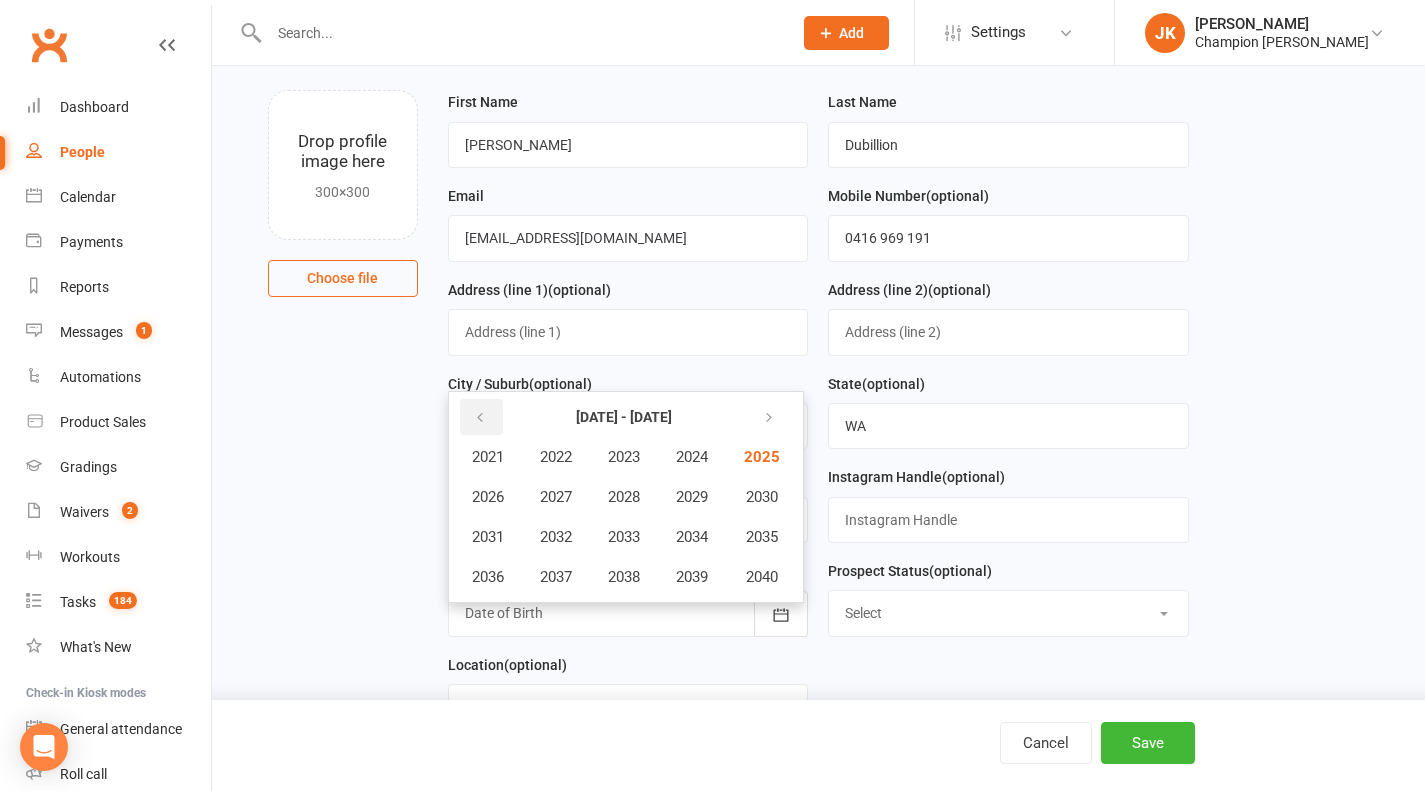 click at bounding box center [480, 418] 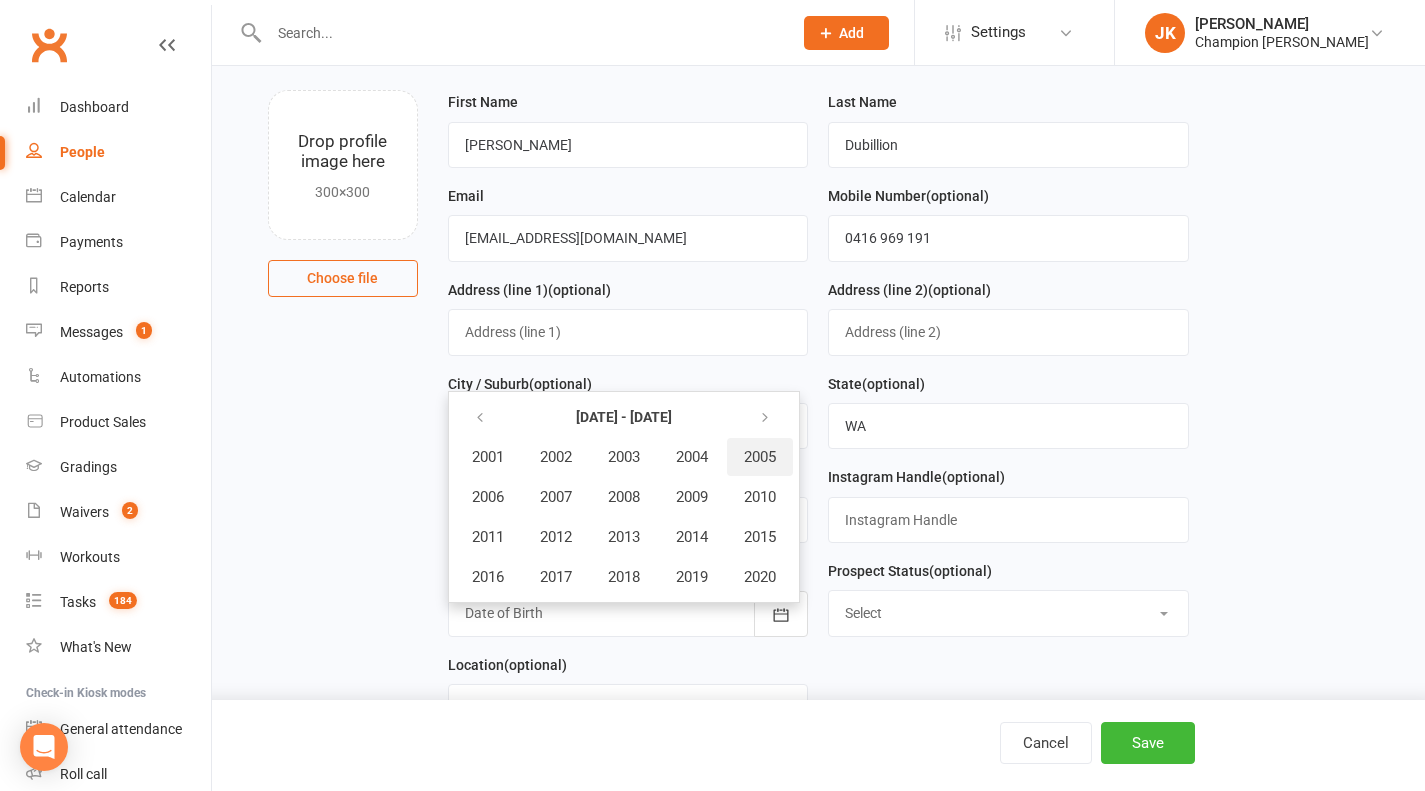 click on "2005" at bounding box center [760, 457] 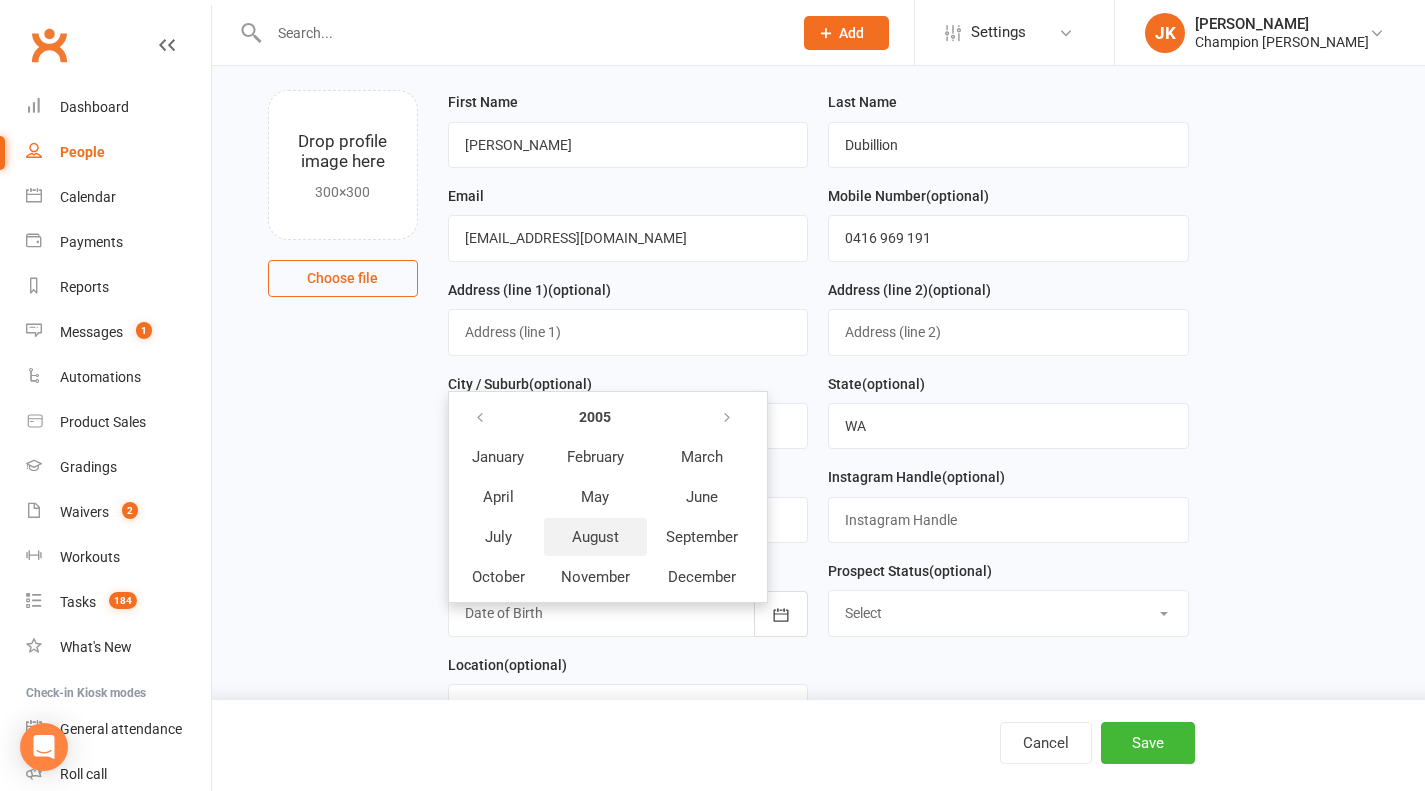 click on "August" at bounding box center [595, 537] 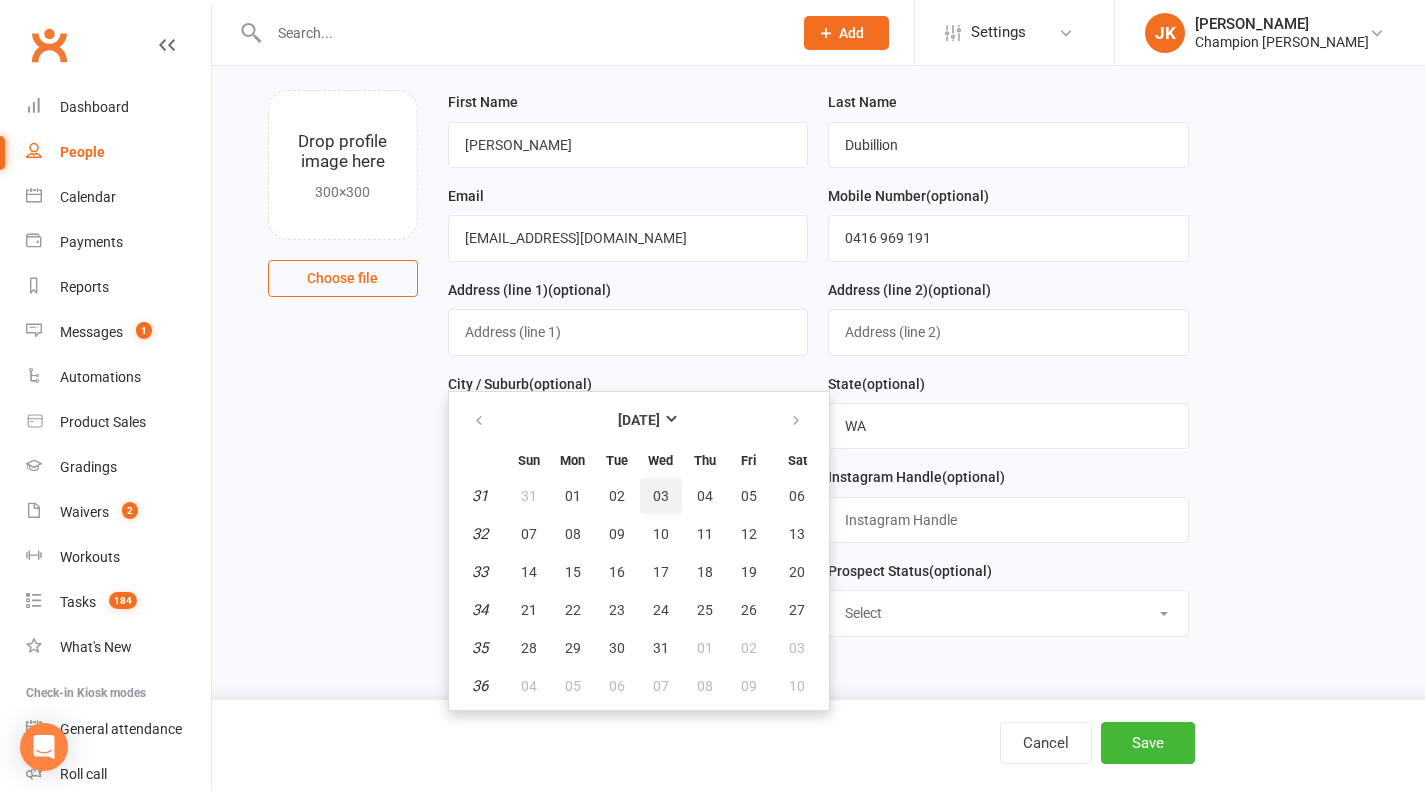 click on "03" at bounding box center (661, 496) 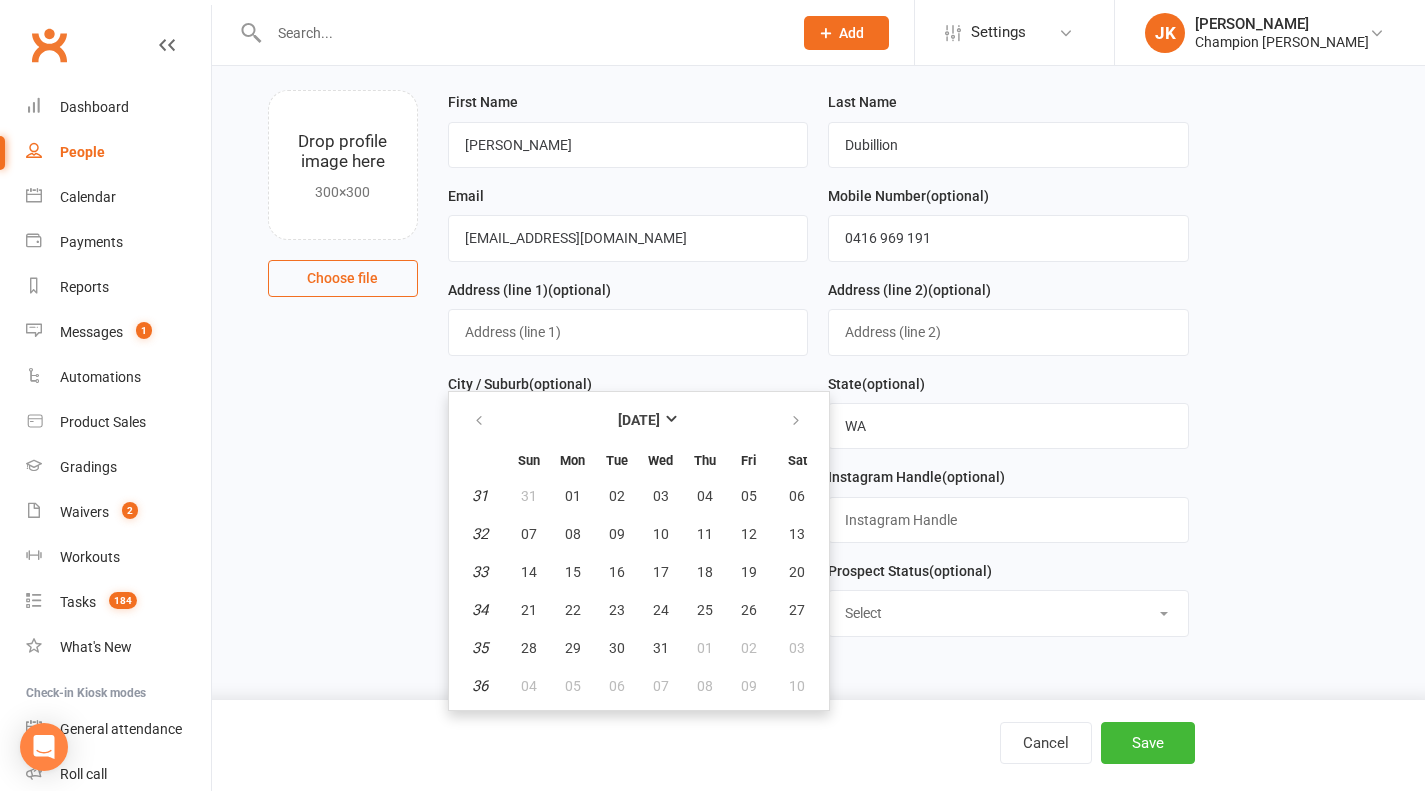 type on "03 Aug 2005" 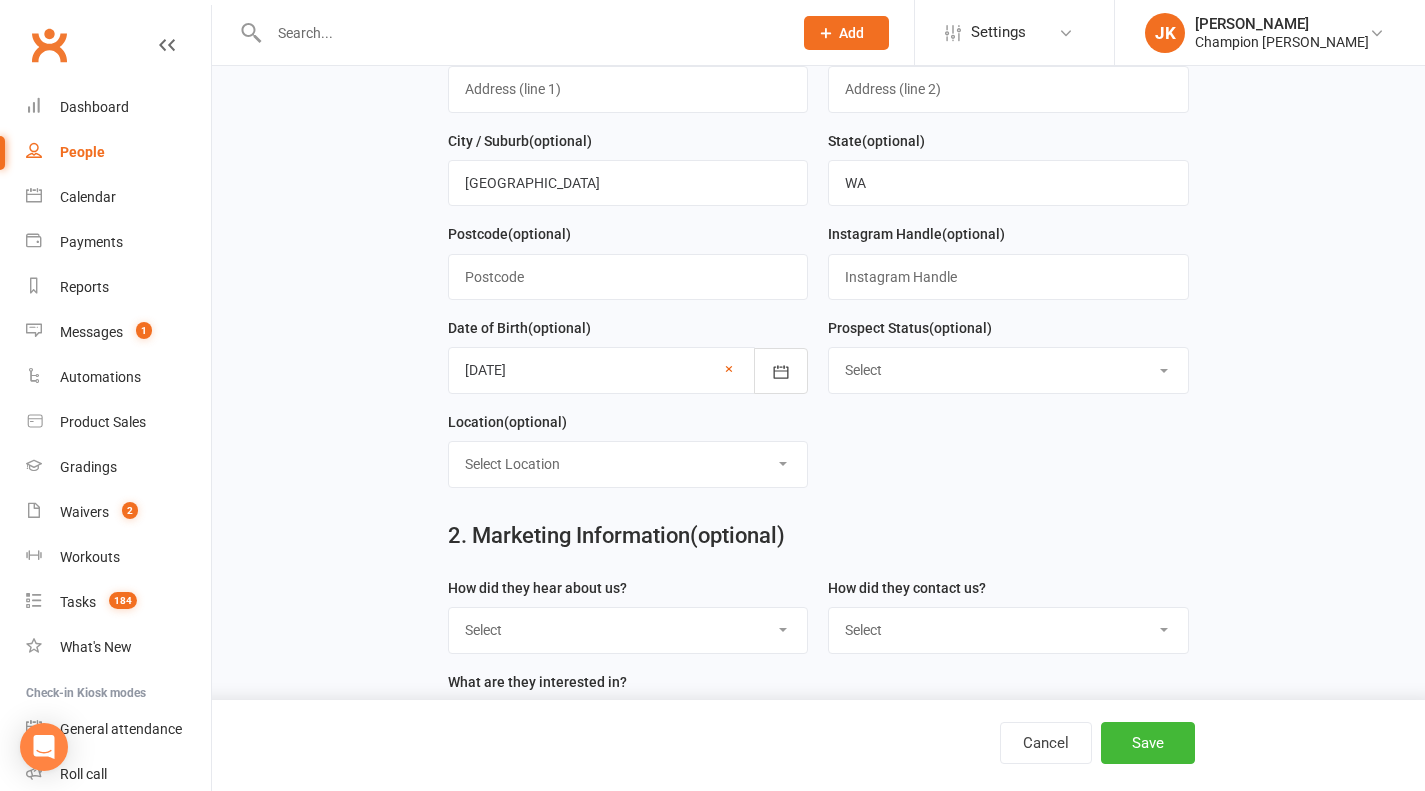 scroll, scrollTop: 352, scrollLeft: 0, axis: vertical 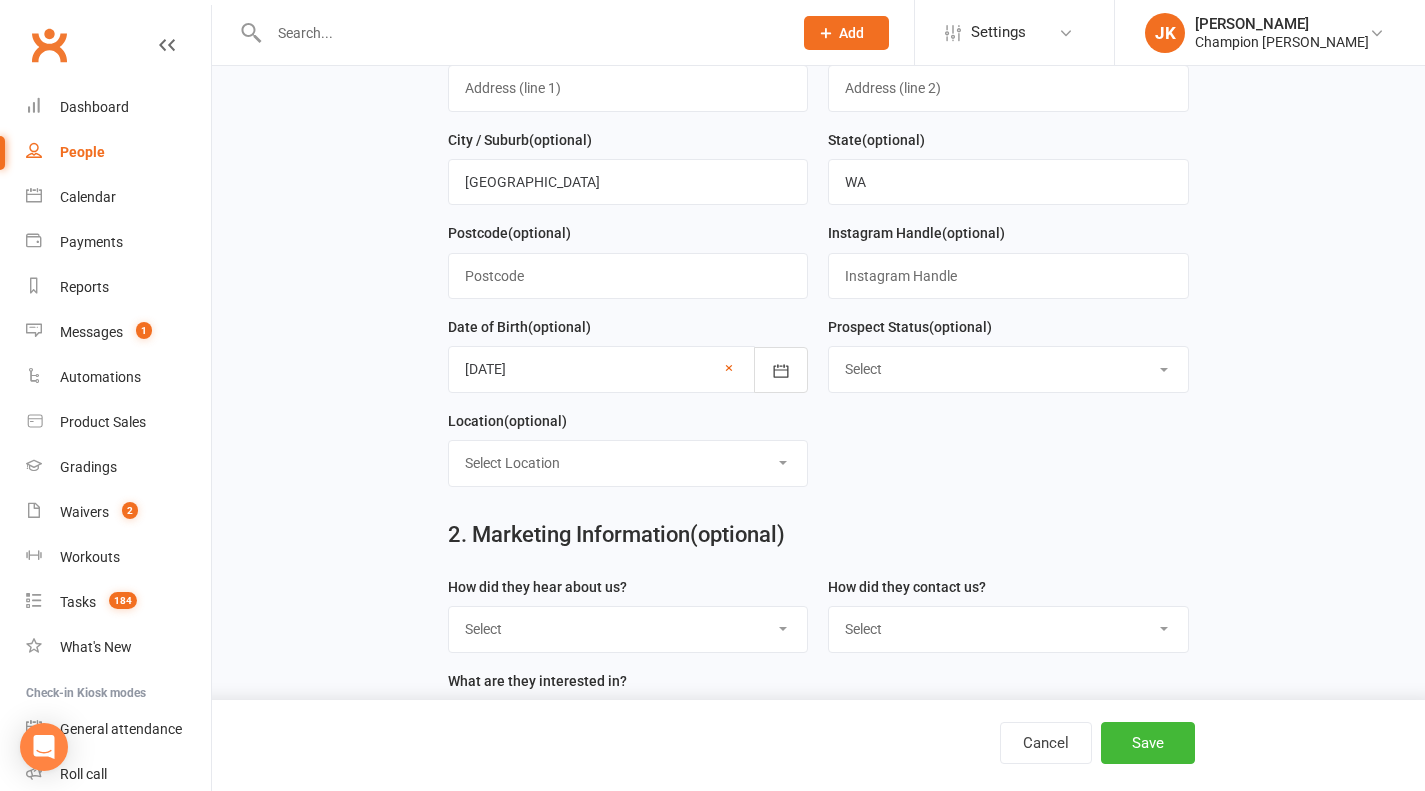 click on "Select Location Highgate Joondalup Myaree" at bounding box center (628, 463) 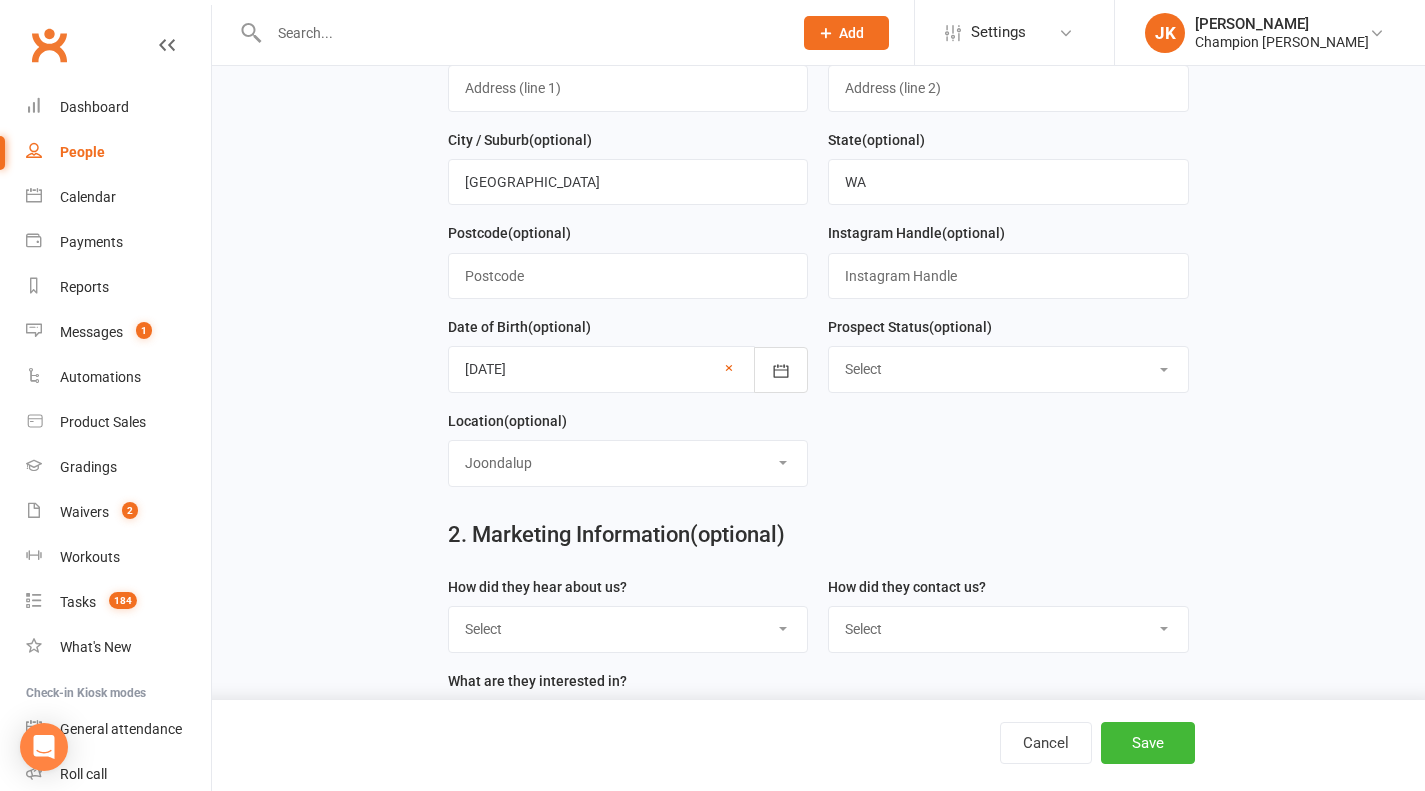 click on "Select Location Highgate Joondalup Myaree" at bounding box center (628, 463) 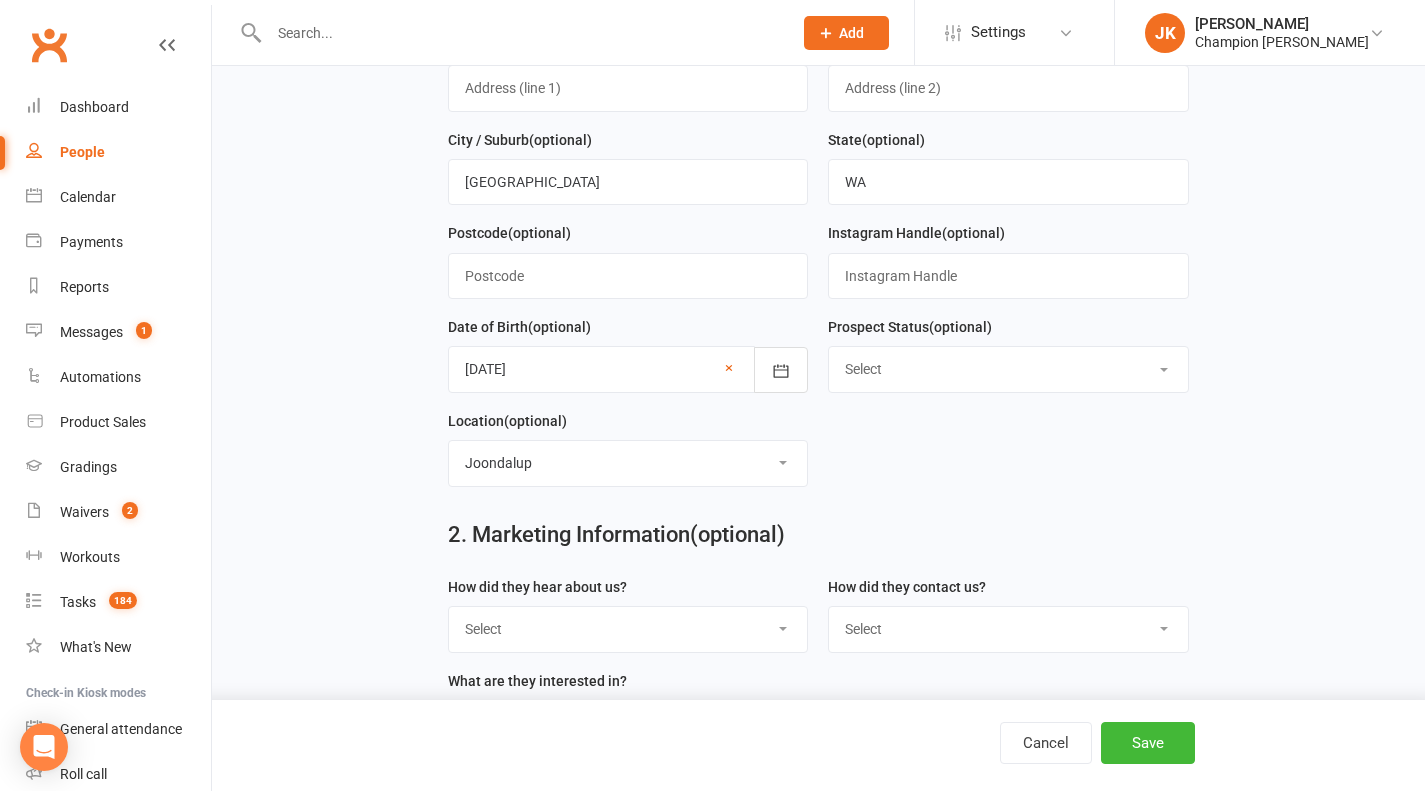 click on "Save" at bounding box center [1148, 743] 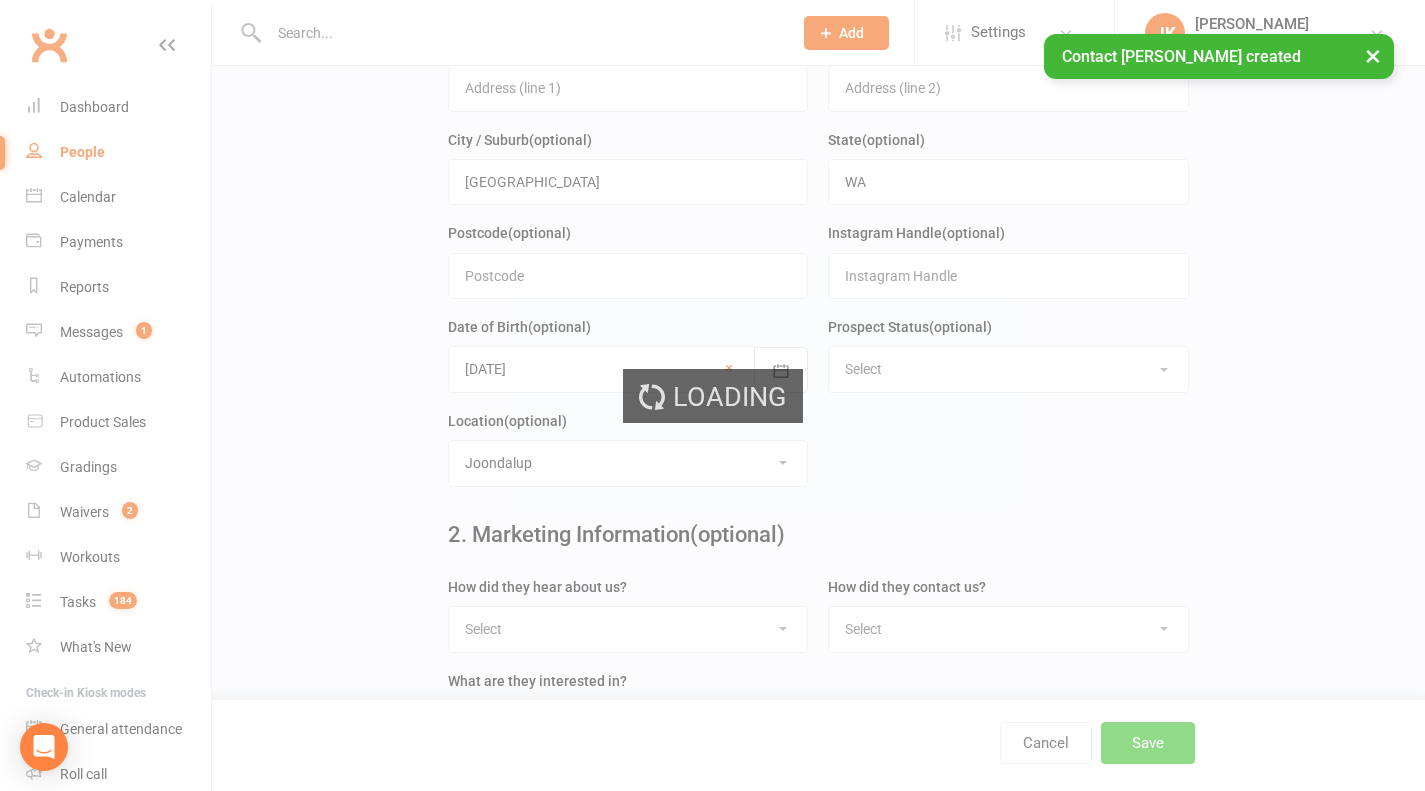 scroll, scrollTop: 0, scrollLeft: 0, axis: both 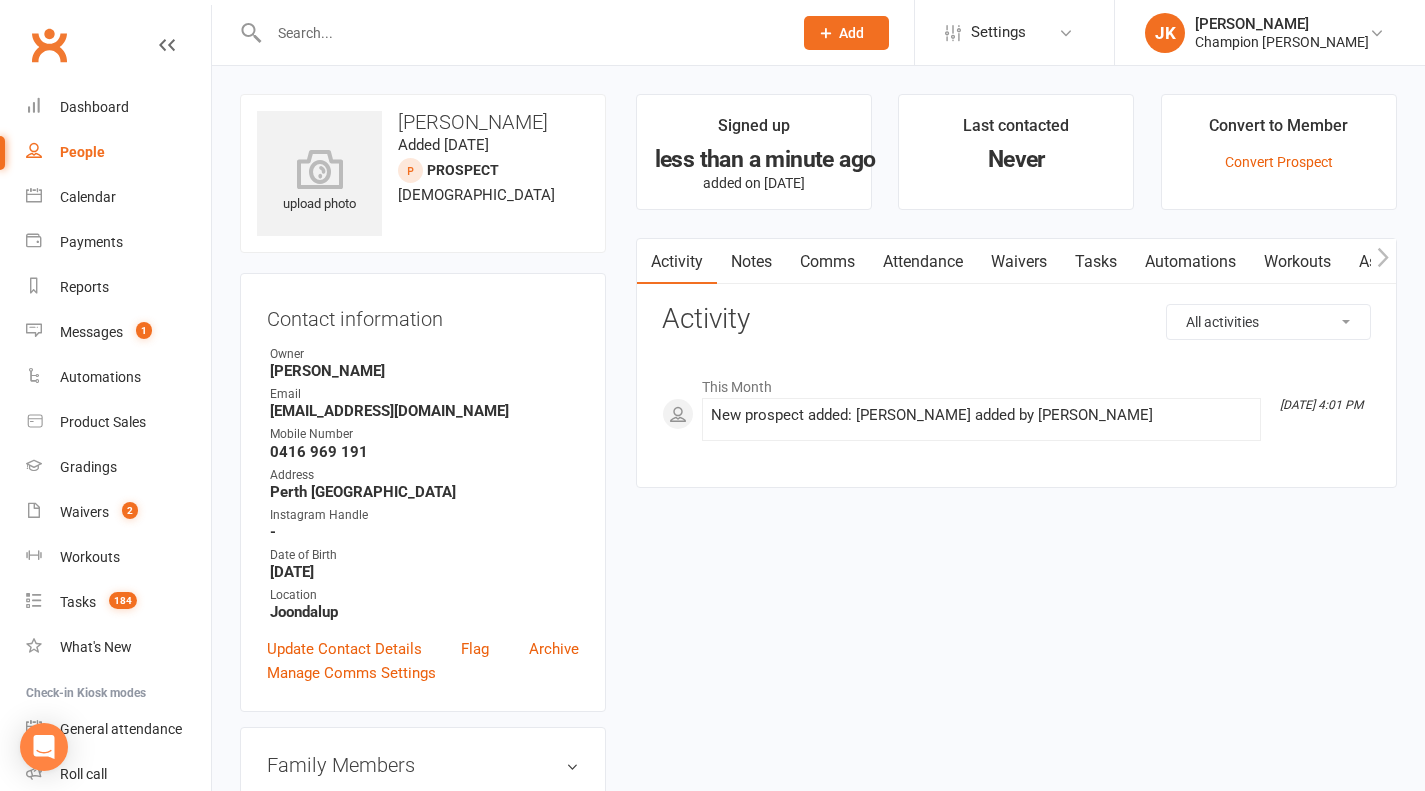 click on "Notes" at bounding box center [751, 262] 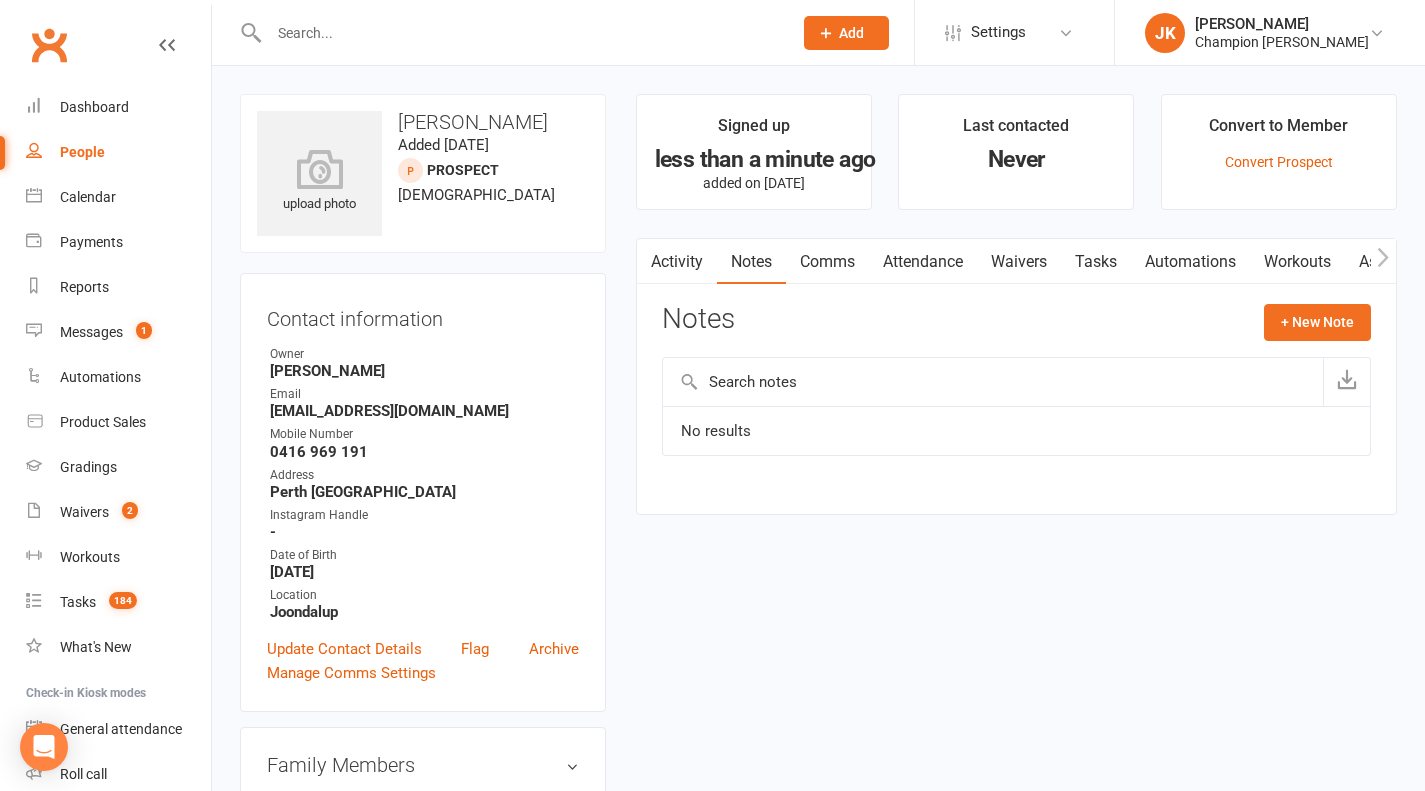 click on "+ New Note" at bounding box center (1317, 322) 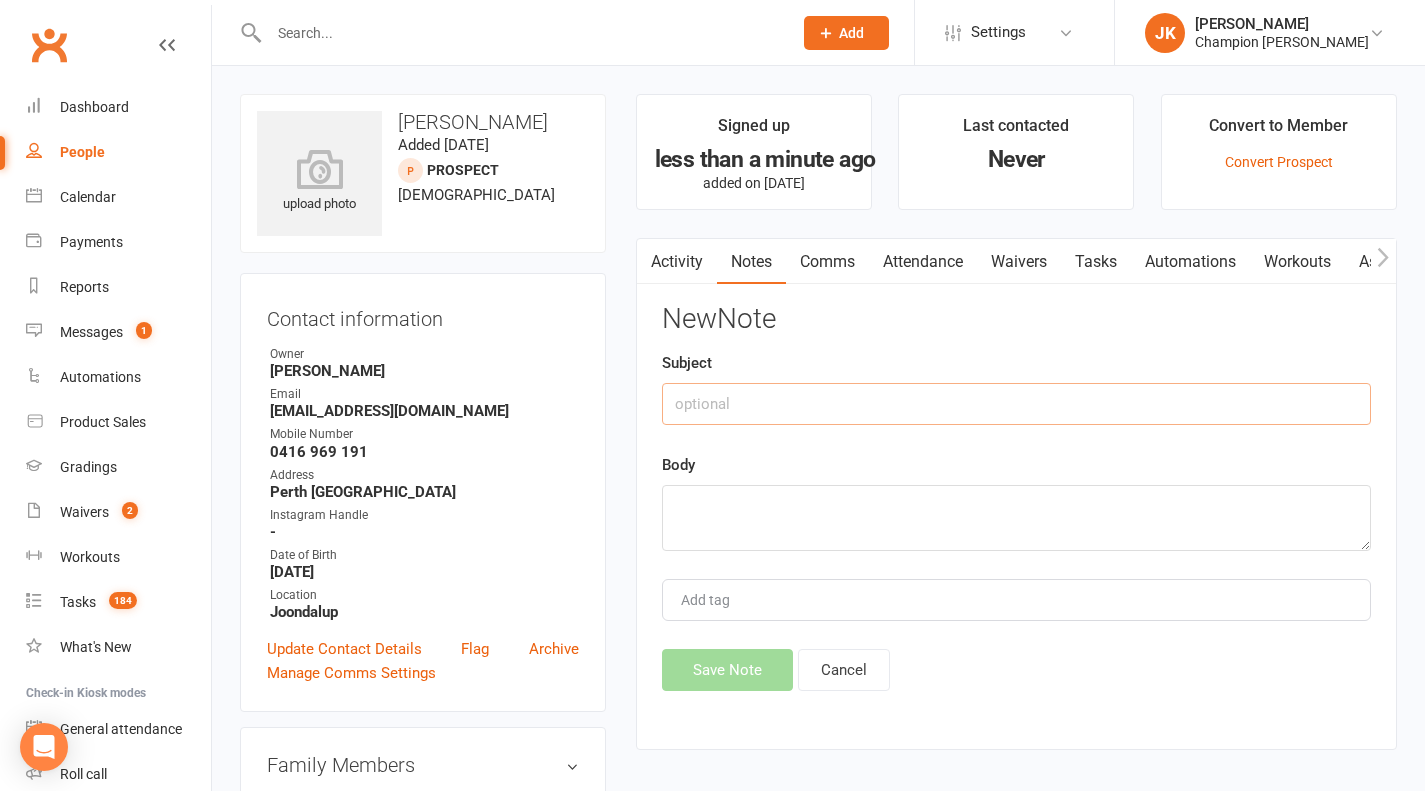 click at bounding box center [1016, 404] 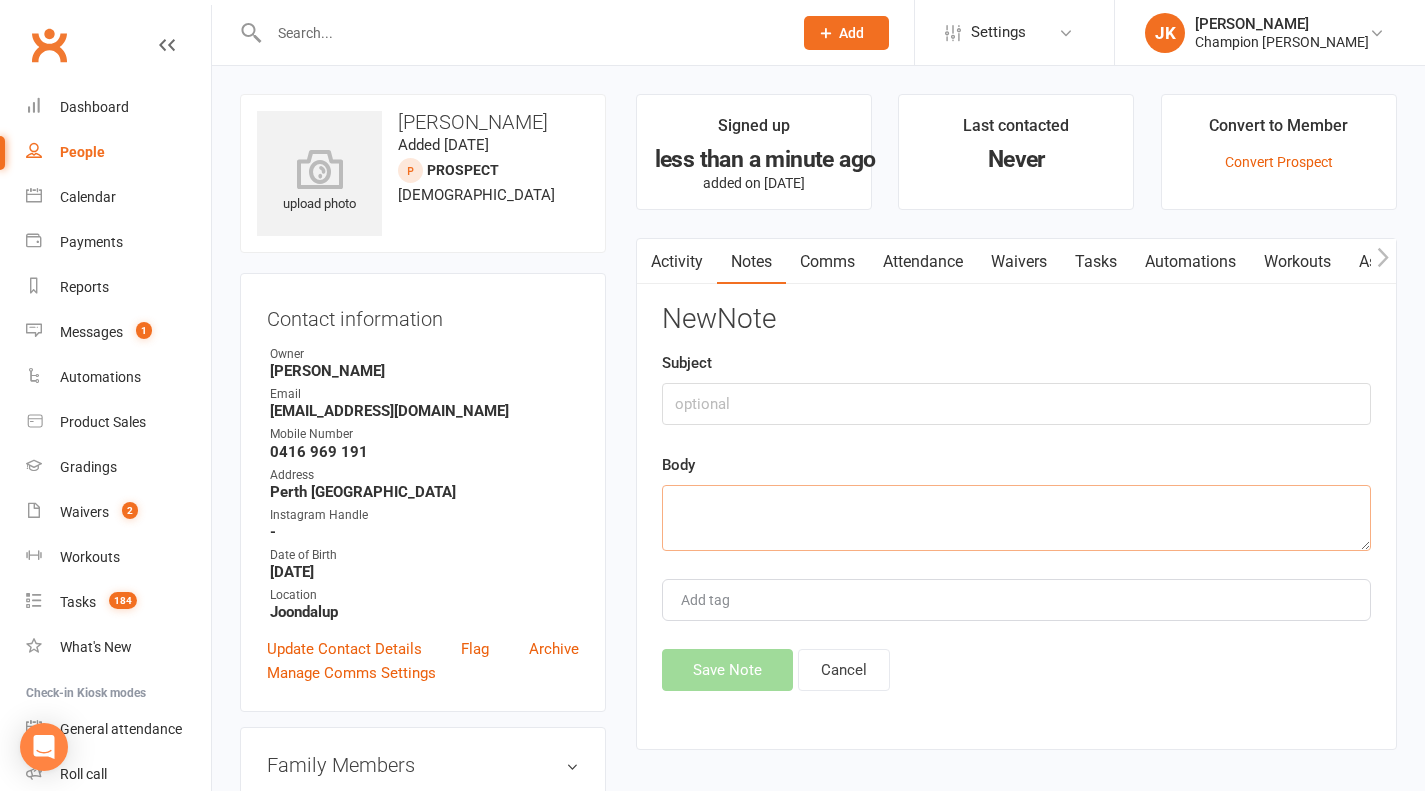 paste on "INFO
Works in security" 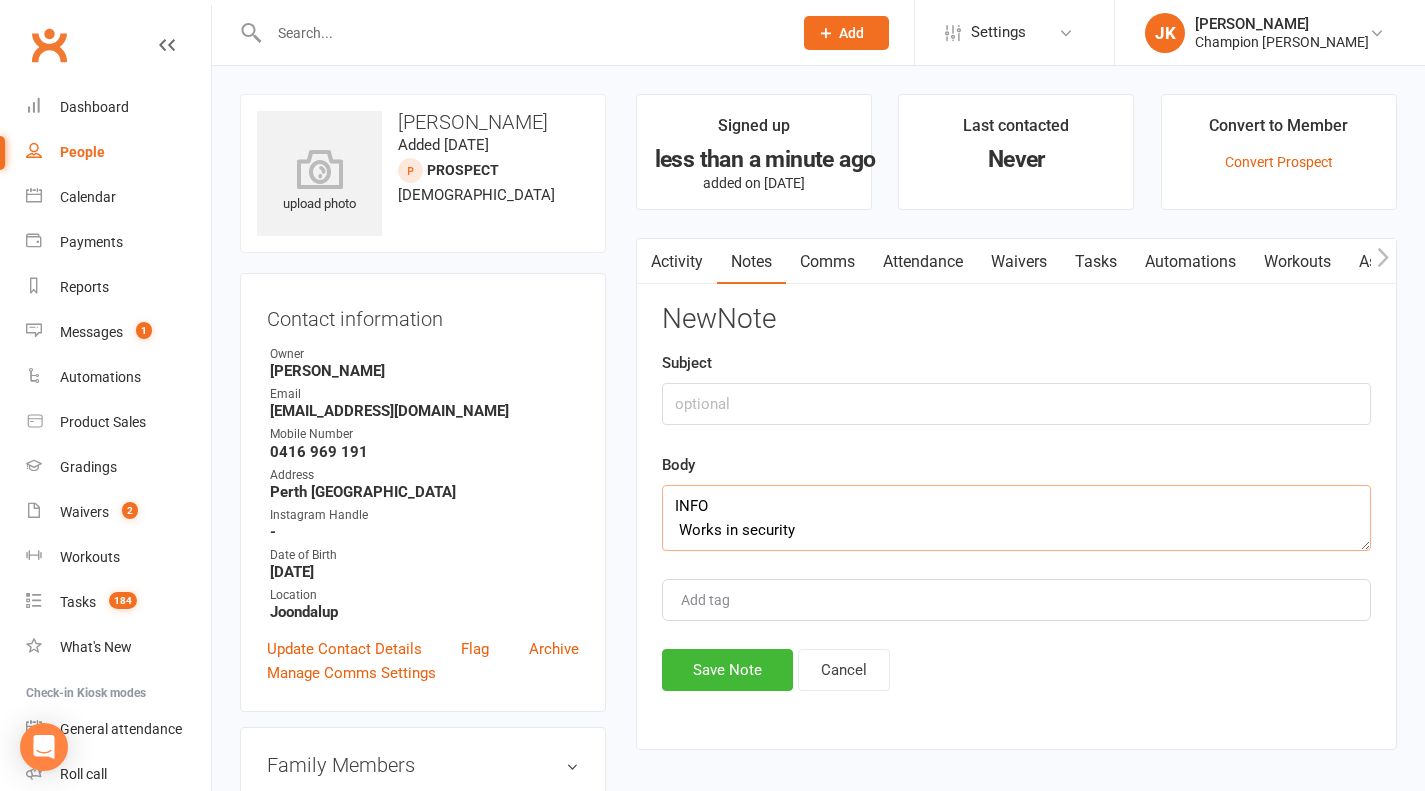 type on "INFO
Works in security" 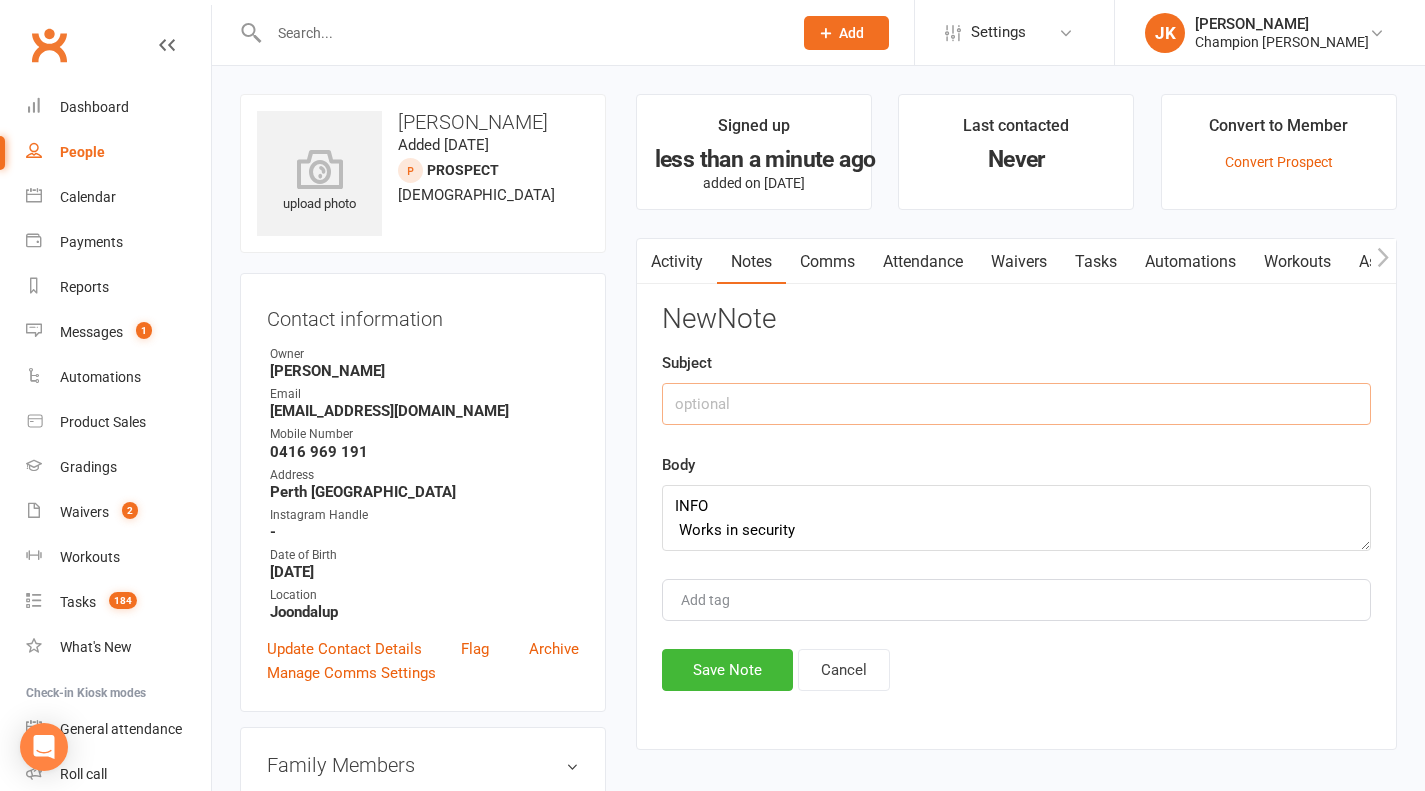 click at bounding box center (1016, 404) 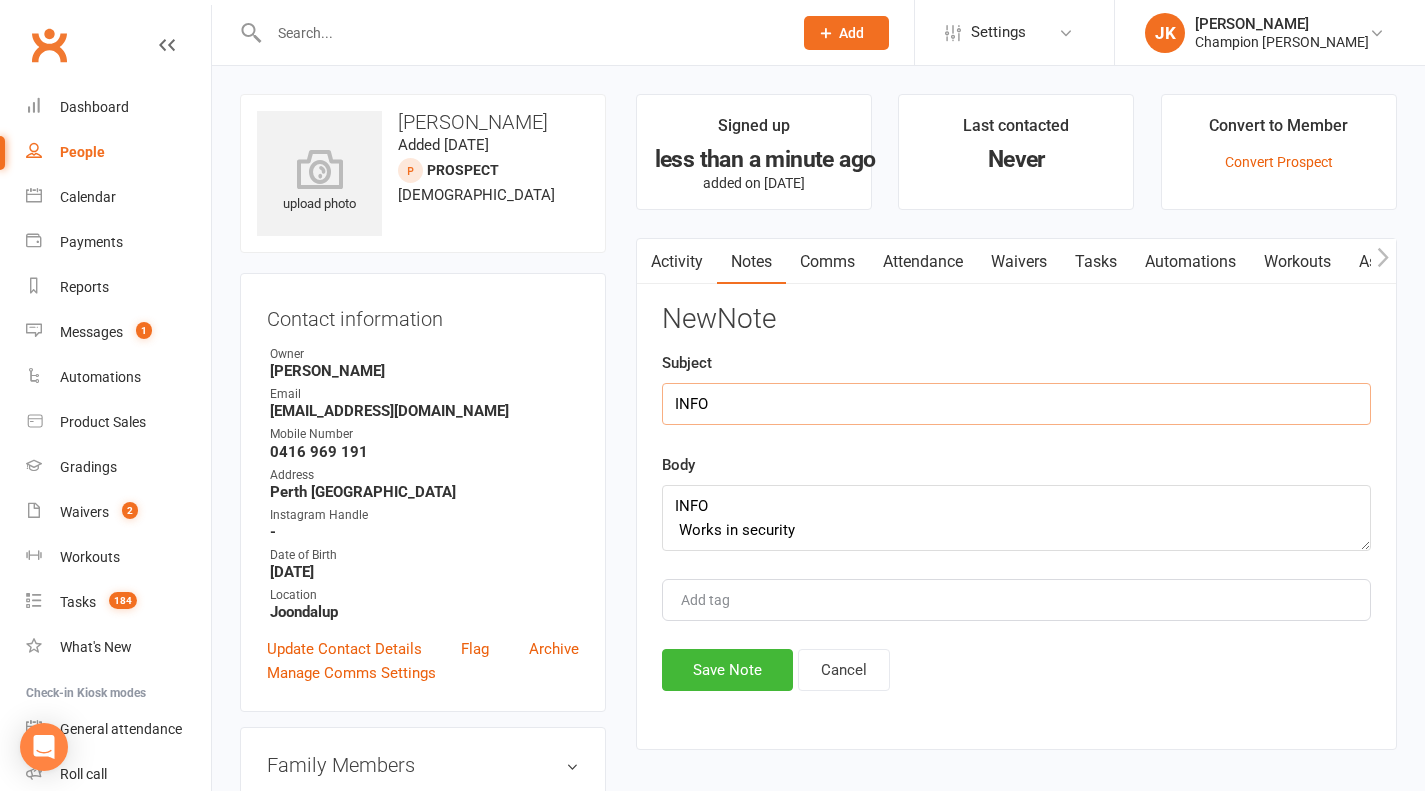 type on "INFO" 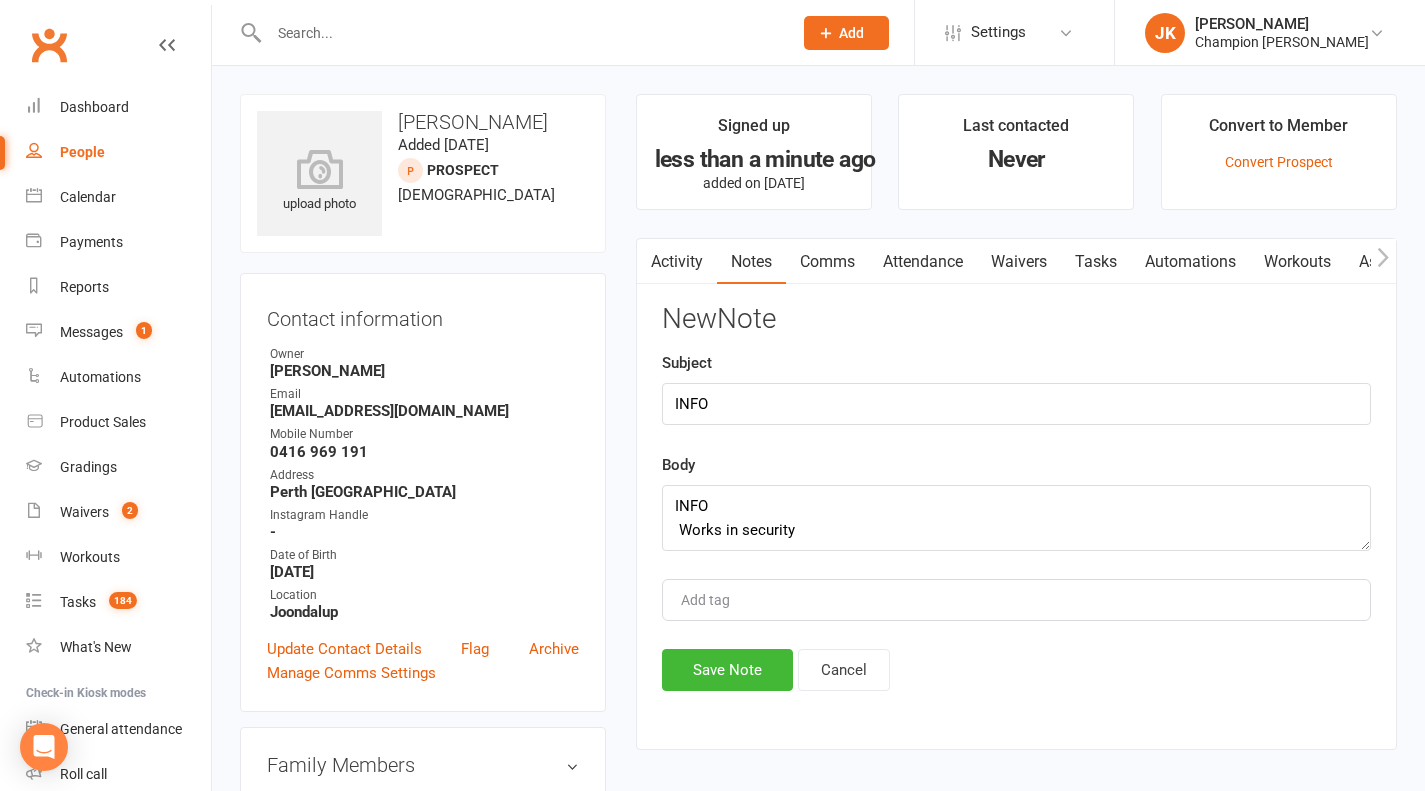click on "Save Note" at bounding box center (727, 670) 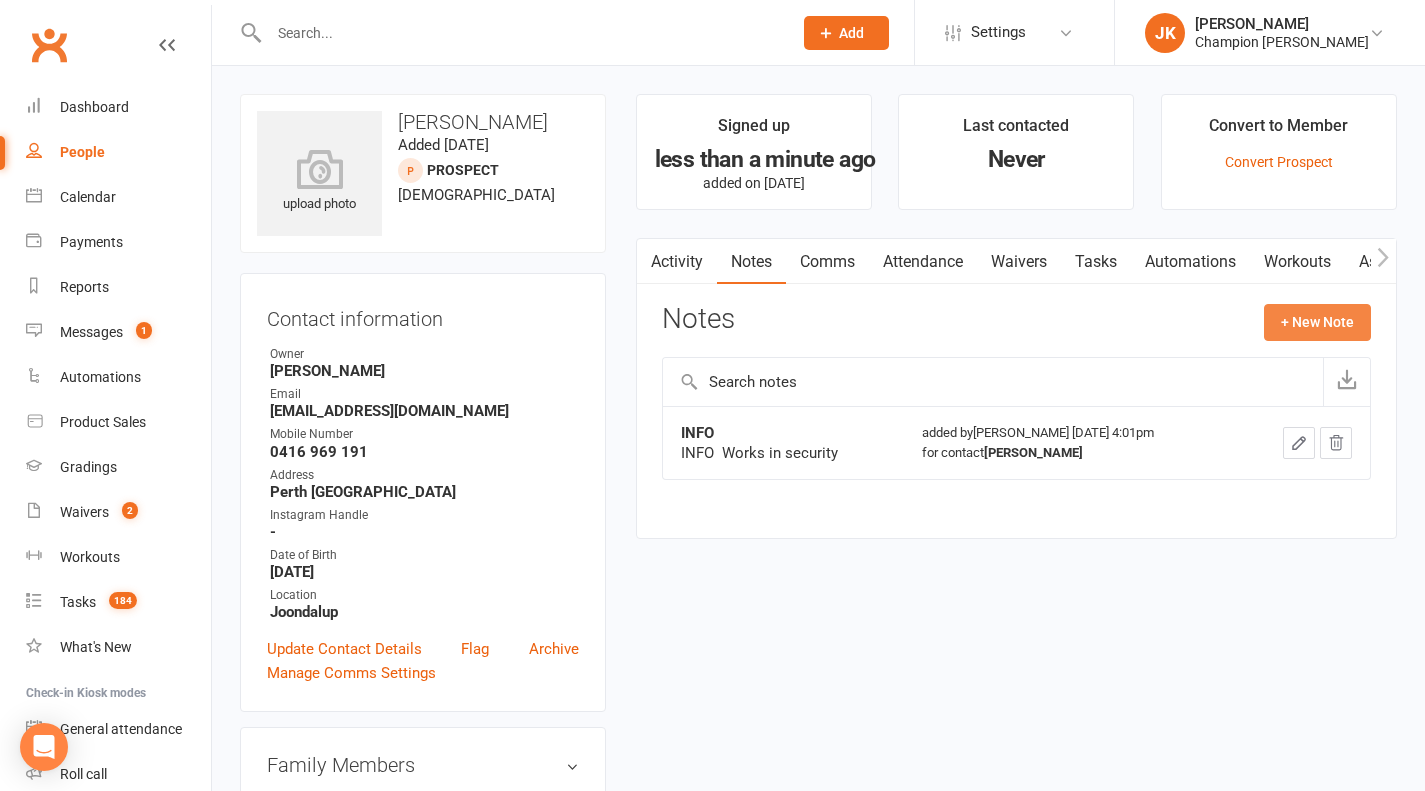 click on "+ New Note" at bounding box center [1317, 322] 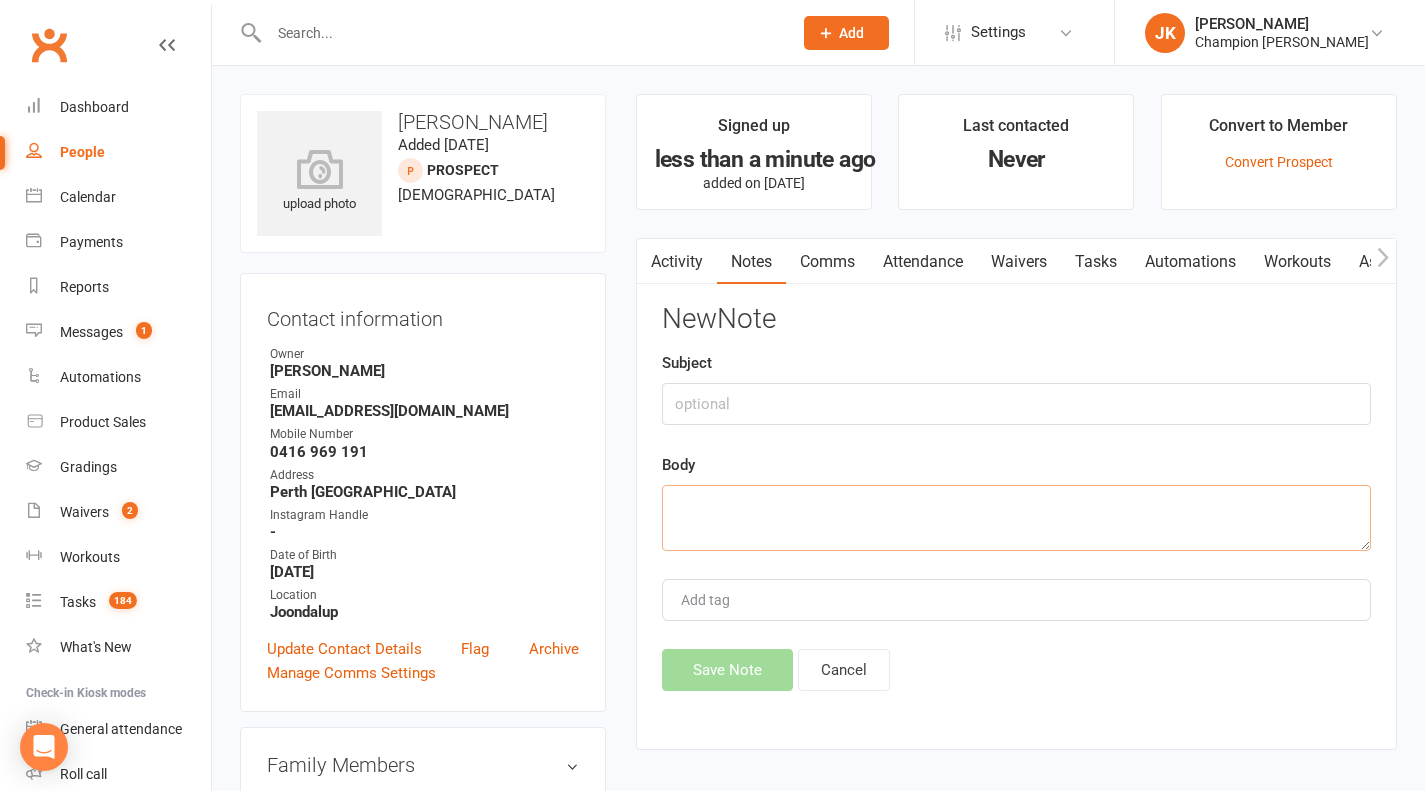 paste on "WHY NOW?
Hasn’t trained in 5 months but really wants to get back on track." 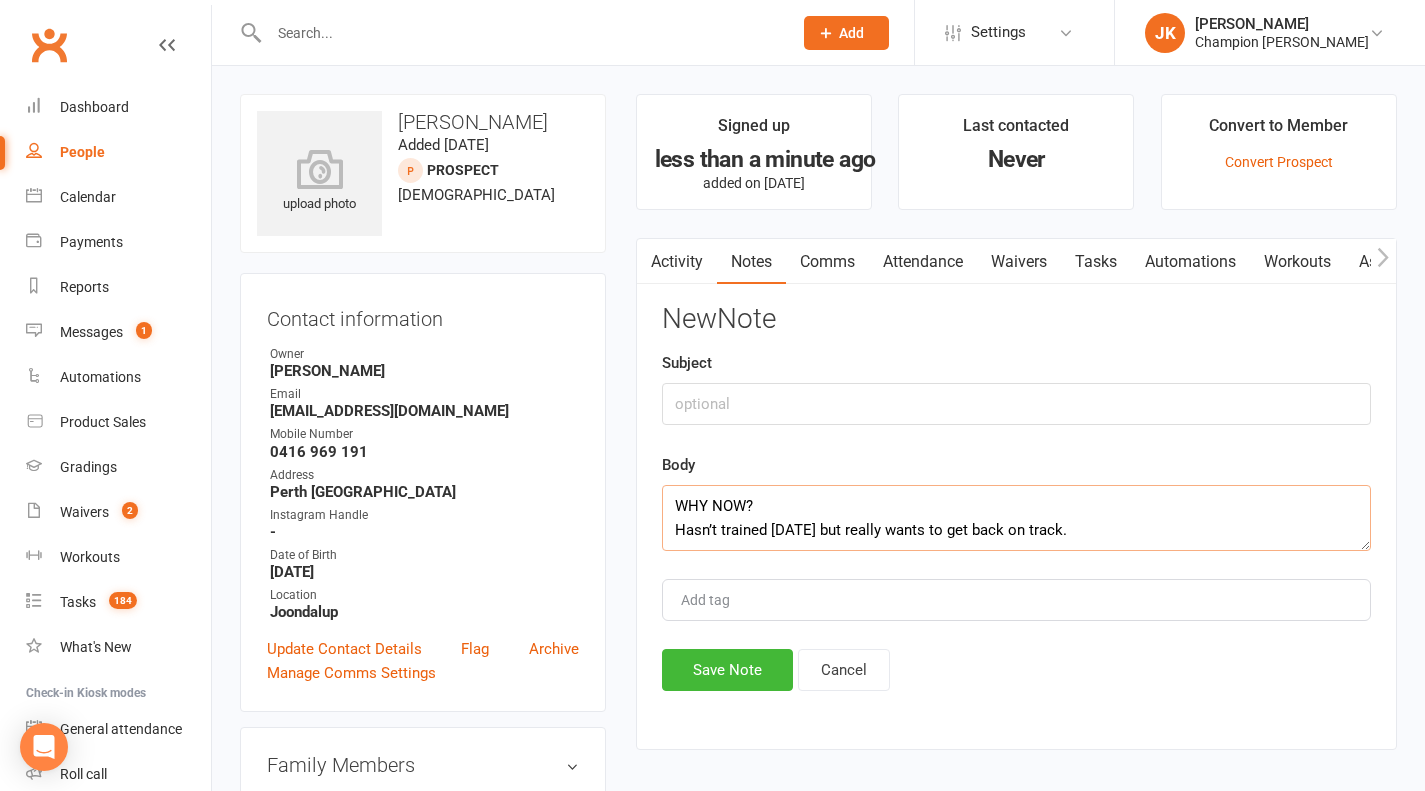 type on "WHY NOW?
Hasn’t trained in 5 months but really wants to get back on track." 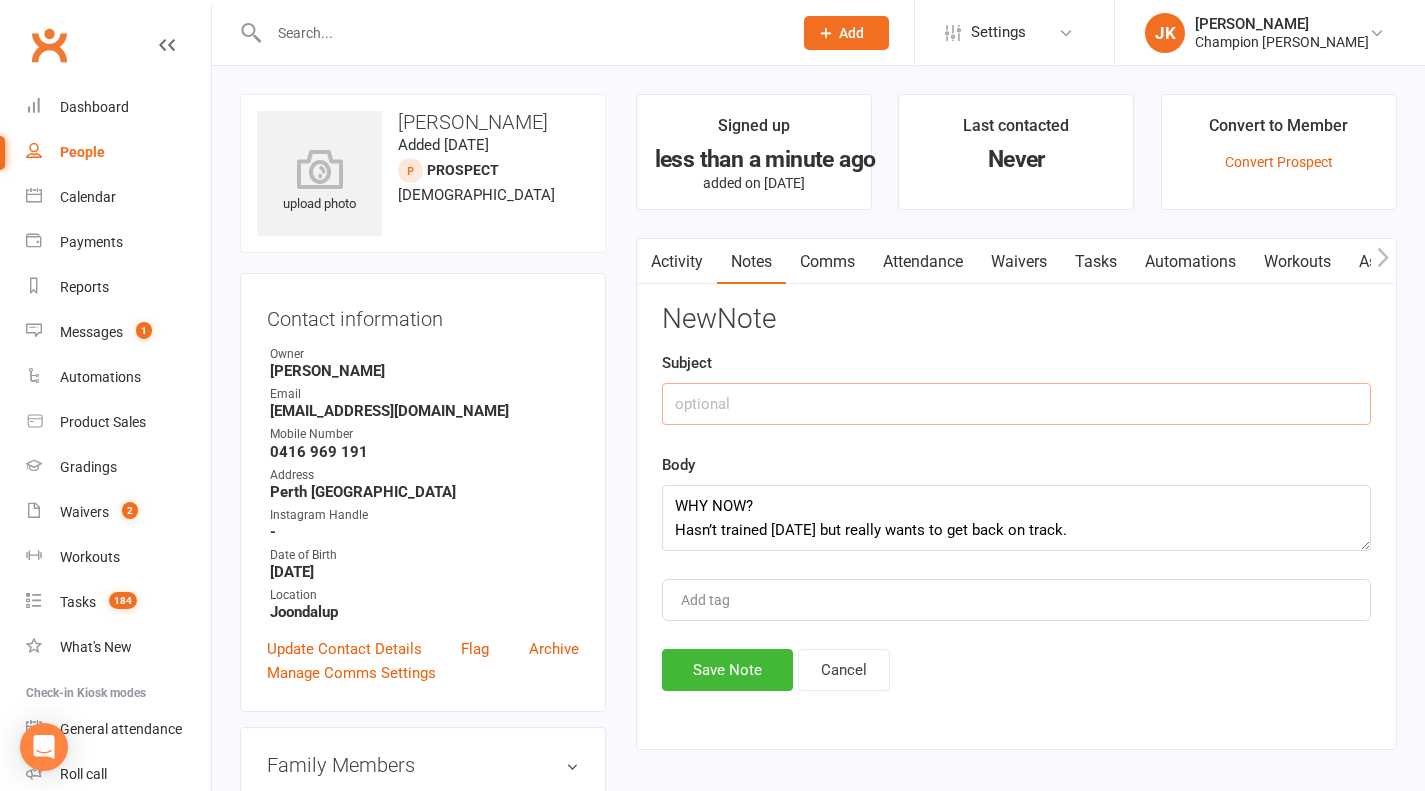 click at bounding box center [1016, 404] 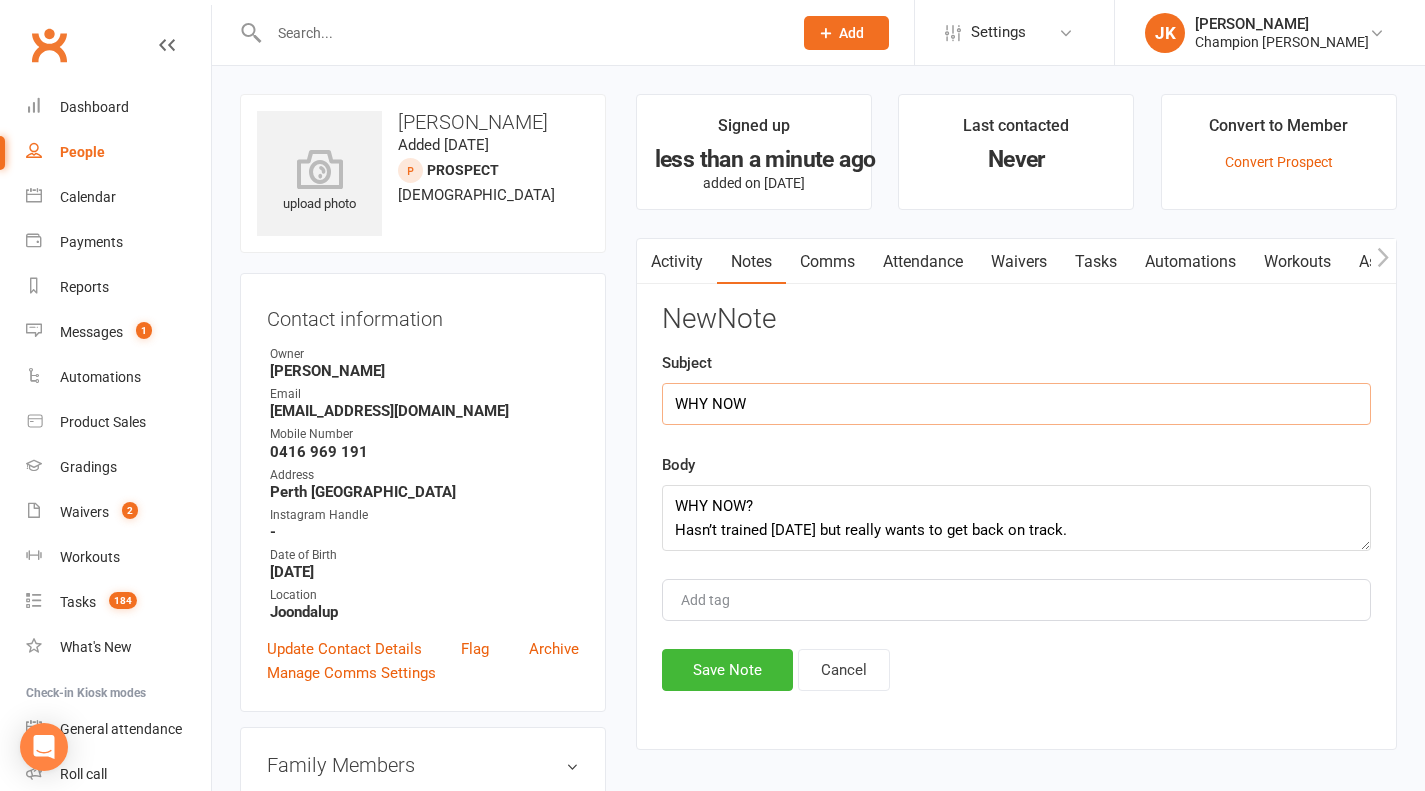 type on "WHY NOW" 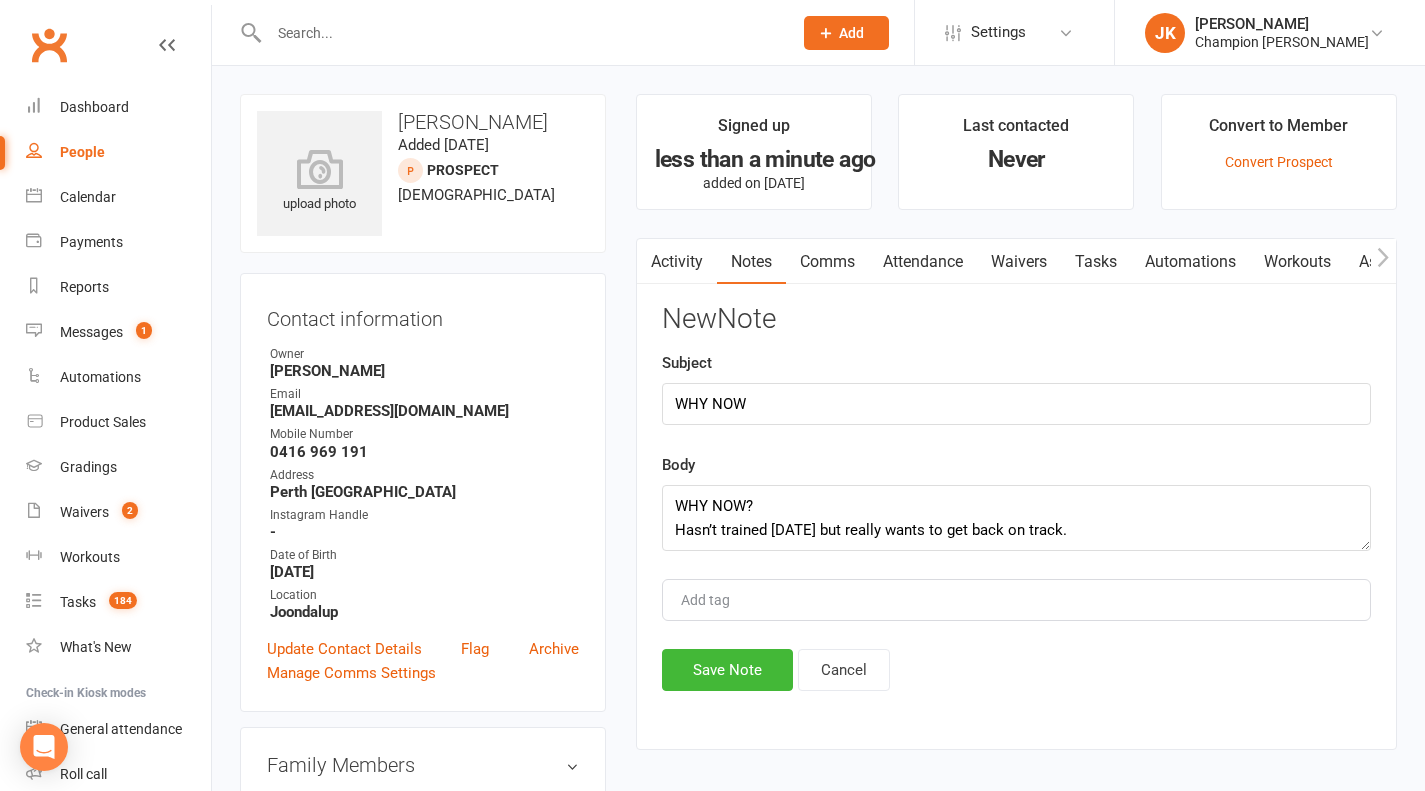click on "Save Note" at bounding box center [727, 670] 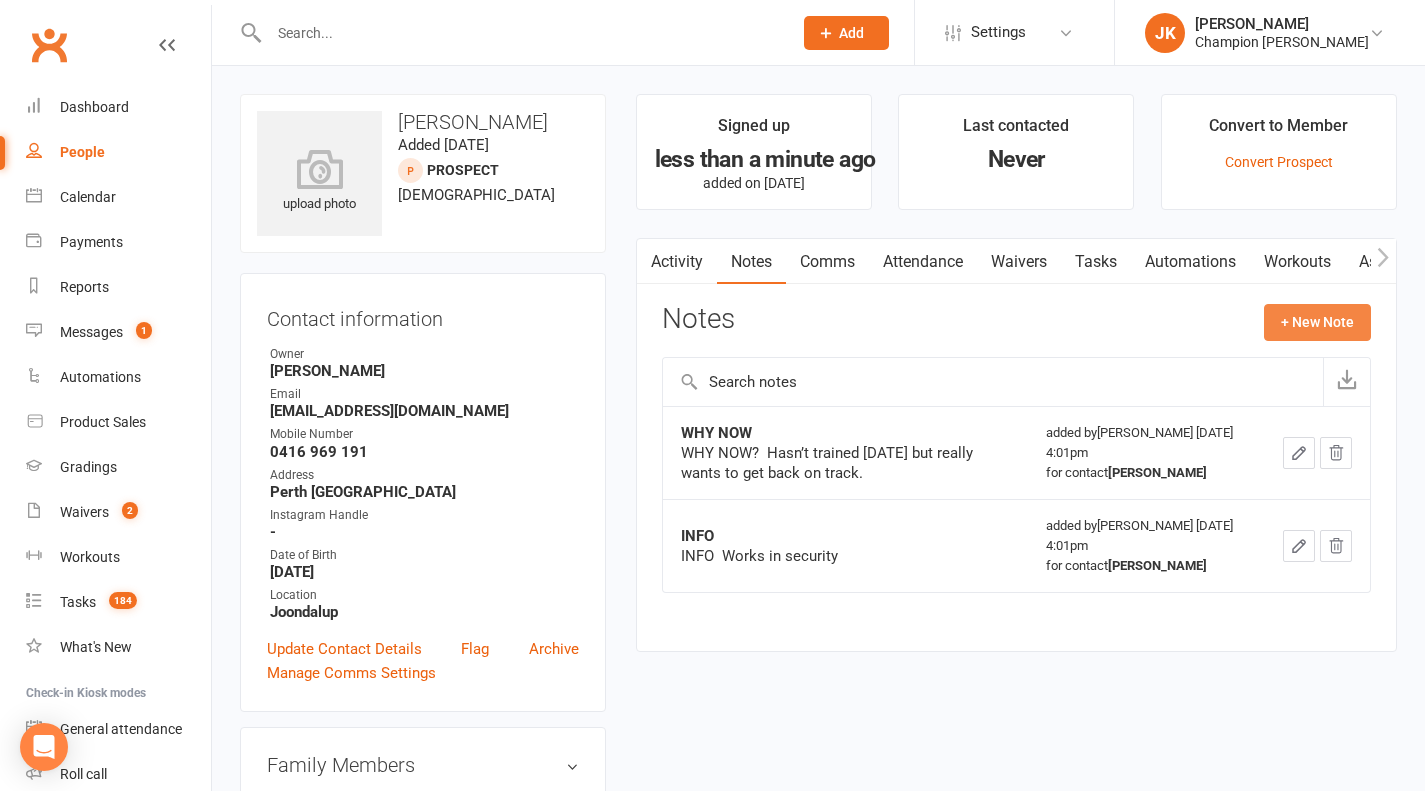 click on "+ New Note" at bounding box center [1317, 322] 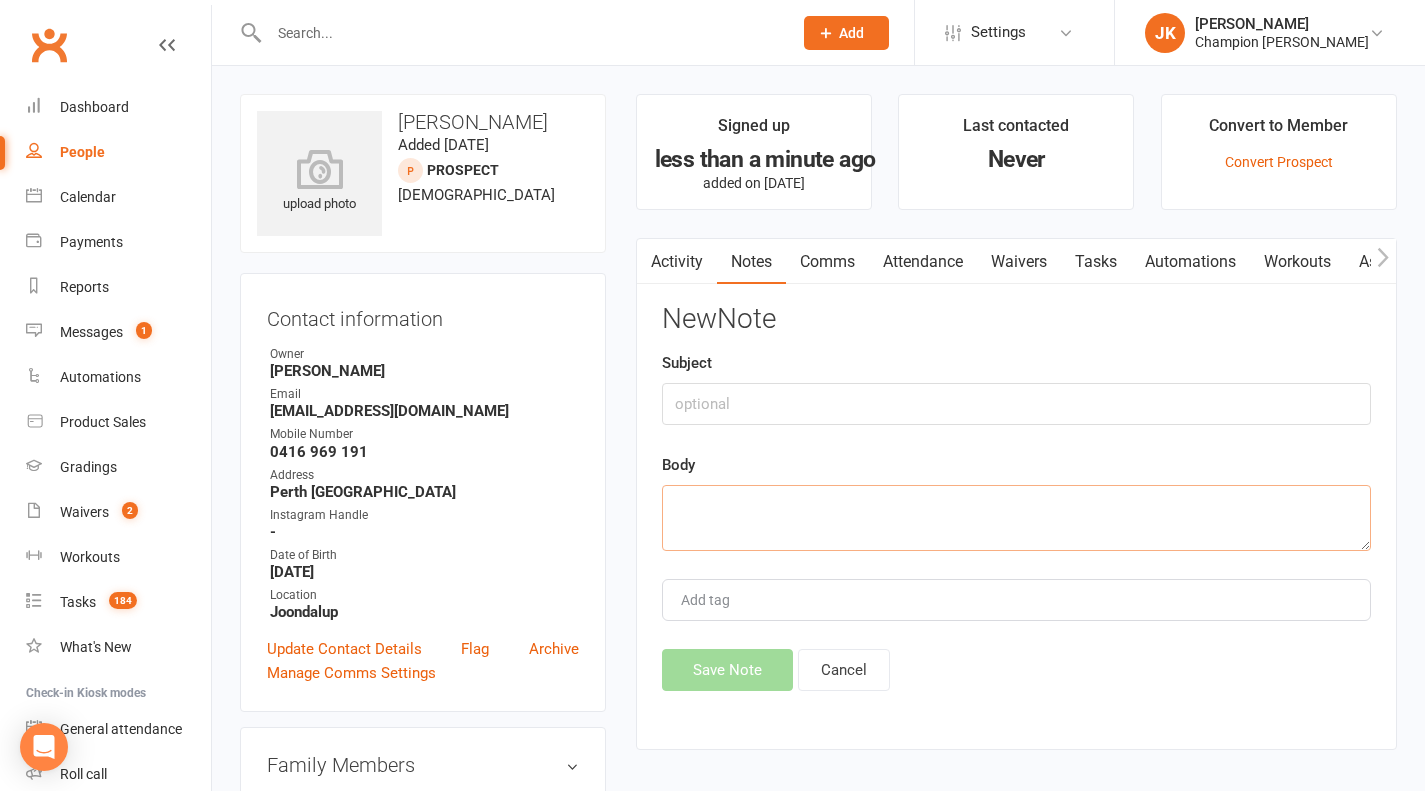 paste on "PAST
Done 1 ½ years of boxing/kickboxing - quit for financial reasons
Used to play basketball as a kid" 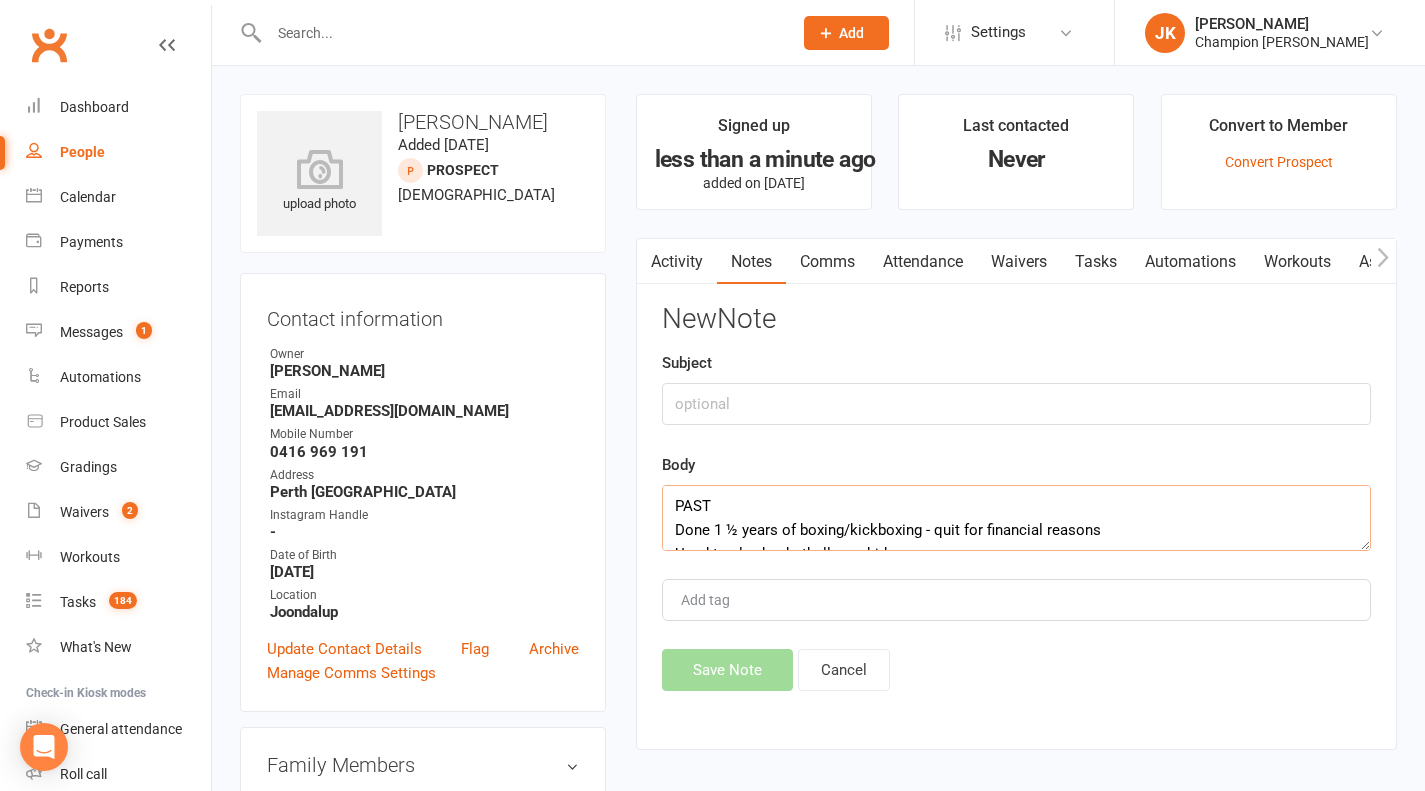scroll, scrollTop: 13, scrollLeft: 0, axis: vertical 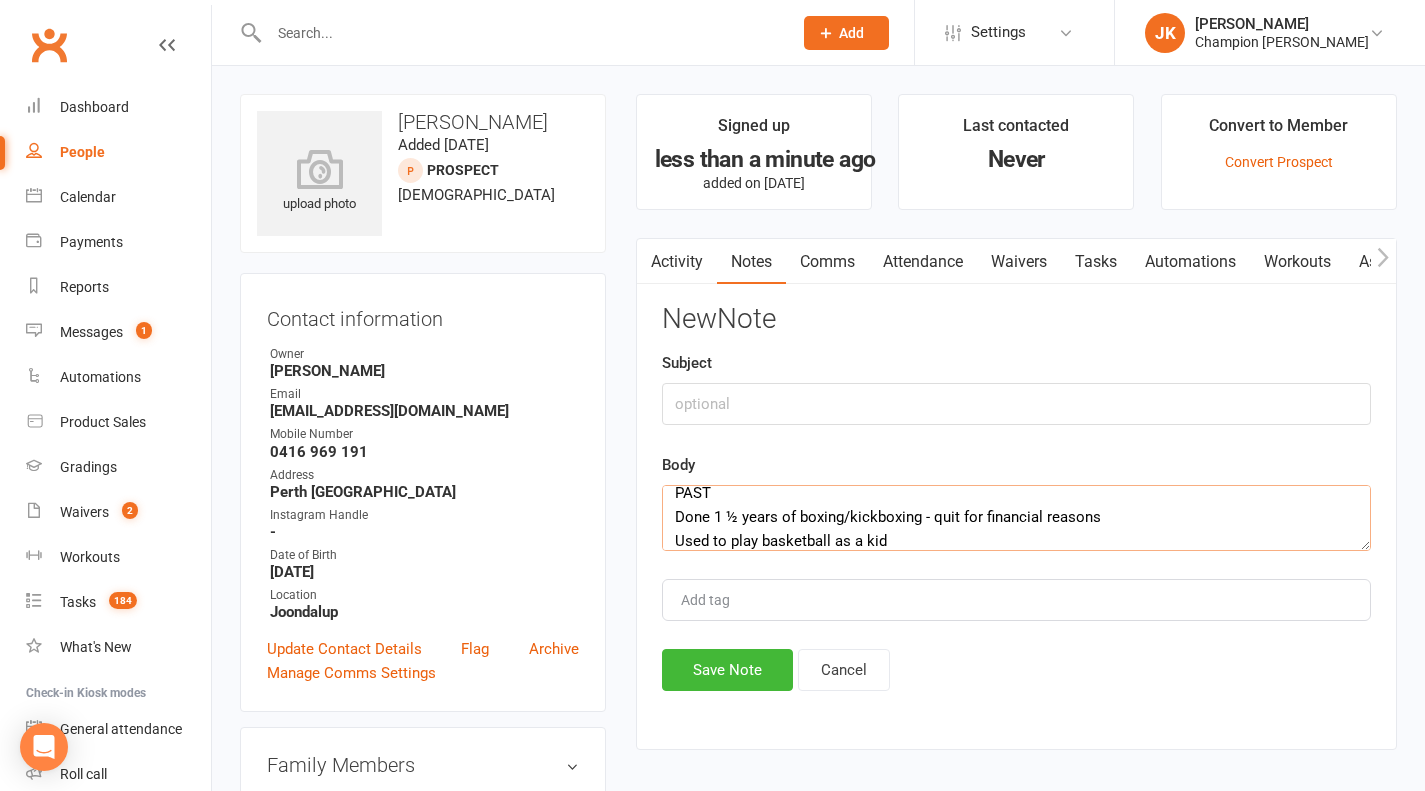 type on "PAST
Done 1 ½ years of boxing/kickboxing - quit for financial reasons
Used to play basketball as a kid" 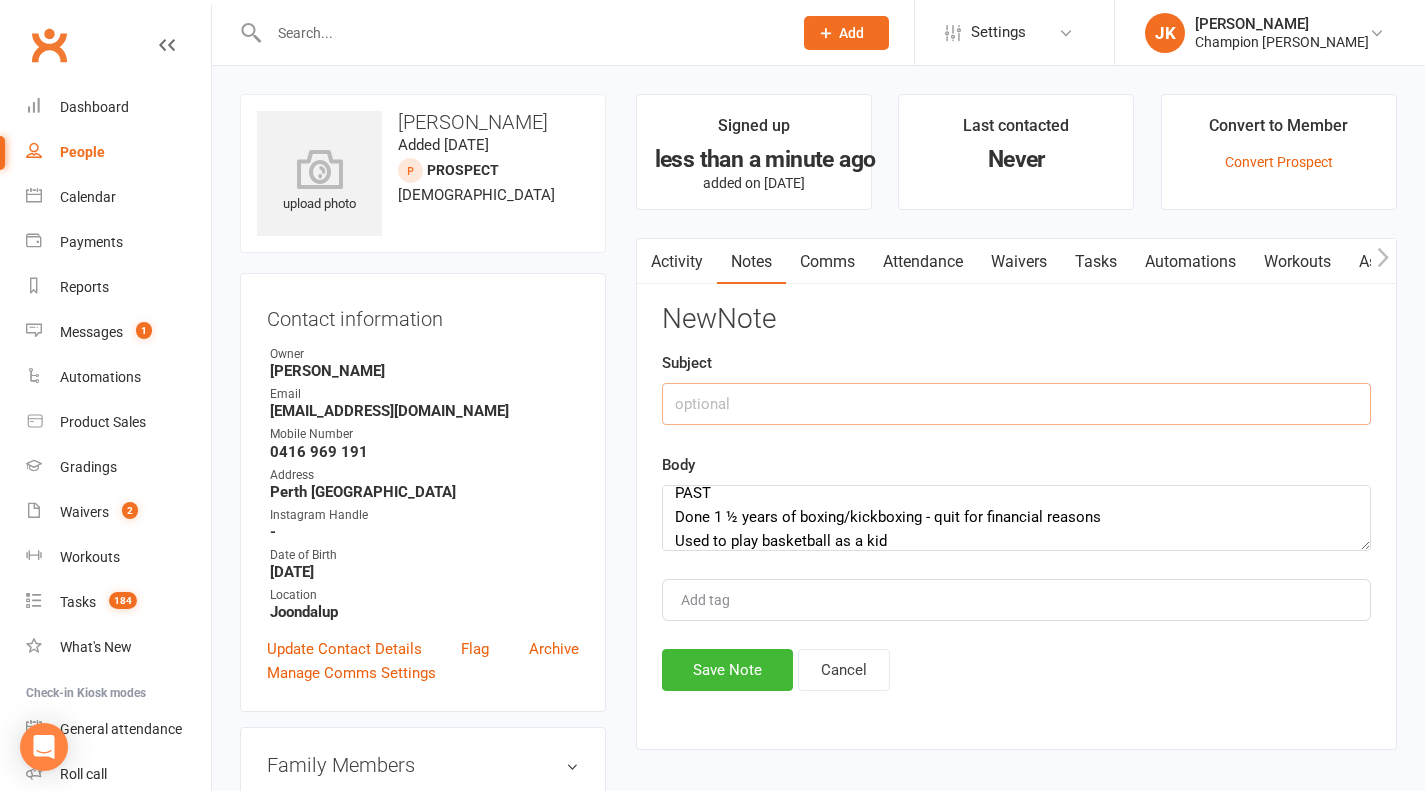 click at bounding box center [1016, 404] 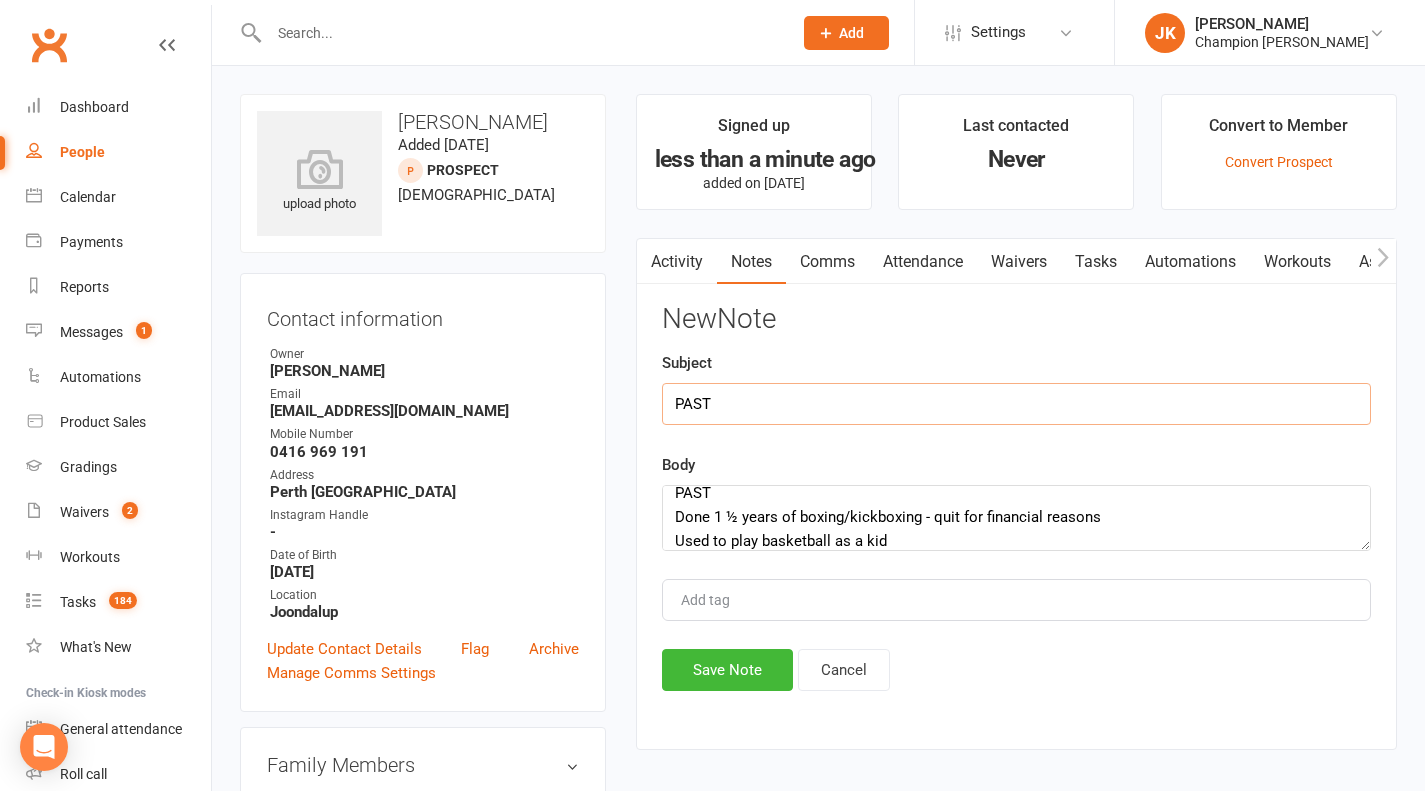 type on "PAST" 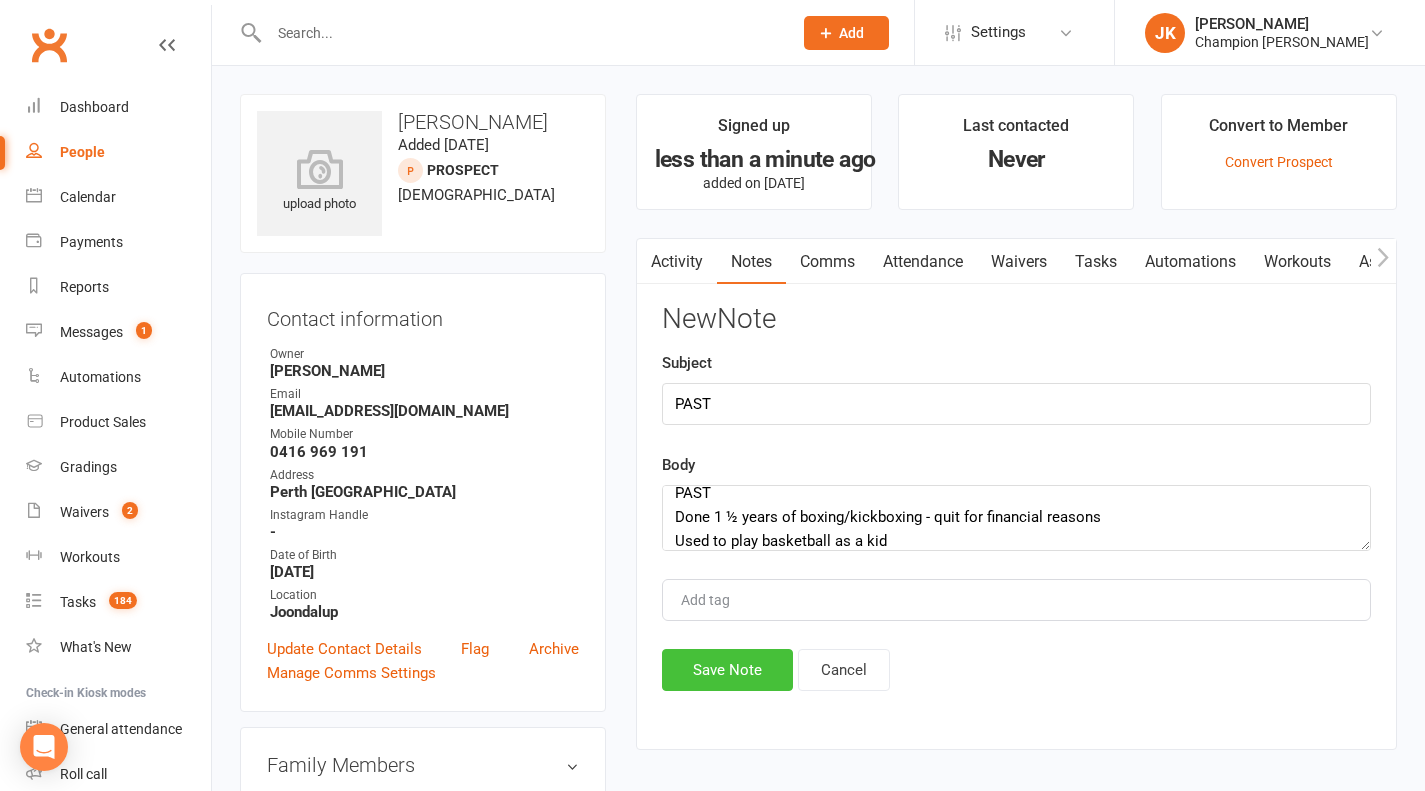 click on "Save Note" at bounding box center [727, 670] 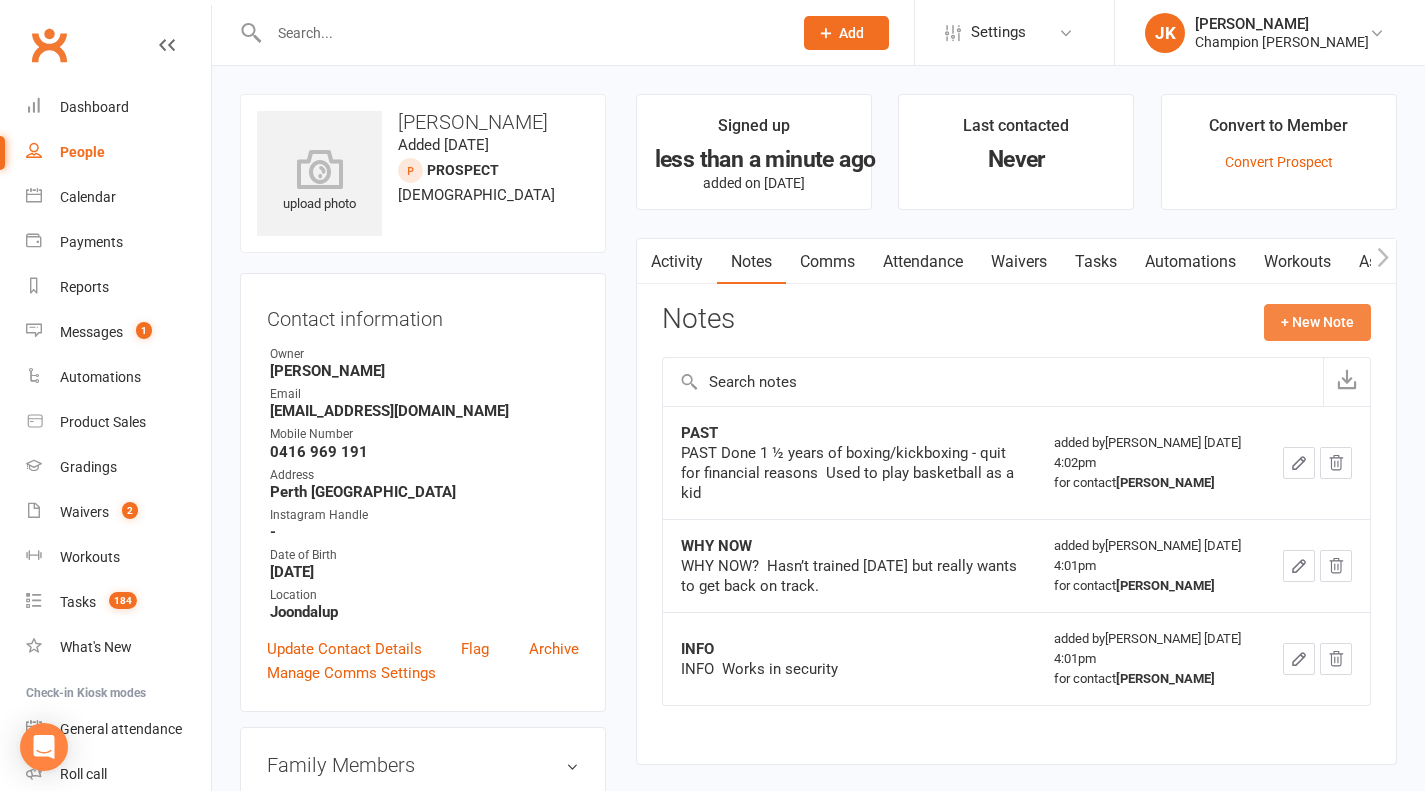 click on "+ New Note" at bounding box center [1317, 322] 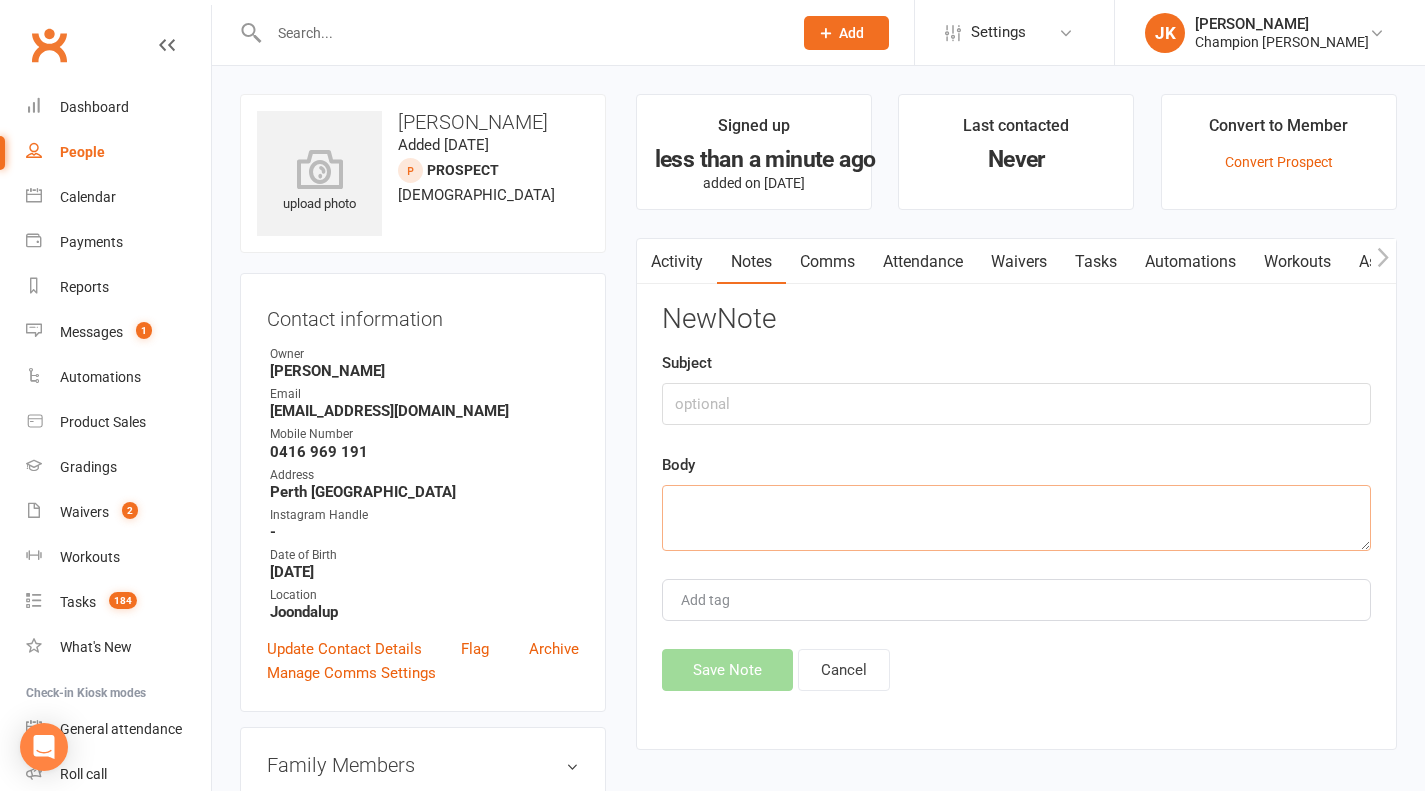 paste on "SCHEDULE
3 days available to train" 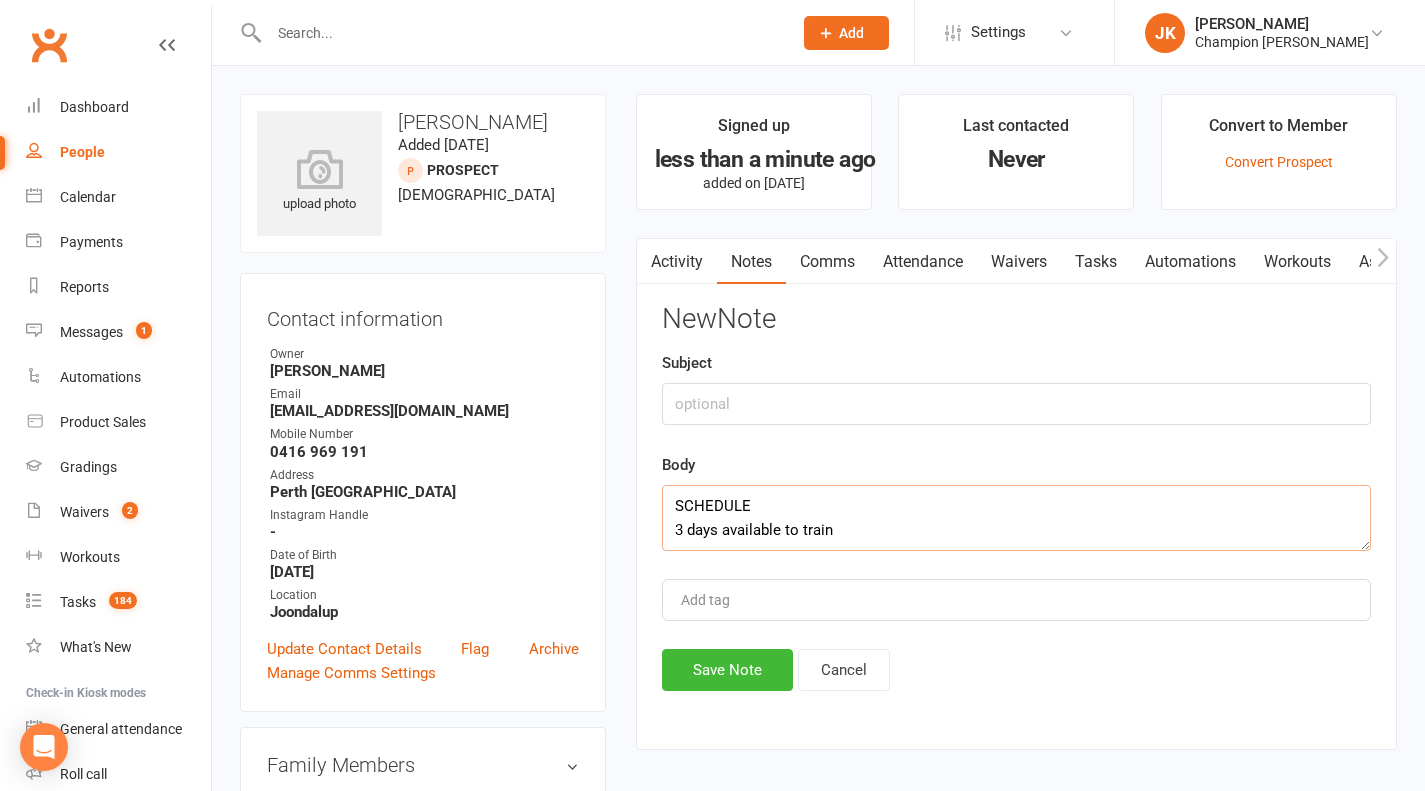 type on "SCHEDULE
3 days available to train" 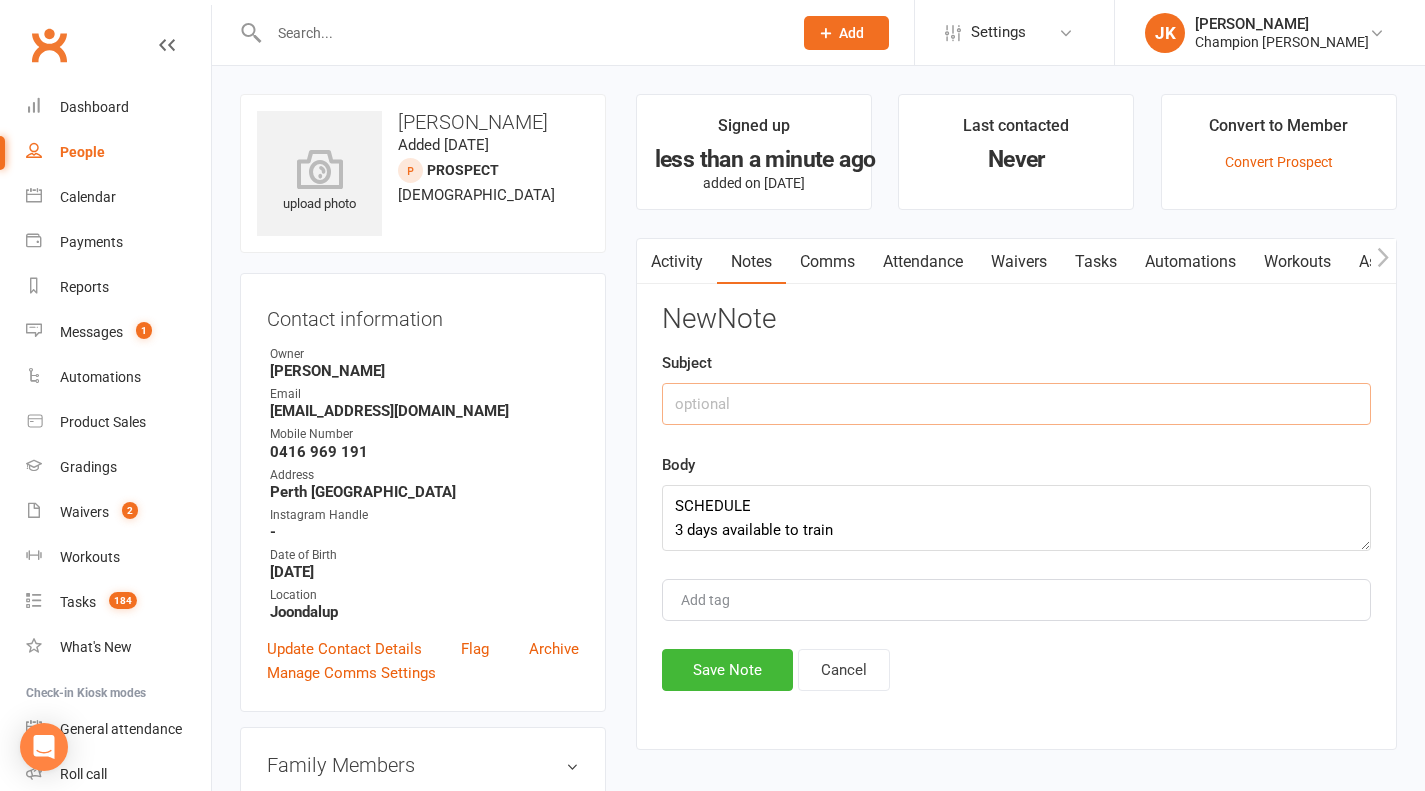 click at bounding box center [1016, 404] 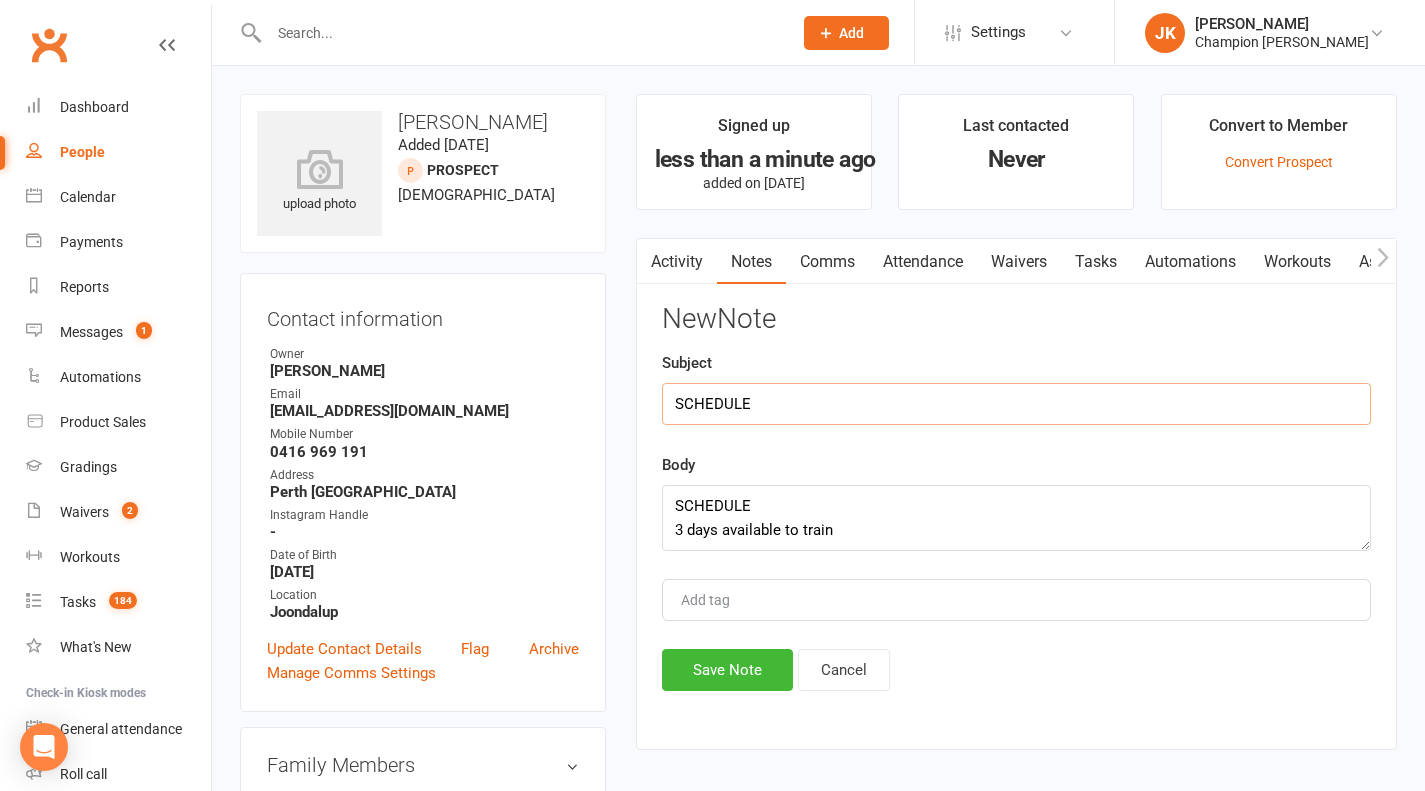 type on "SCHEDULE" 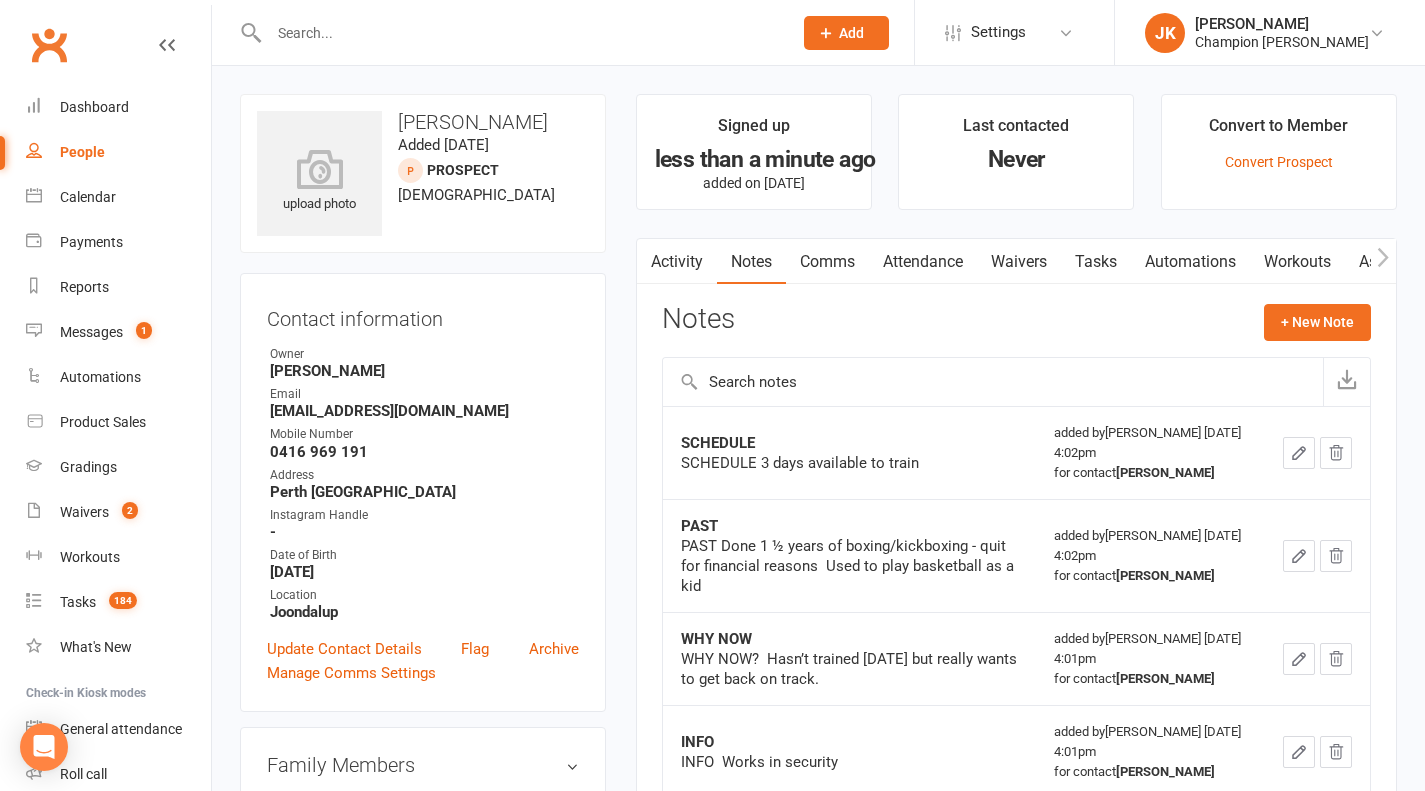 click on "+ New Note" at bounding box center (1317, 322) 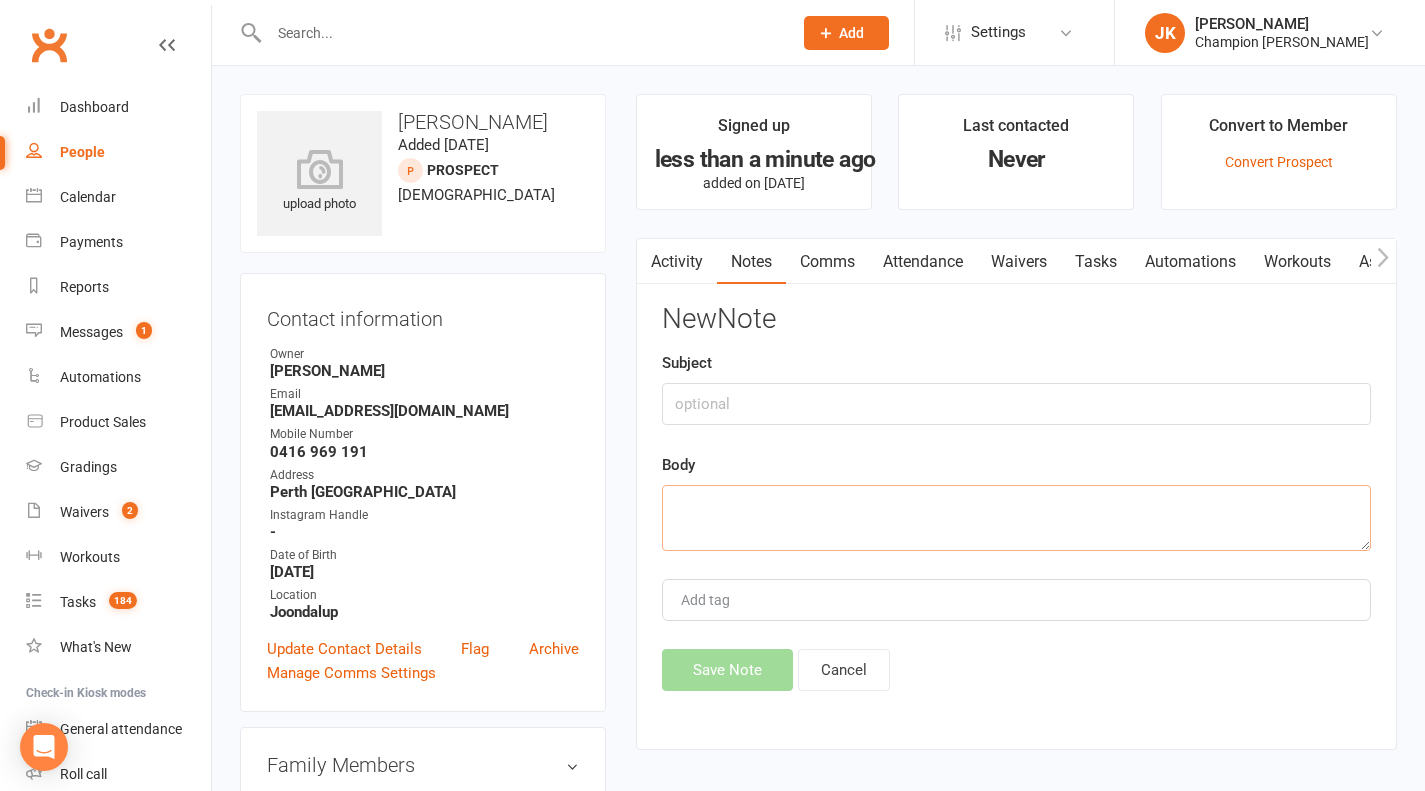 paste on "CURRENT
Gets training through work for bjj / judo
Not working out as regularly as he’d like" 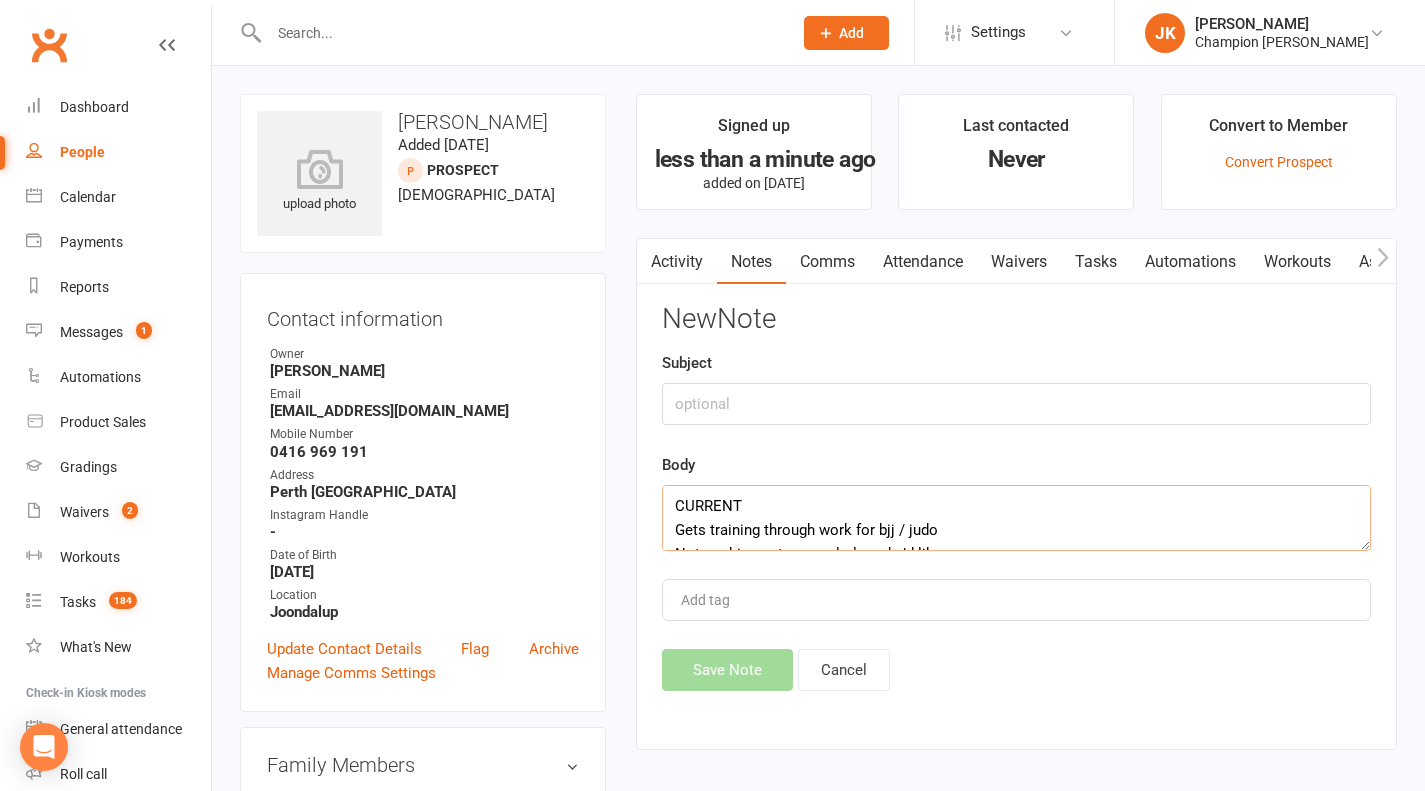 scroll, scrollTop: 13, scrollLeft: 0, axis: vertical 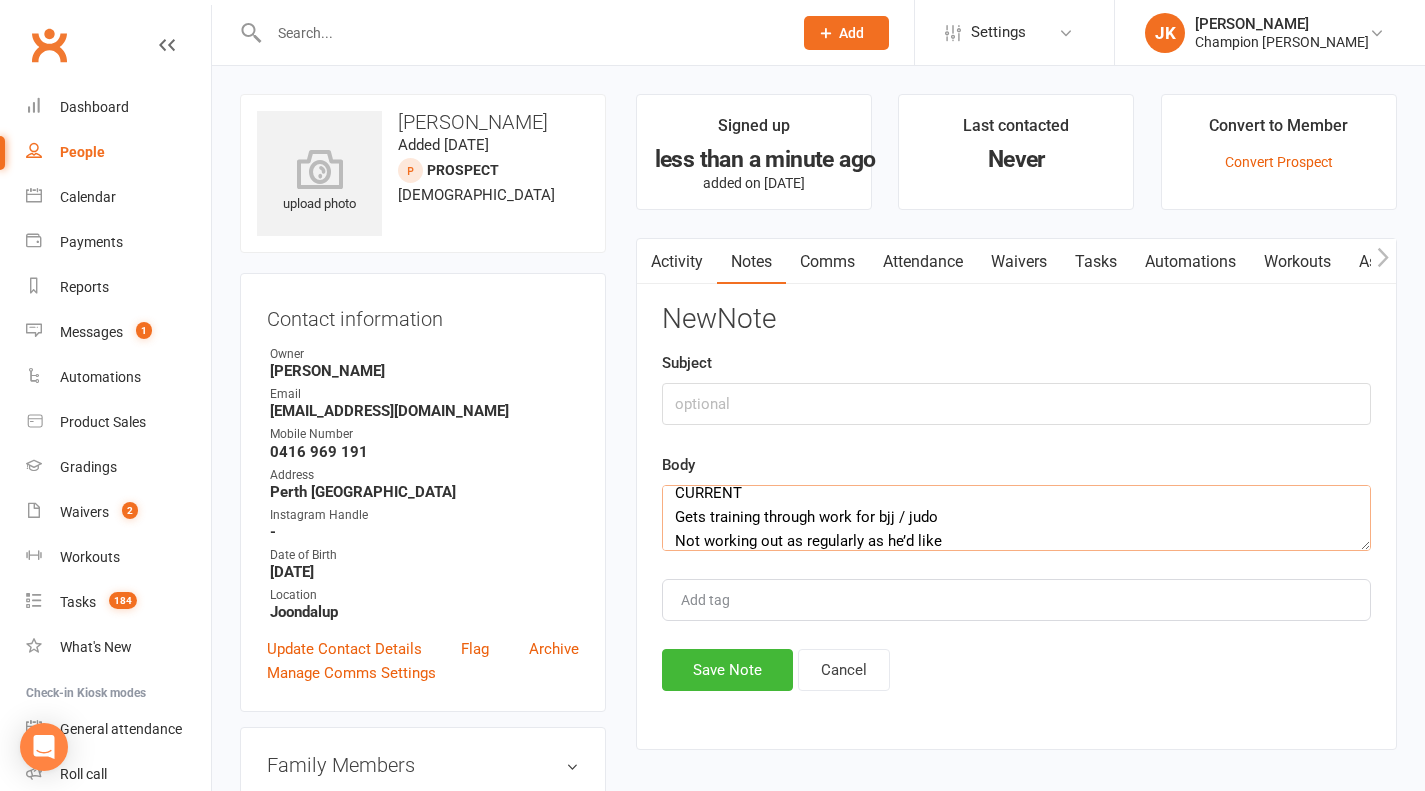type on "CURRENT
Gets training through work for bjj / judo
Not working out as regularly as he’d like" 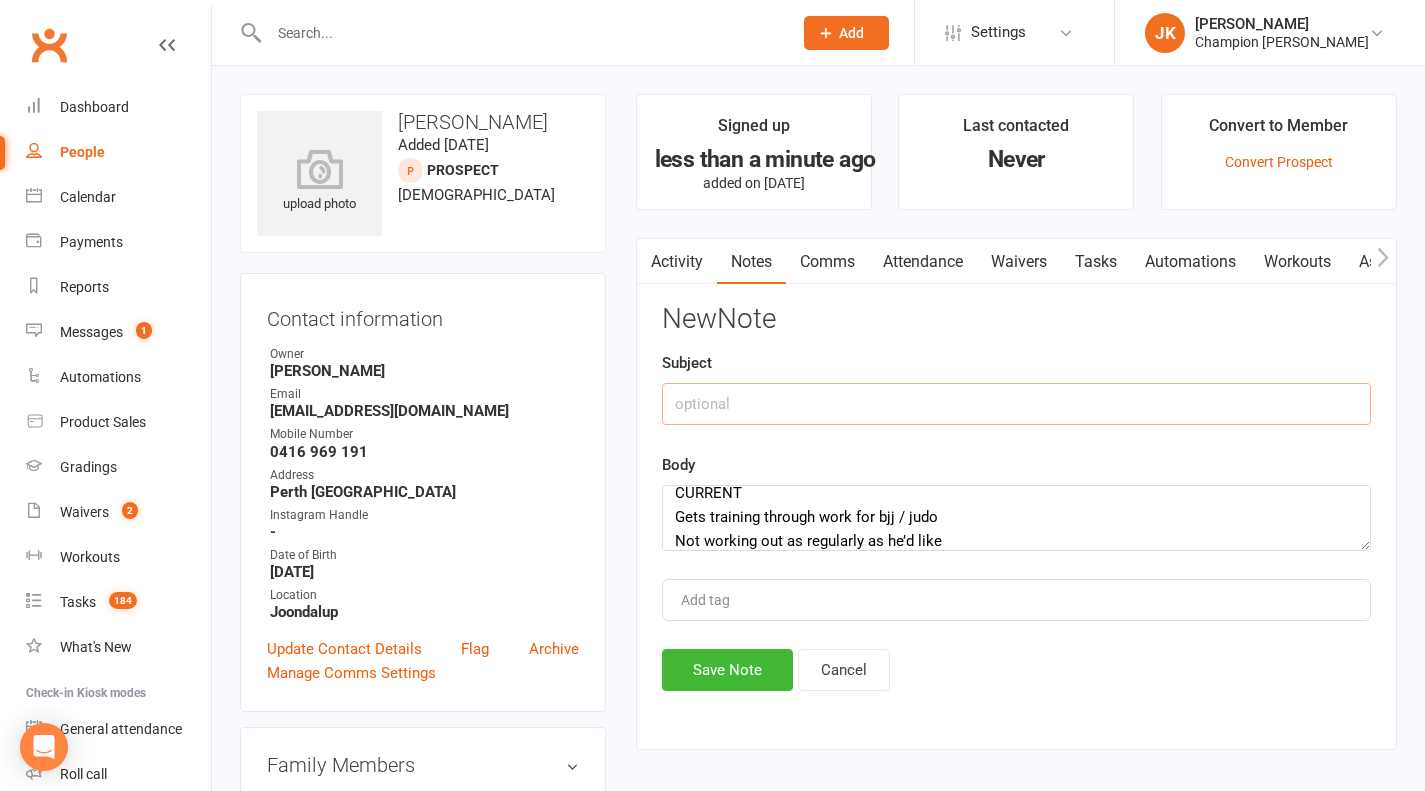 click at bounding box center [1016, 404] 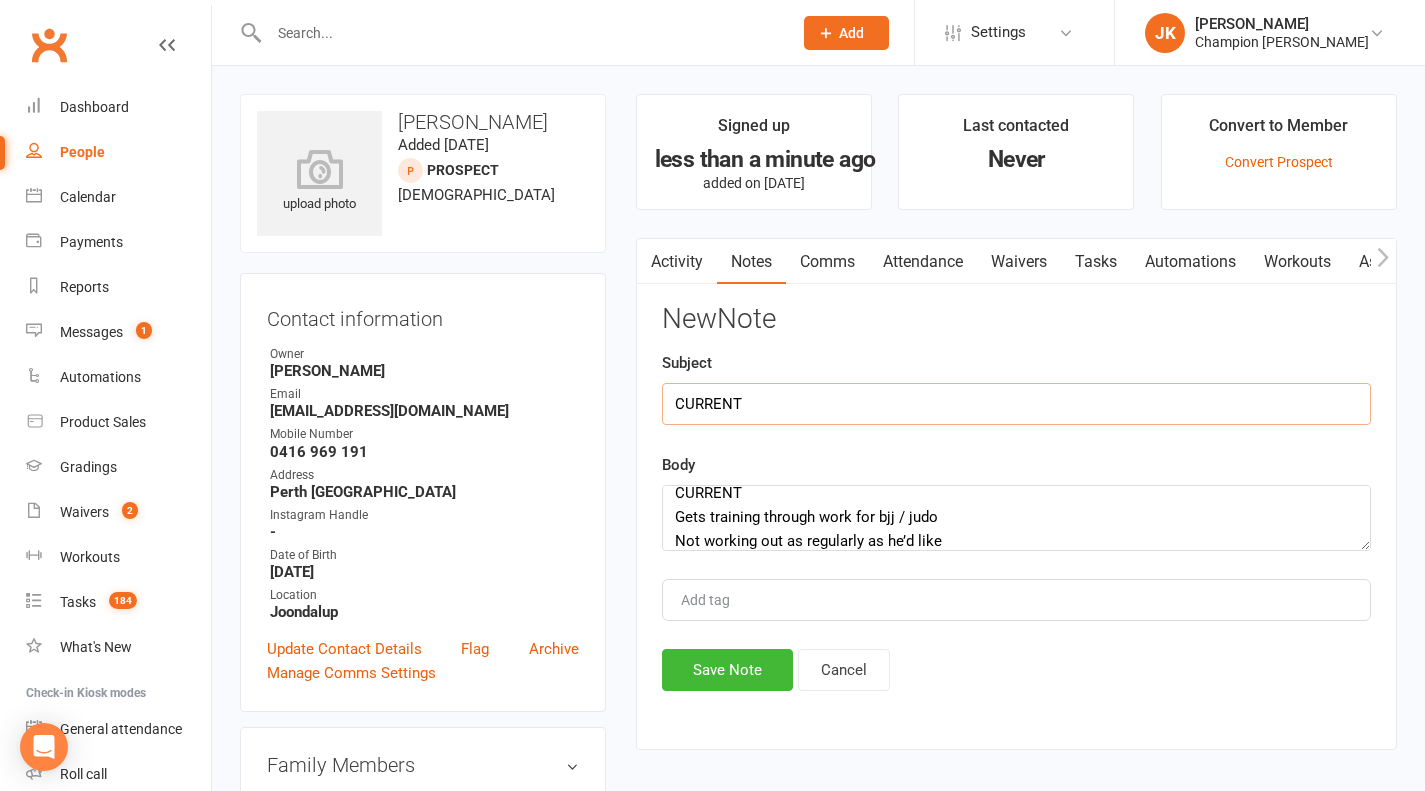 type on "CURRENT" 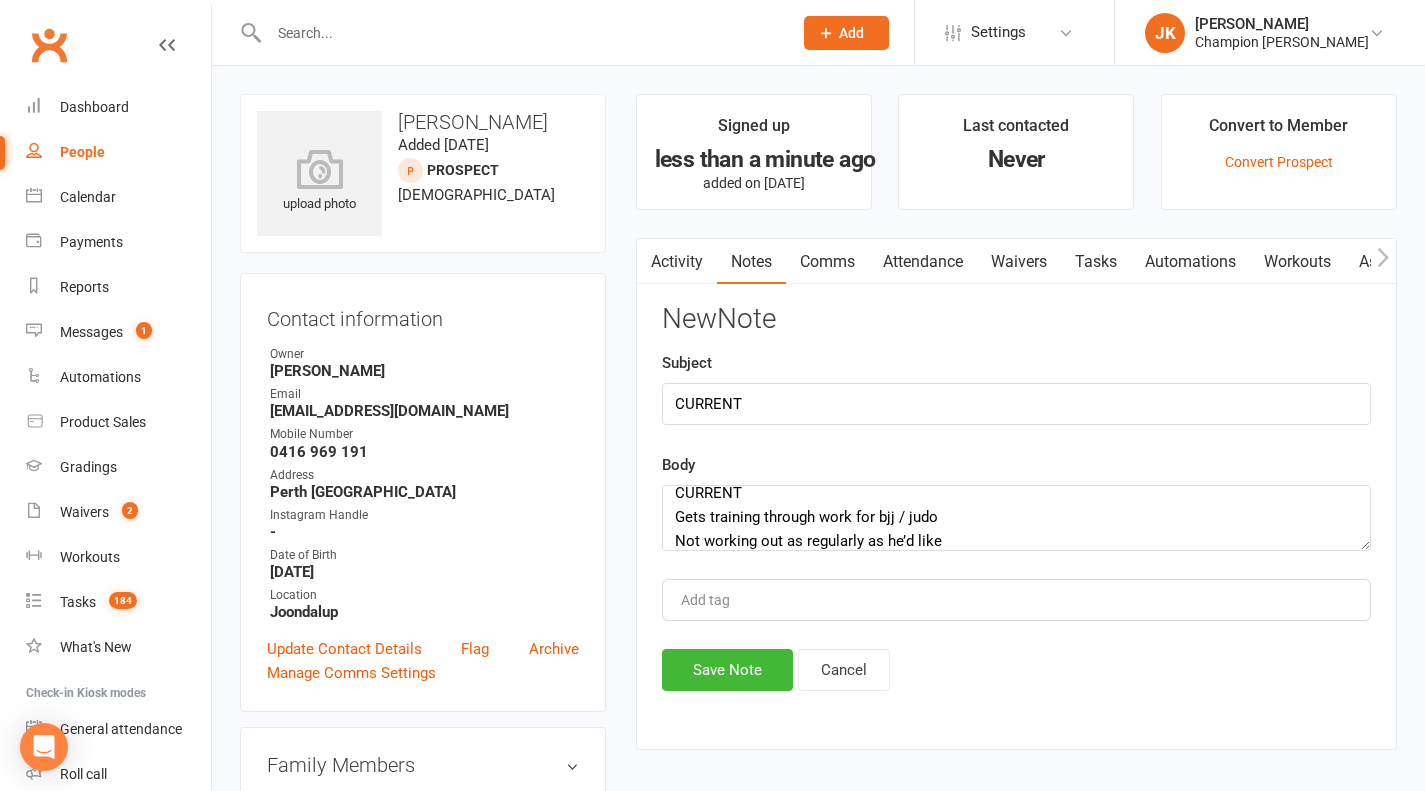 click on "Save Note" at bounding box center (727, 670) 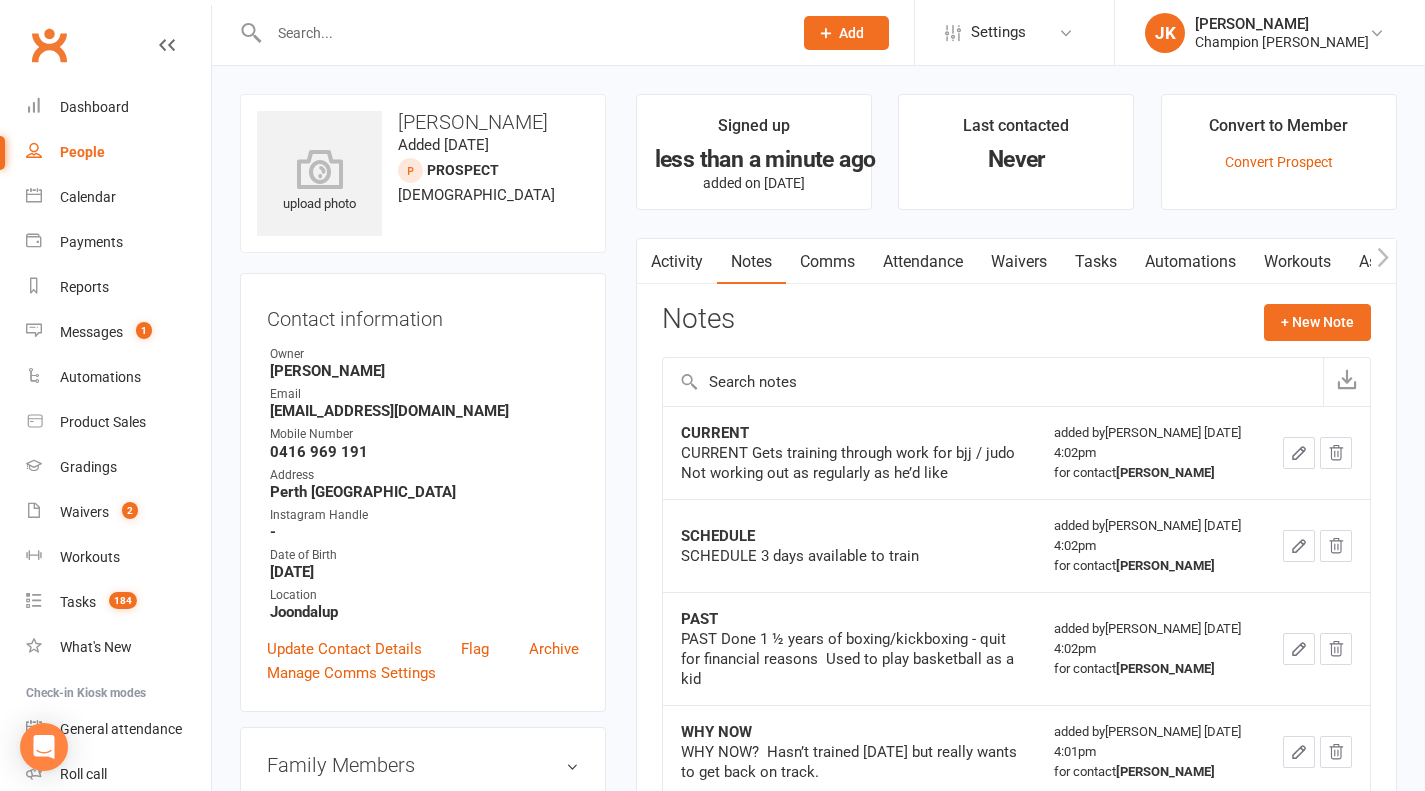 click on "+ New Note" at bounding box center (1317, 322) 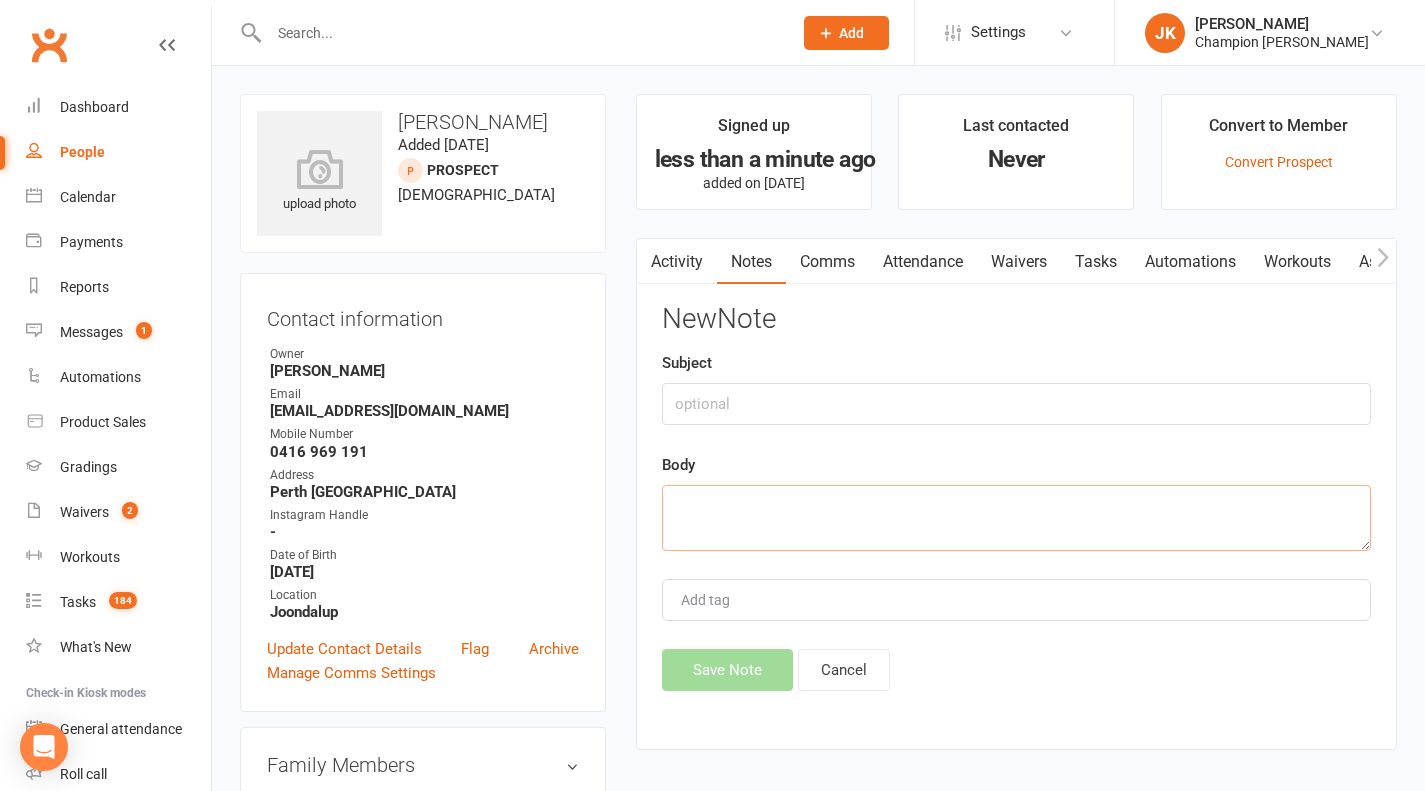 paste on "GOALS
Possibly compete one day - make connections
Has the technique down but wants to go for the next level
Consistency - stay in routine, stay healthy
Something to look forward to outside of work
Fitness & endurance - “harden up his body”" 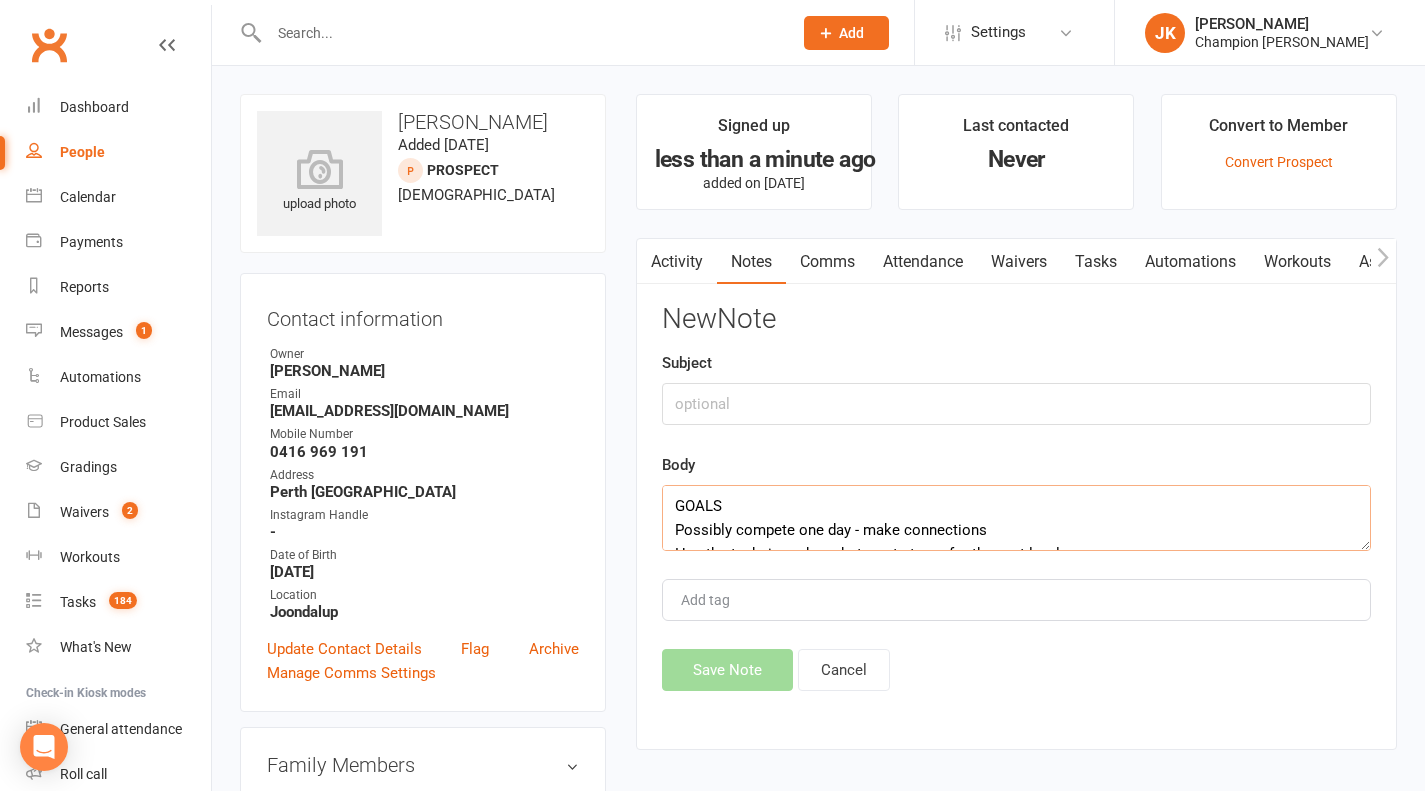 scroll, scrollTop: 85, scrollLeft: 0, axis: vertical 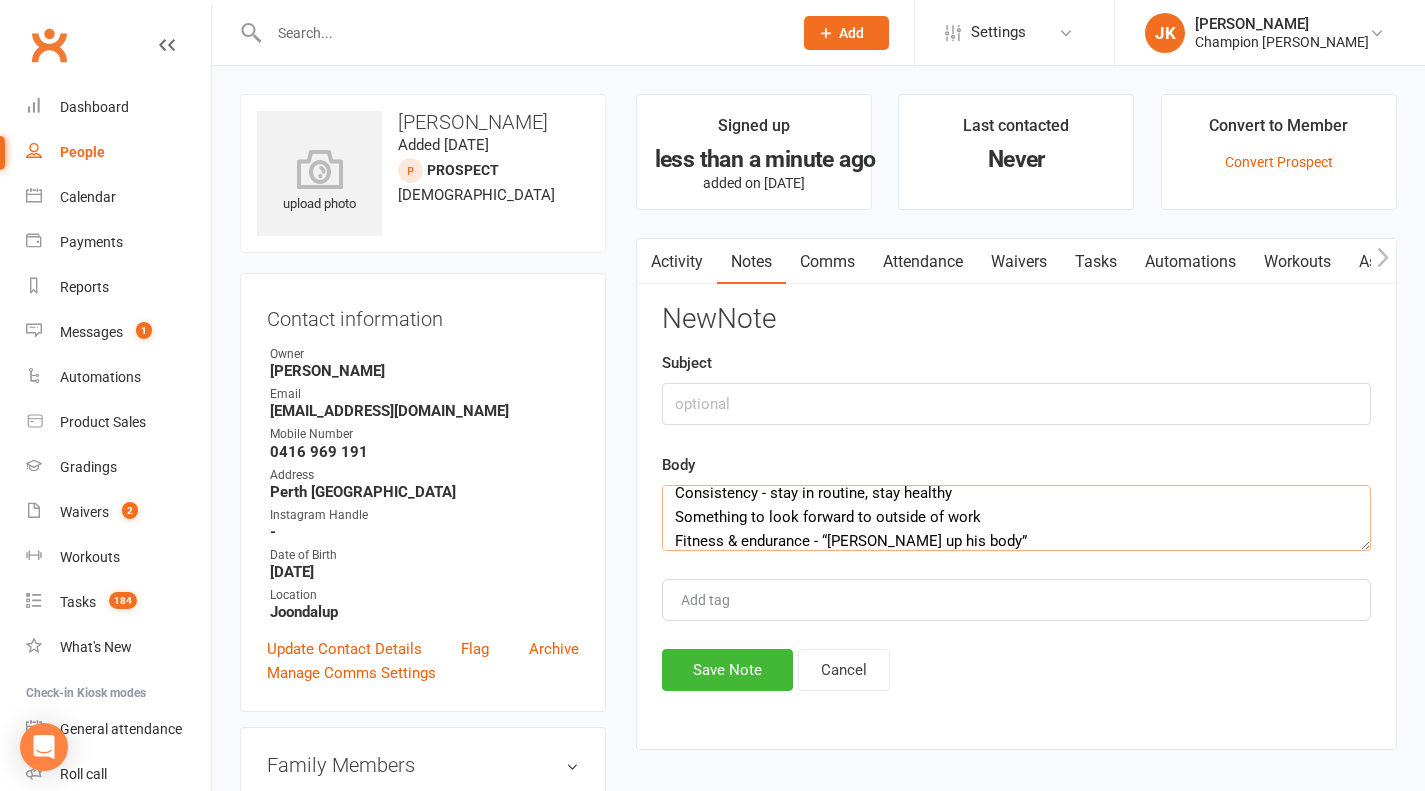 type on "GOALS
Possibly compete one day - make connections
Has the technique down but wants to go for the next level
Consistency - stay in routine, stay healthy
Something to look forward to outside of work
Fitness & endurance - “harden up his body”" 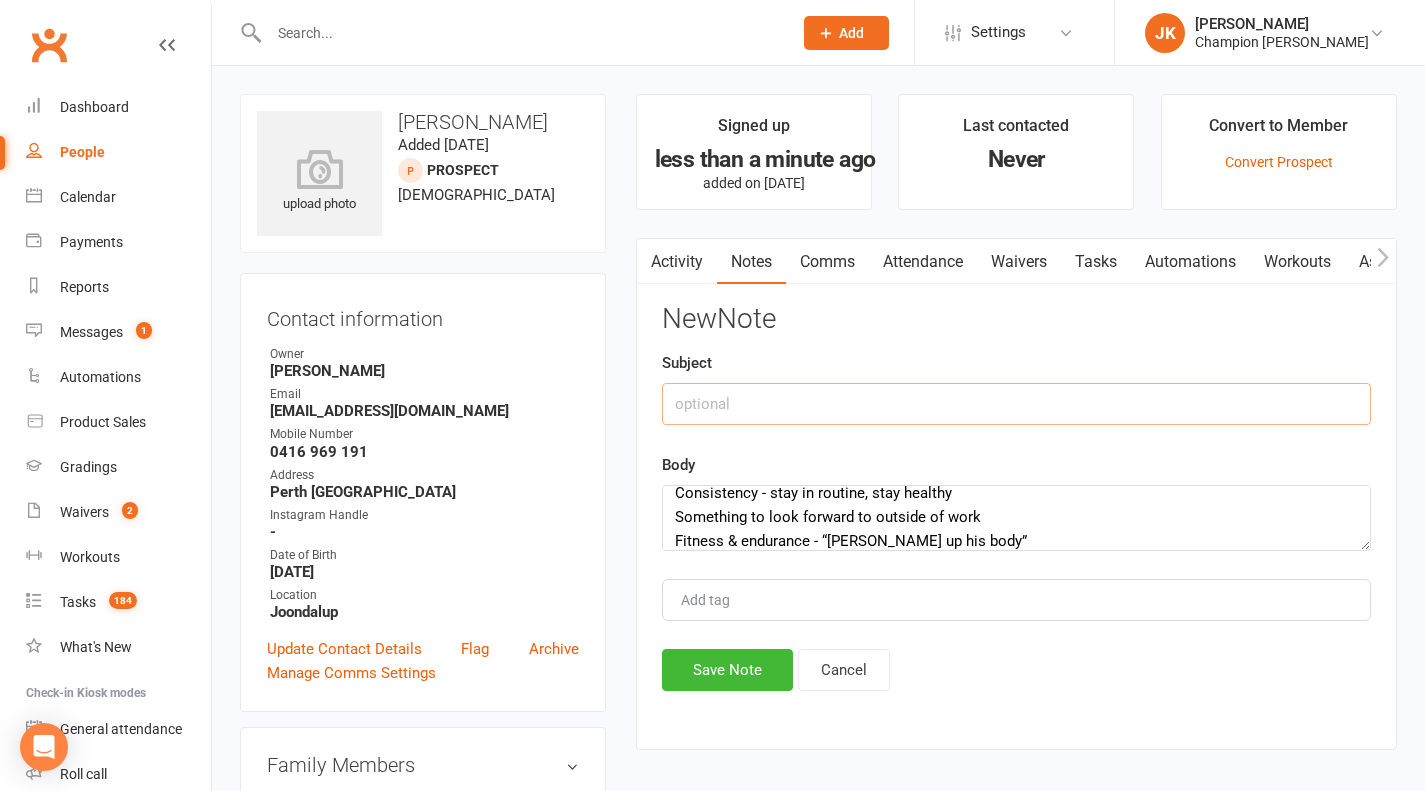 click at bounding box center (1016, 404) 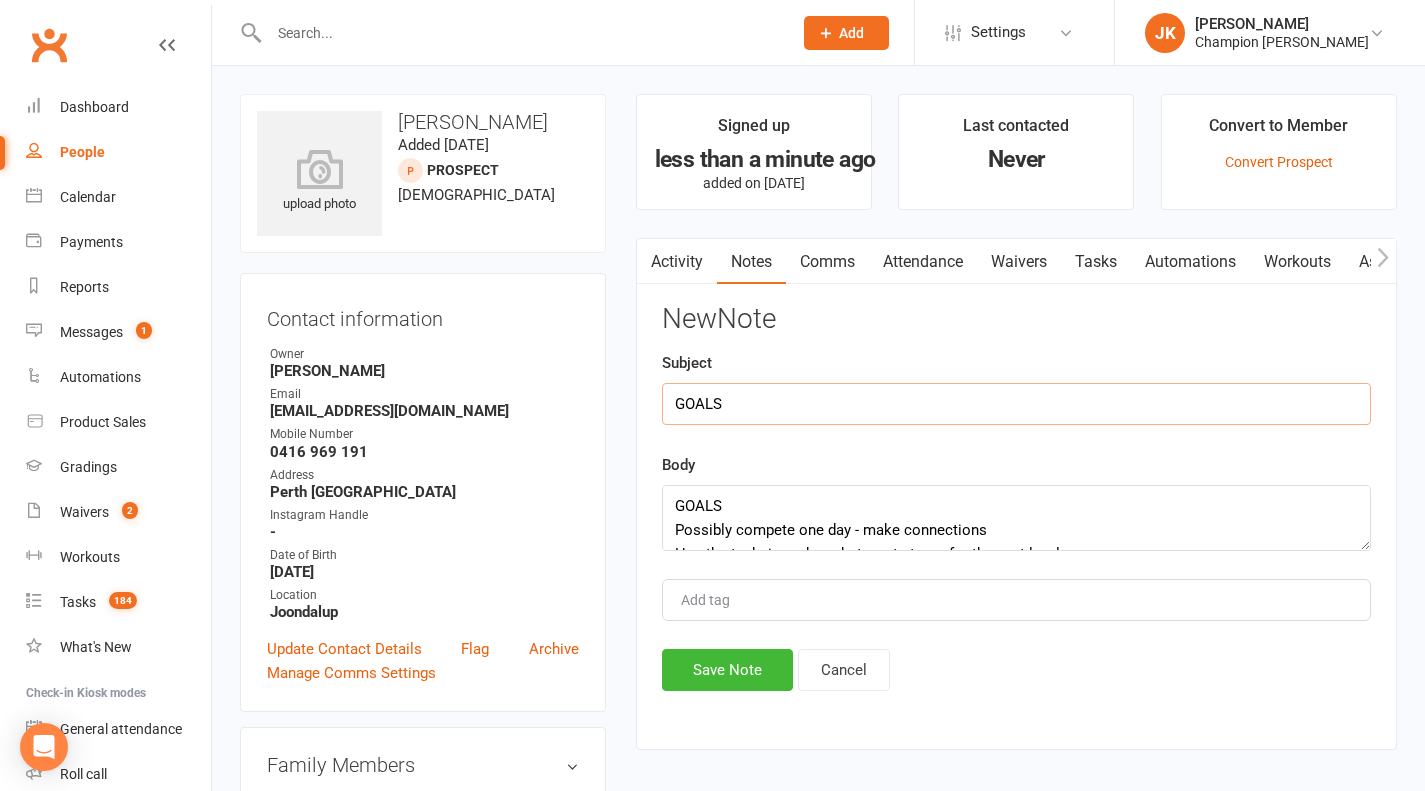 type on "GOALS" 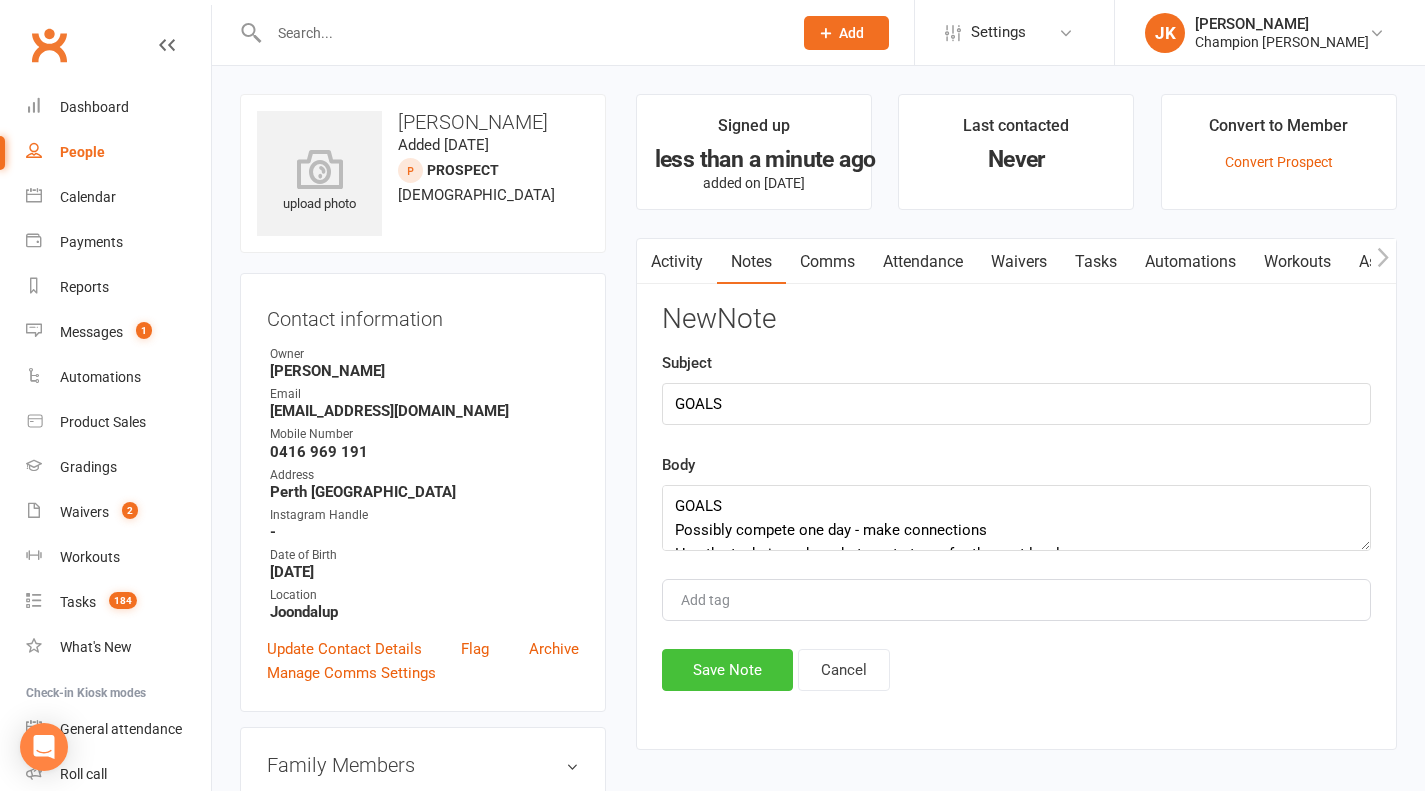 click on "Save Note" at bounding box center [727, 670] 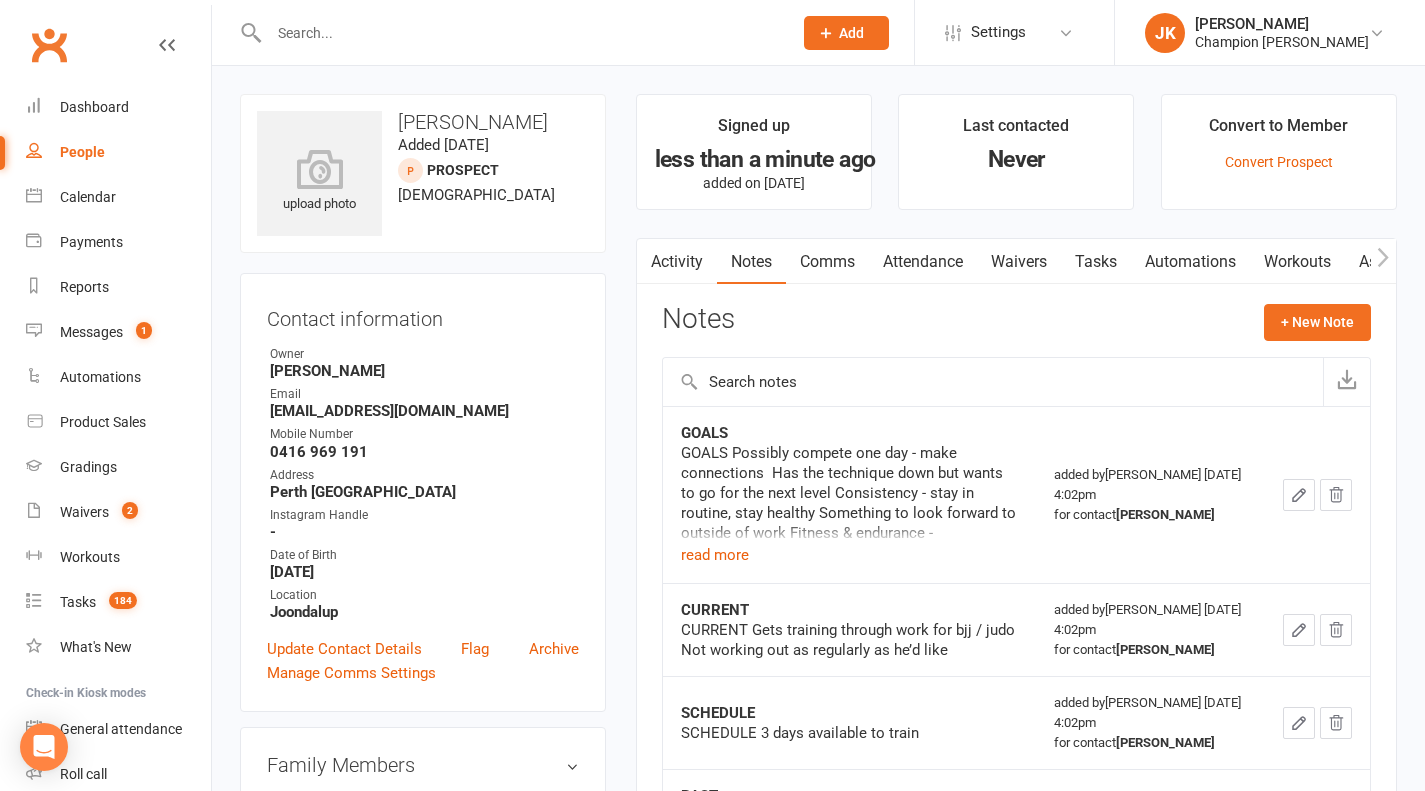 click at bounding box center [649, 261] 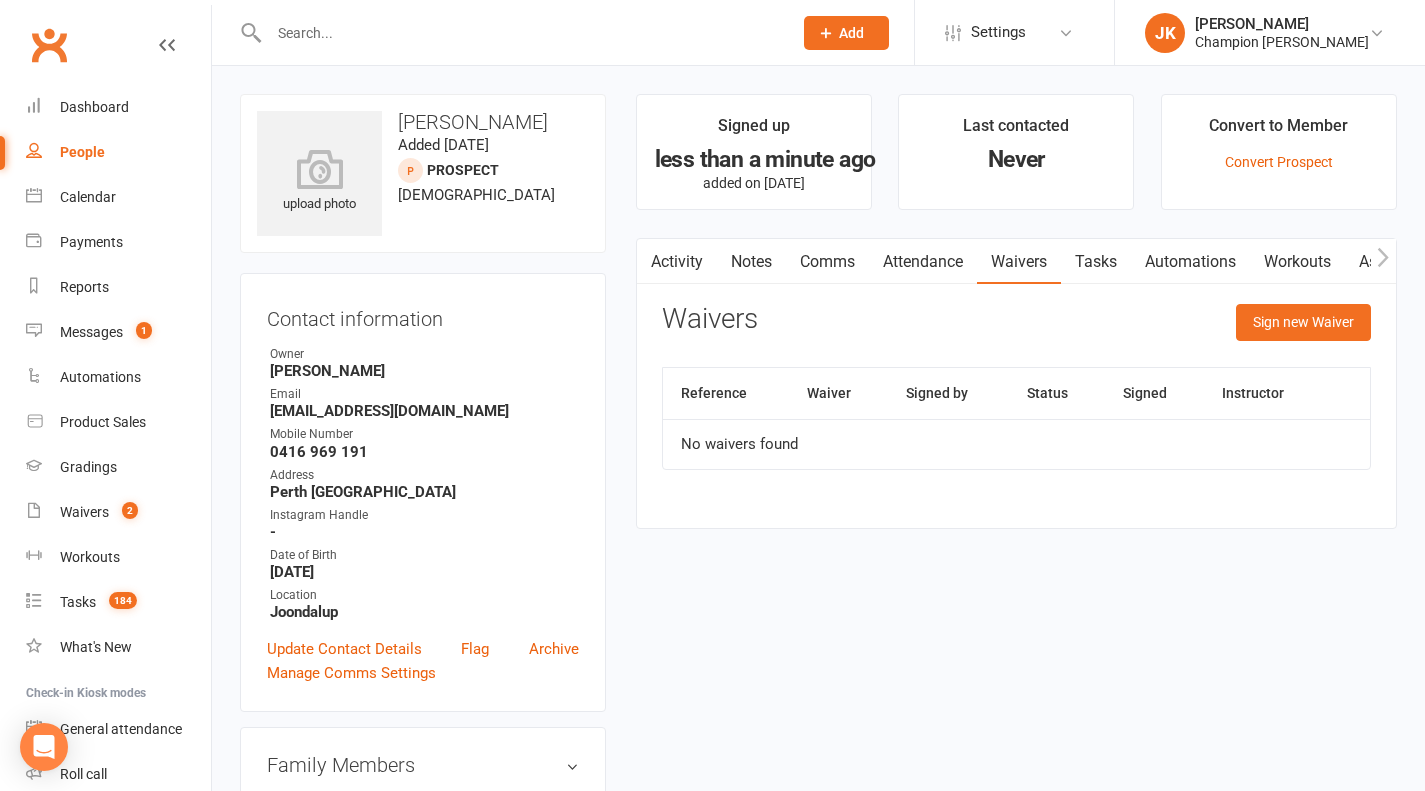 click at bounding box center [649, 261] 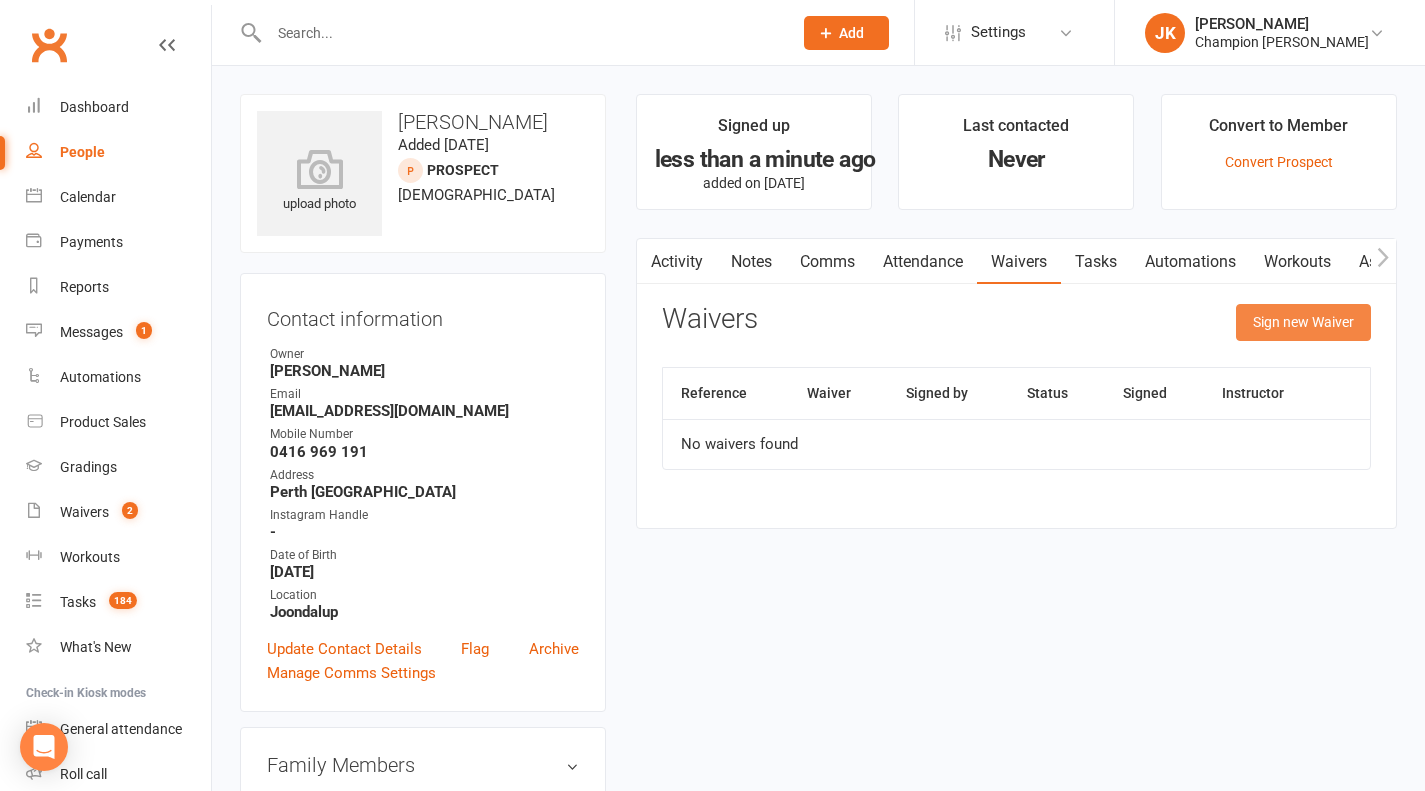 click on "Sign new Waiver" at bounding box center [1303, 322] 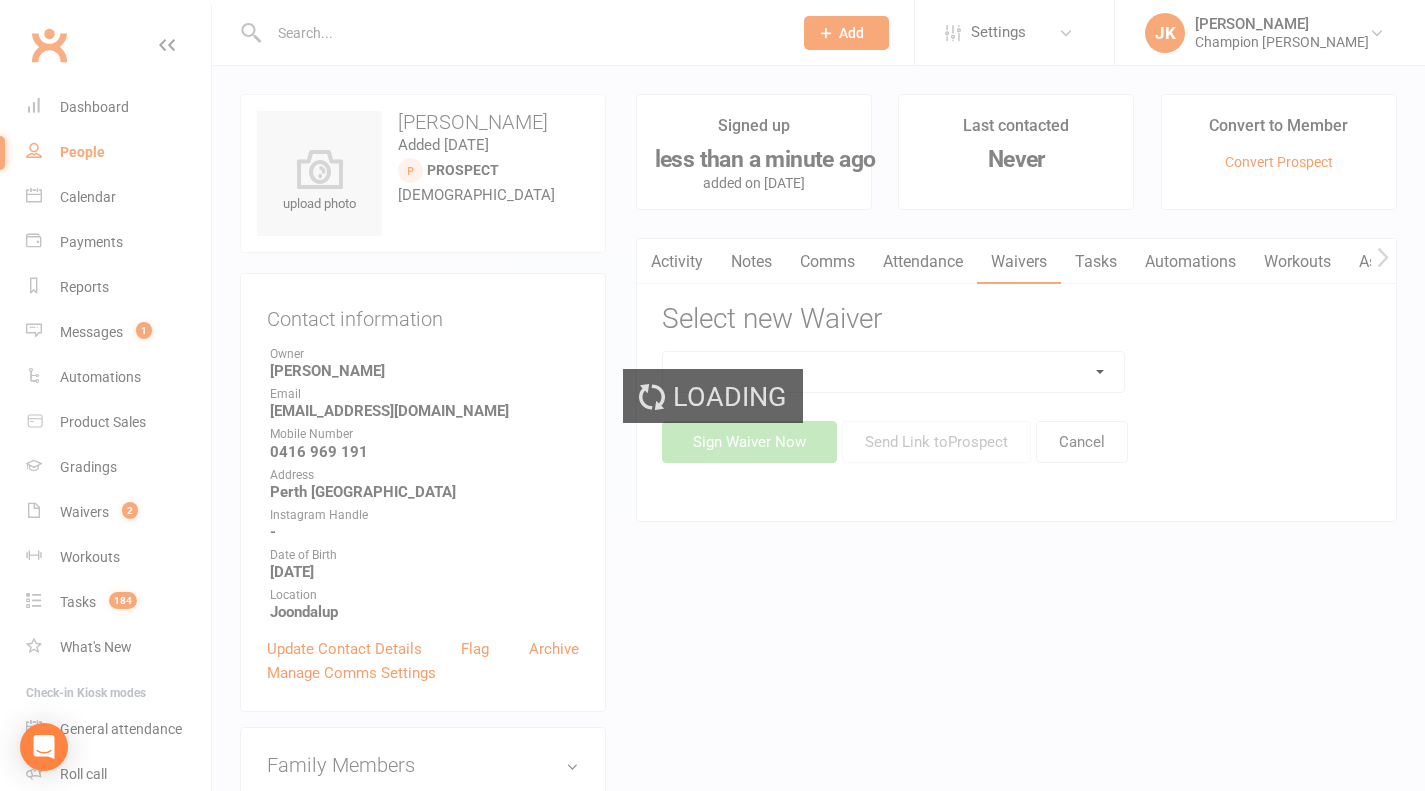 click on "Loading" at bounding box center [712, 395] 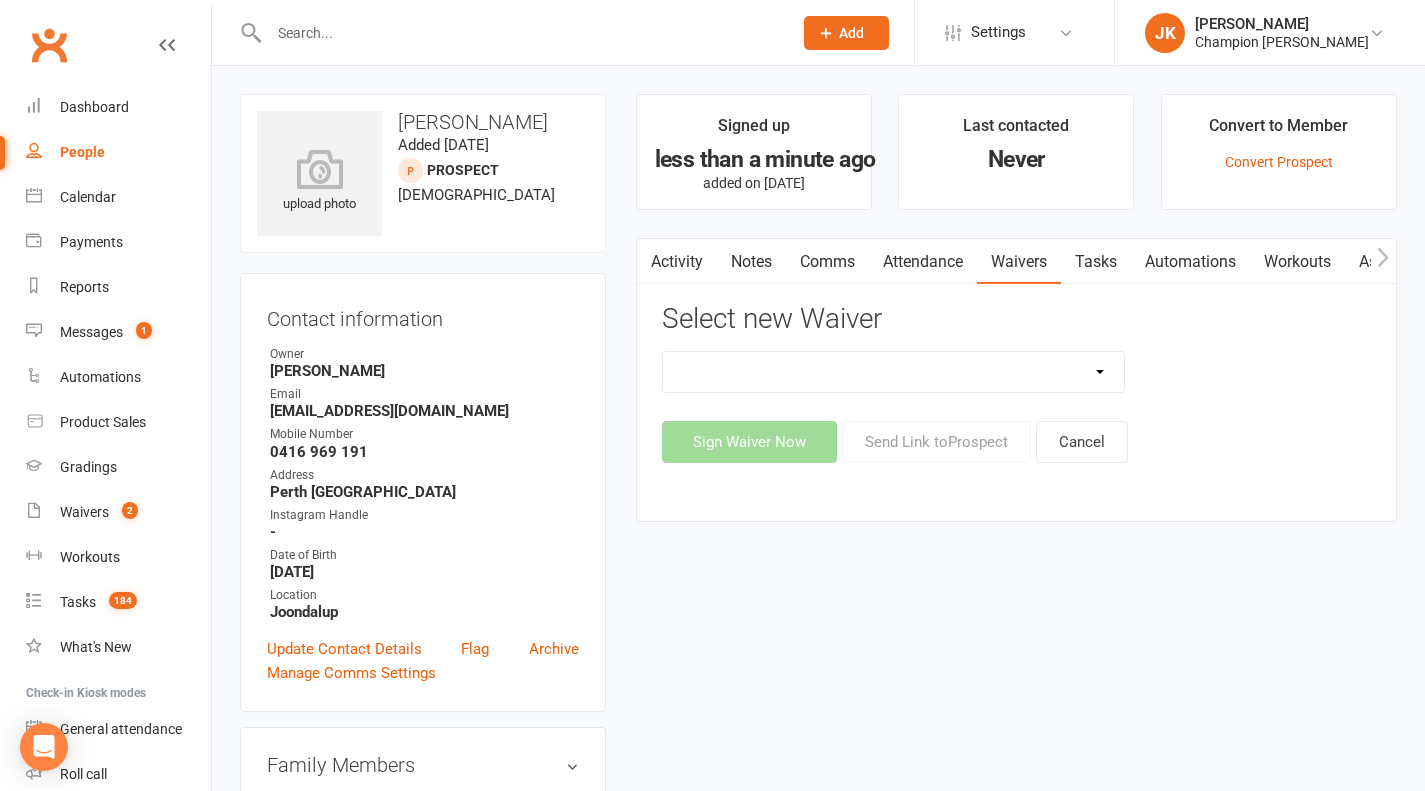 click on "Casual Waiver Casual Waiver (STAFF ONLY) CG Joondalup Cancellation Form CG Joondalup Change of Payment Details Form CG Joondalup Class Pass Terms, Conditions & Waiver of Liability CG Joondalup Membership Agreement CG Joondalup Membership Payment Authority CG Joondalup Membership Variation Form CG Joondalup New Starter Agreement CG Joondalup Pty Ltd – 7-Day Free Trial Waiver & Release of Liability CG Joondalup Suspension Form ***DO NOT USE CG Joondalup Membership Agreement (YOUTH) ***DO NOT USE CG Joondalup Membership Variation Form - YOUTH ***DO NOT USE CG Joondalup New Starter Agreement (YOUTH) Hitout Event Participant Commitment Agreement" at bounding box center (893, 372) 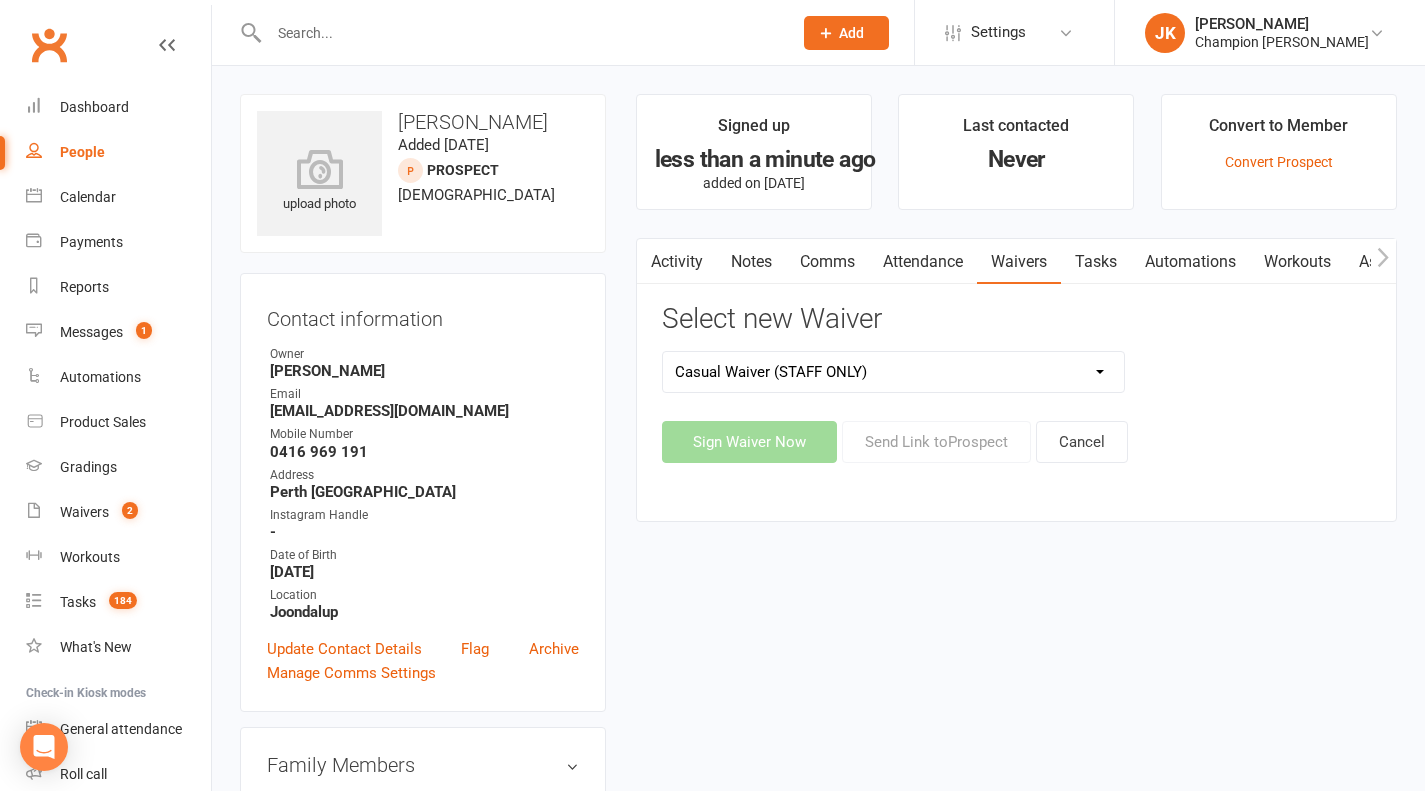 click on "Casual Waiver Casual Waiver (STAFF ONLY) CG Joondalup Cancellation Form CG Joondalup Change of Payment Details Form CG Joondalup Class Pass Terms, Conditions & Waiver of Liability CG Joondalup Membership Agreement CG Joondalup Membership Payment Authority CG Joondalup Membership Variation Form CG Joondalup New Starter Agreement CG Joondalup Pty Ltd – 7-Day Free Trial Waiver & Release of Liability CG Joondalup Suspension Form ***DO NOT USE CG Joondalup Membership Agreement (YOUTH) ***DO NOT USE CG Joondalup Membership Variation Form - YOUTH ***DO NOT USE CG Joondalup New Starter Agreement (YOUTH) Hitout Event Participant Commitment Agreement" at bounding box center (893, 372) 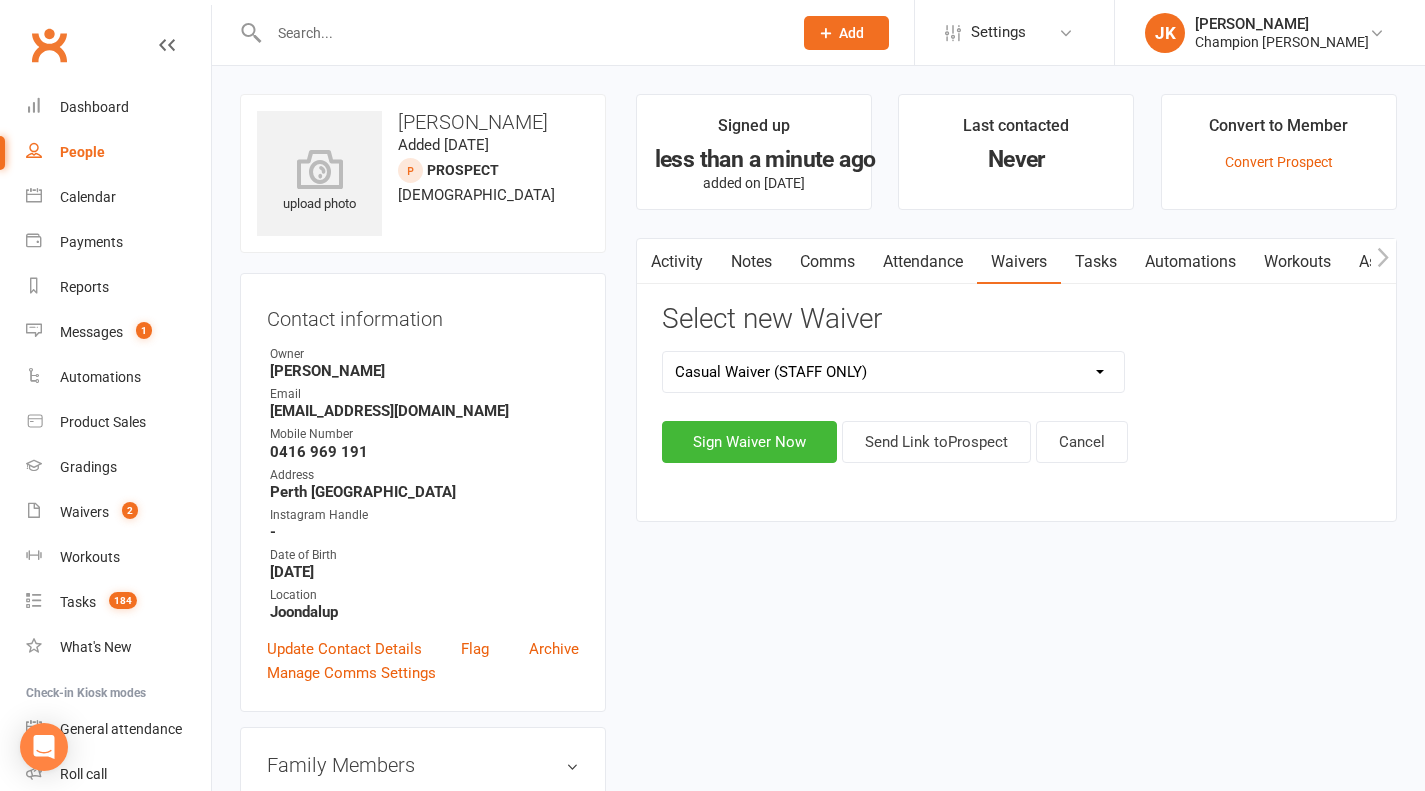 click on "Casual Waiver Casual Waiver (STAFF ONLY) CG Joondalup Cancellation Form CG Joondalup Change of Payment Details Form CG Joondalup Class Pass Terms, Conditions & Waiver of Liability CG Joondalup Membership Agreement CG Joondalup Membership Payment Authority CG Joondalup Membership Variation Form CG Joondalup New Starter Agreement CG Joondalup Pty Ltd – 7-Day Free Trial Waiver & Release of Liability CG Joondalup Suspension Form ***DO NOT USE CG Joondalup Membership Agreement (YOUTH) ***DO NOT USE CG Joondalup Membership Variation Form - YOUTH ***DO NOT USE CG Joondalup New Starter Agreement (YOUTH) Hitout Event Participant Commitment Agreement" at bounding box center [893, 372] 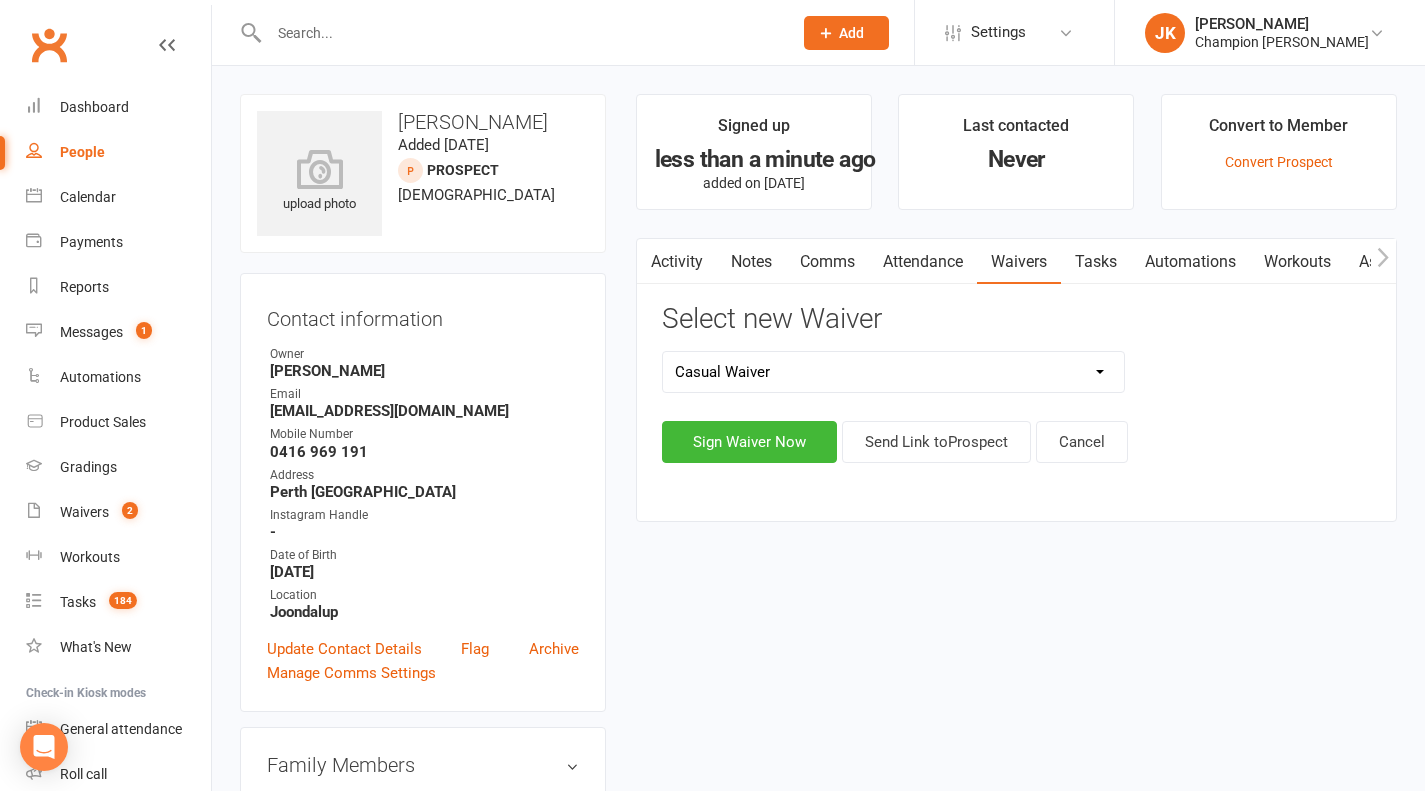 click on "Casual Waiver Casual Waiver (STAFF ONLY) CG Joondalup Cancellation Form CG Joondalup Change of Payment Details Form CG Joondalup Class Pass Terms, Conditions & Waiver of Liability CG Joondalup Membership Agreement CG Joondalup Membership Payment Authority CG Joondalup Membership Variation Form CG Joondalup New Starter Agreement CG Joondalup Pty Ltd – 7-Day Free Trial Waiver & Release of Liability CG Joondalup Suspension Form ***DO NOT USE CG Joondalup Membership Agreement (YOUTH) ***DO NOT USE CG Joondalup Membership Variation Form - YOUTH ***DO NOT USE CG Joondalup New Starter Agreement (YOUTH) Hitout Event Participant Commitment Agreement" at bounding box center [893, 372] 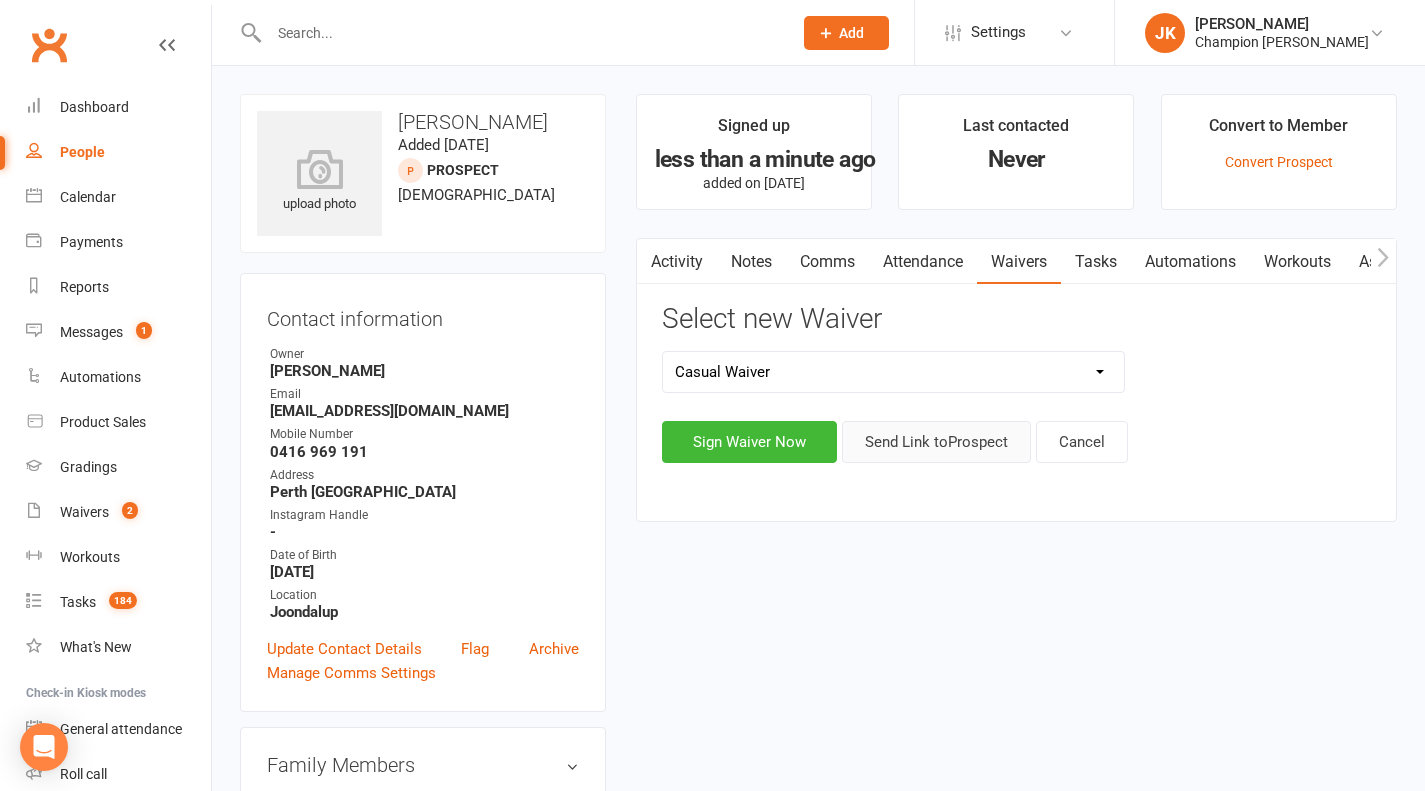 click on "Send Link to  Prospect" at bounding box center [936, 442] 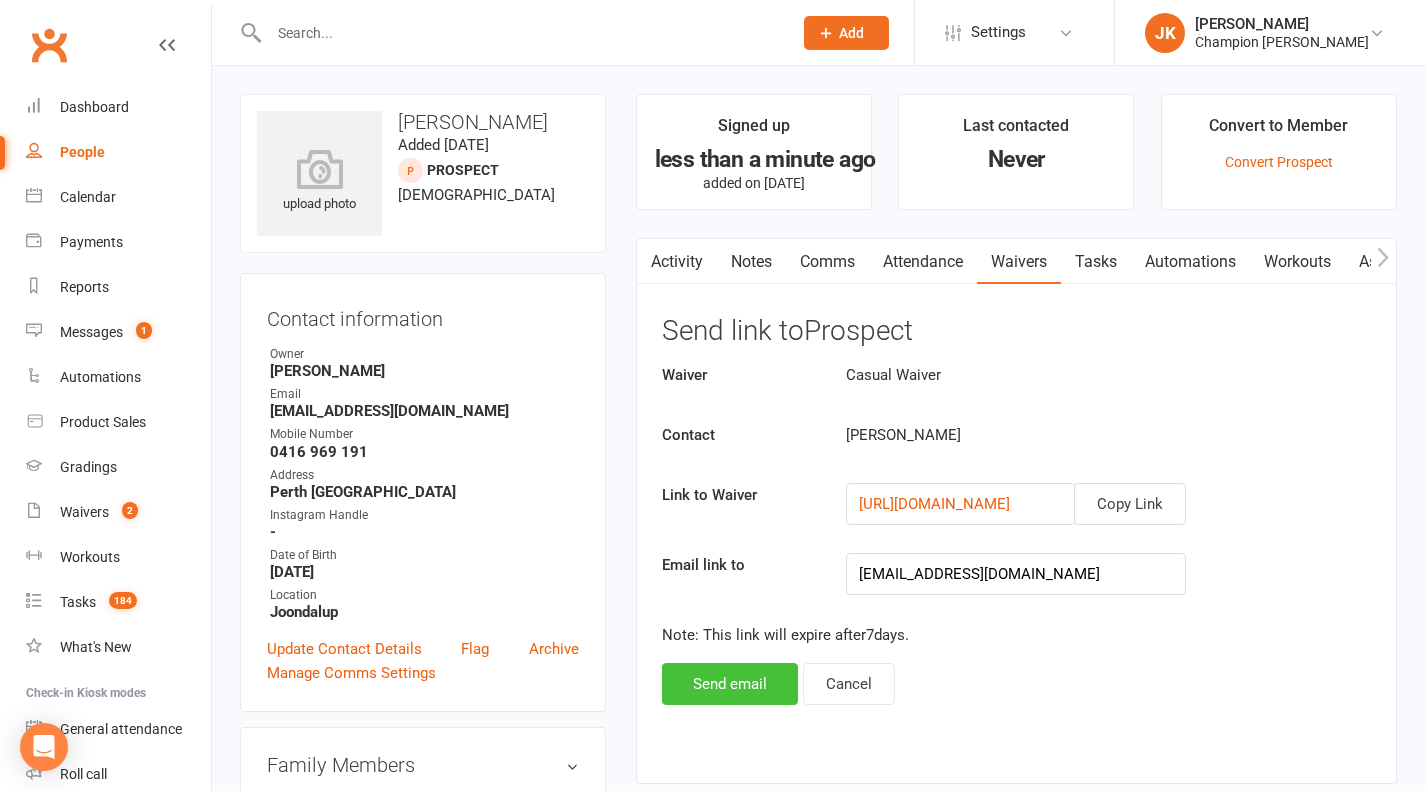 click on "Send email" at bounding box center [730, 684] 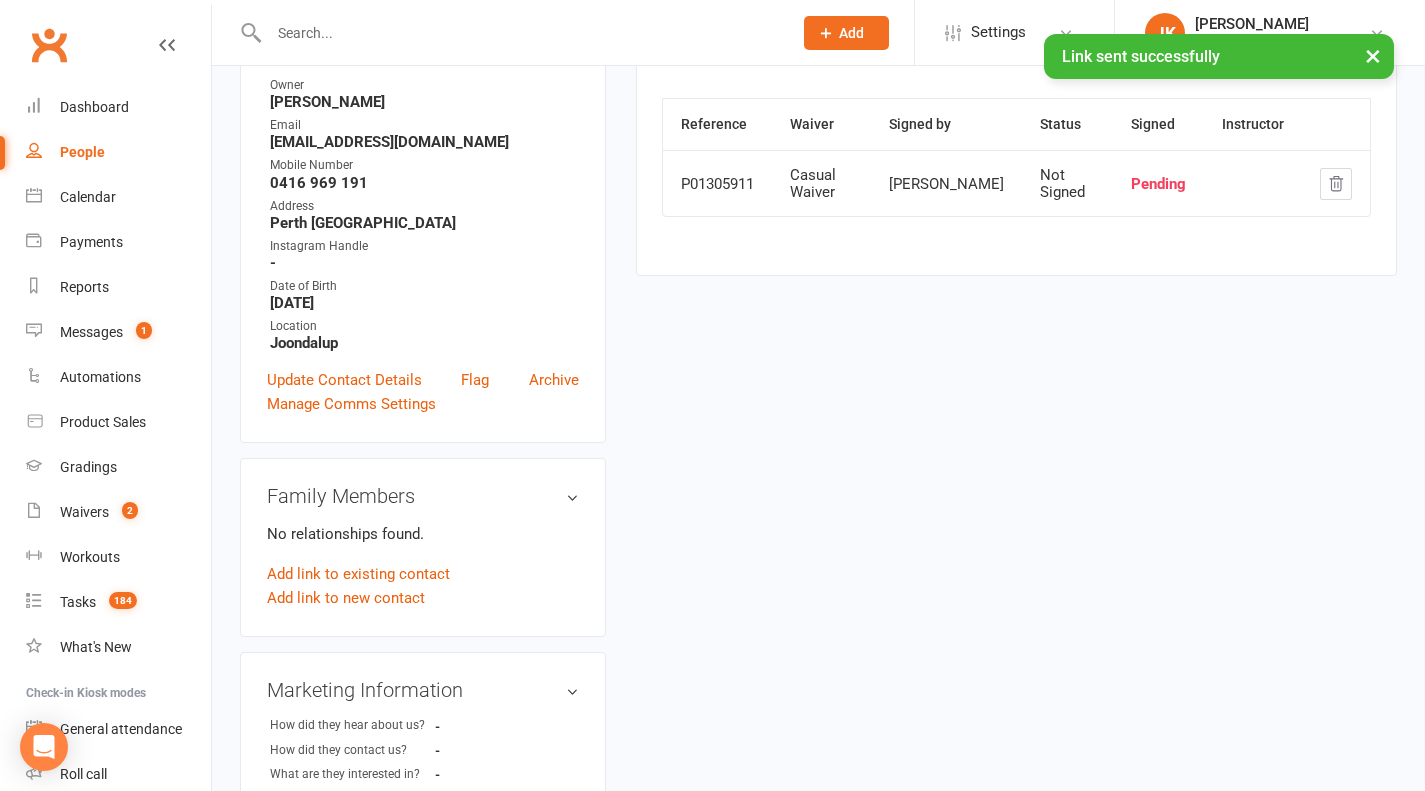 scroll, scrollTop: 18, scrollLeft: 0, axis: vertical 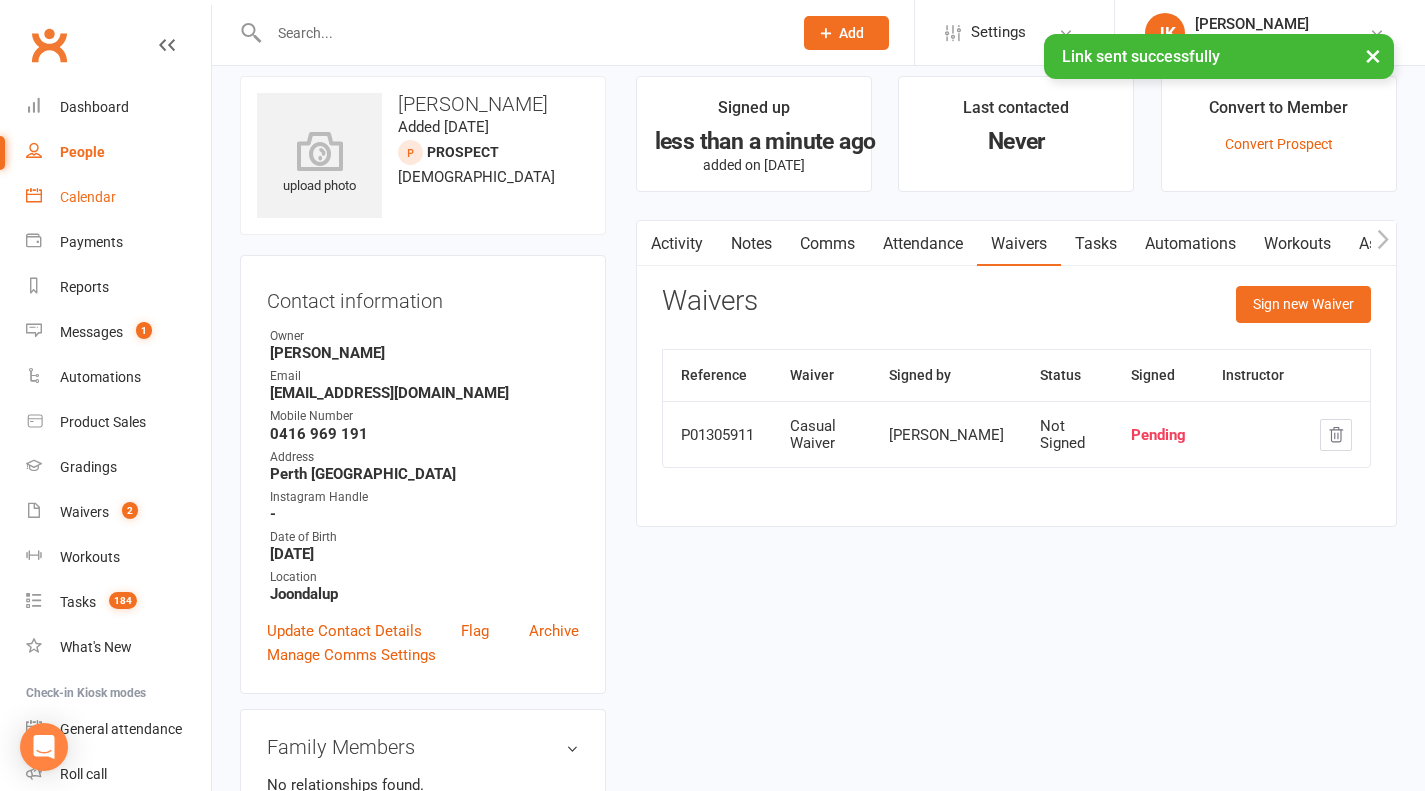 click on "Calendar" at bounding box center [88, 197] 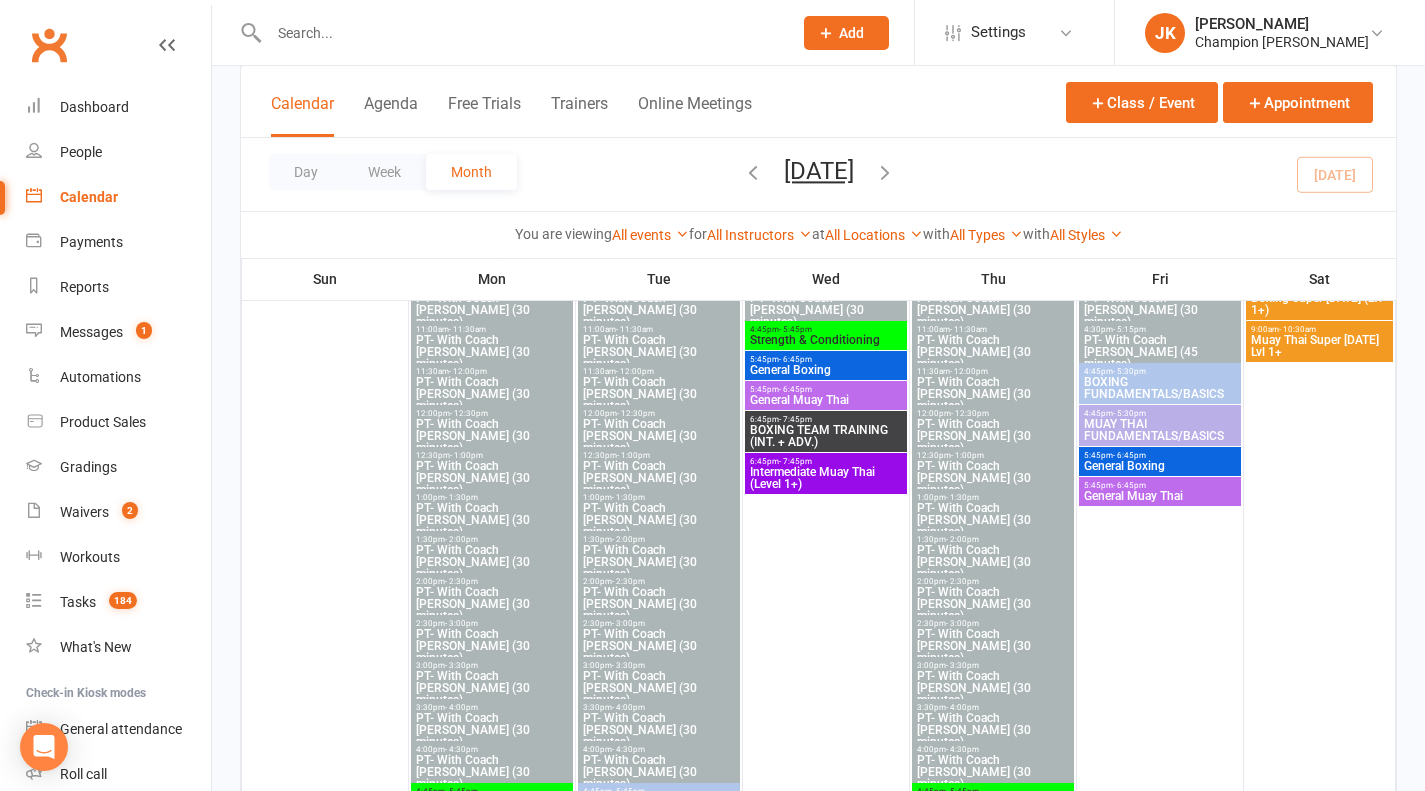 scroll, scrollTop: 1974, scrollLeft: 0, axis: vertical 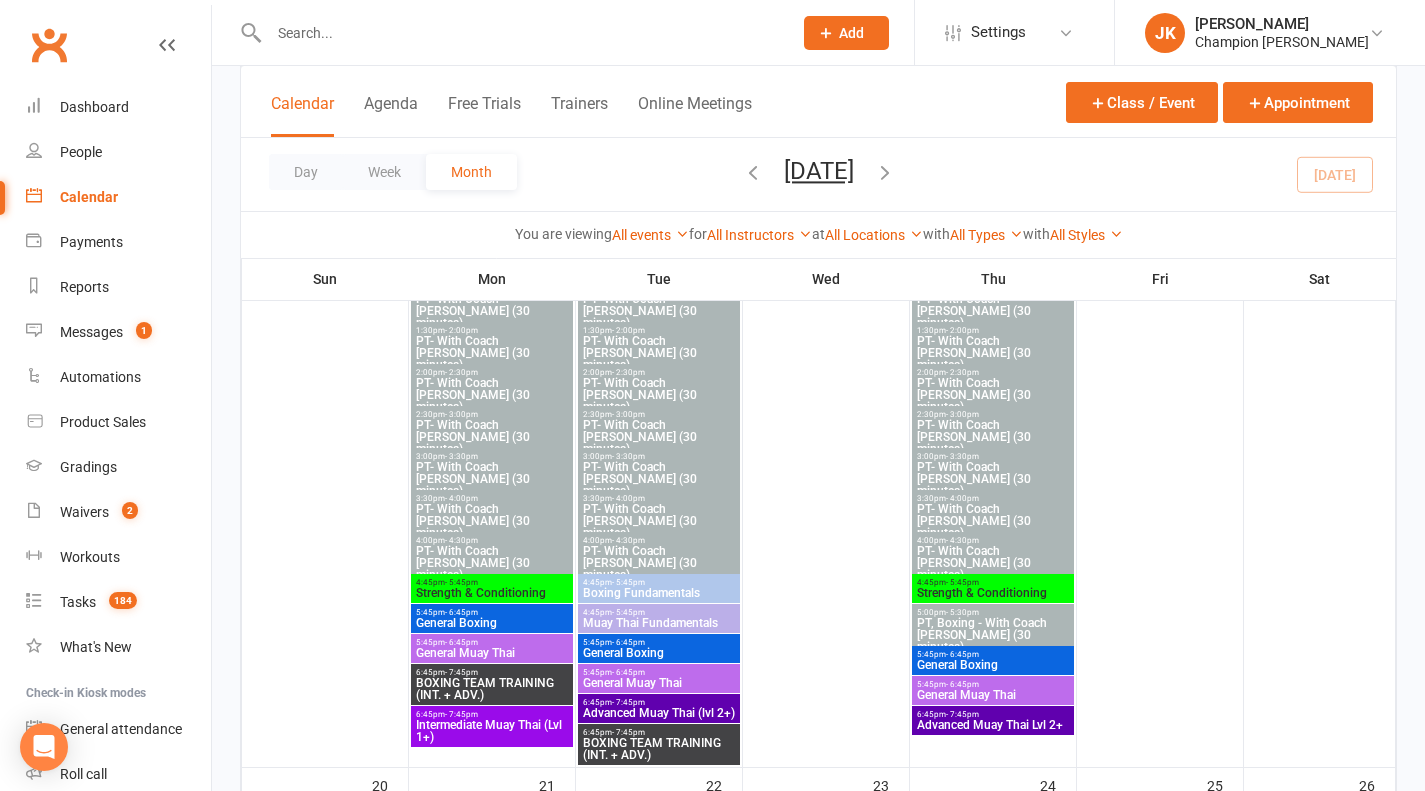 click on "General Boxing" at bounding box center (492, 623) 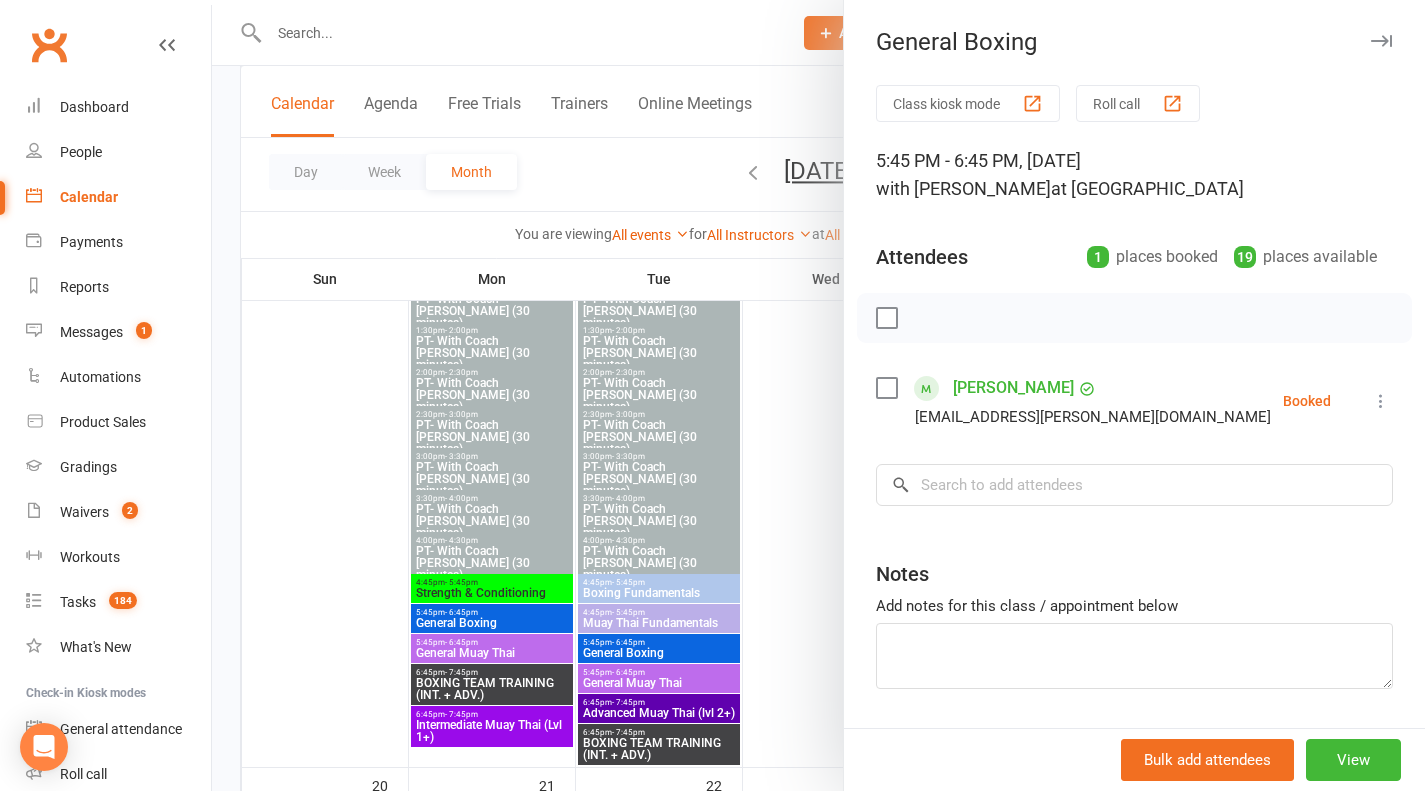 scroll, scrollTop: 61, scrollLeft: 0, axis: vertical 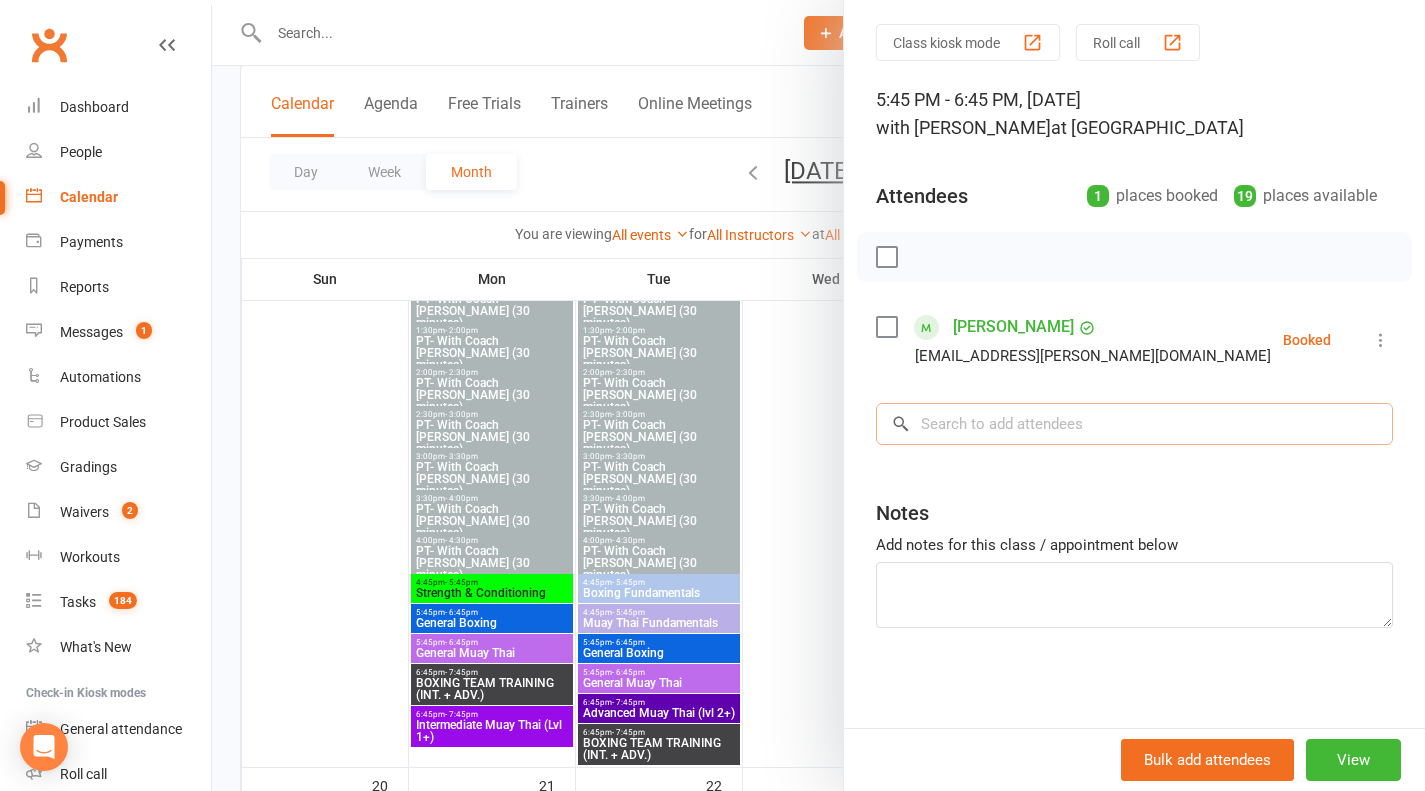 click at bounding box center [1134, 424] 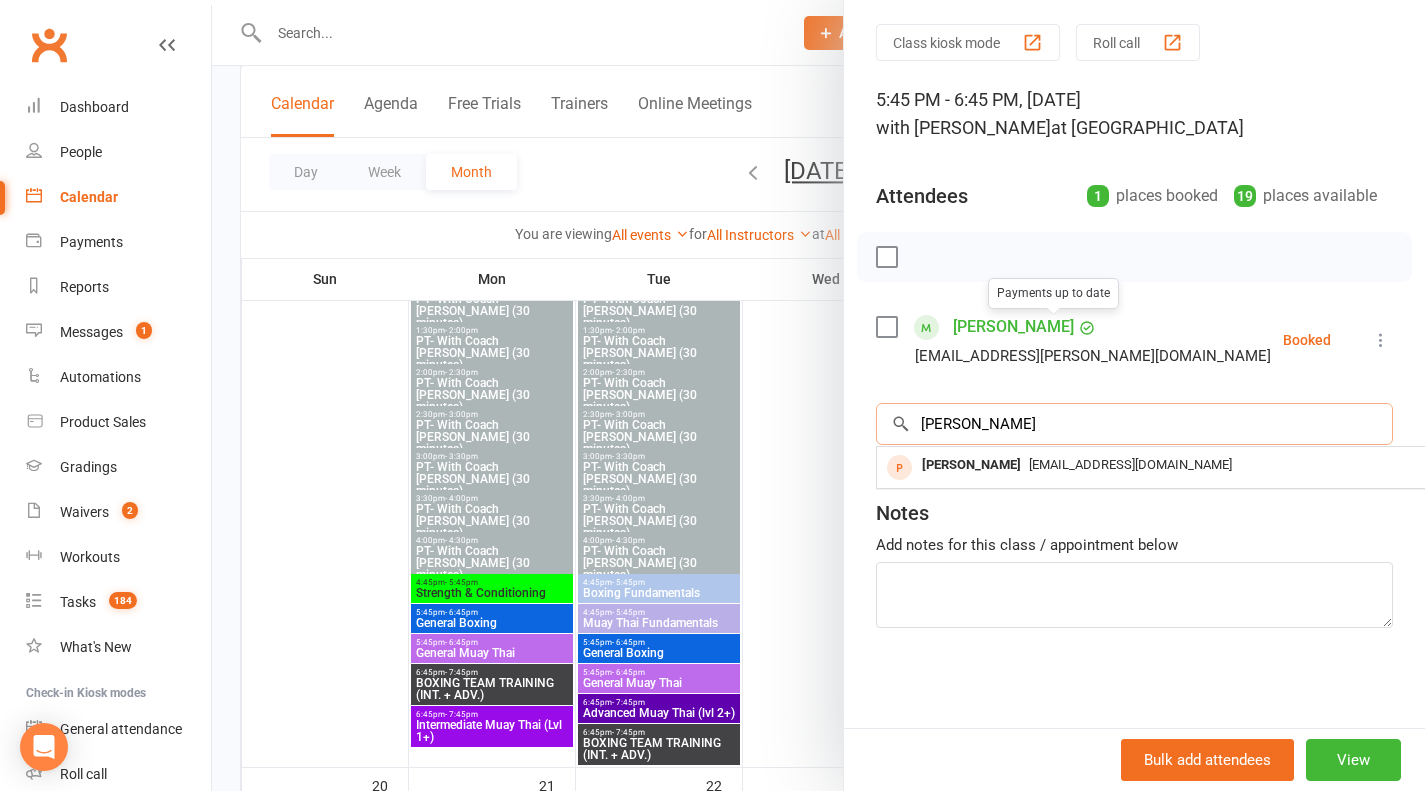type on "LEO" 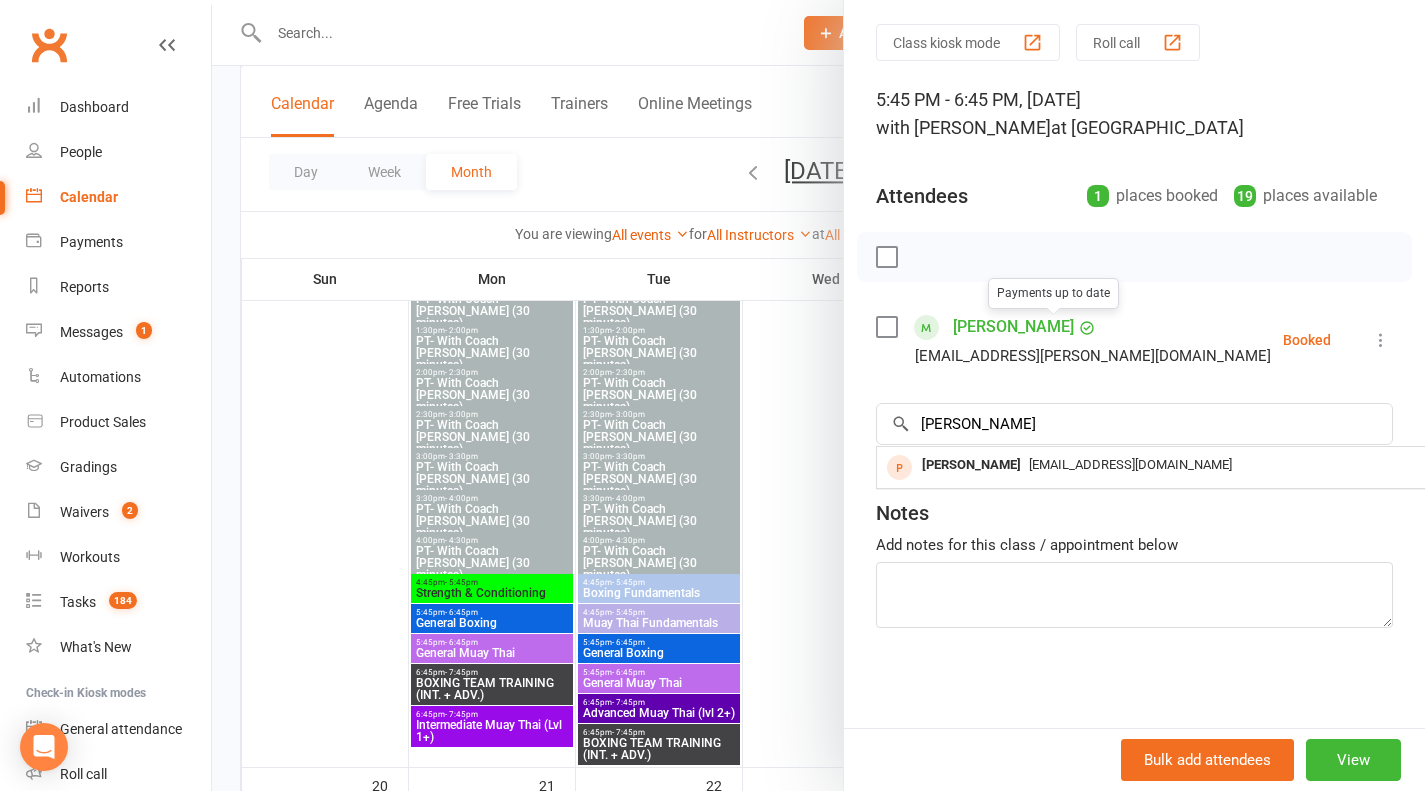 click on "Leo Dubillion" at bounding box center [971, 465] 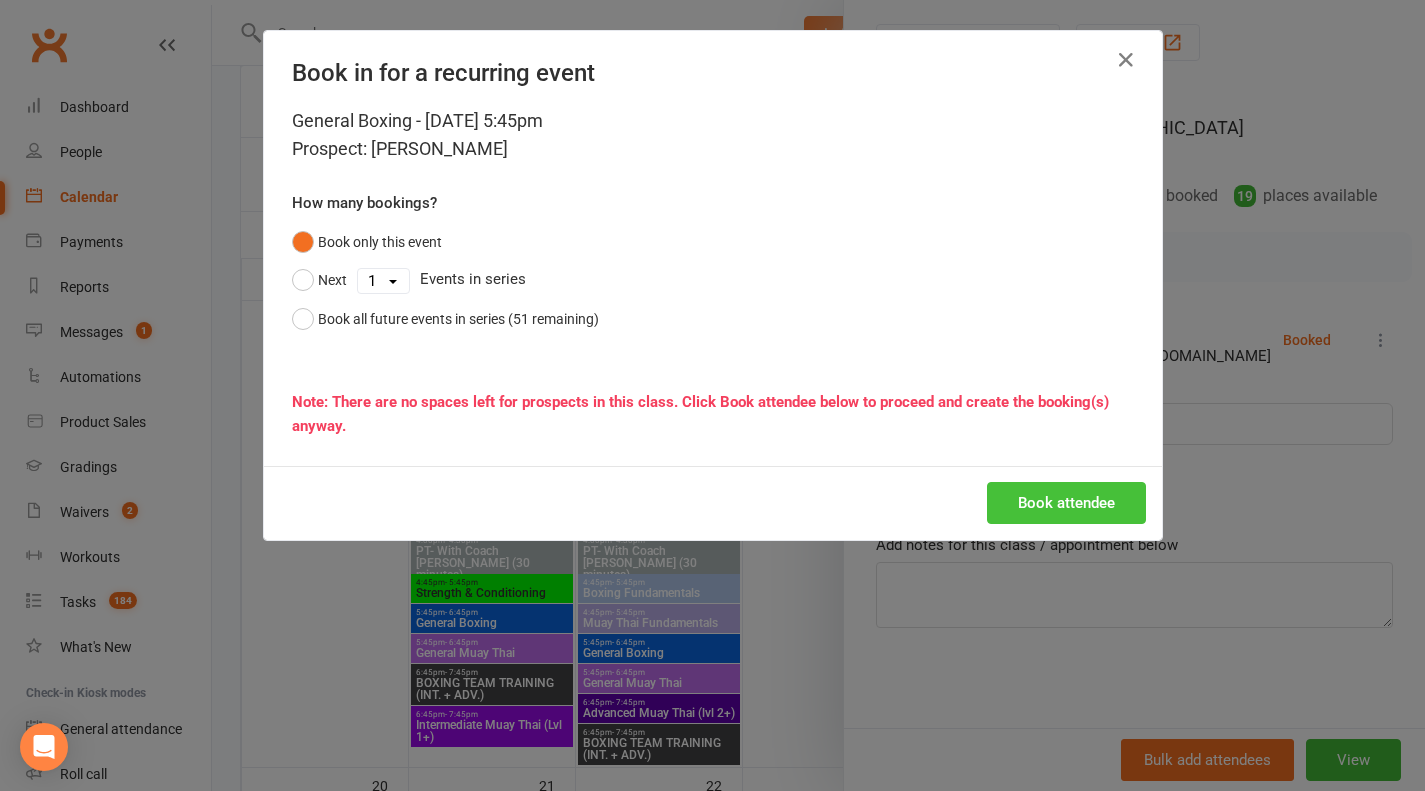 click on "Book attendee" at bounding box center (1066, 503) 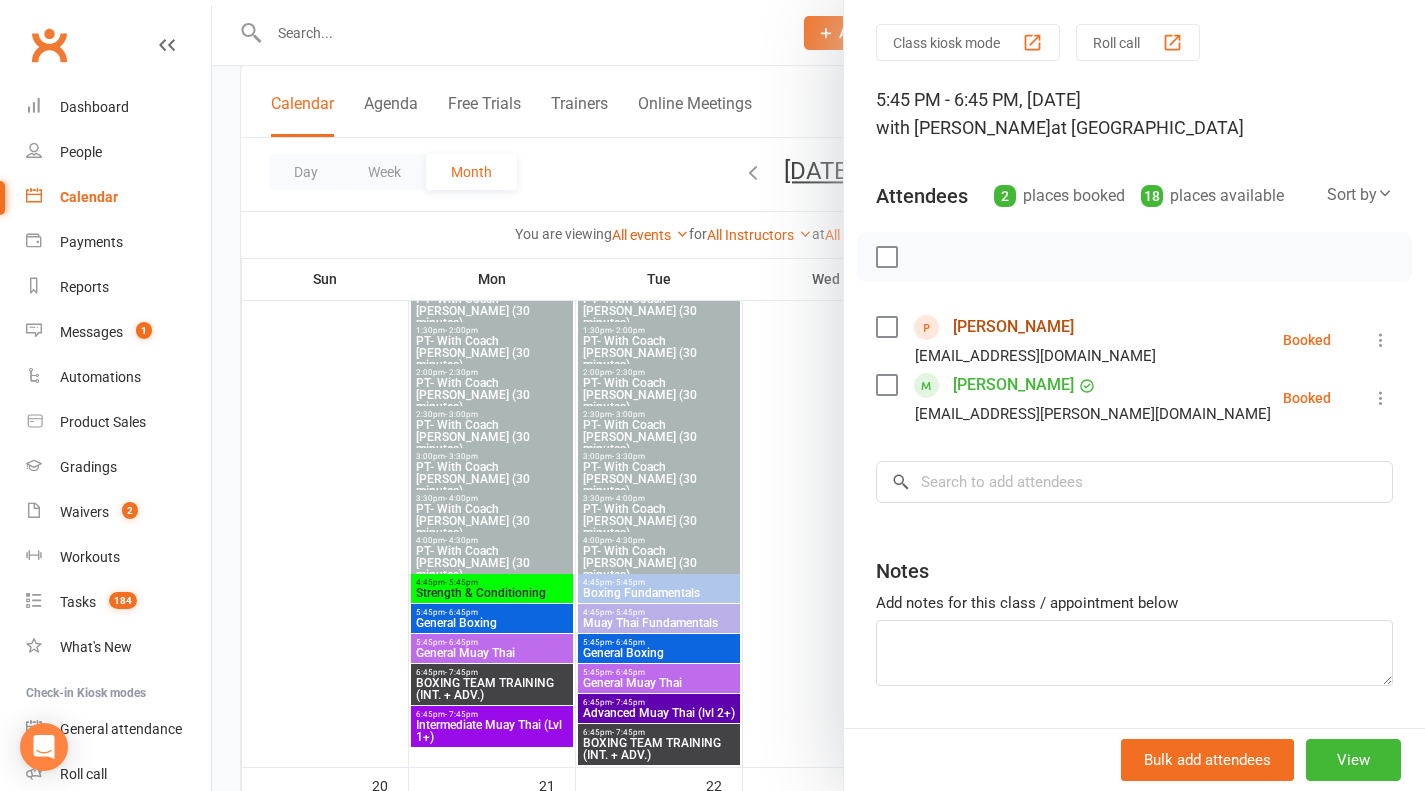 click on "Leo Dubillion" at bounding box center (1013, 327) 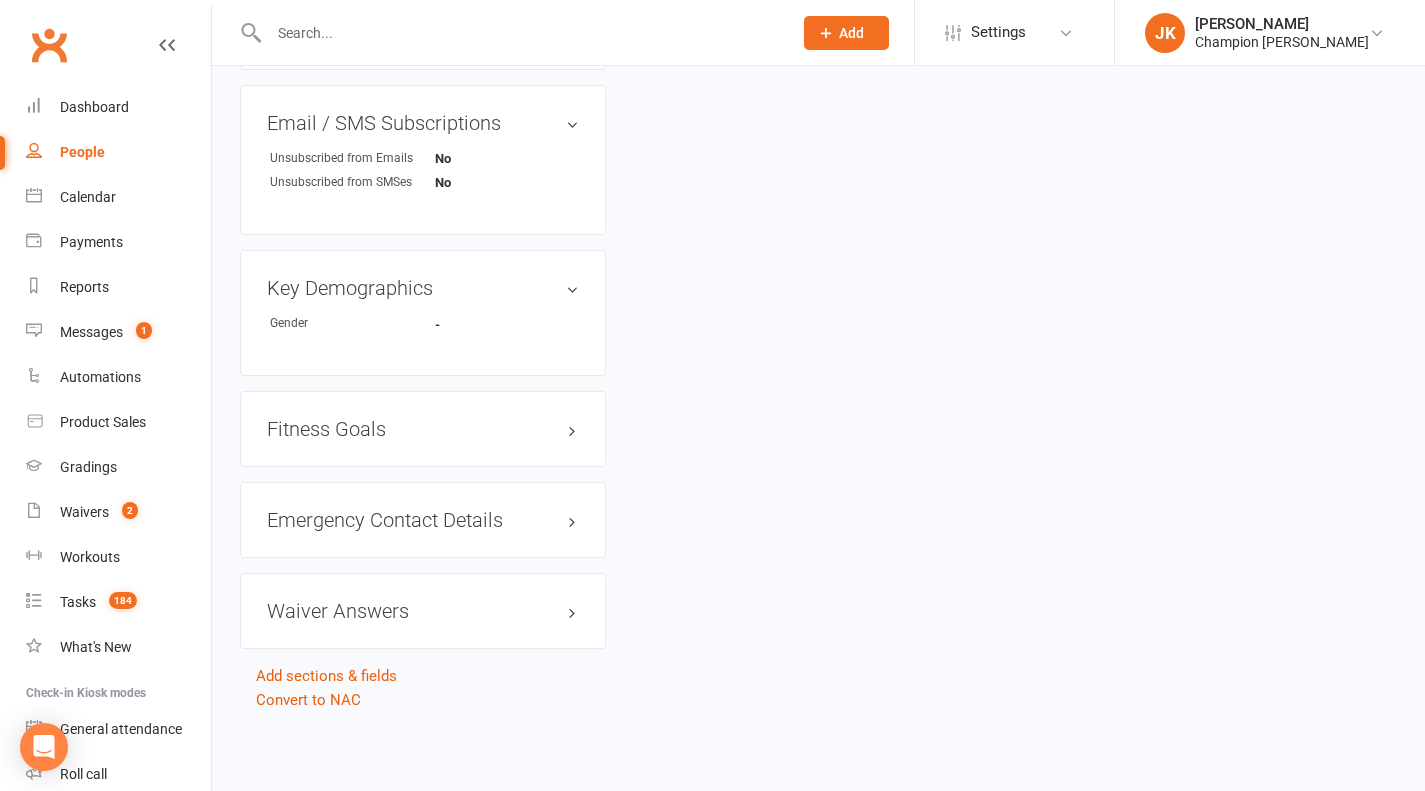 scroll, scrollTop: 0, scrollLeft: 0, axis: both 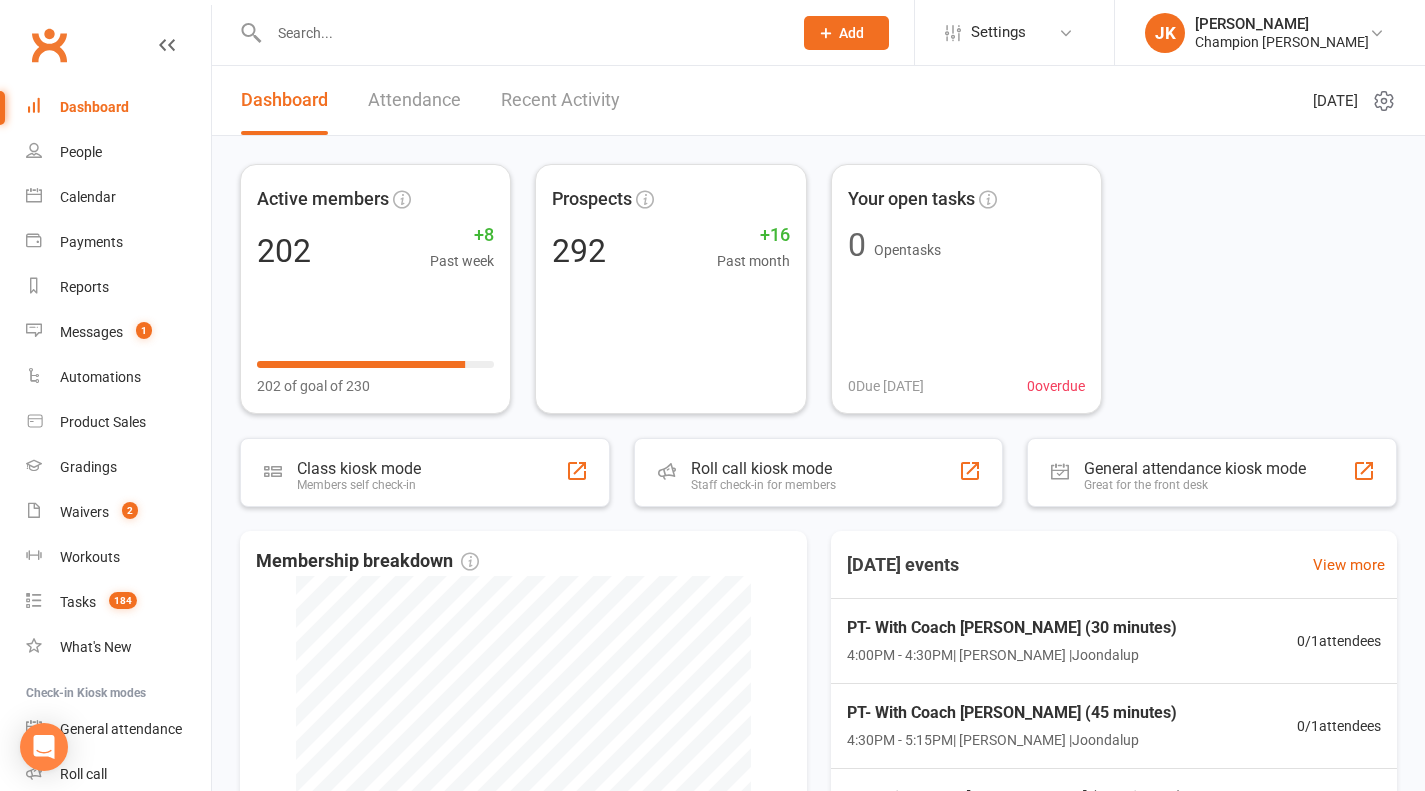 click on "Recent Activity" at bounding box center [560, 100] 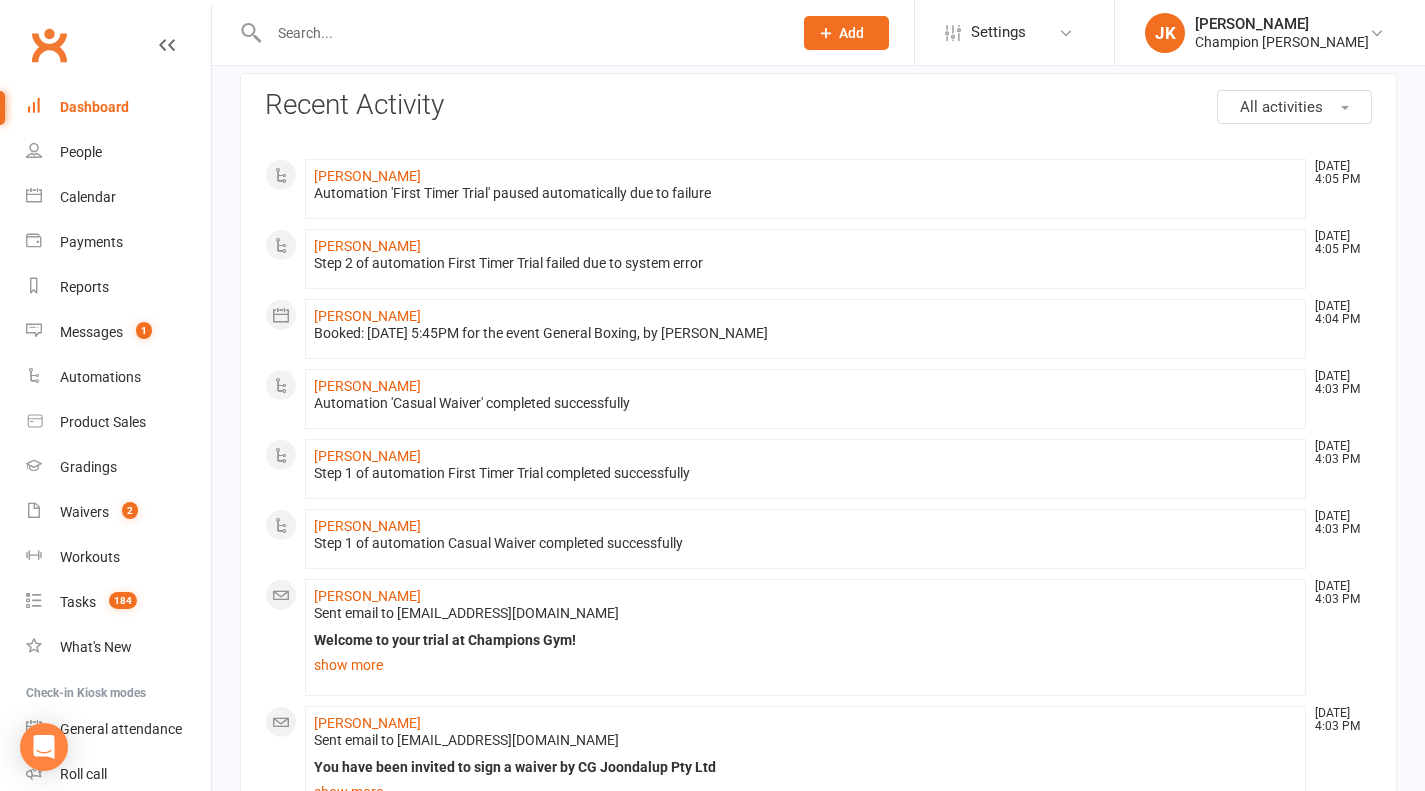 scroll, scrollTop: 0, scrollLeft: 0, axis: both 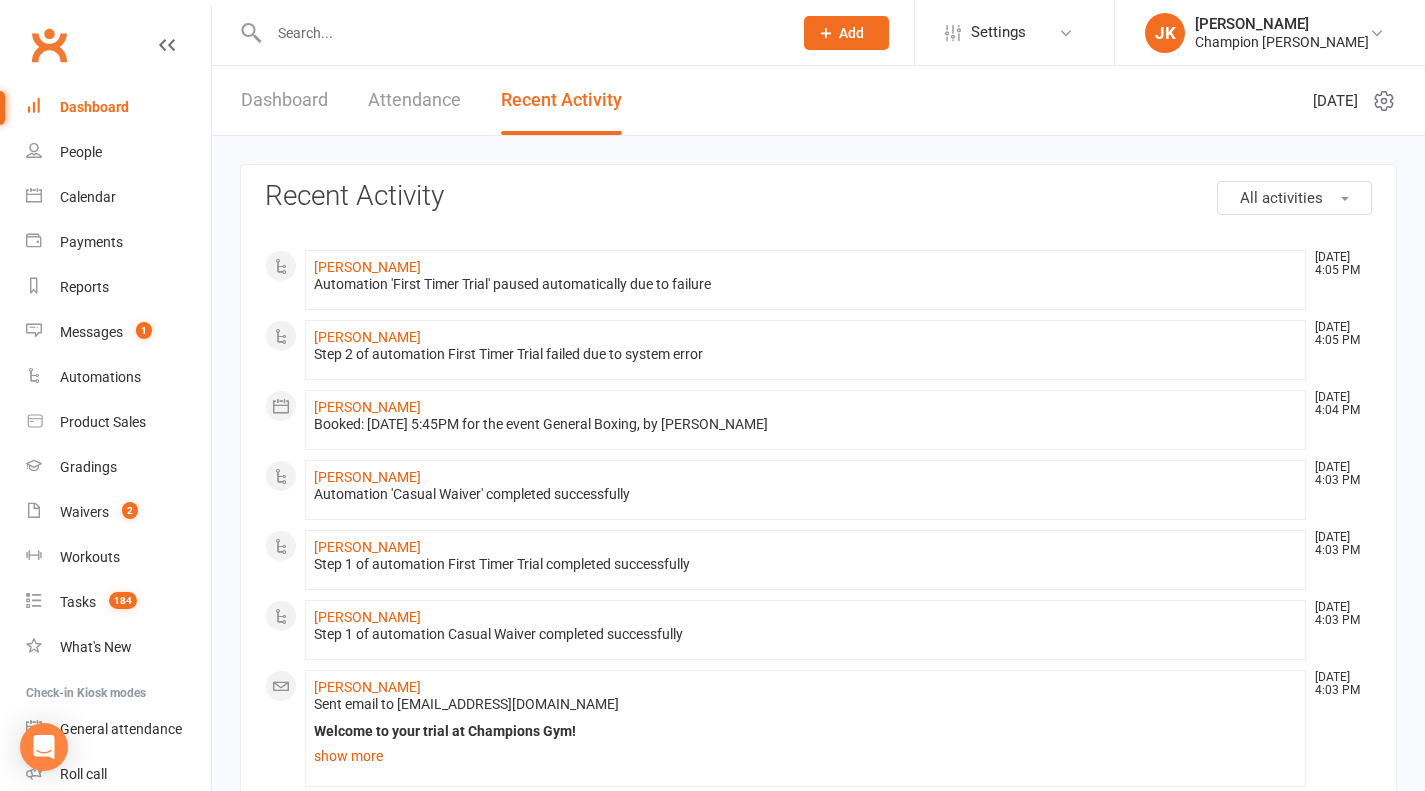 click on "Attendance" at bounding box center (414, 100) 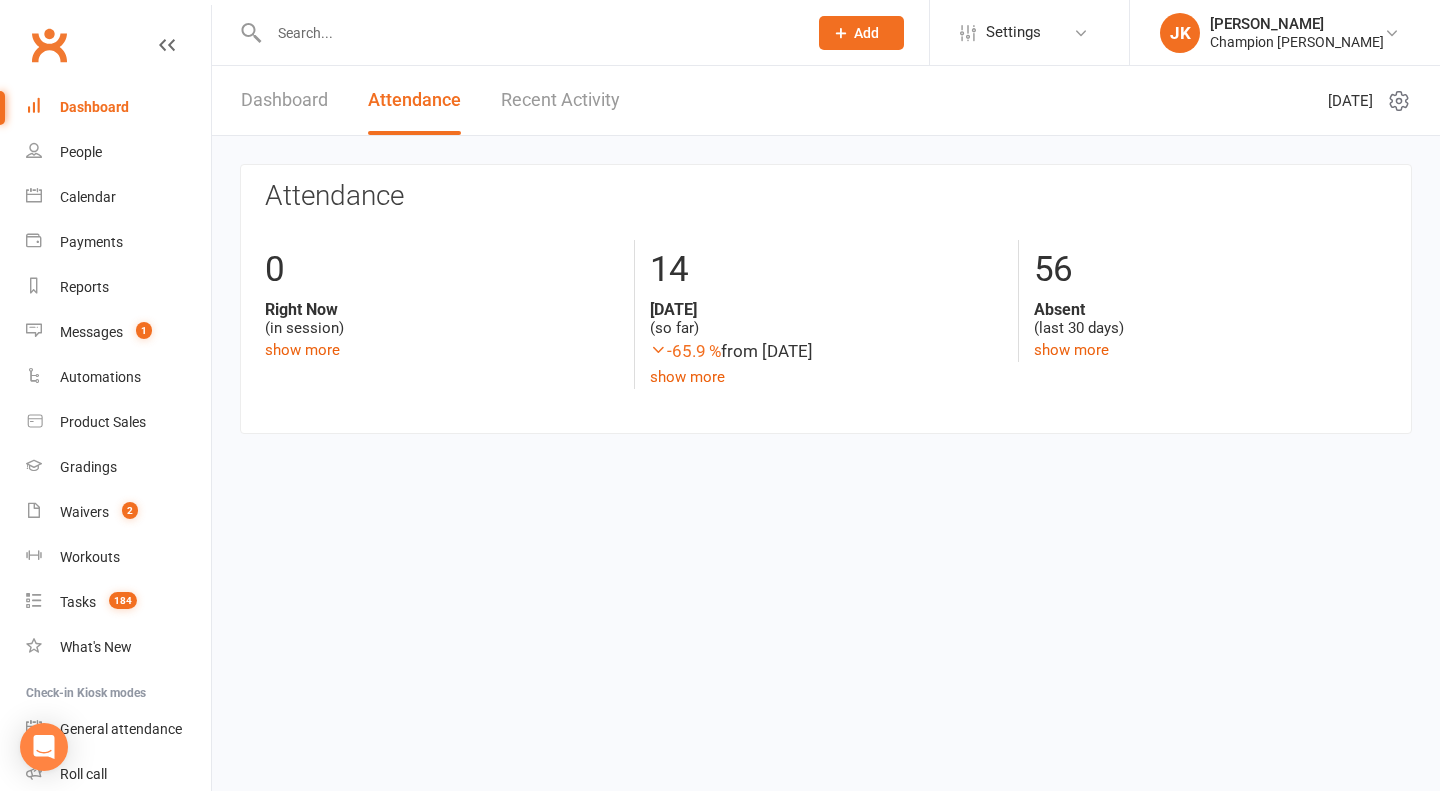 click on "Dashboard" at bounding box center (284, 100) 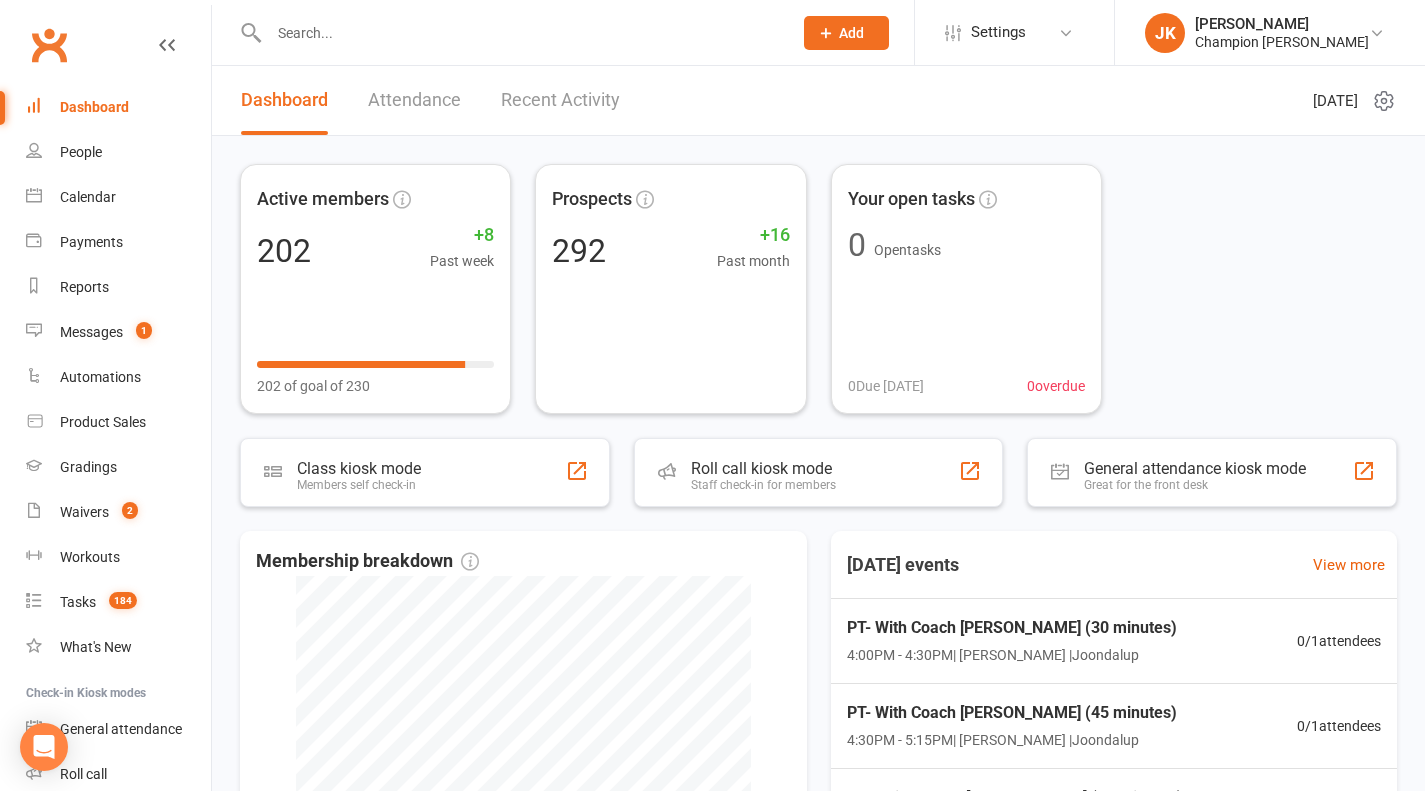 click on "Attendance" at bounding box center (414, 100) 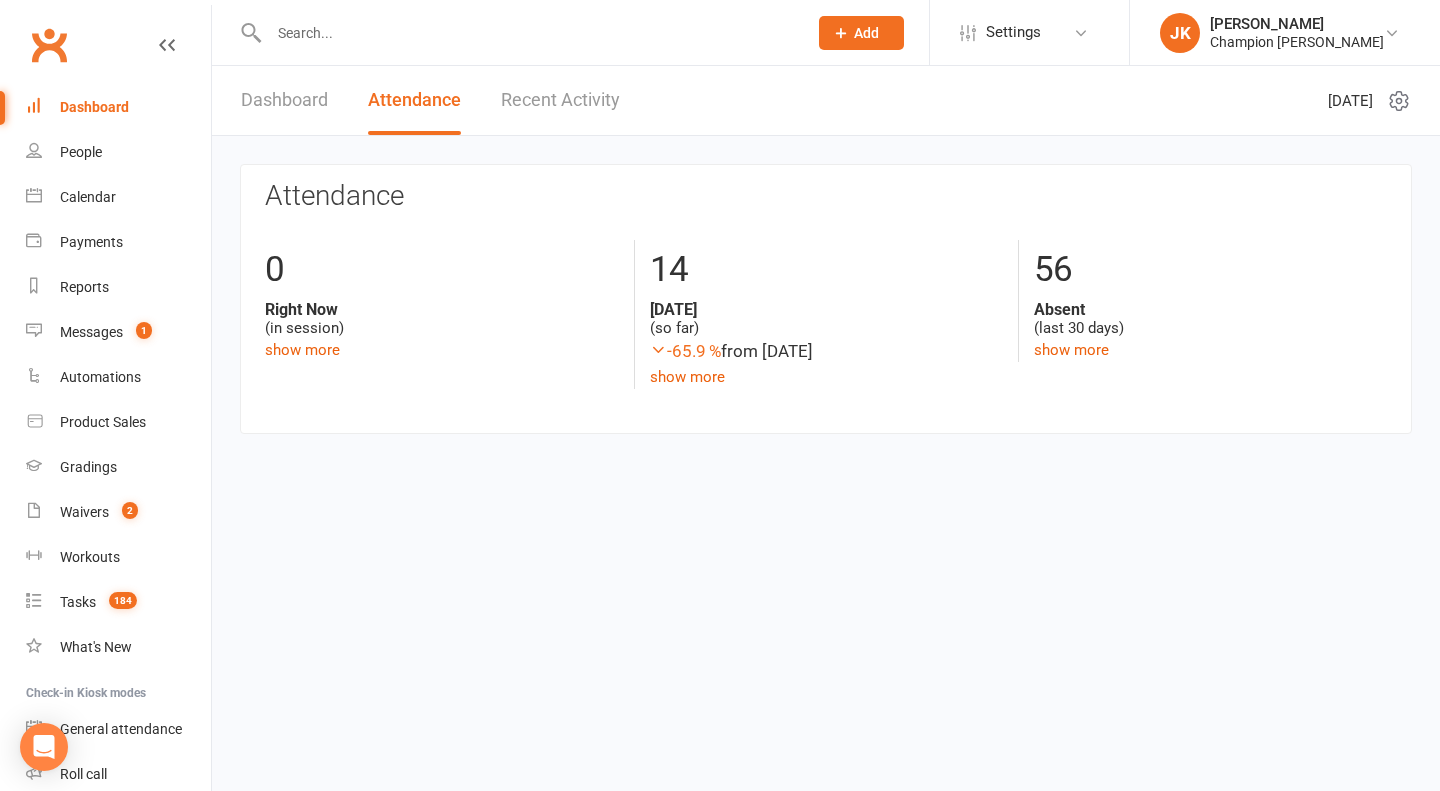 click on "Dashboard" at bounding box center [284, 100] 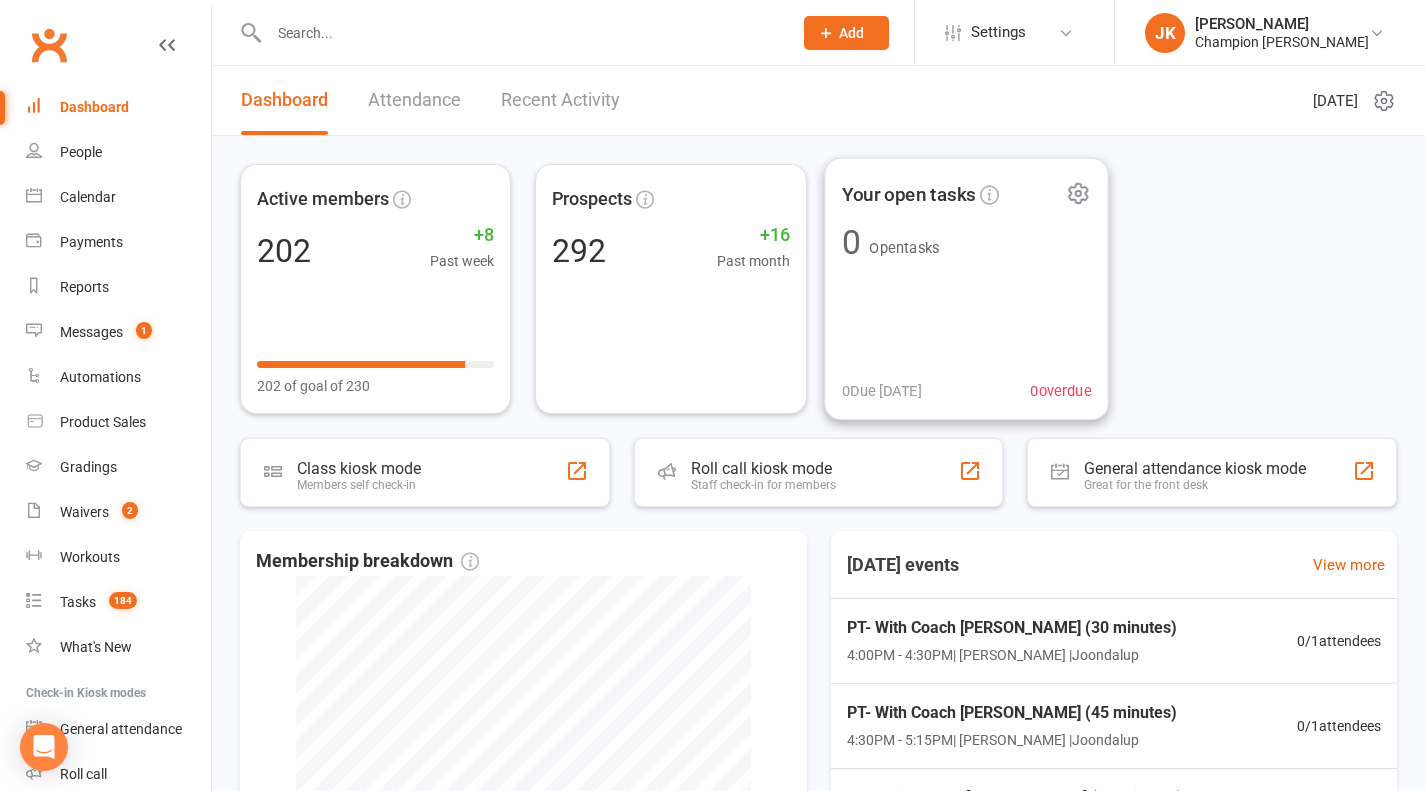 scroll, scrollTop: 420, scrollLeft: 0, axis: vertical 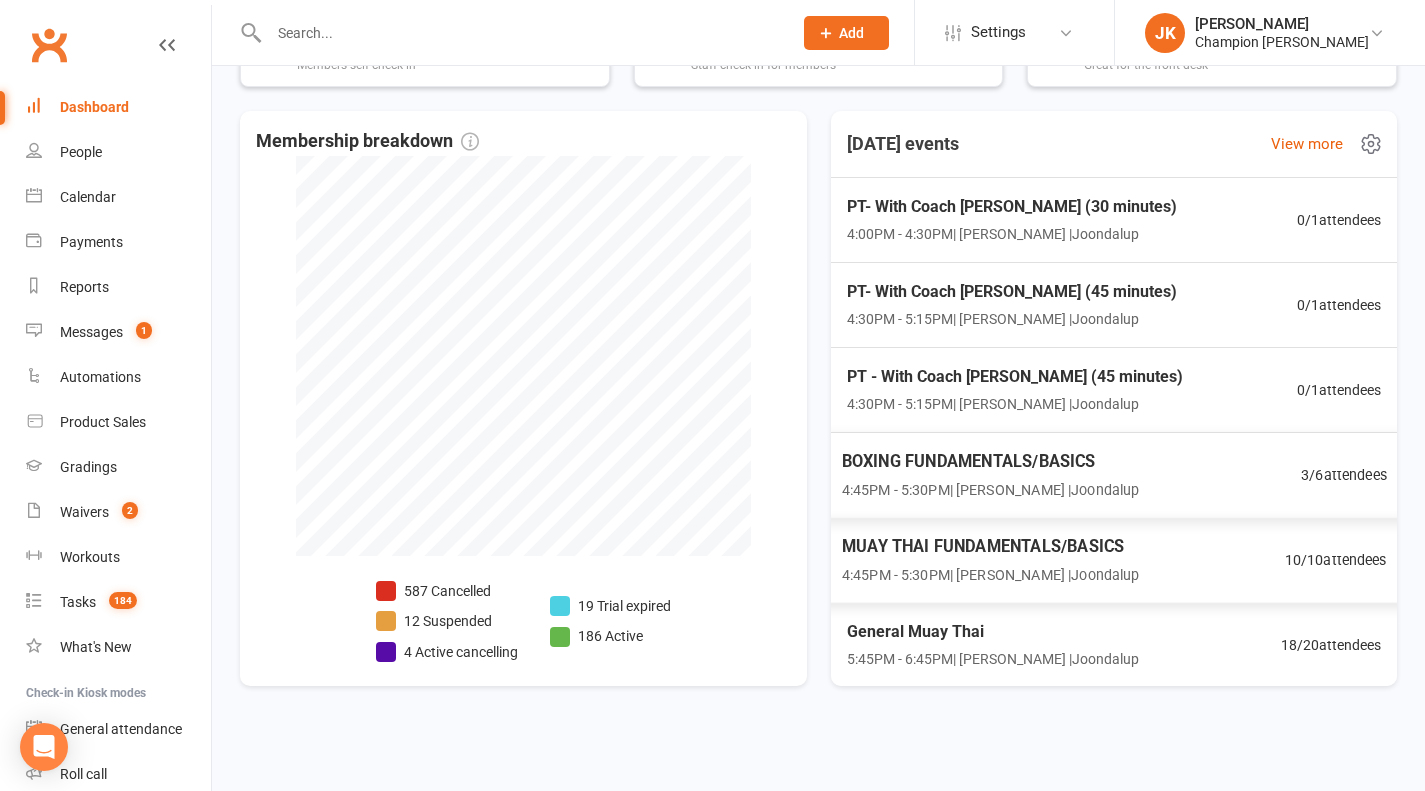 click on "BOXING FUNDAMENTALS/BASICS" at bounding box center [990, 461] 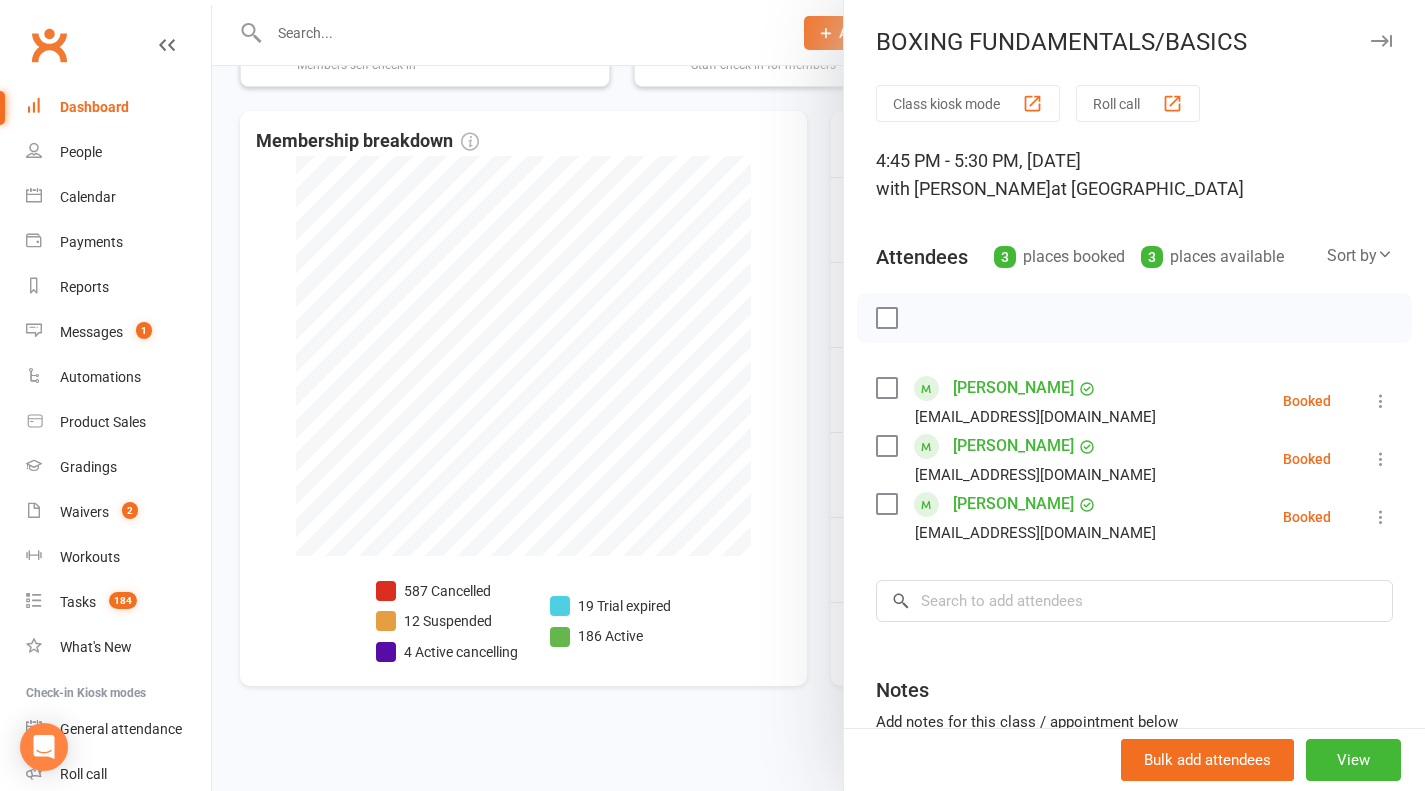 click at bounding box center (818, 395) 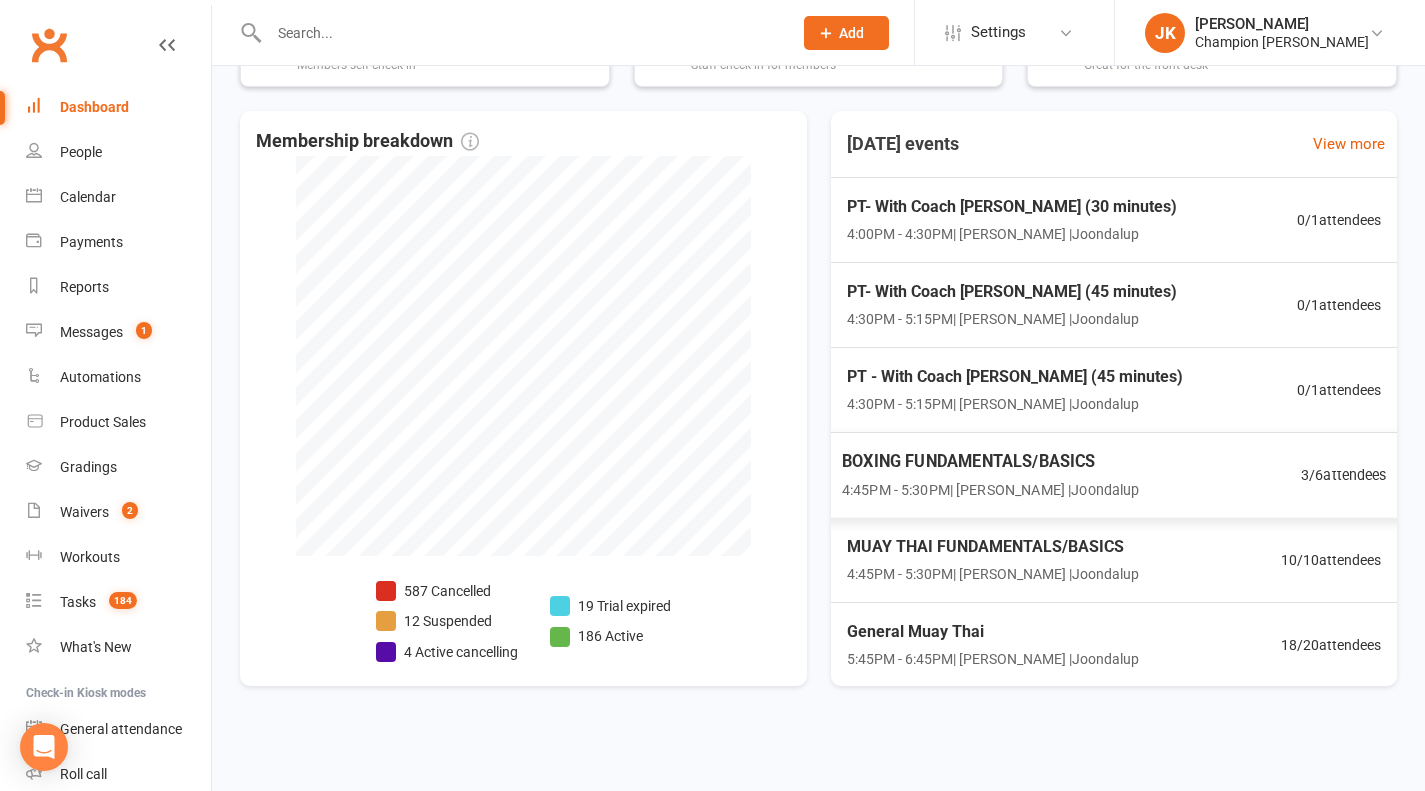 scroll, scrollTop: 86, scrollLeft: 0, axis: vertical 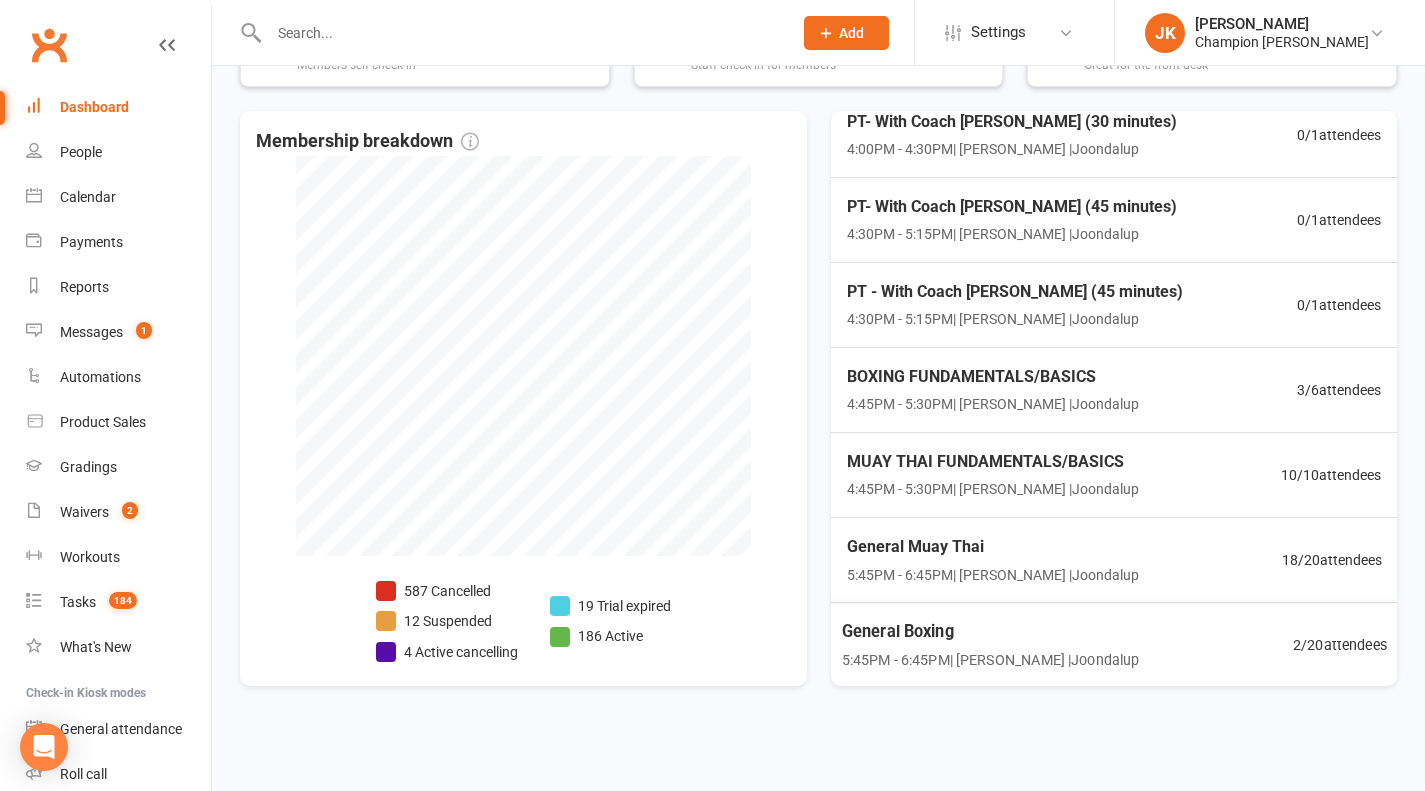 click on "General Boxing" at bounding box center [990, 631] 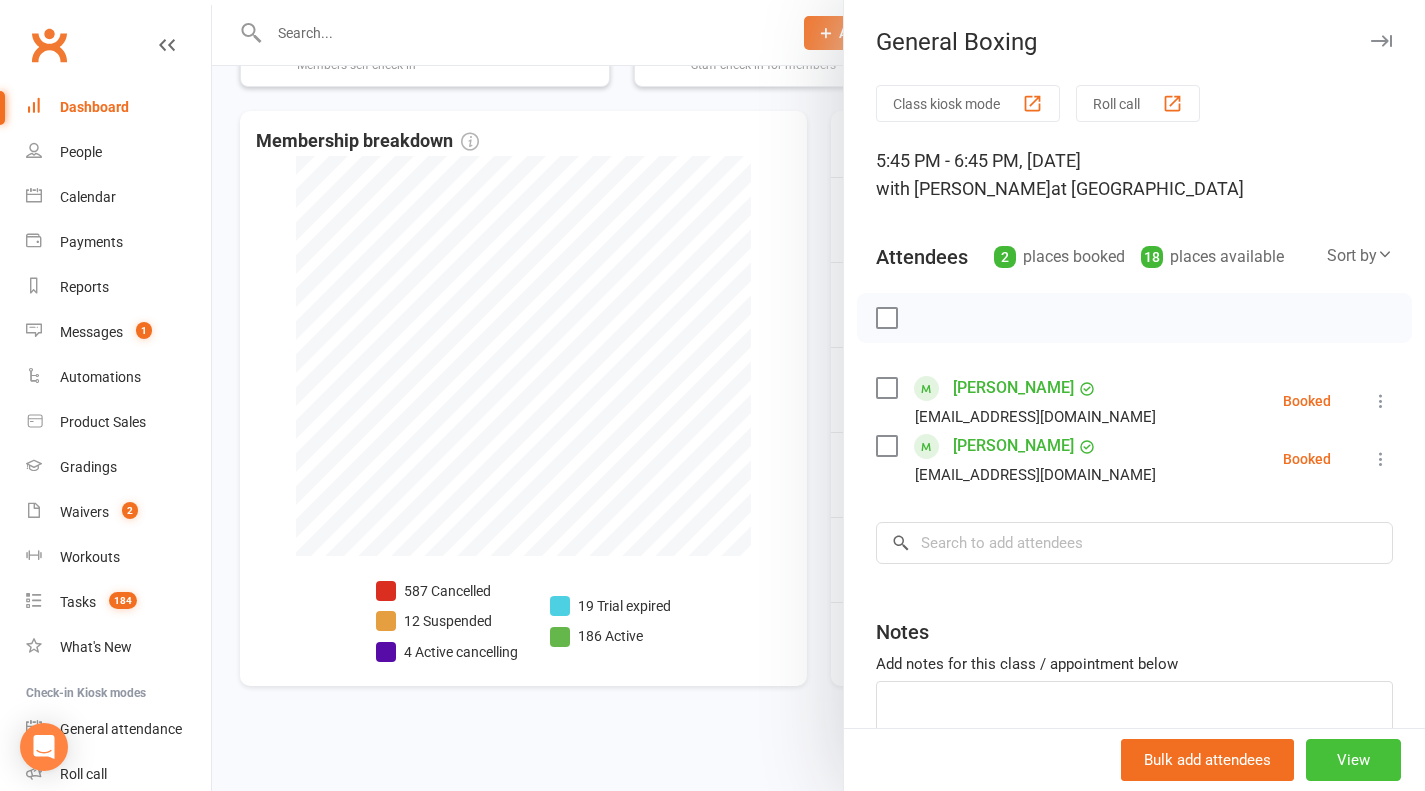 click on "View" at bounding box center [1353, 760] 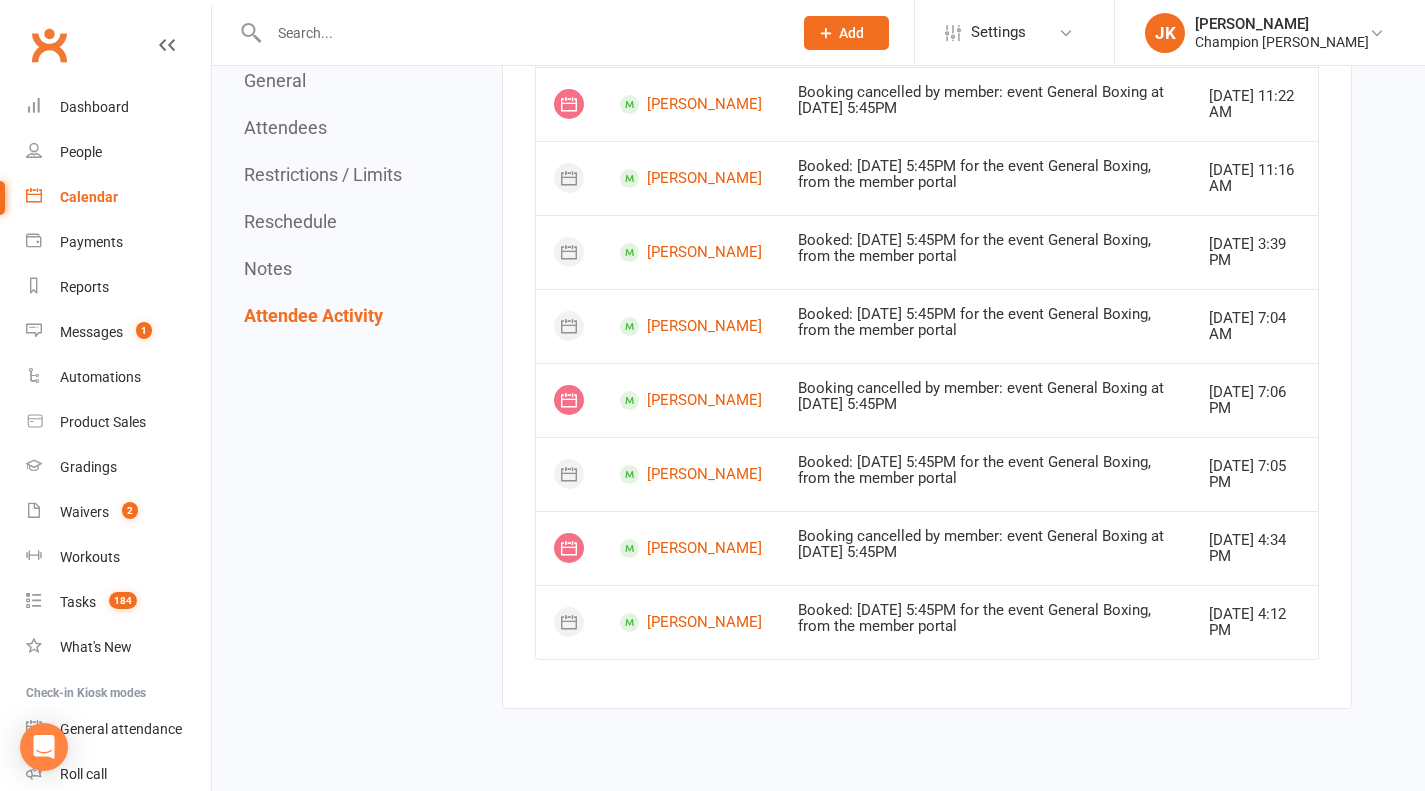 scroll, scrollTop: 3171, scrollLeft: 0, axis: vertical 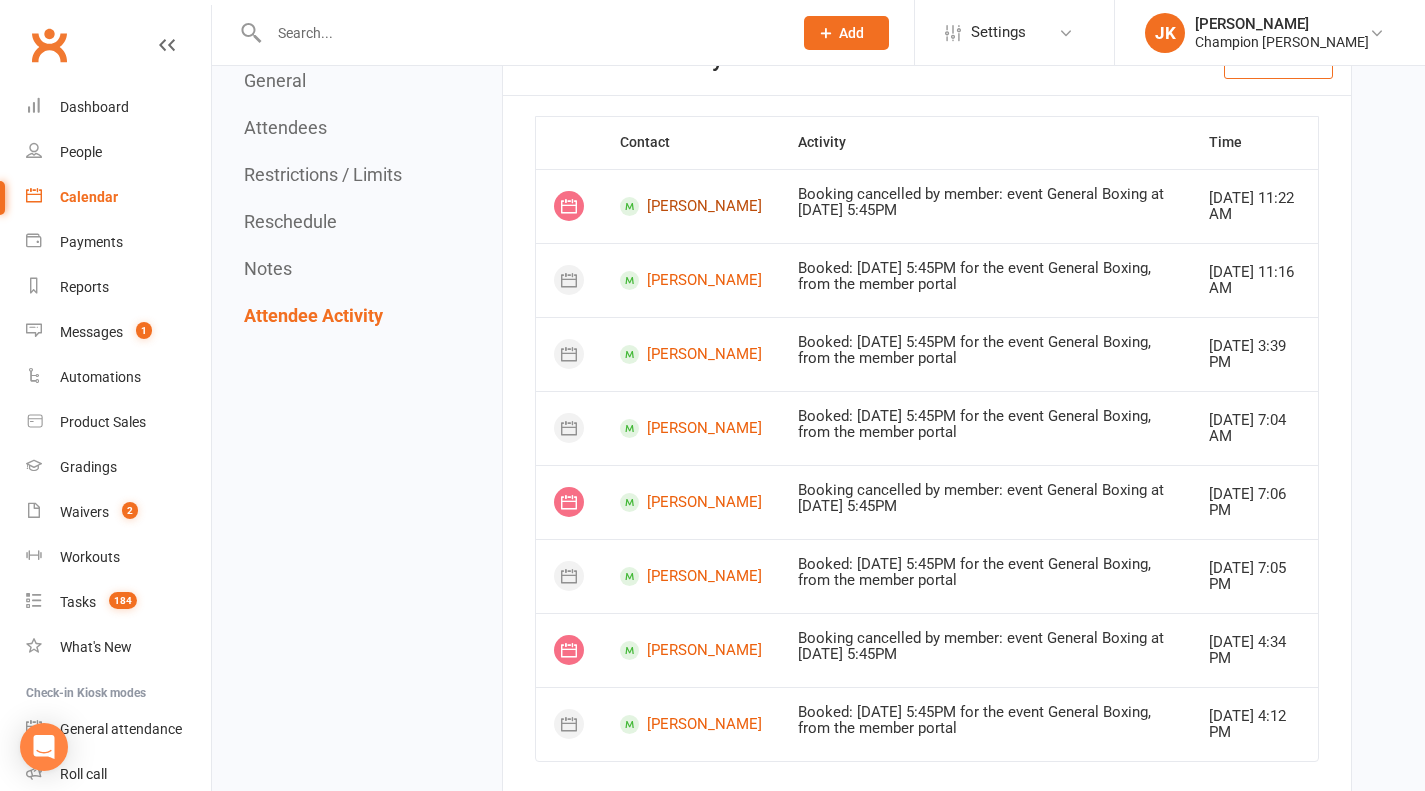 click on "[PERSON_NAME]" 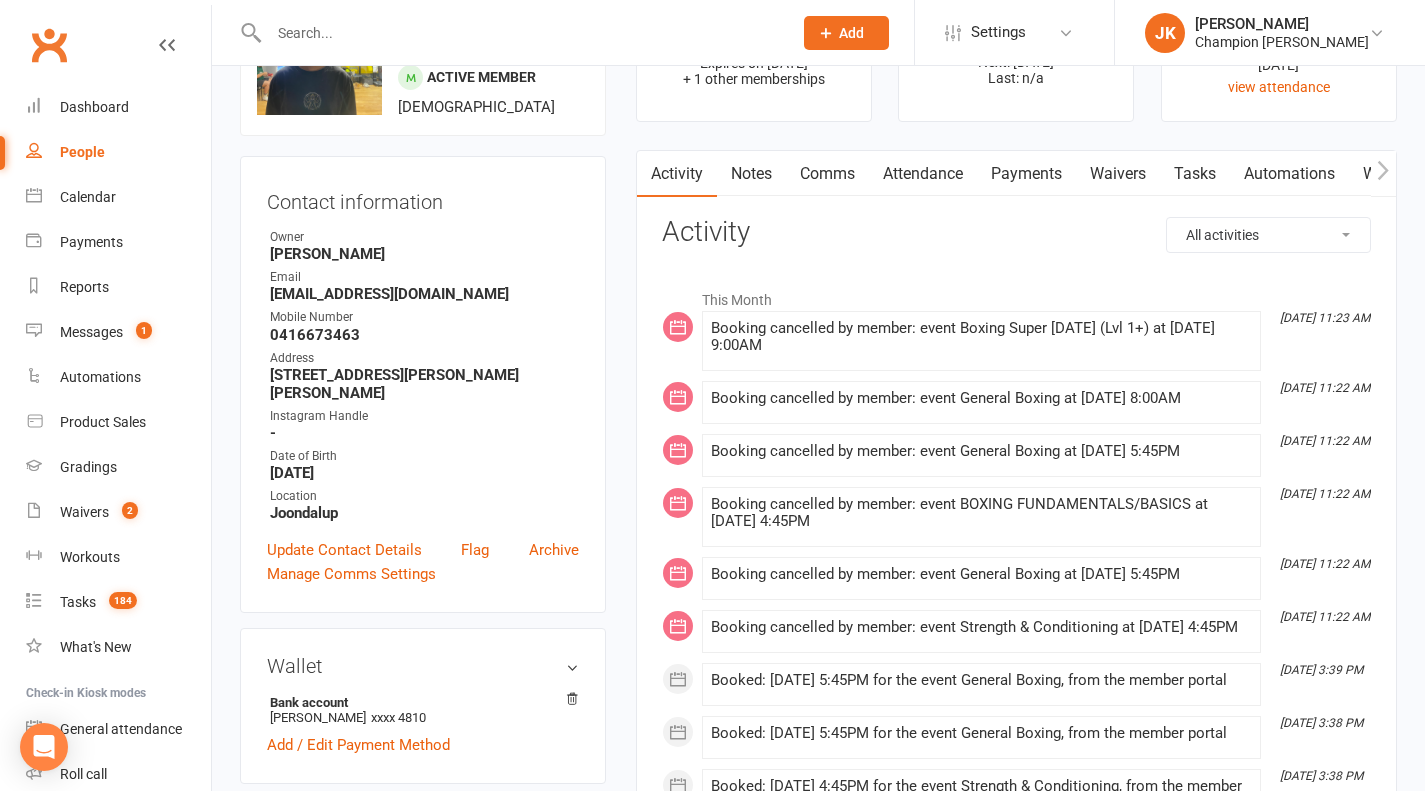 scroll, scrollTop: 0, scrollLeft: 0, axis: both 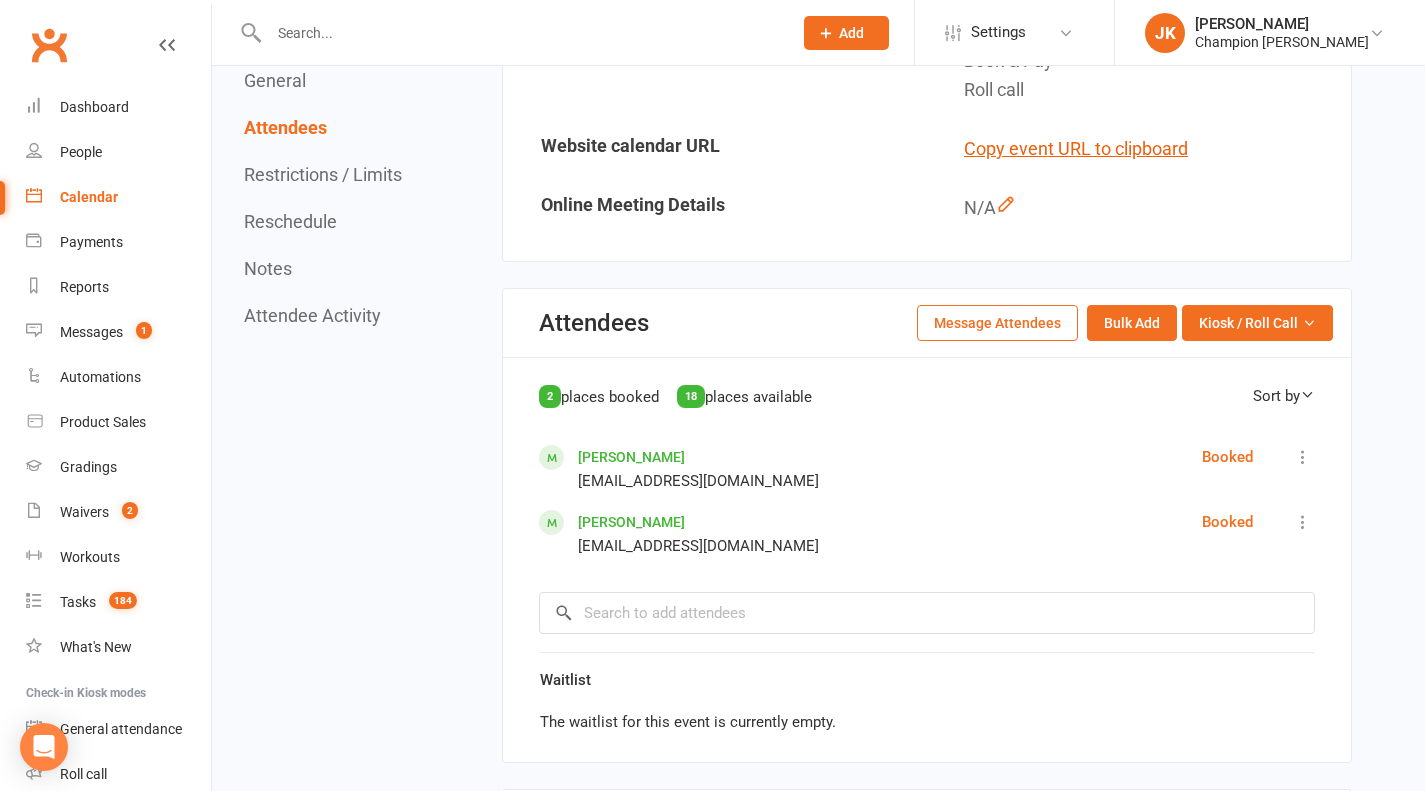 click on "Calendar" at bounding box center [89, 197] 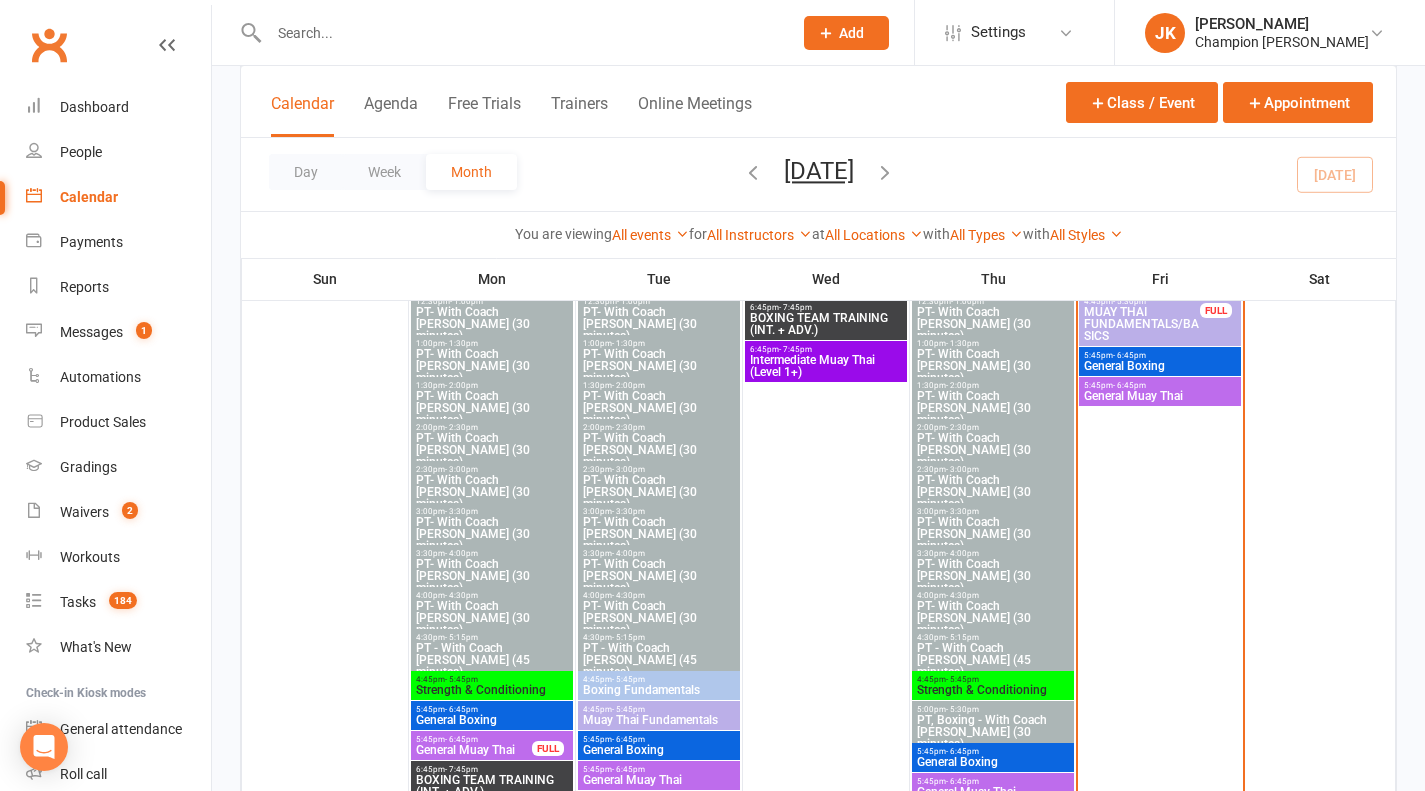 scroll, scrollTop: 1337, scrollLeft: 0, axis: vertical 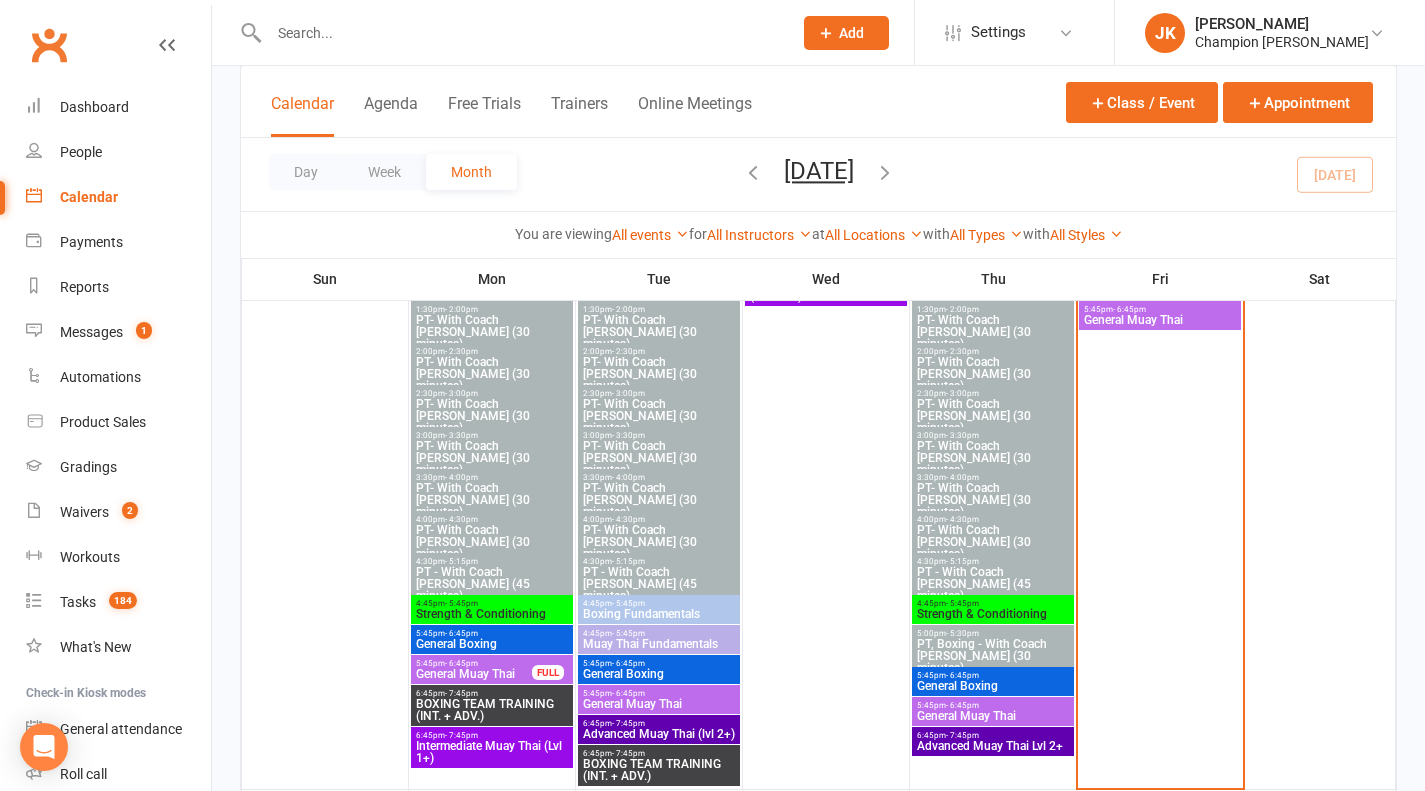 click on "5:45pm  - 6:45pm" at bounding box center (993, 675) 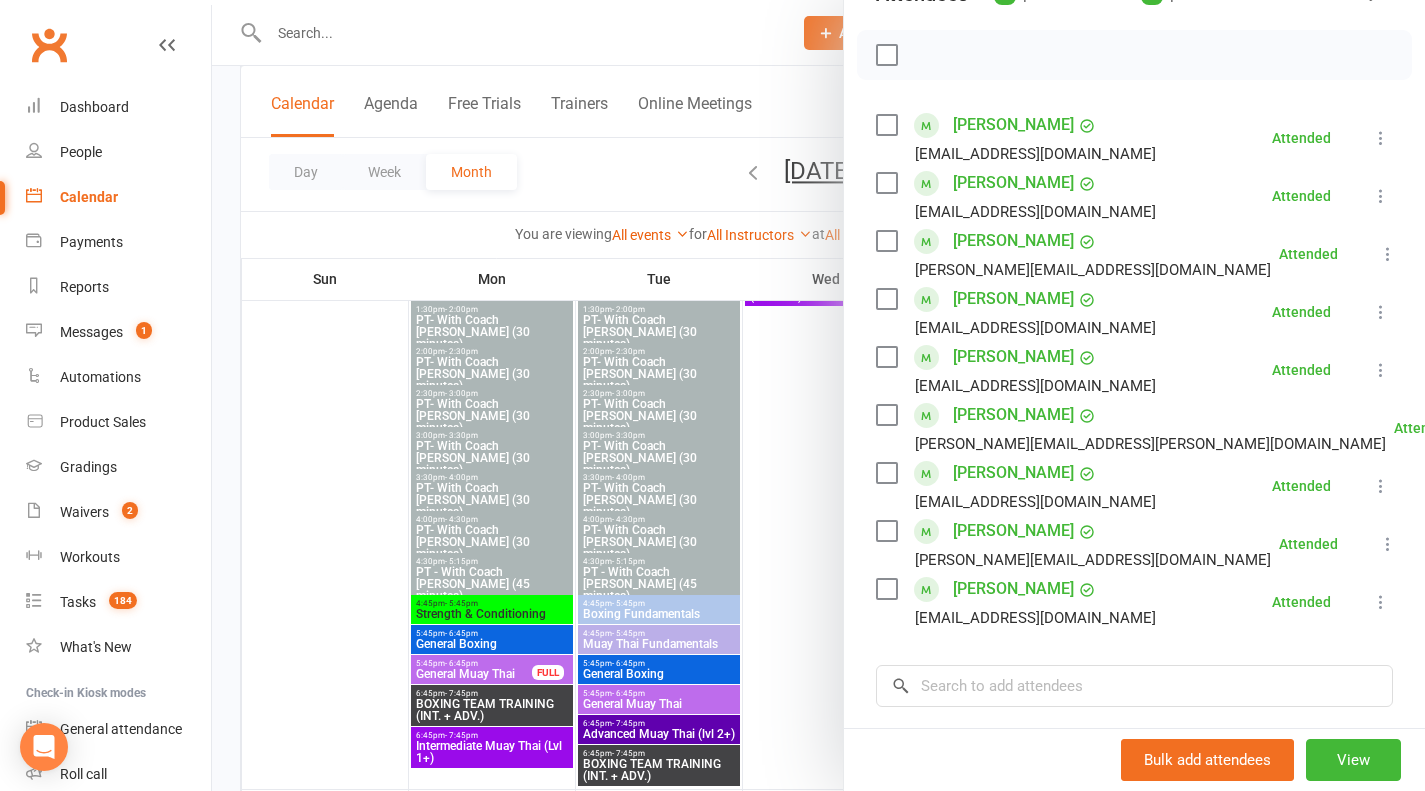 scroll, scrollTop: 266, scrollLeft: 0, axis: vertical 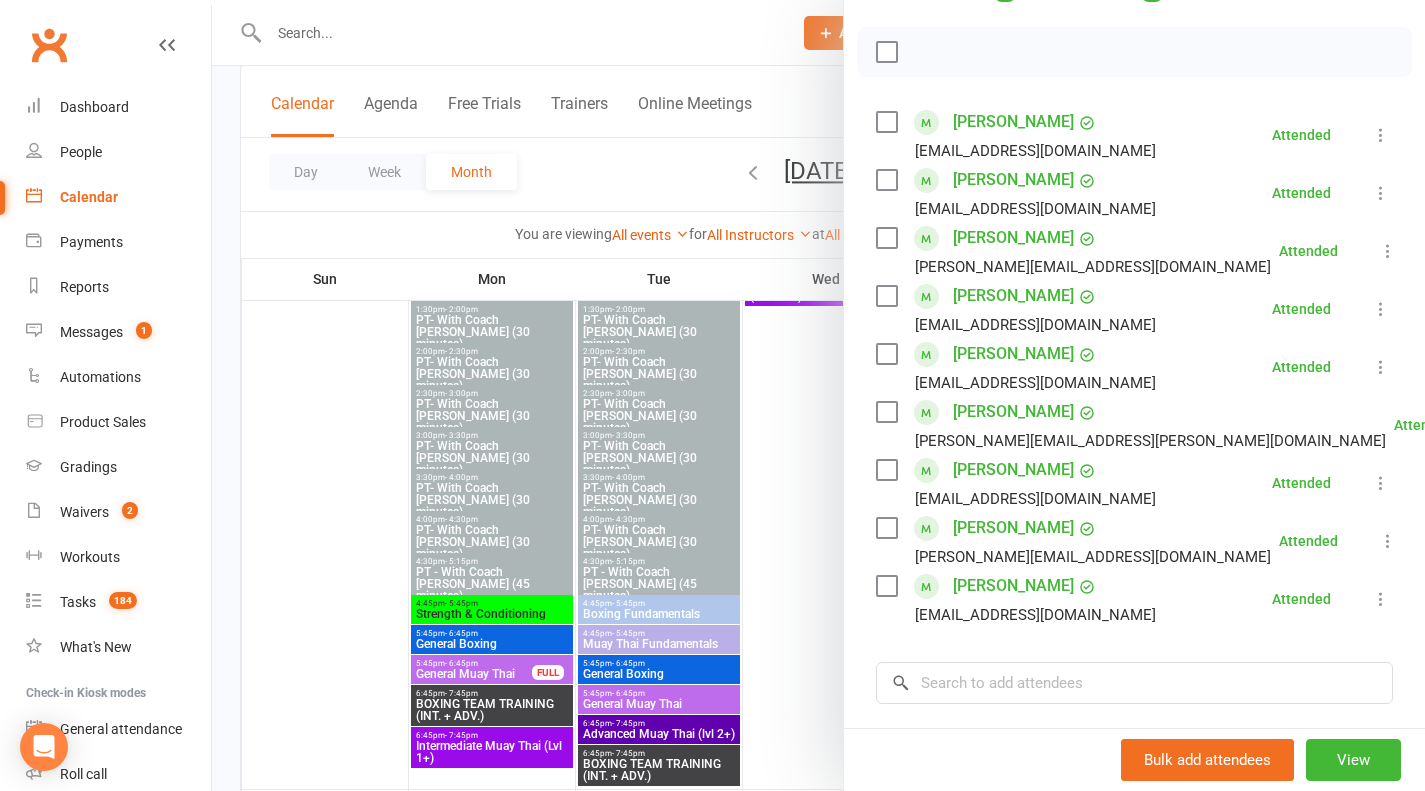 click at bounding box center [818, 395] 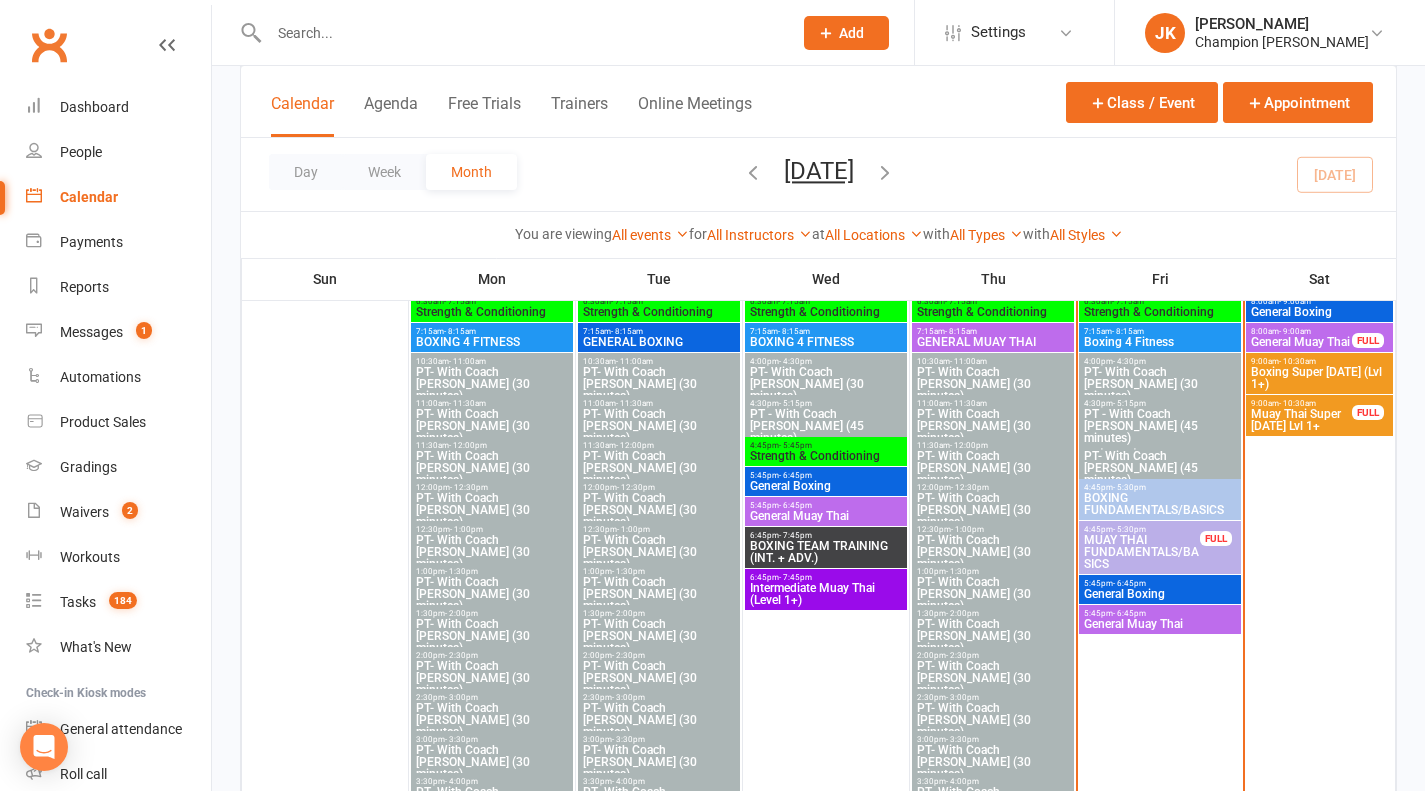 scroll, scrollTop: 1027, scrollLeft: 0, axis: vertical 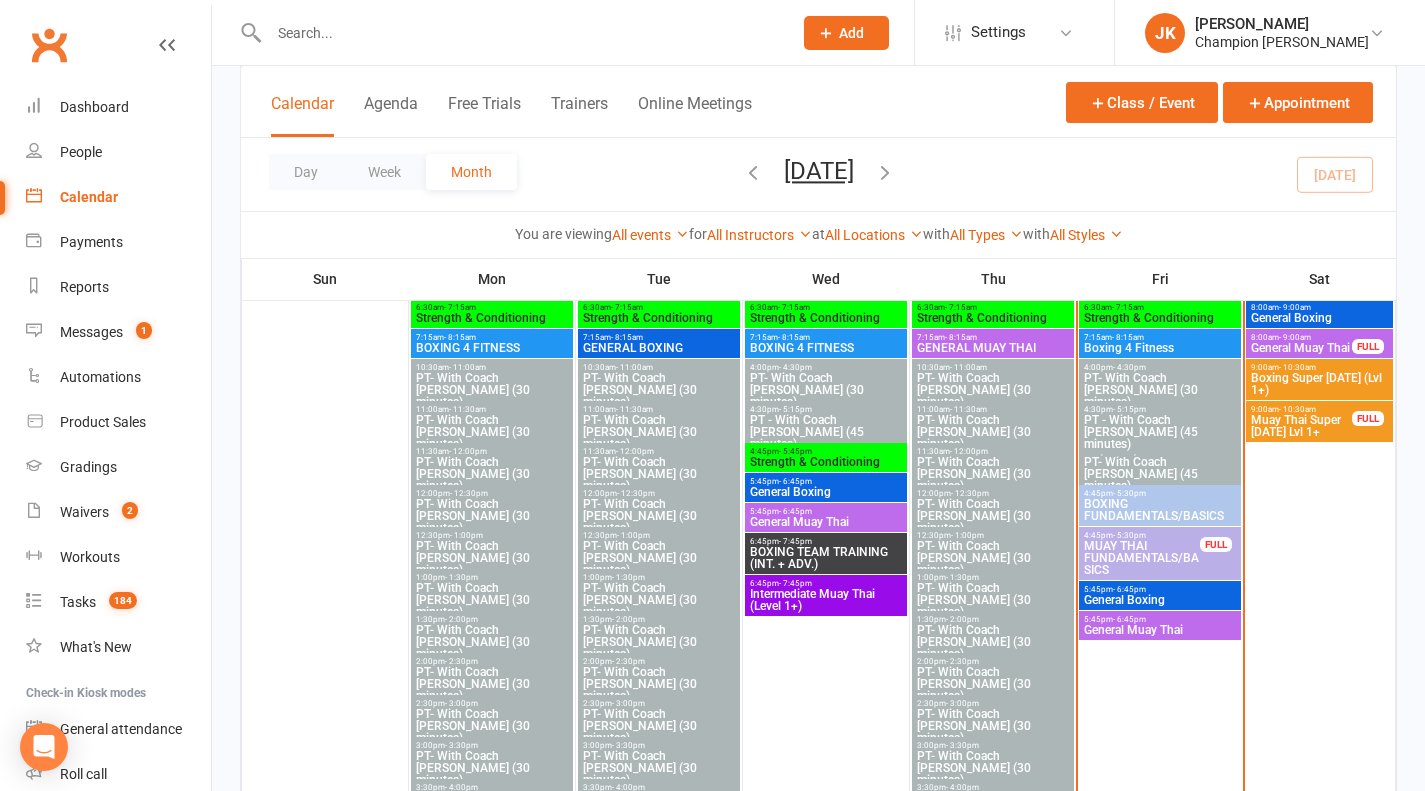 click on "- 9:00am" at bounding box center (1295, 307) 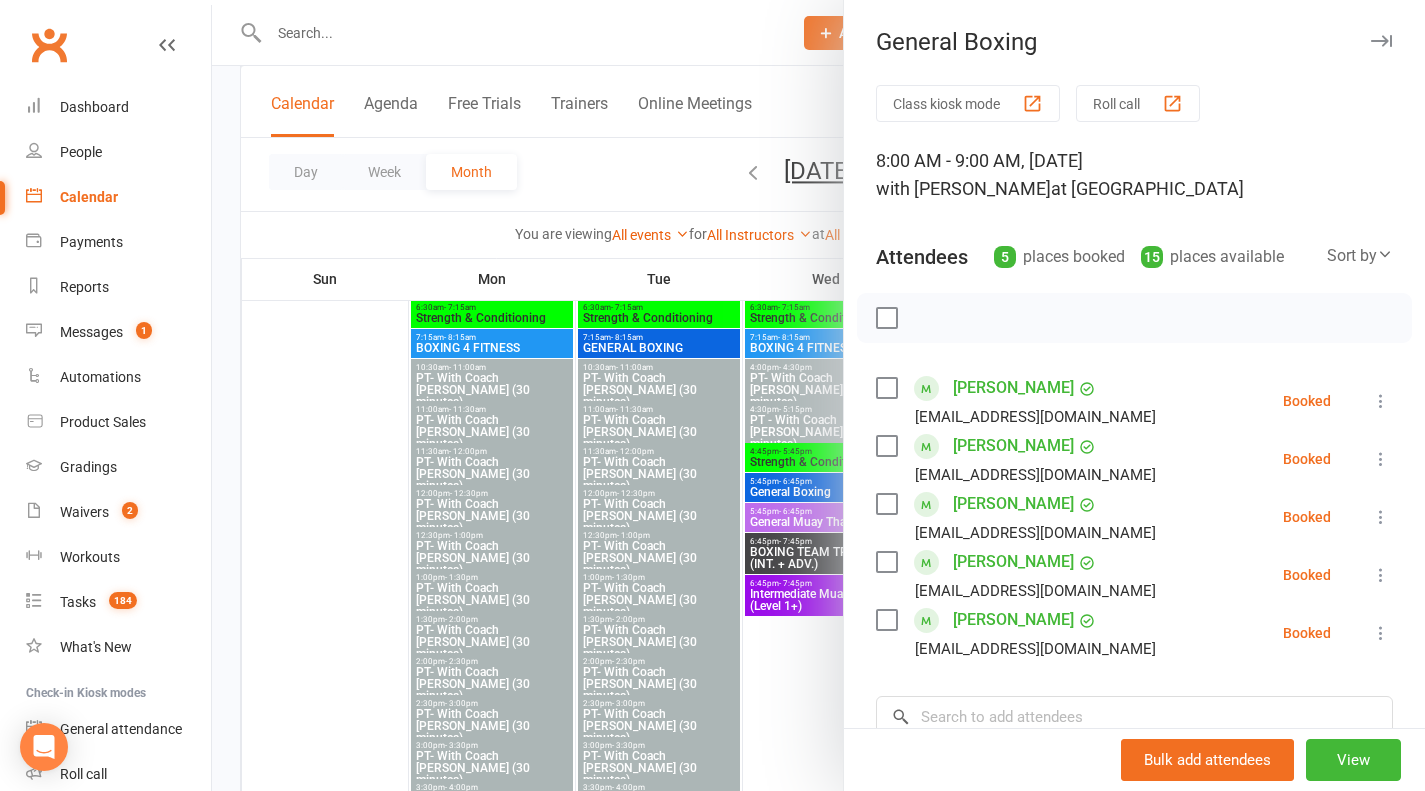 click at bounding box center [818, 395] 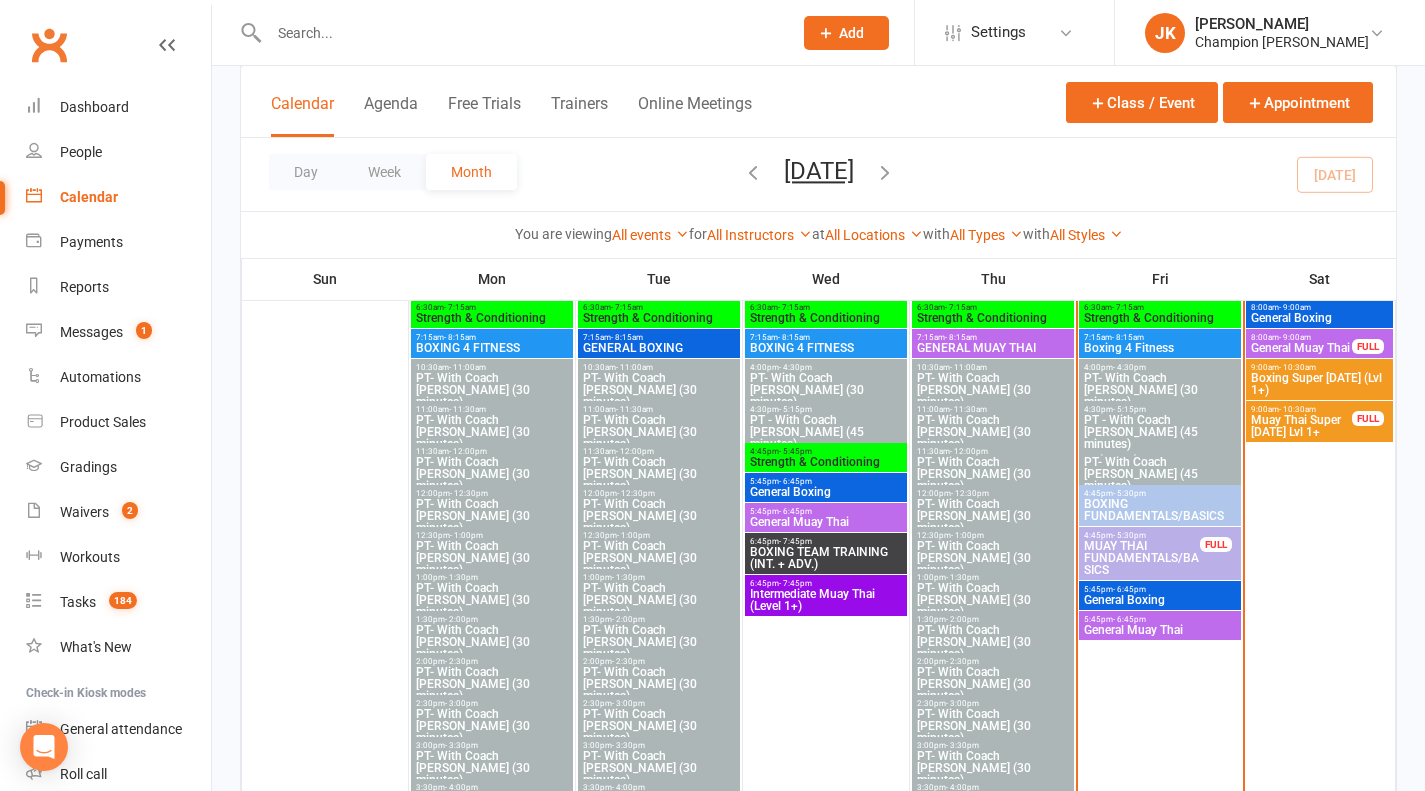 click on "GENERAL BOXING" at bounding box center (659, 348) 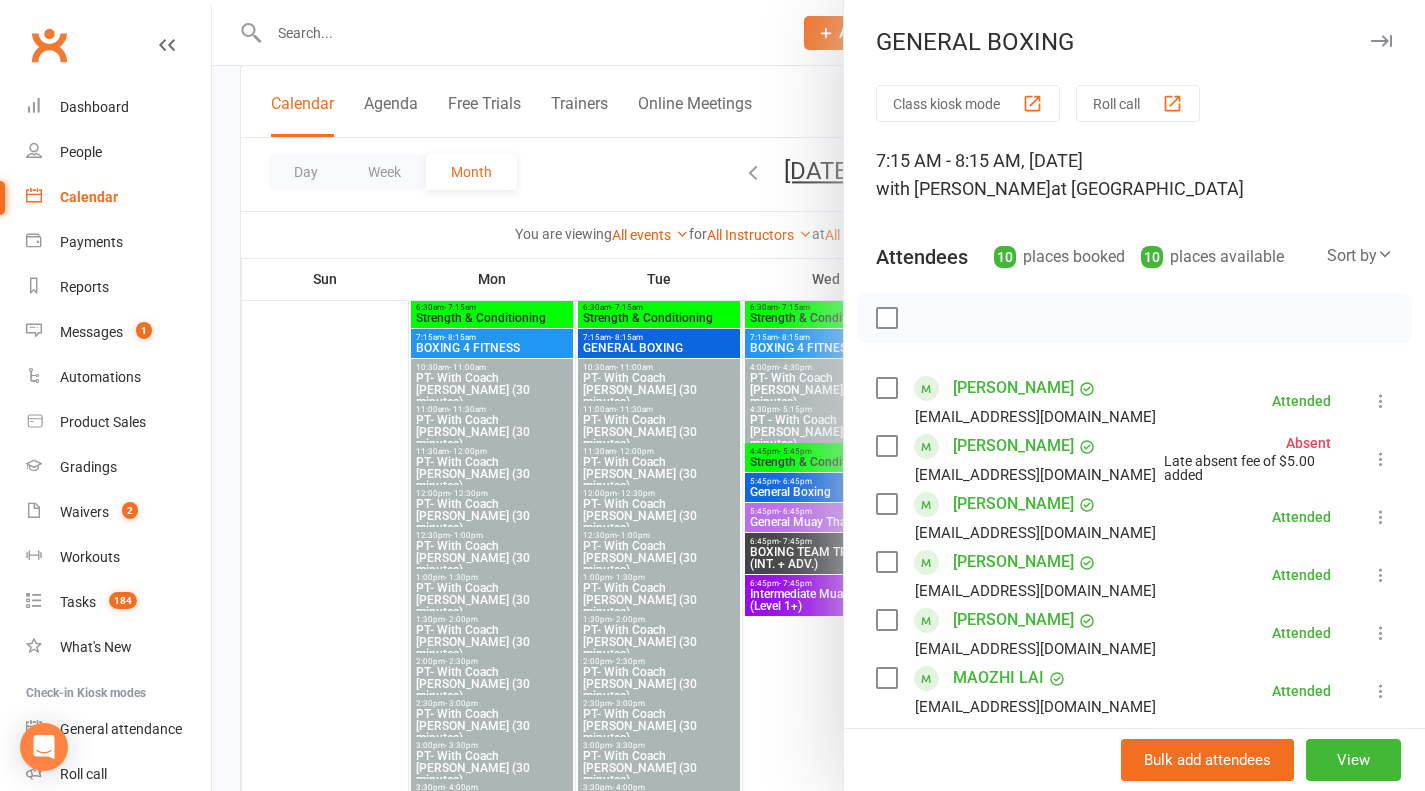 click at bounding box center (818, 395) 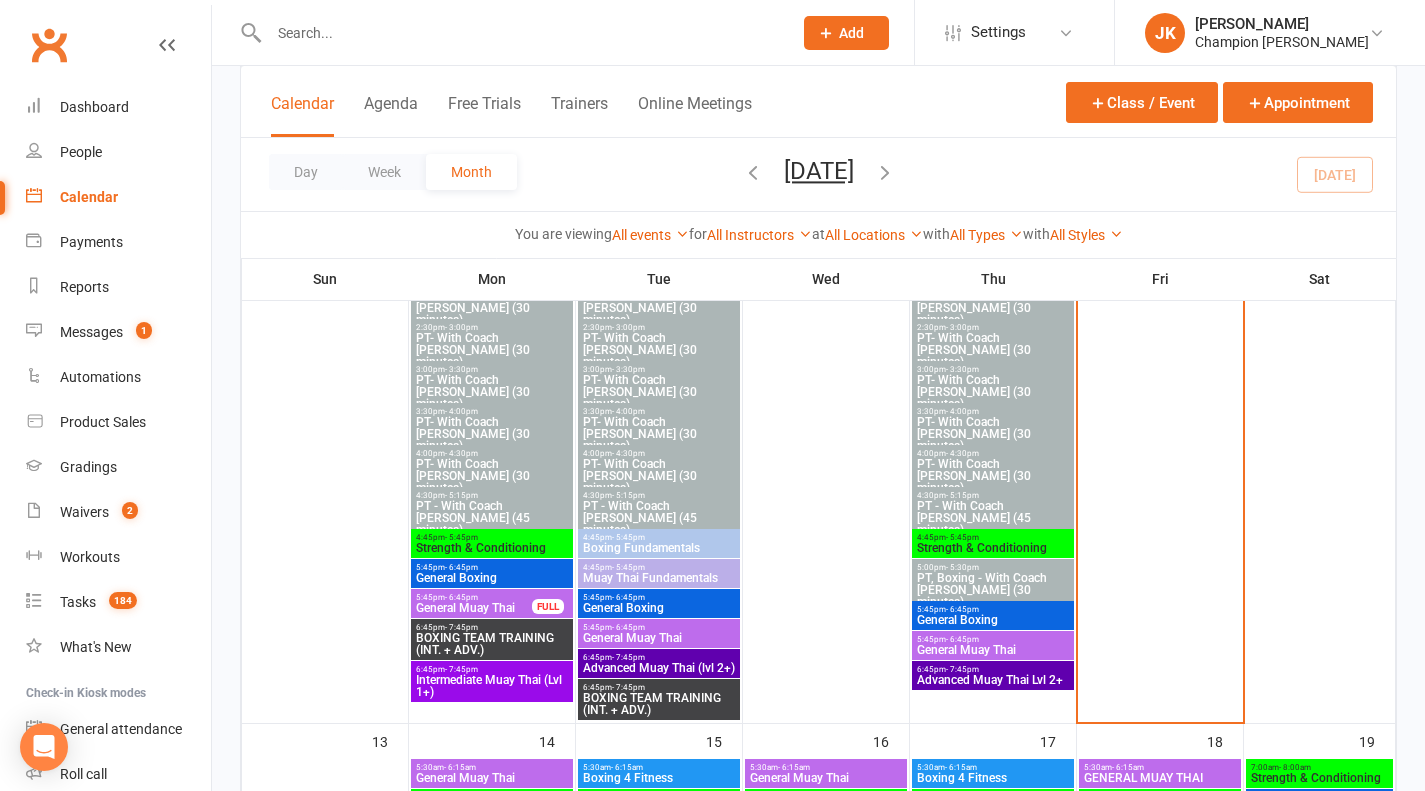 scroll, scrollTop: 1433, scrollLeft: 0, axis: vertical 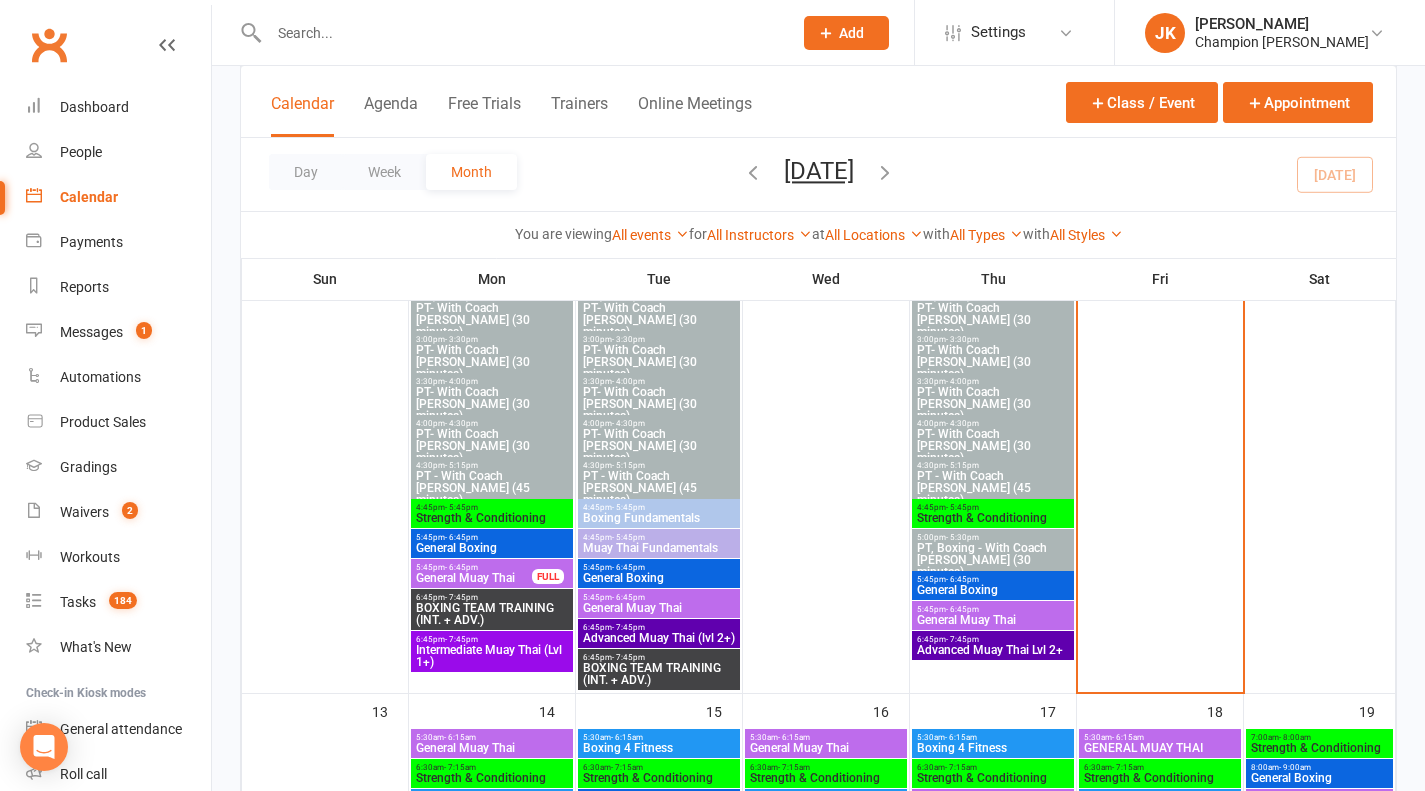 click on "5:45pm  - 6:45pm" at bounding box center (492, 537) 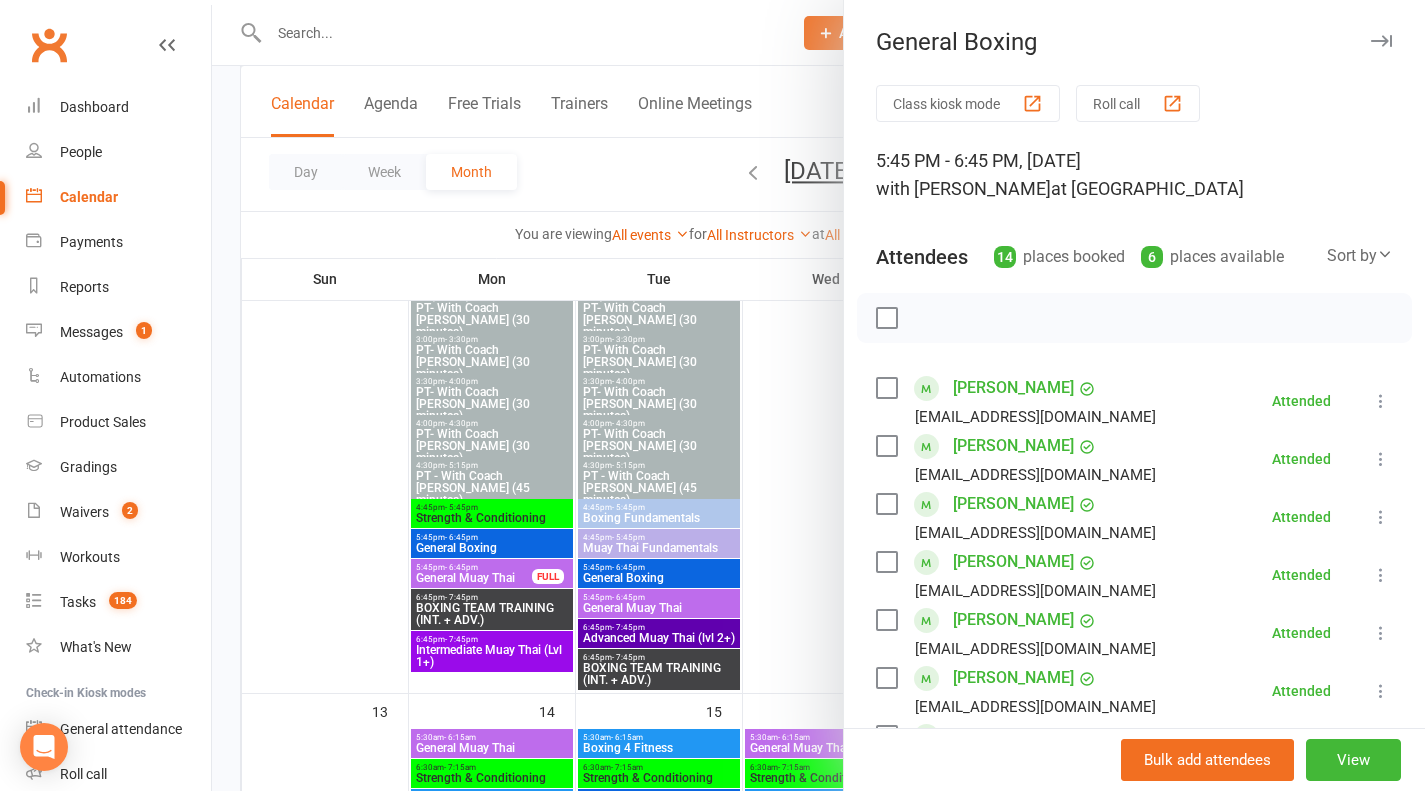 click at bounding box center [818, 395] 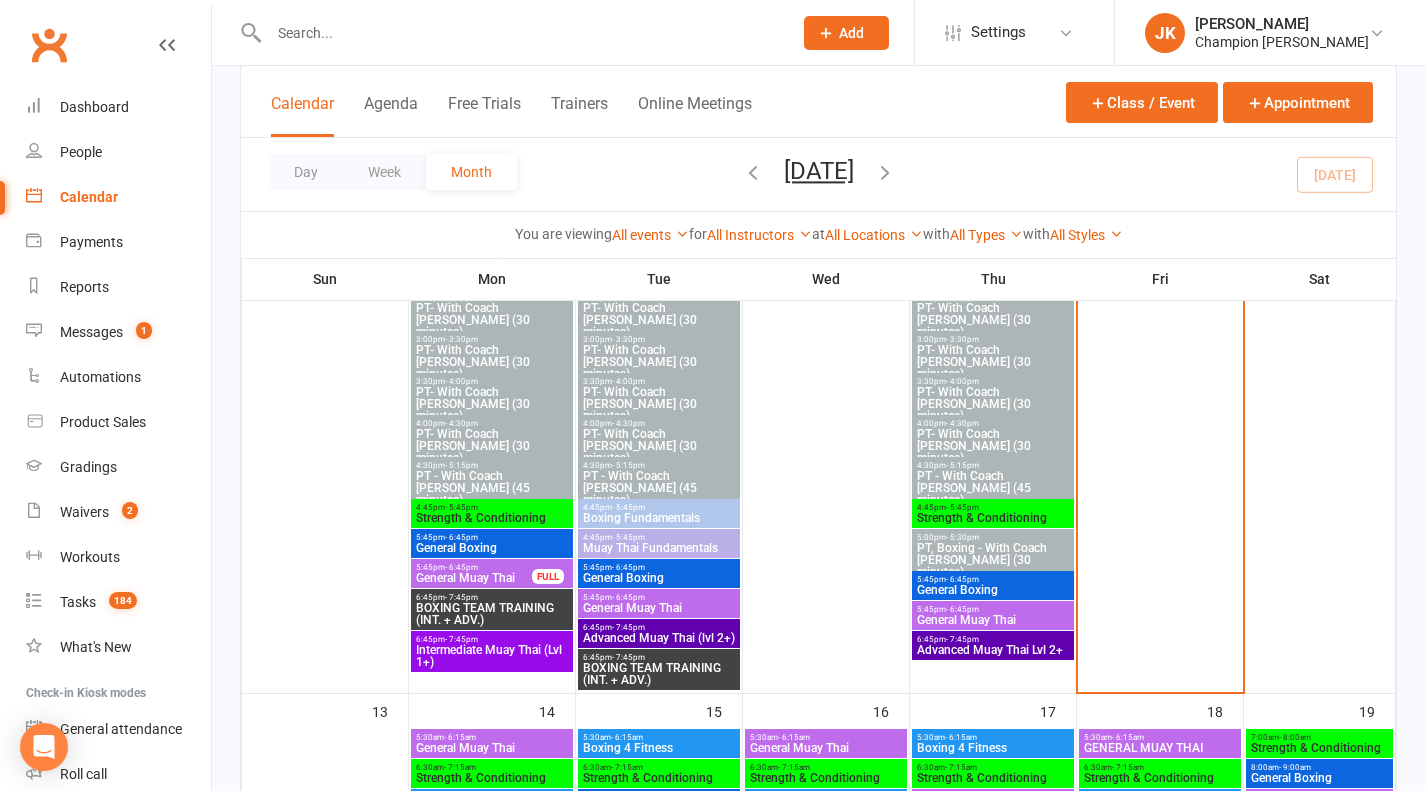 click at bounding box center [520, 33] 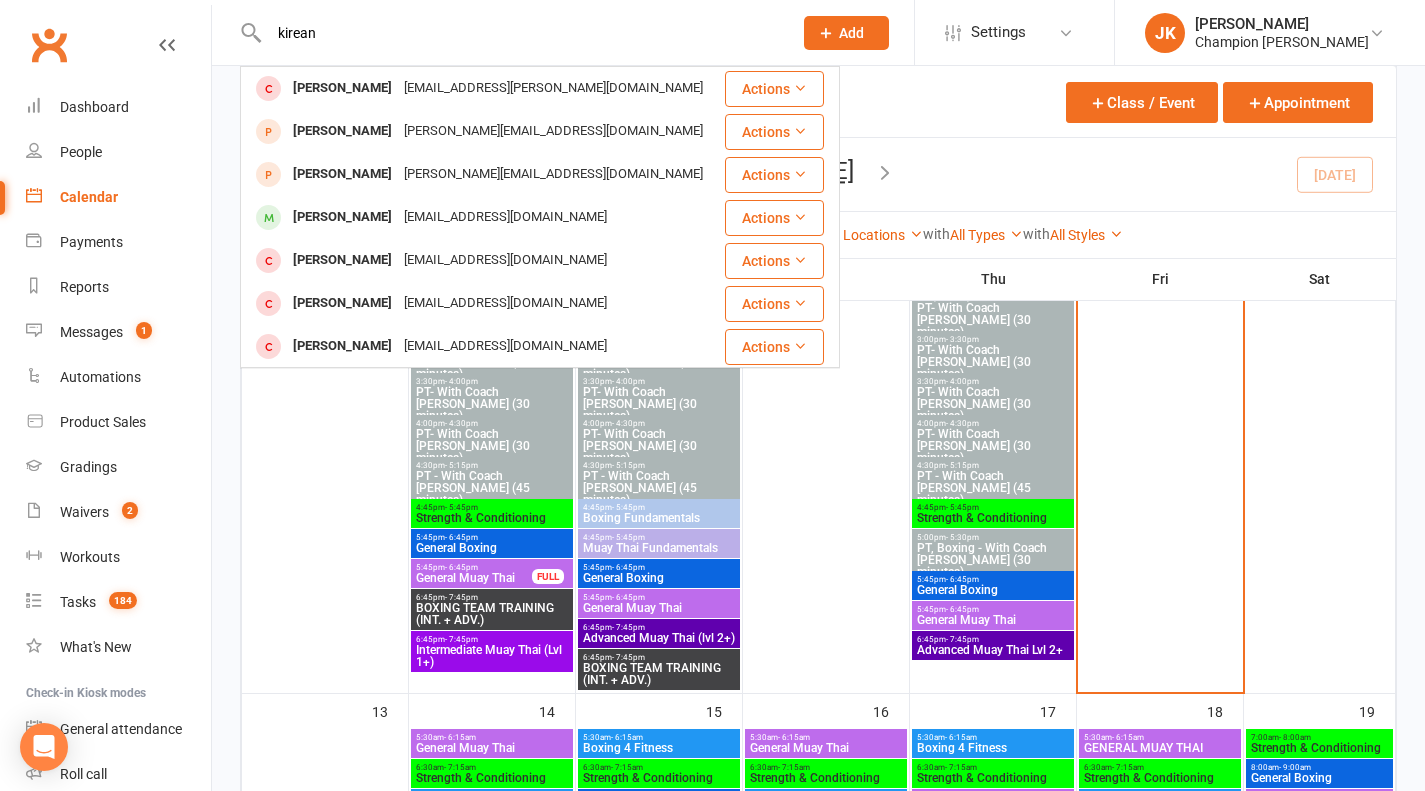 type on "kirean" 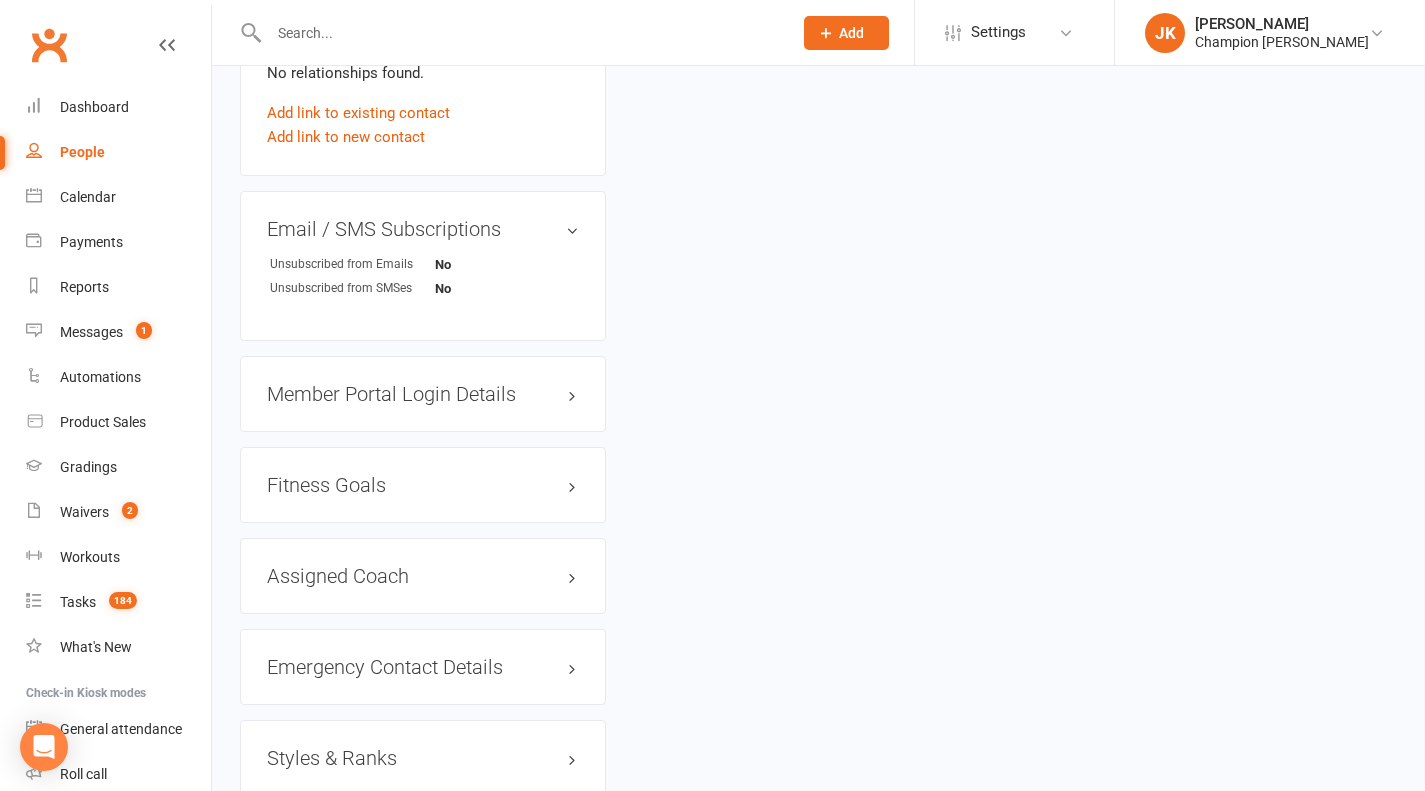 scroll, scrollTop: 0, scrollLeft: 0, axis: both 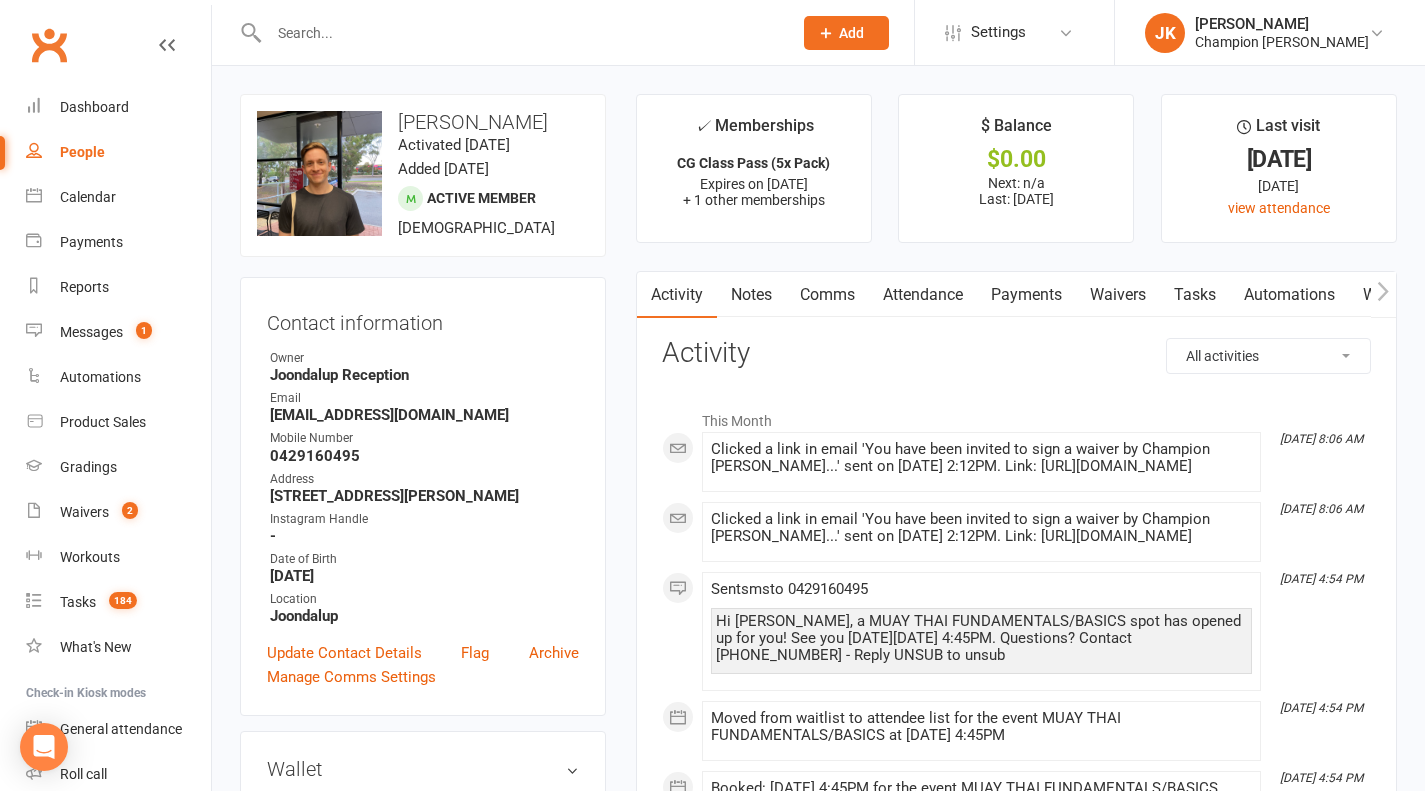 click on "Waivers" at bounding box center [1118, 295] 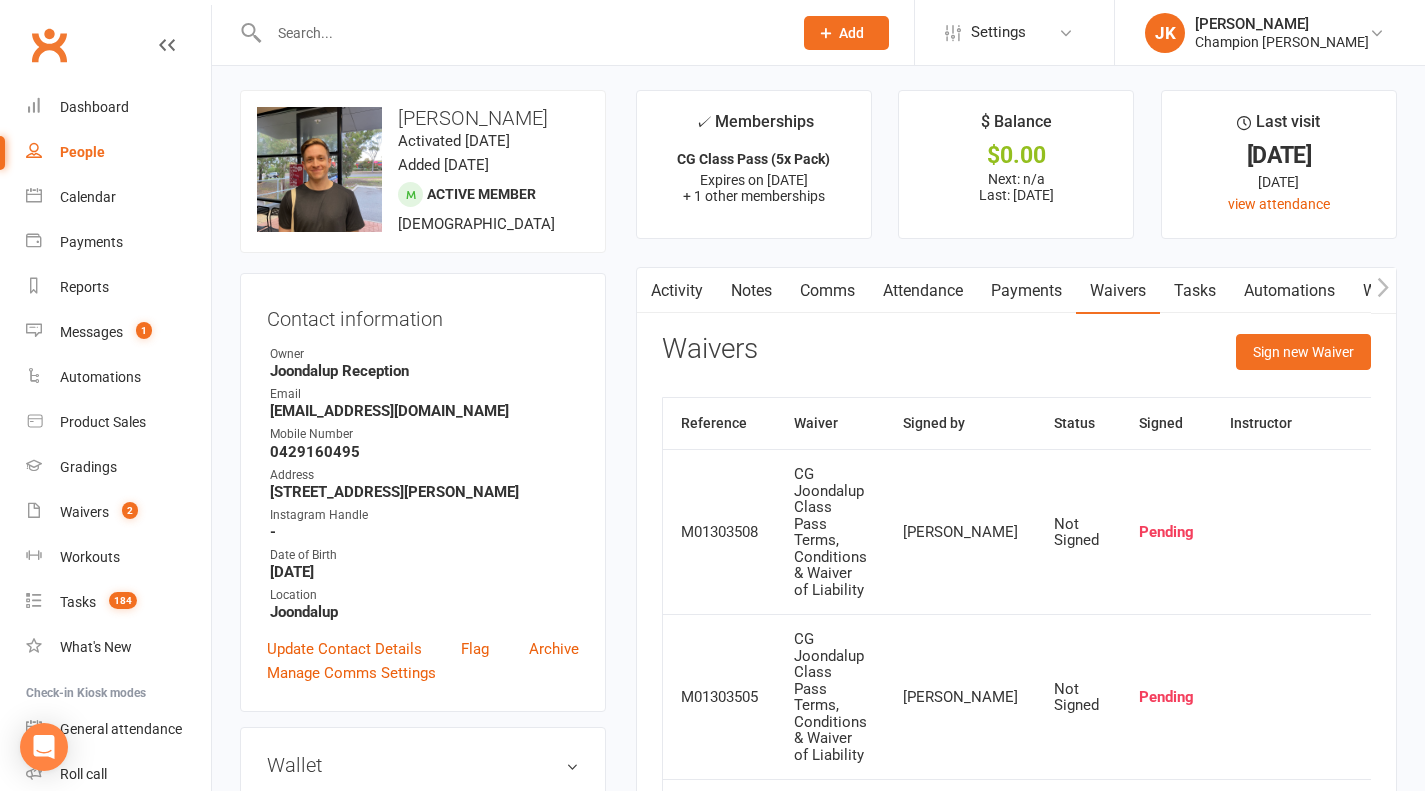 scroll, scrollTop: 0, scrollLeft: 0, axis: both 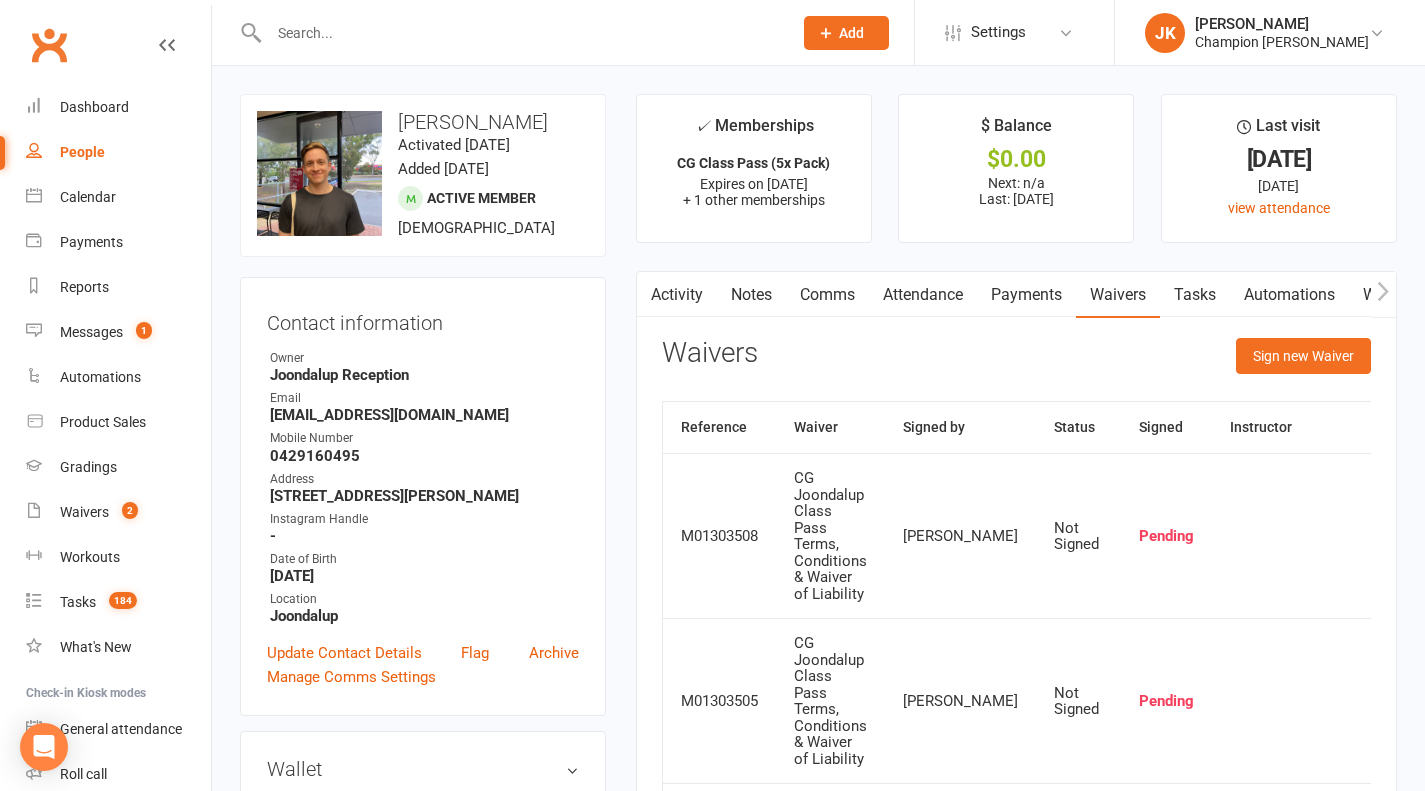 click on "Payments" at bounding box center [1026, 295] 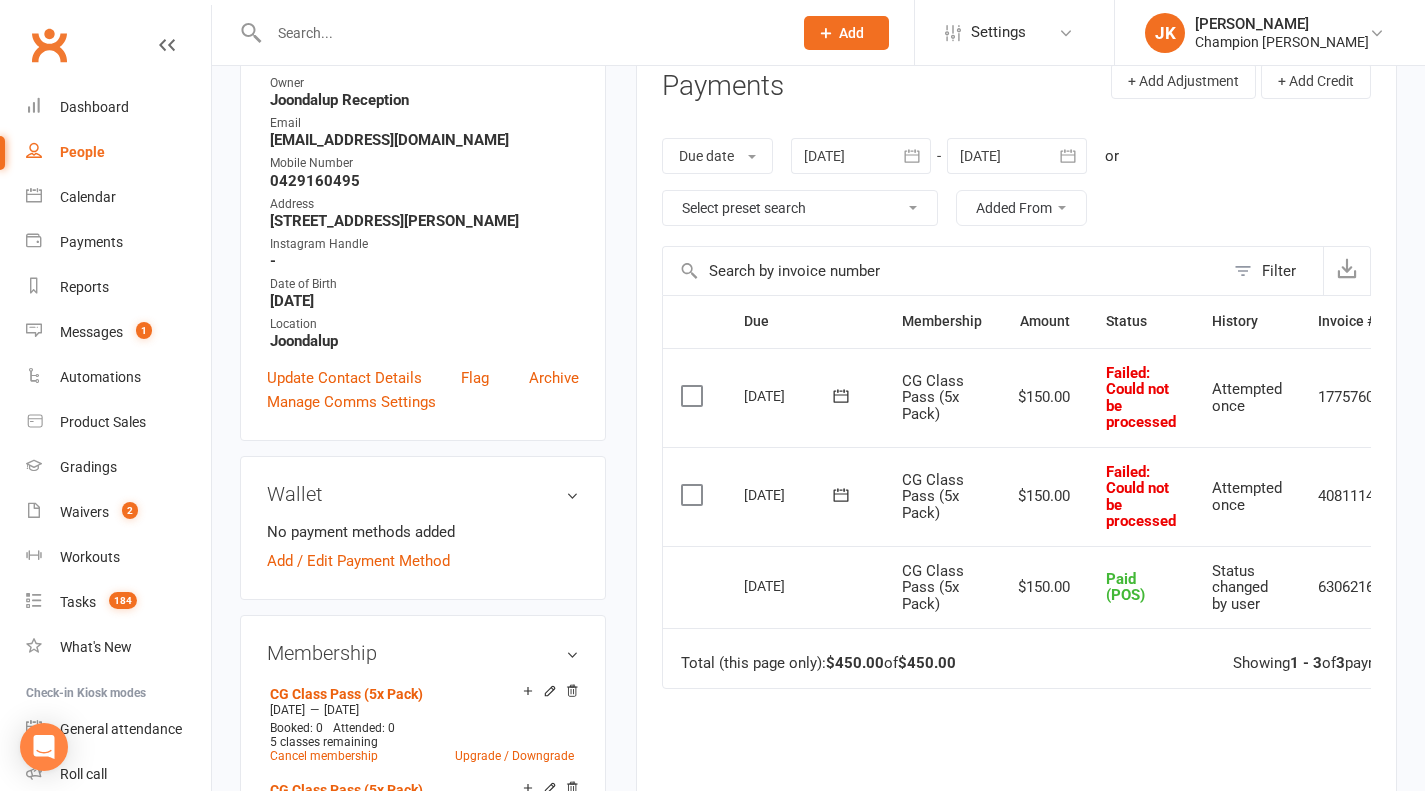 scroll, scrollTop: 278, scrollLeft: 0, axis: vertical 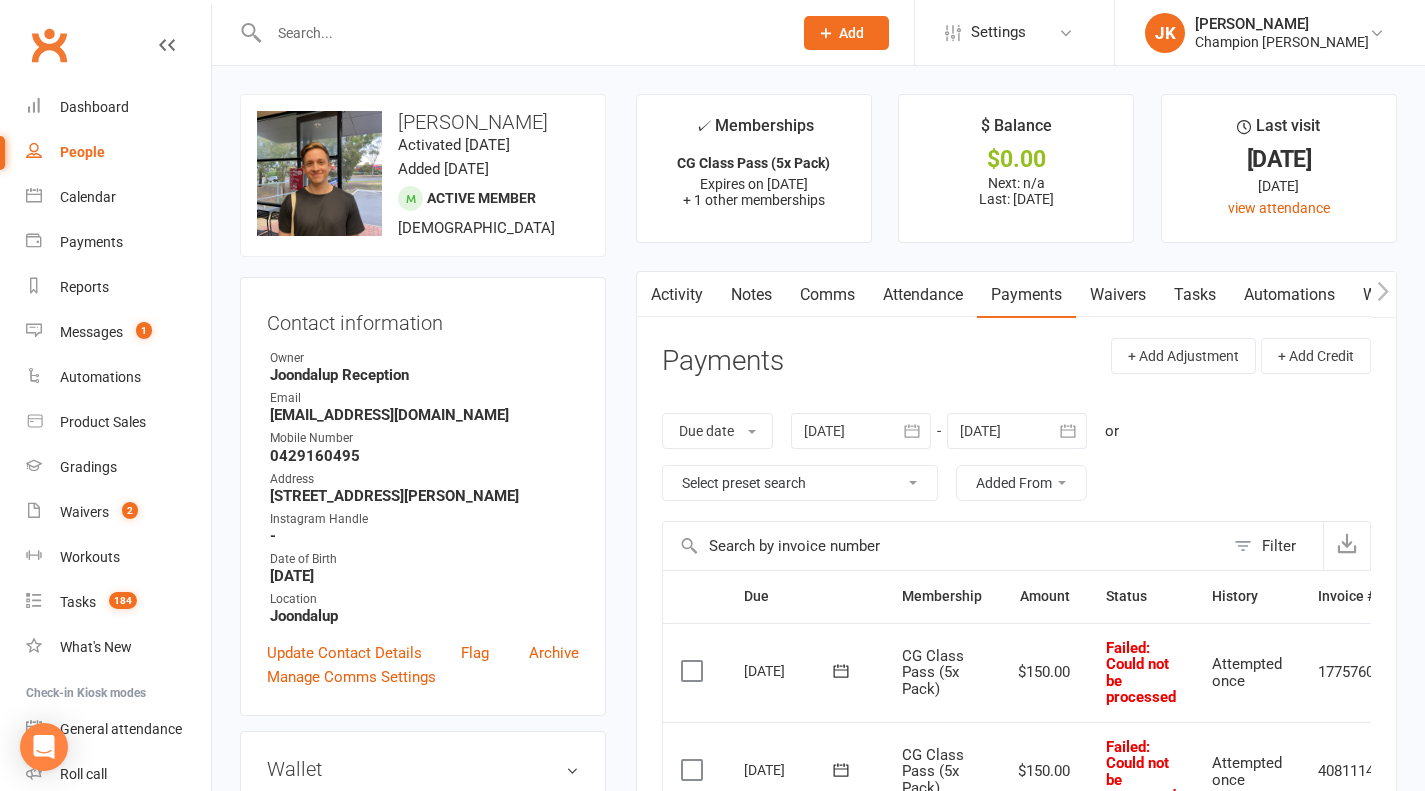 click on "Waivers" at bounding box center (1118, 295) 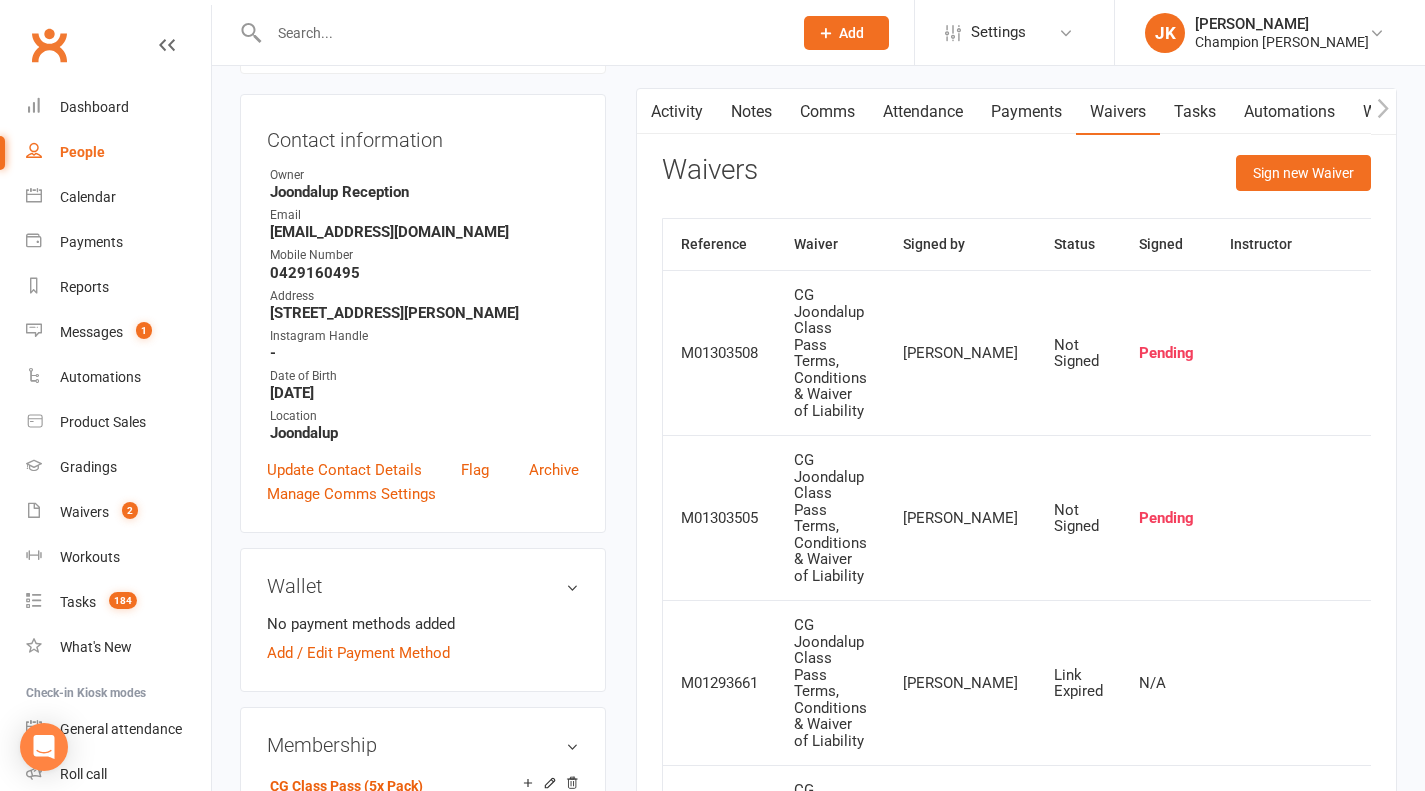 scroll, scrollTop: 184, scrollLeft: 0, axis: vertical 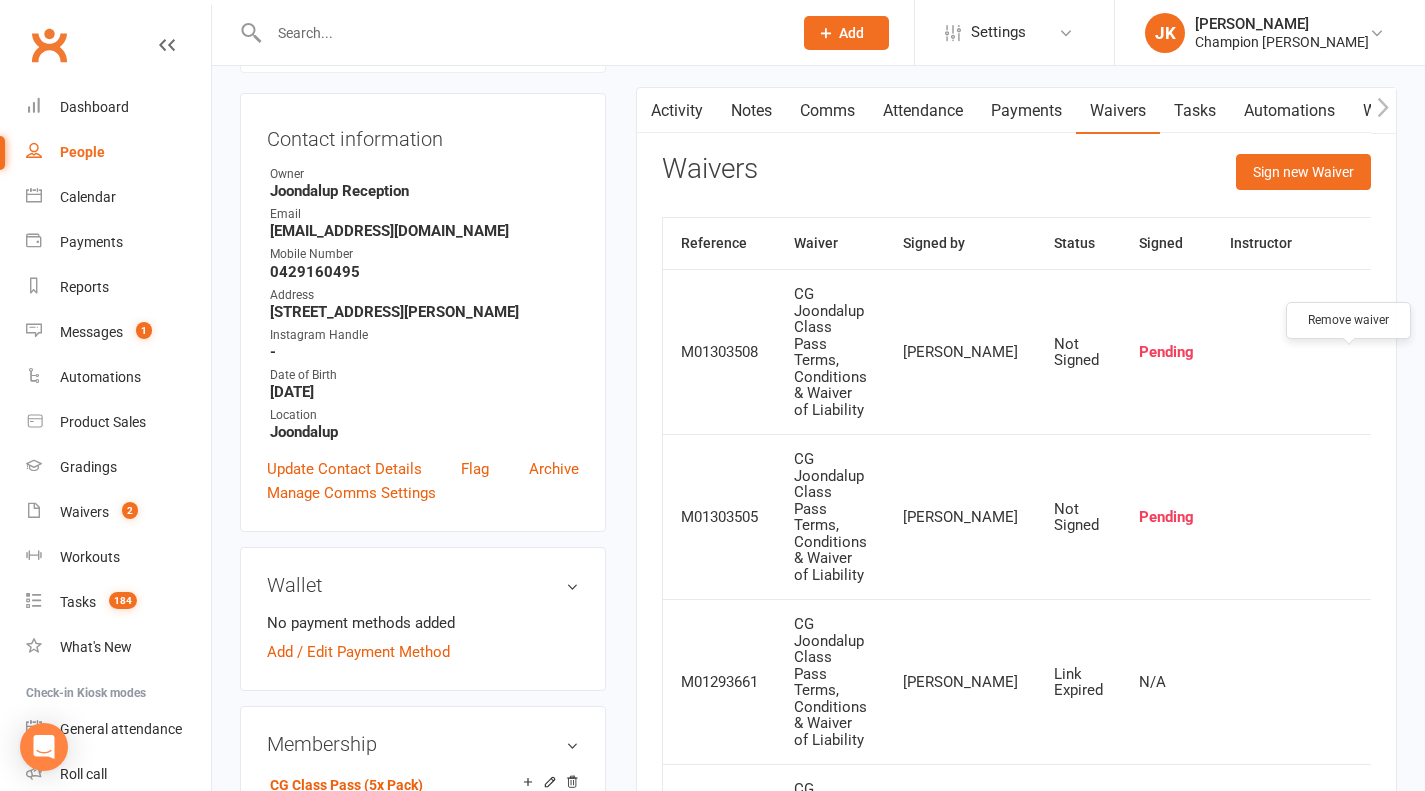 click 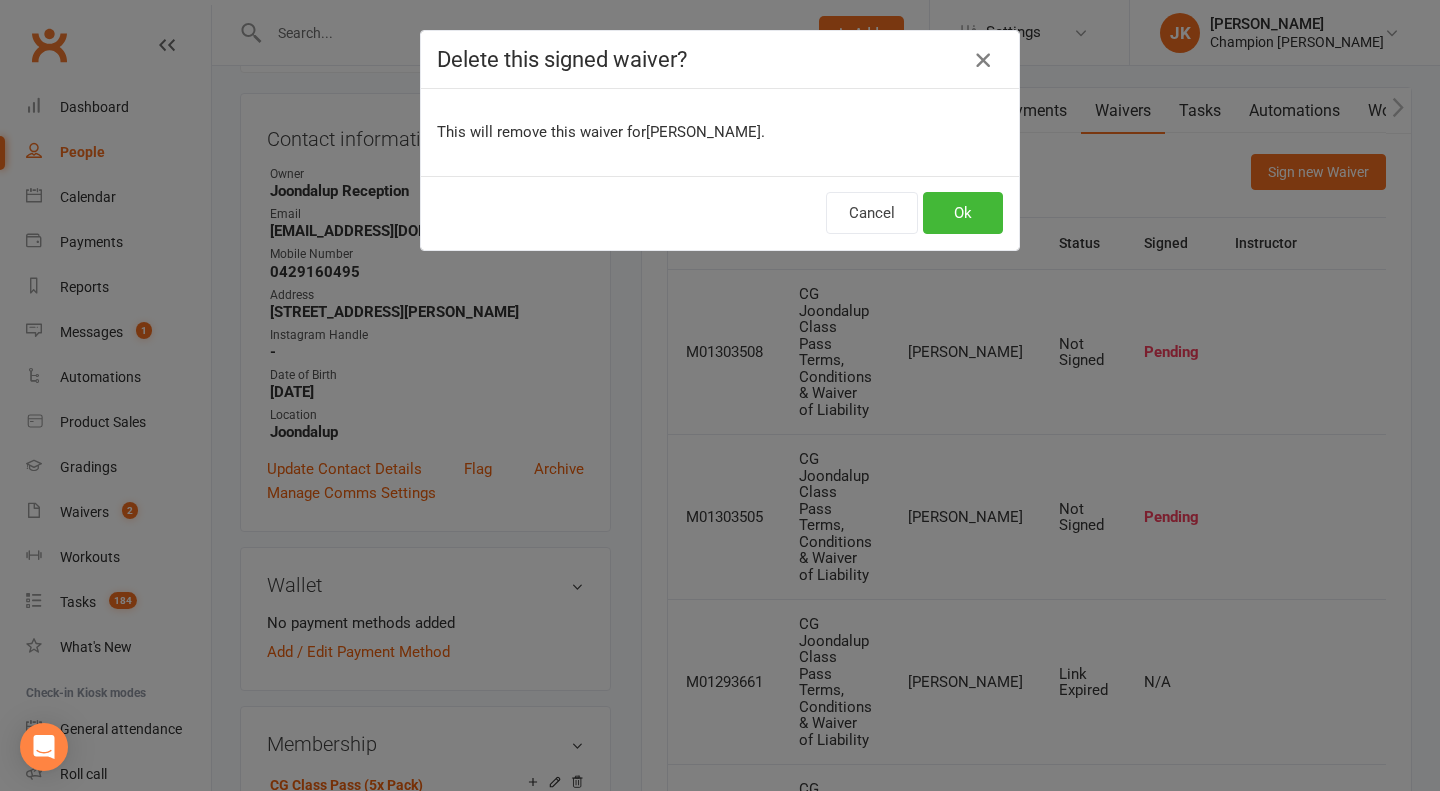 click at bounding box center [983, 60] 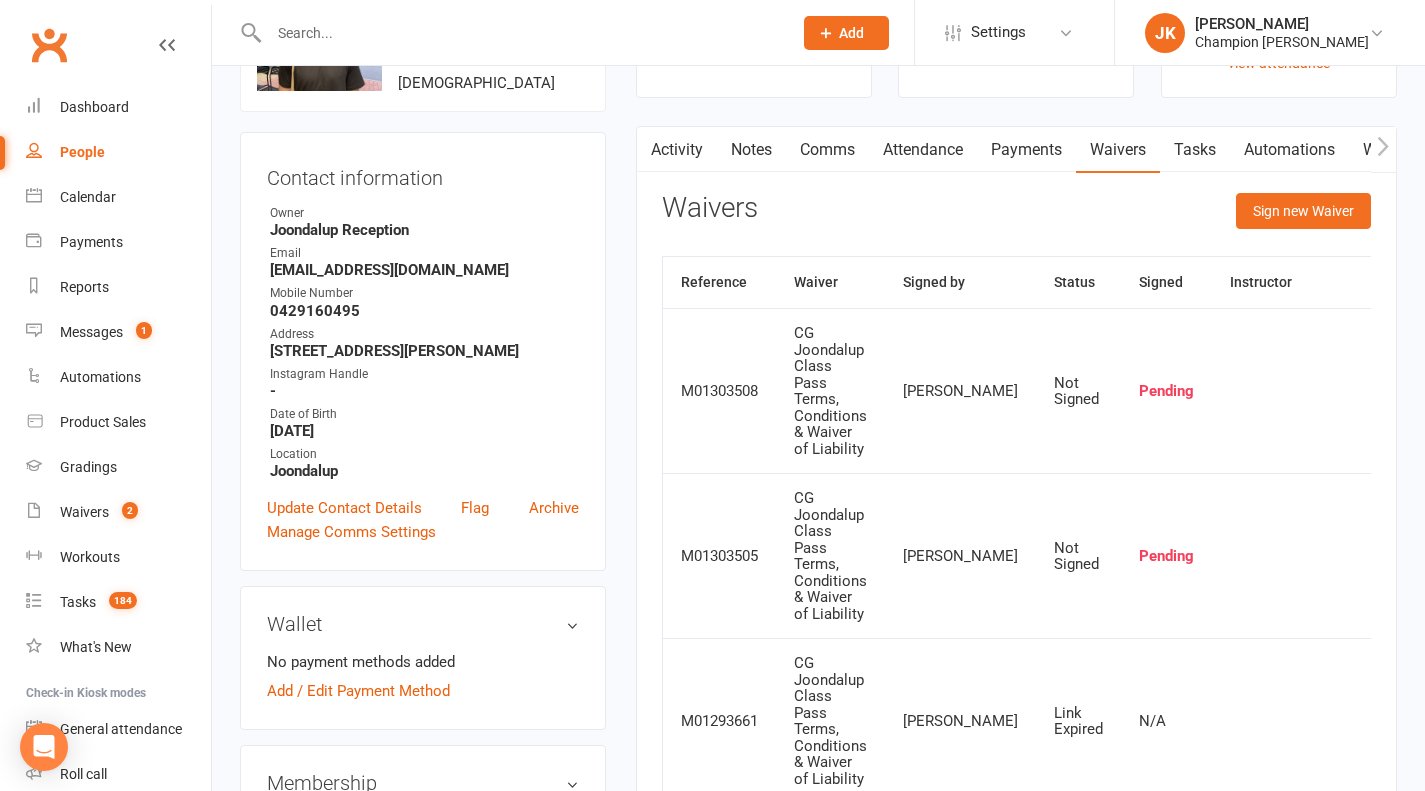 scroll, scrollTop: 142, scrollLeft: 0, axis: vertical 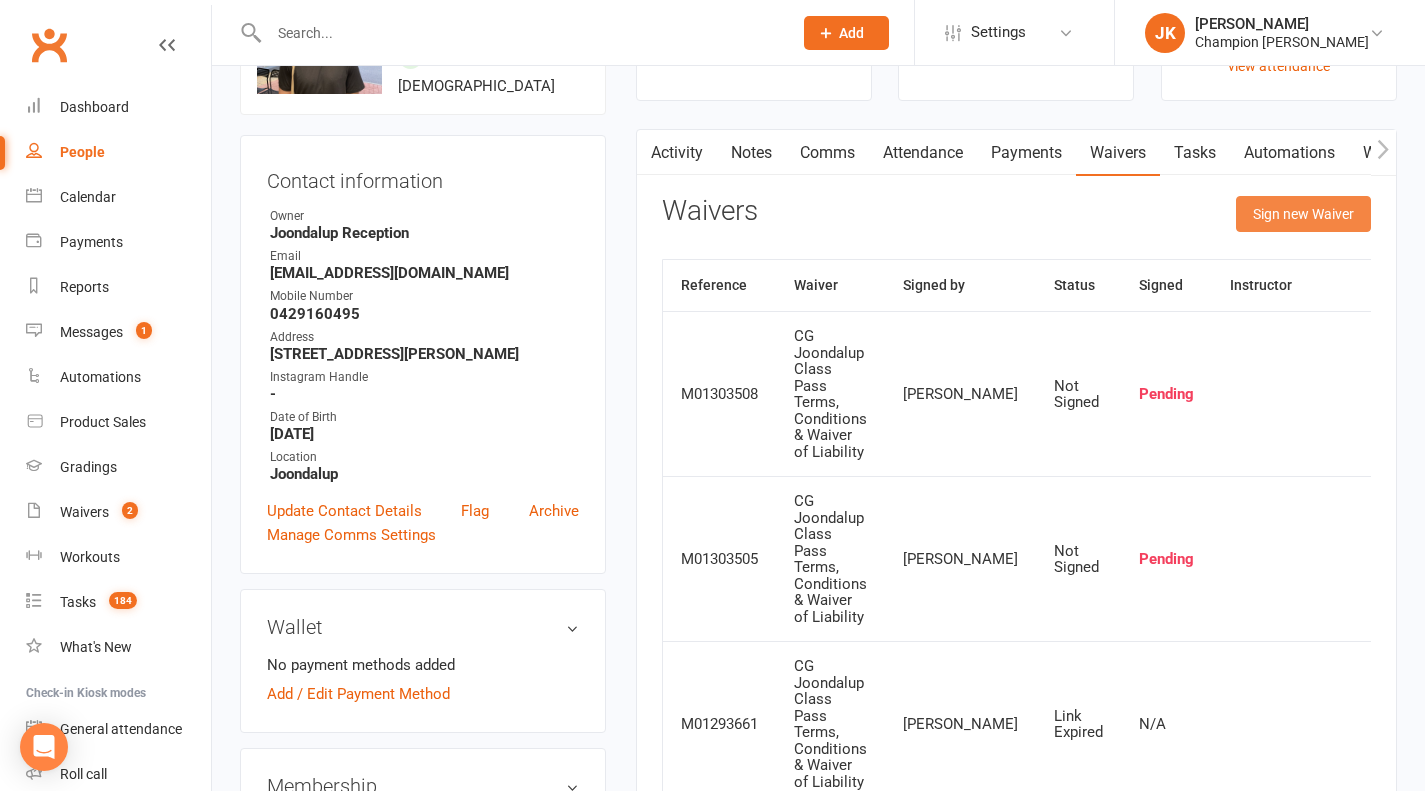 click on "Sign new Waiver" 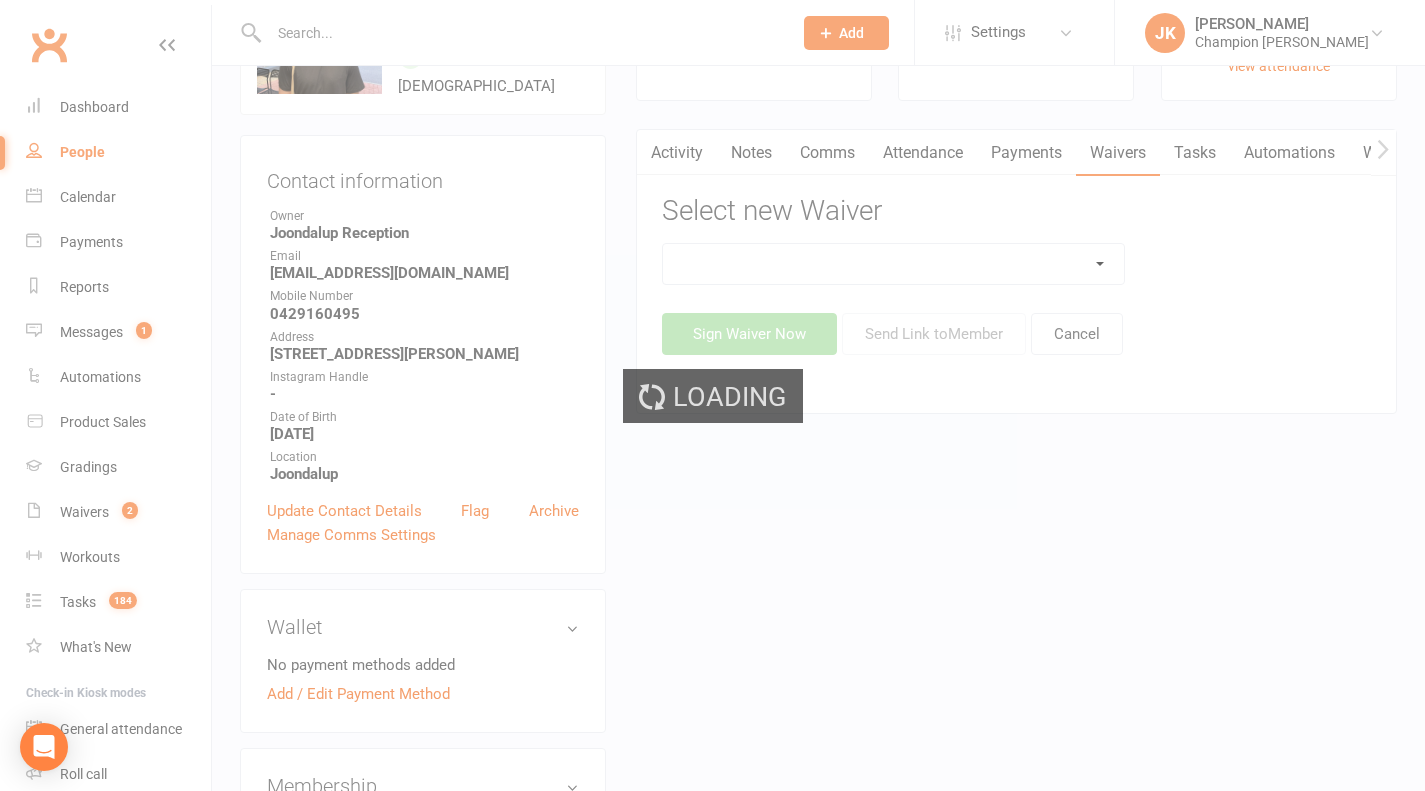 click on "Loading" at bounding box center [712, 395] 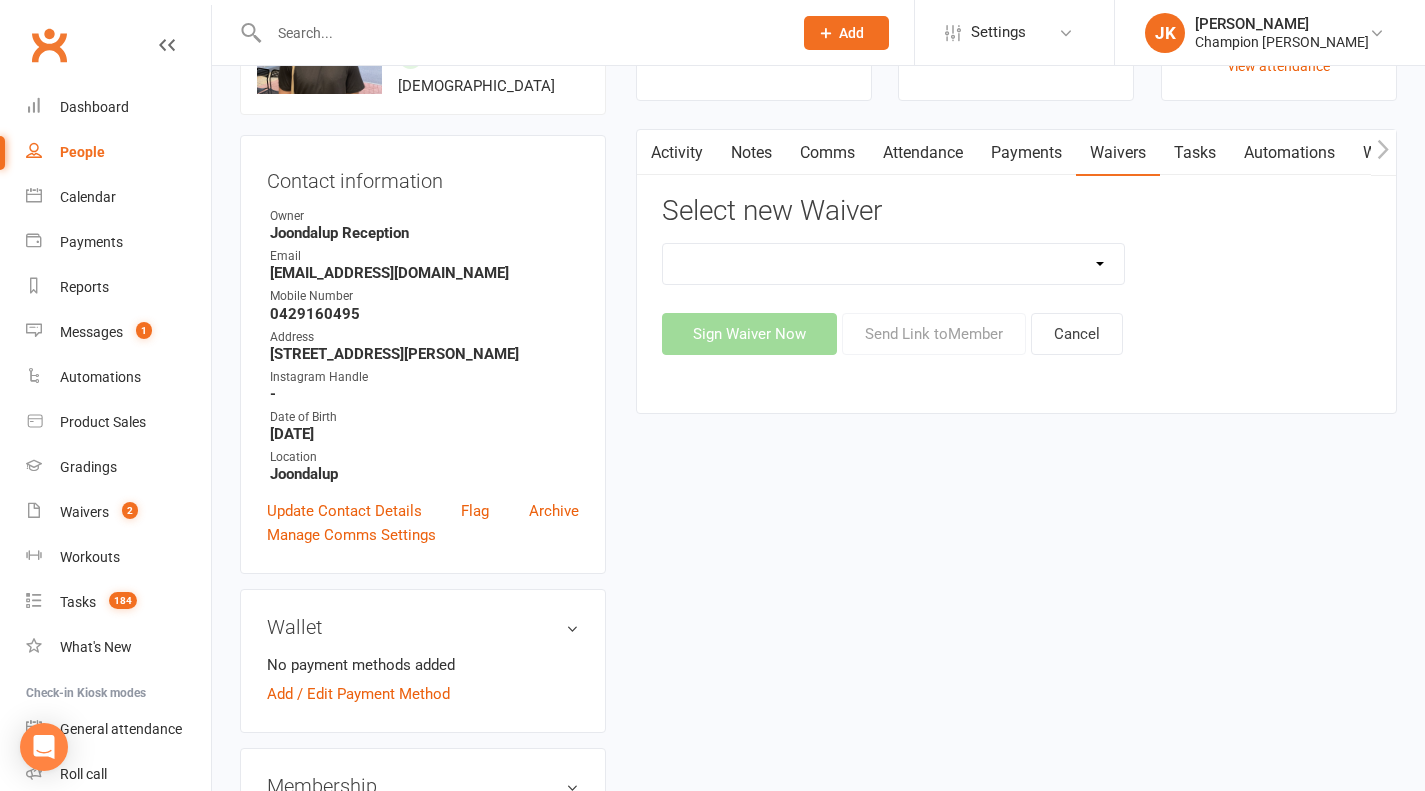 click on "Casual Waiver Casual Waiver (STAFF ONLY) CG Joondalup Cancellation Form CG Joondalup Change of Payment Details Form CG Joondalup Class Pass Terms, Conditions & Waiver of Liability CG Joondalup Membership Agreement CG Joondalup Membership Payment Authority CG Joondalup Membership Variation Form CG Joondalup New Starter Agreement CG Joondalup Pty Ltd – 7-Day Free Trial Waiver & Release of Liability CG Joondalup Suspension Form ***DO NOT USE CG Joondalup Membership Agreement (YOUTH) ***DO NOT USE CG Joondalup Membership Variation Form - YOUTH ***DO NOT USE CG Joondalup New Starter Agreement (YOUTH) Hitout Event Participant Commitment Agreement" 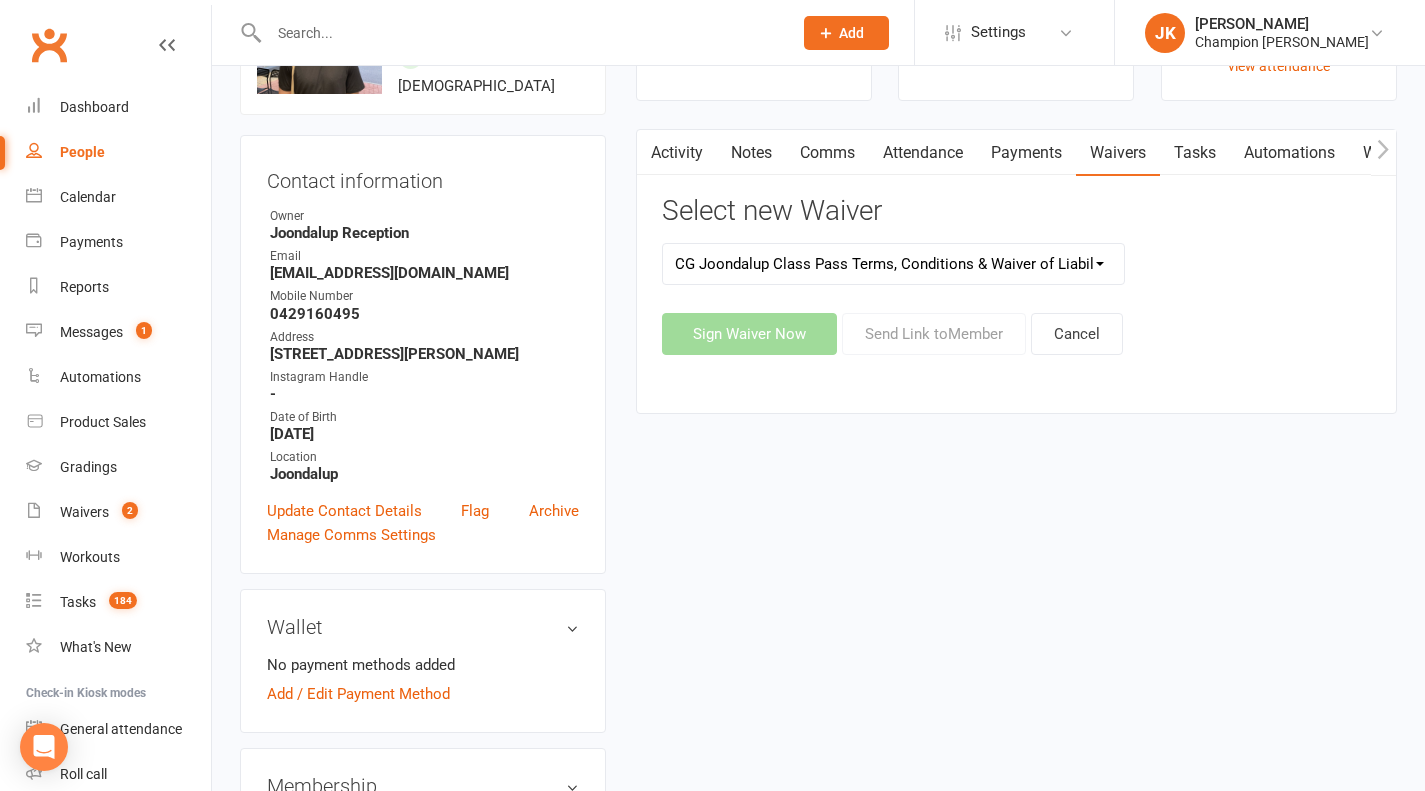 click on "Casual Waiver Casual Waiver (STAFF ONLY) CG Joondalup Cancellation Form CG Joondalup Change of Payment Details Form CG Joondalup Class Pass Terms, Conditions & Waiver of Liability CG Joondalup Membership Agreement CG Joondalup Membership Payment Authority CG Joondalup Membership Variation Form CG Joondalup New Starter Agreement CG Joondalup Pty Ltd – 7-Day Free Trial Waiver & Release of Liability CG Joondalup Suspension Form ***DO NOT USE CG Joondalup Membership Agreement (YOUTH) ***DO NOT USE CG Joondalup Membership Variation Form - YOUTH ***DO NOT USE CG Joondalup New Starter Agreement (YOUTH) Hitout Event Participant Commitment Agreement" 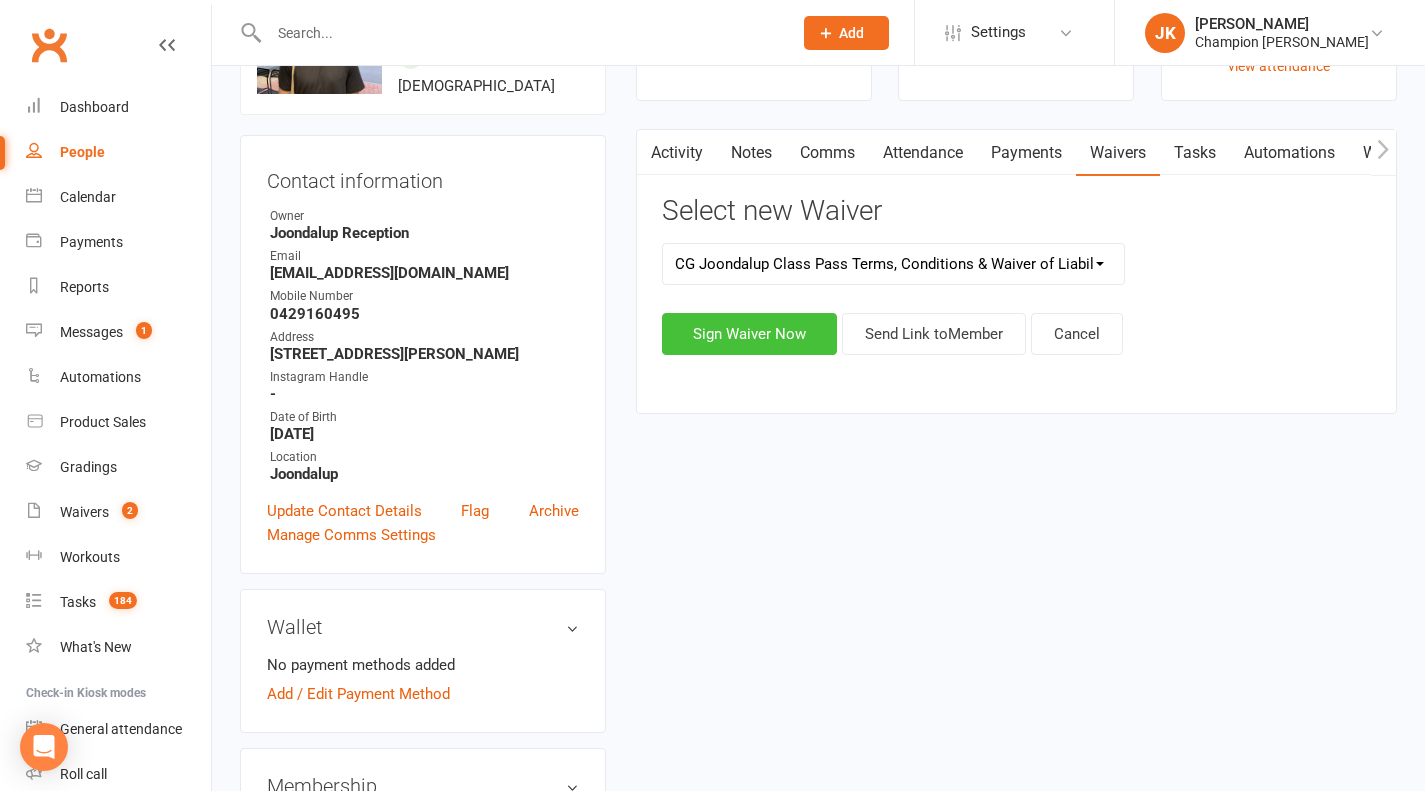 click on "Sign Waiver Now" 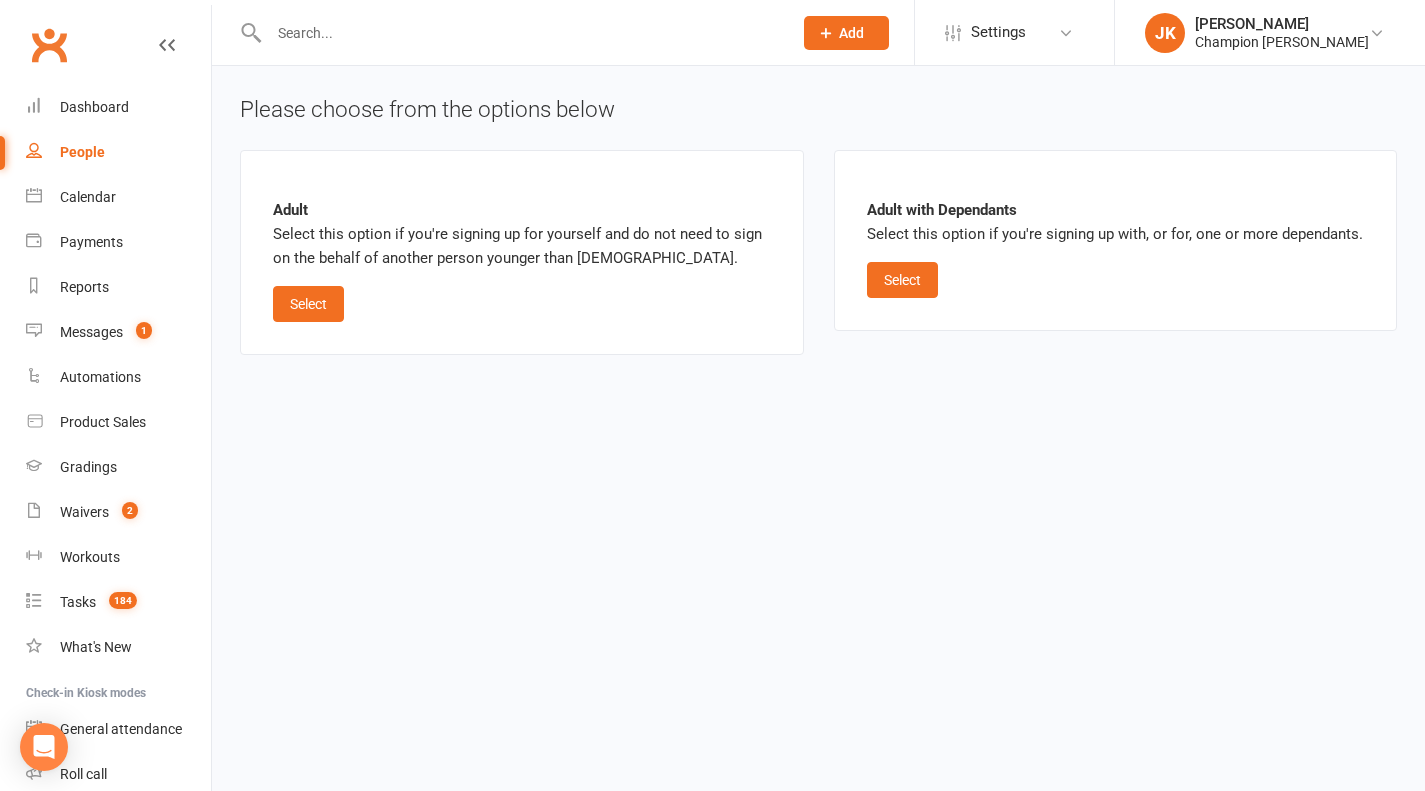 scroll, scrollTop: 0, scrollLeft: 0, axis: both 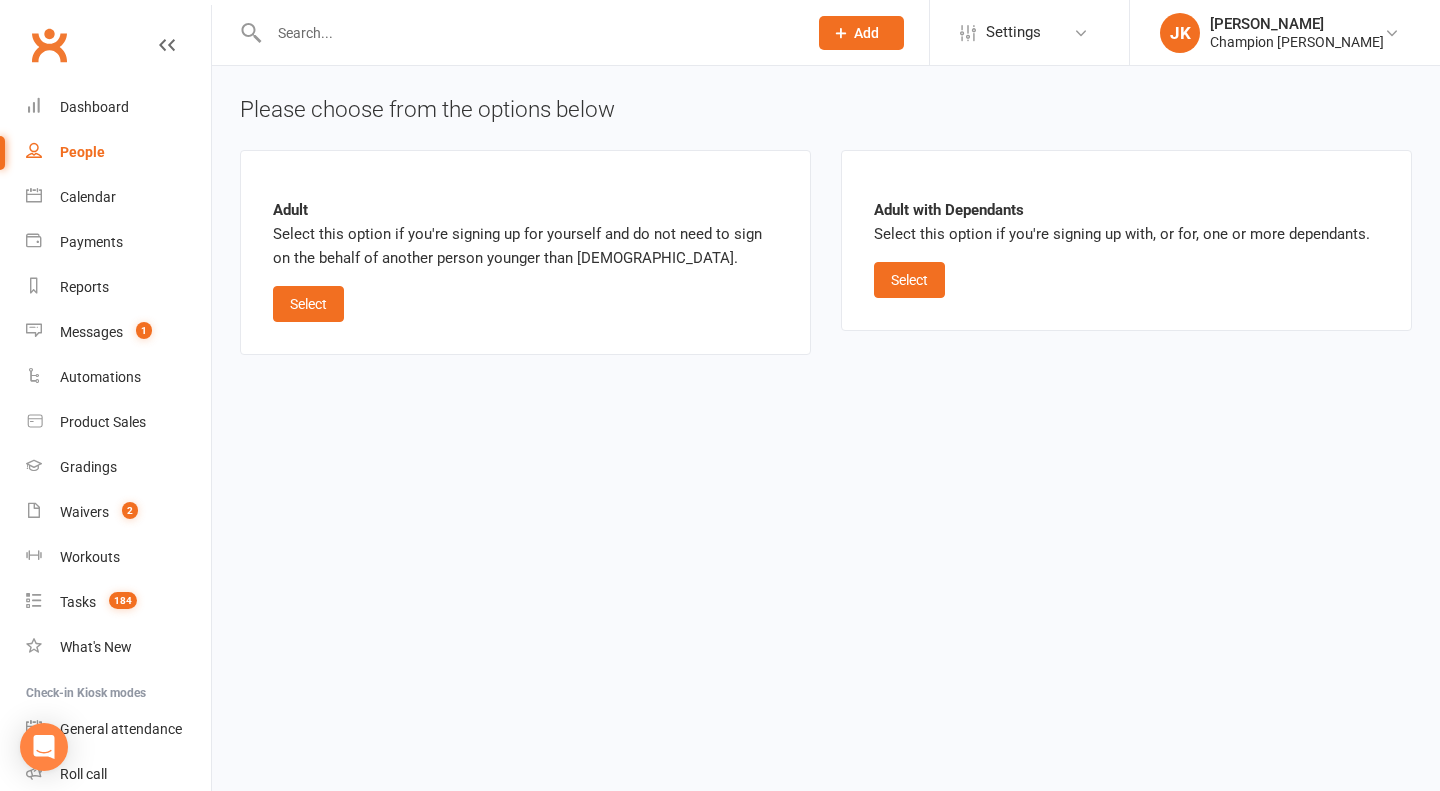 click on "Select" at bounding box center [308, 304] 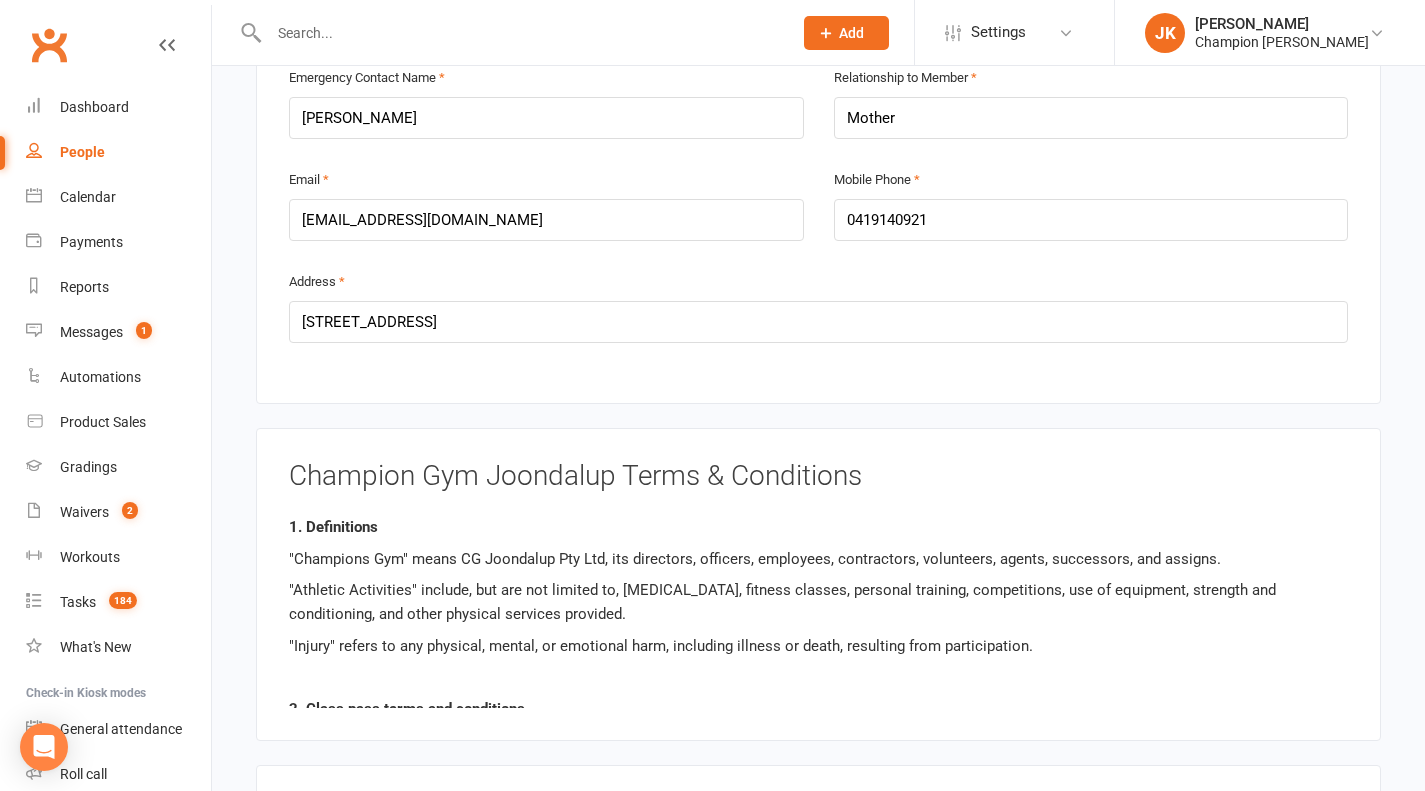 scroll, scrollTop: 1205, scrollLeft: 0, axis: vertical 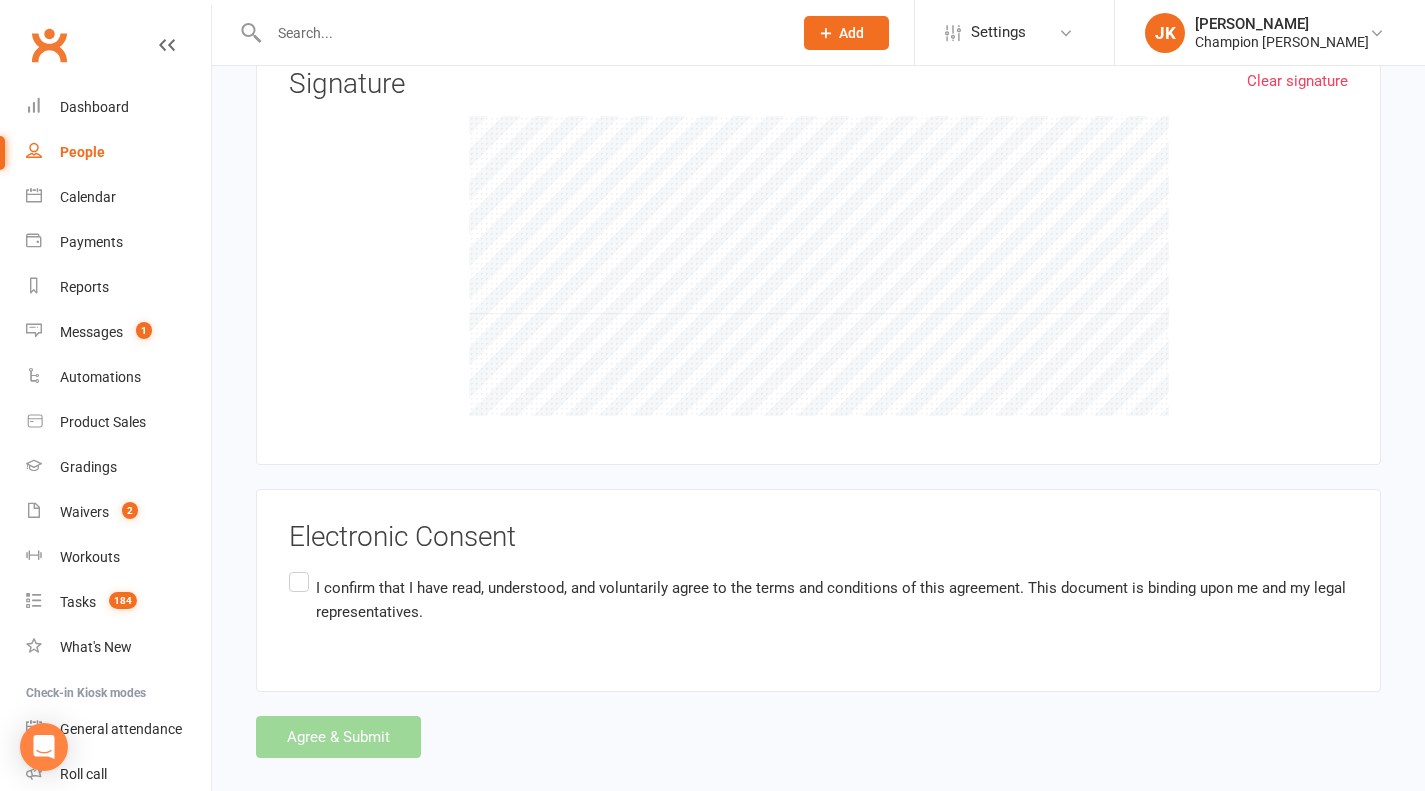 click on "I confirm that I have read, understood, and voluntarily agree to the terms and conditions of this agreement. This document is binding upon me and my legal representatives." at bounding box center (818, 599) 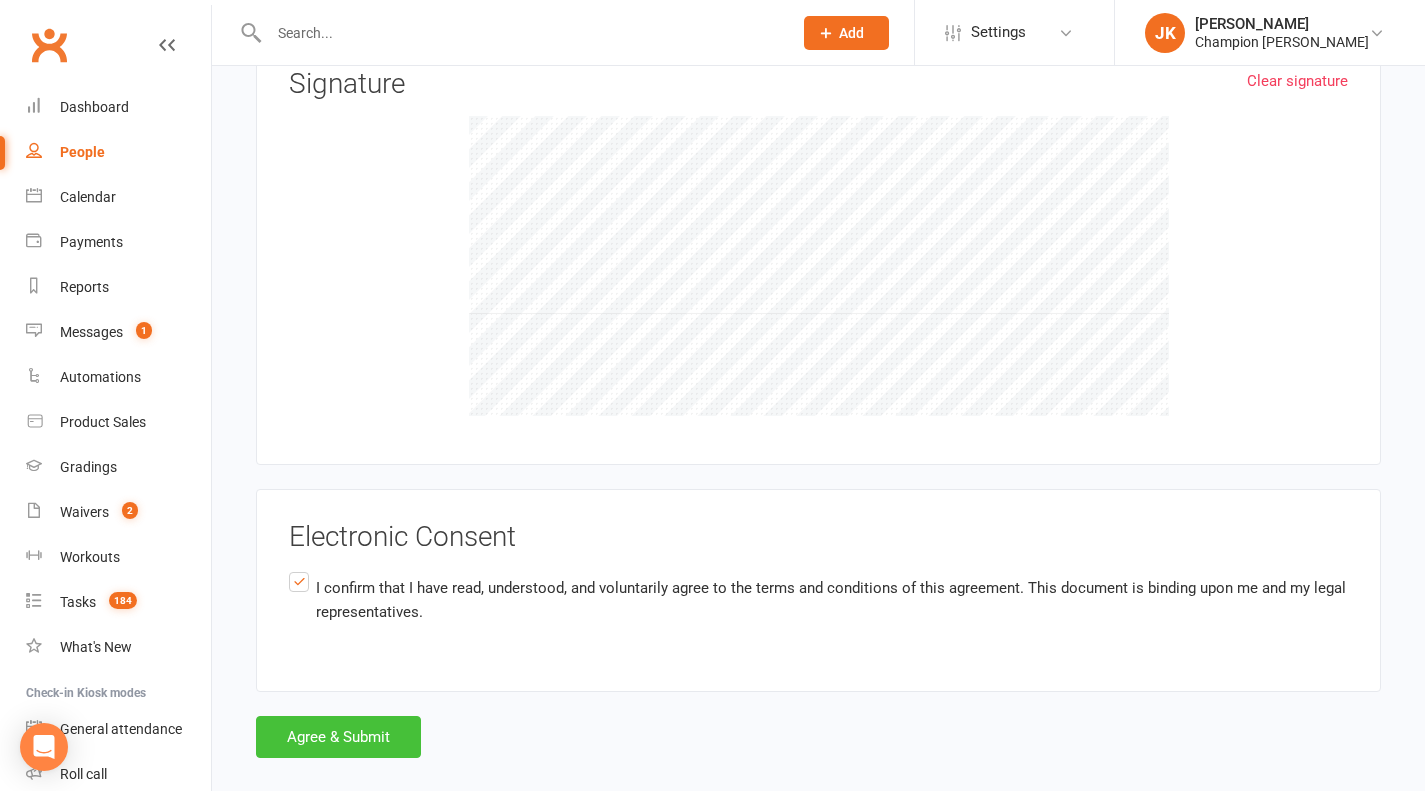 click on "Agree & Submit" at bounding box center [338, 737] 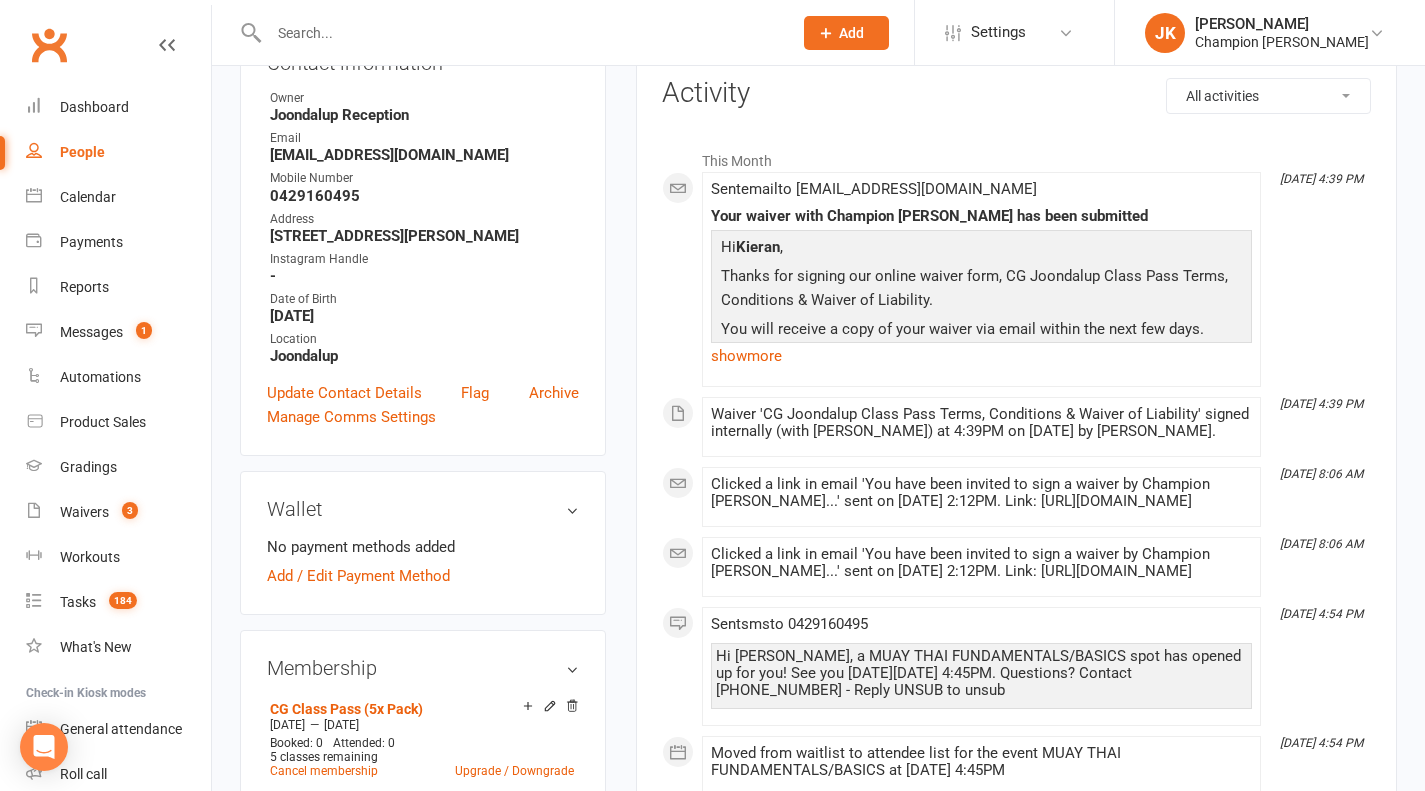 scroll, scrollTop: 261, scrollLeft: 0, axis: vertical 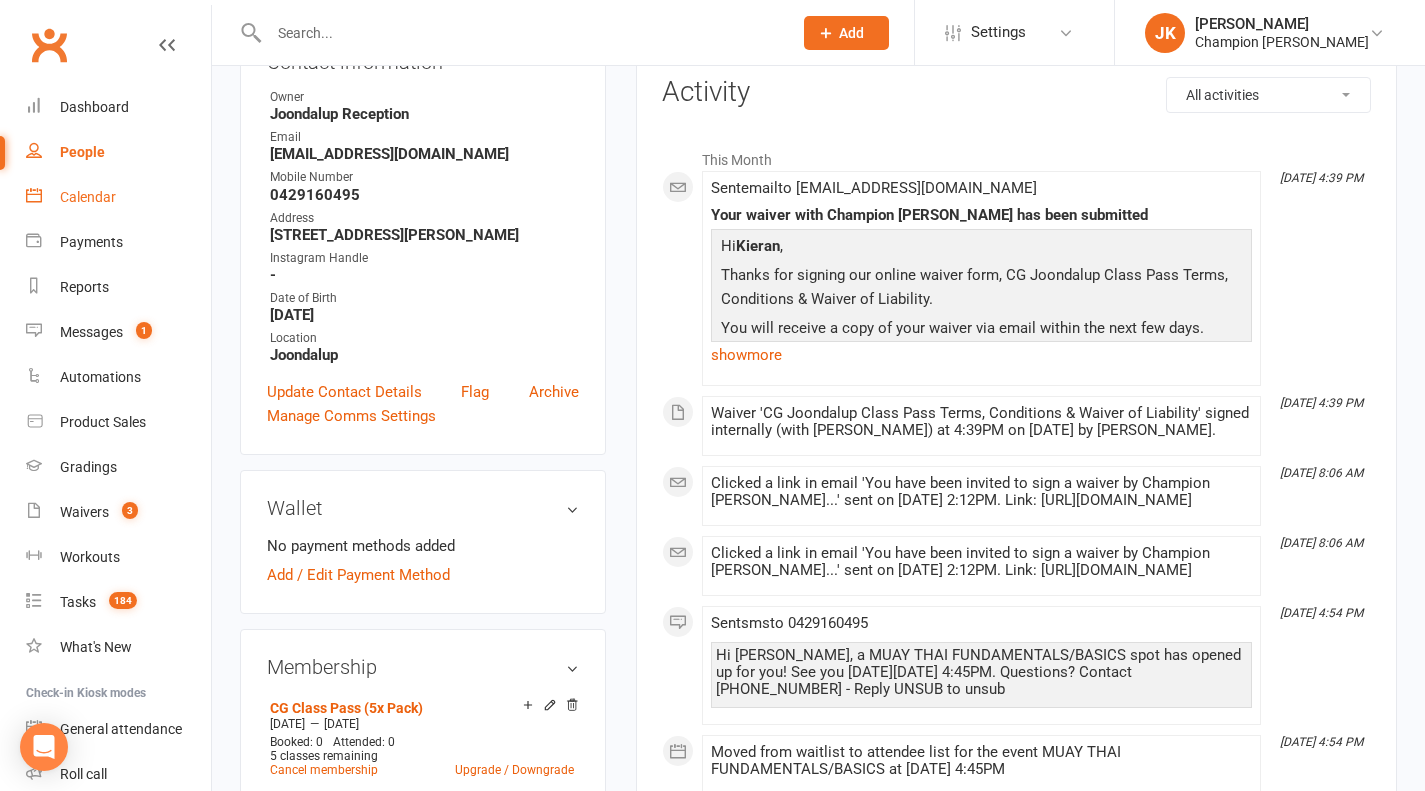 click on "Calendar" at bounding box center (118, 197) 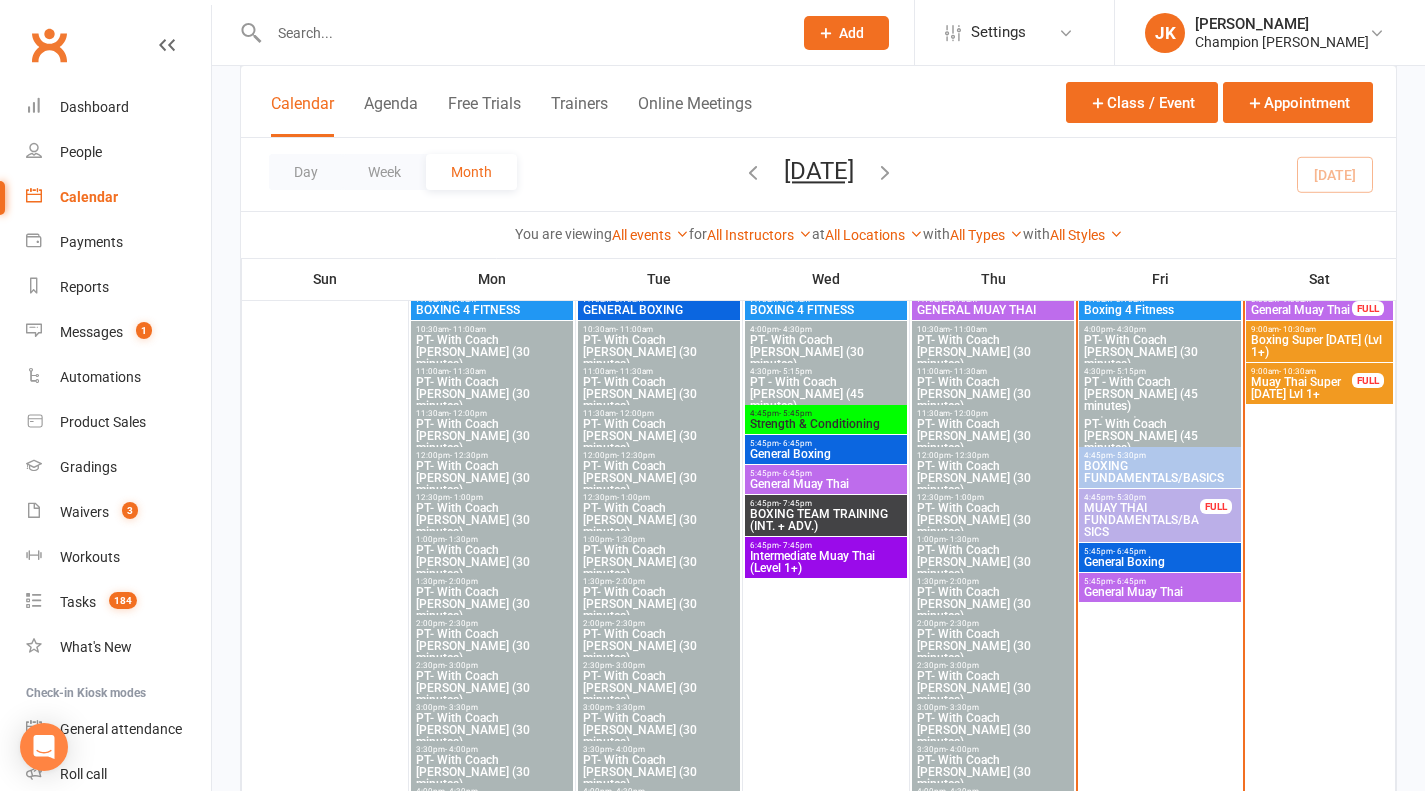 scroll, scrollTop: 987, scrollLeft: 0, axis: vertical 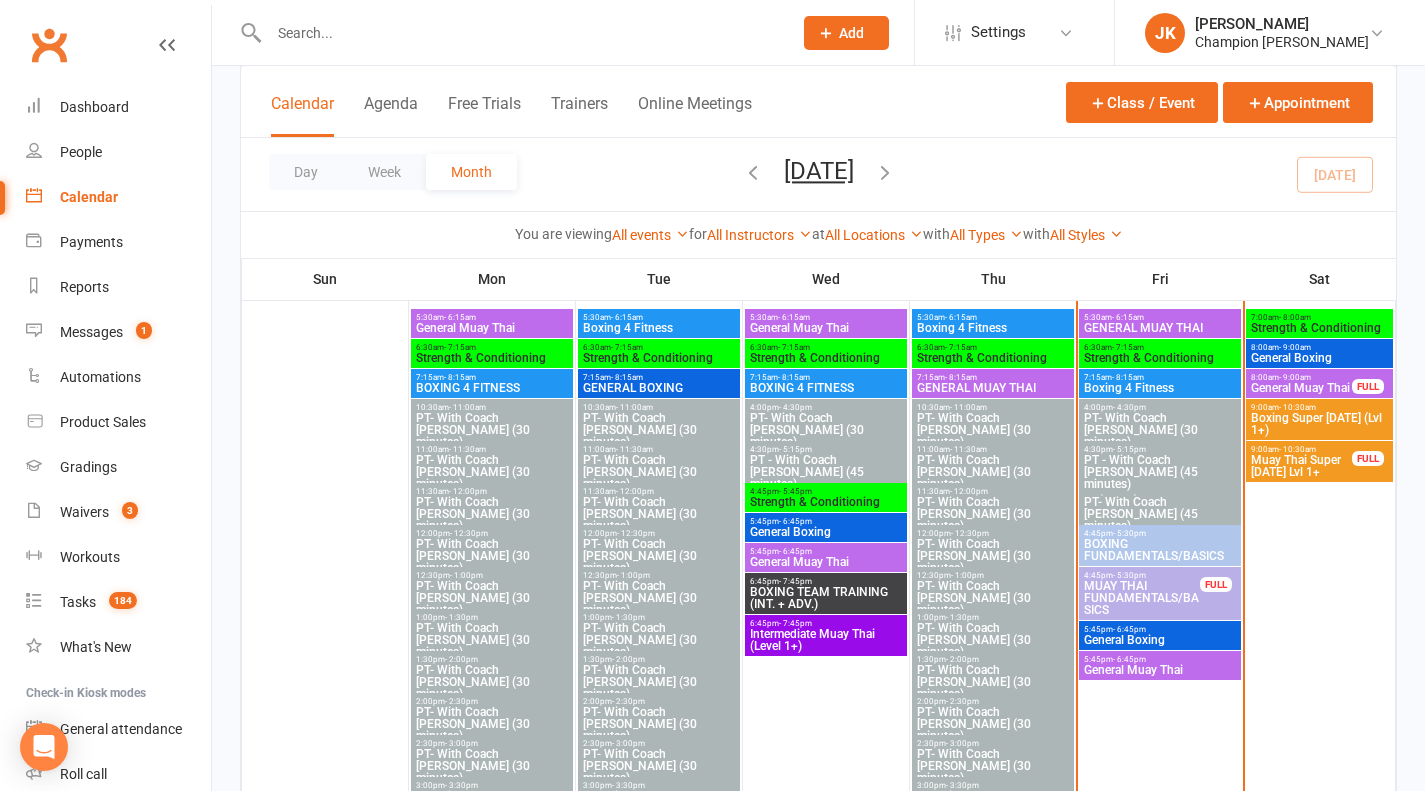 click on "General Muay Thai" at bounding box center [1160, 670] 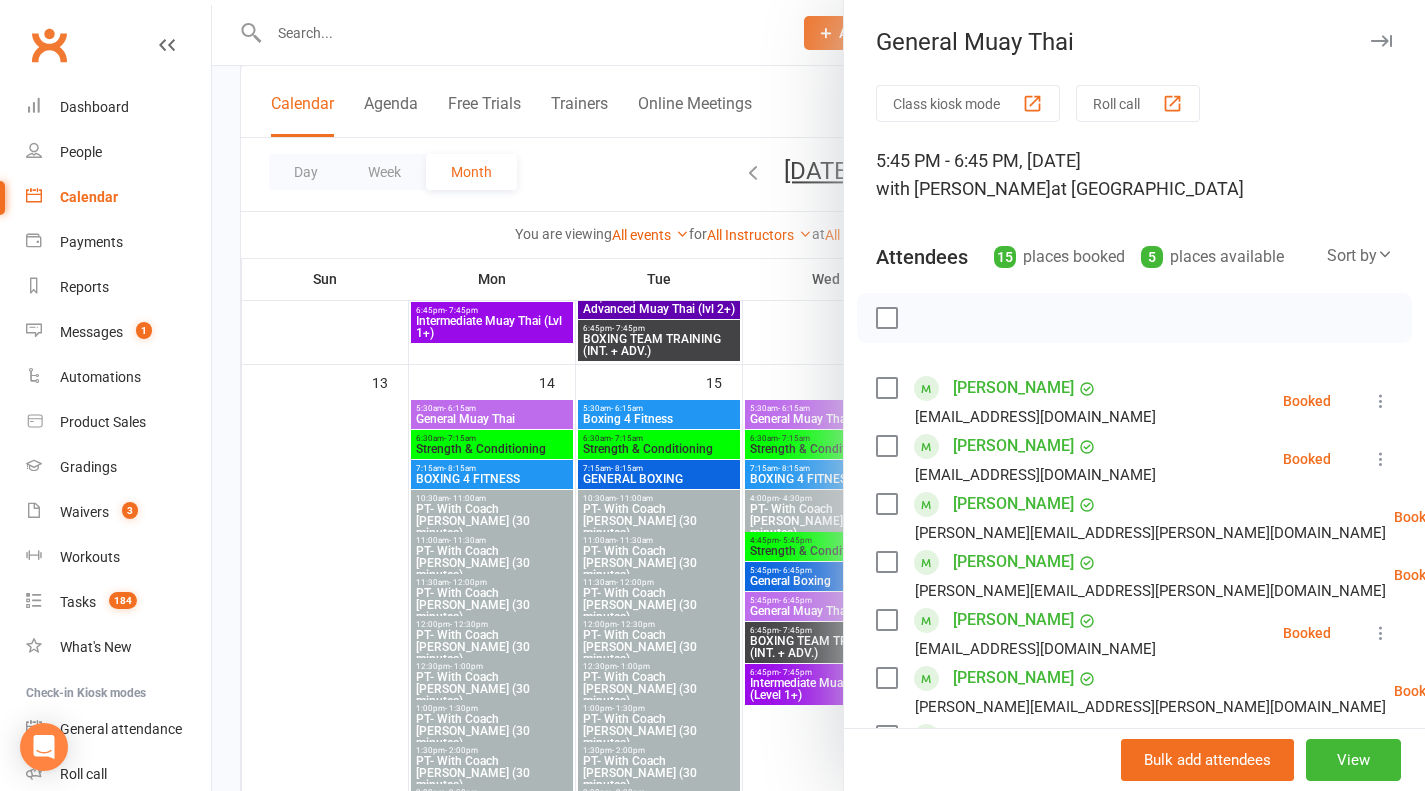 scroll, scrollTop: 1766, scrollLeft: 0, axis: vertical 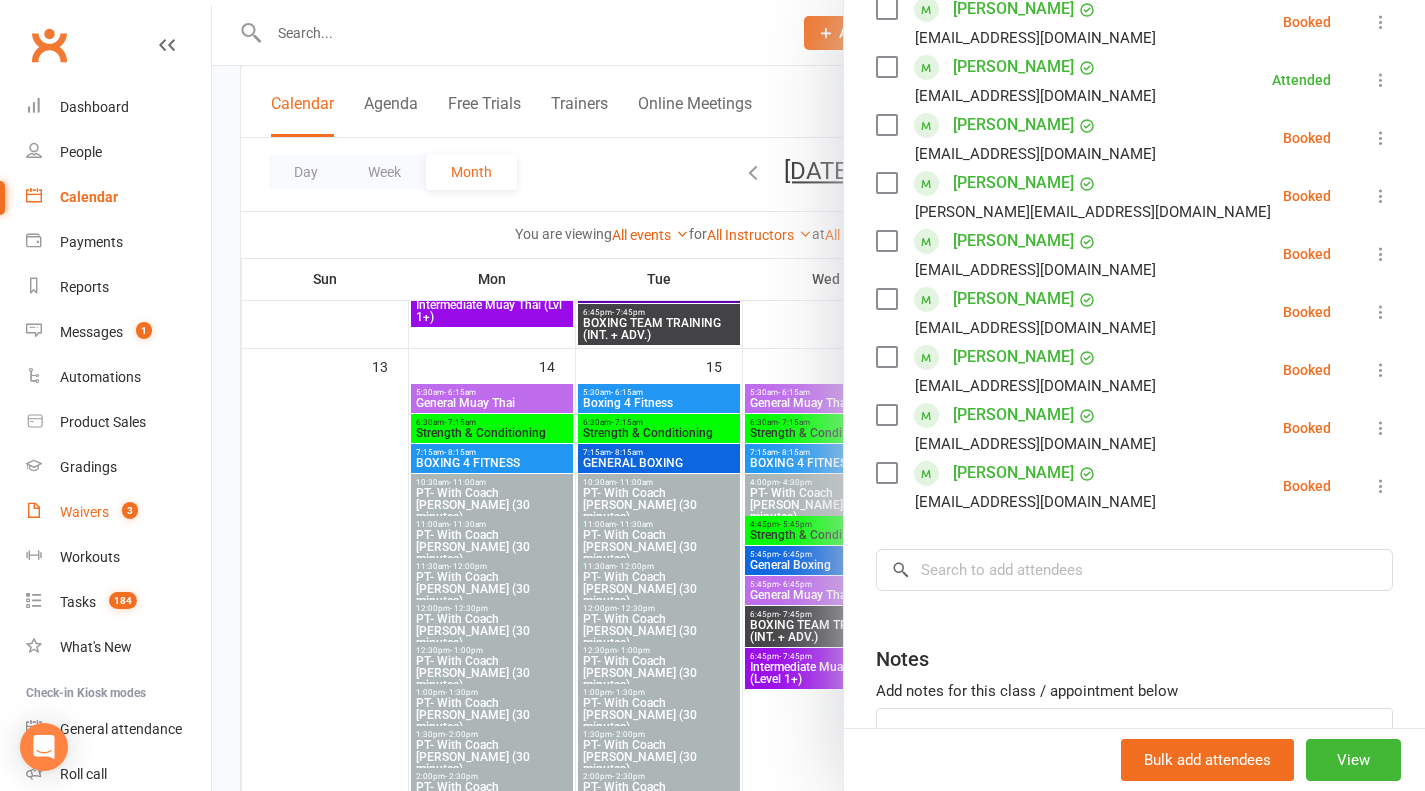 click on "Waivers   3" at bounding box center [118, 512] 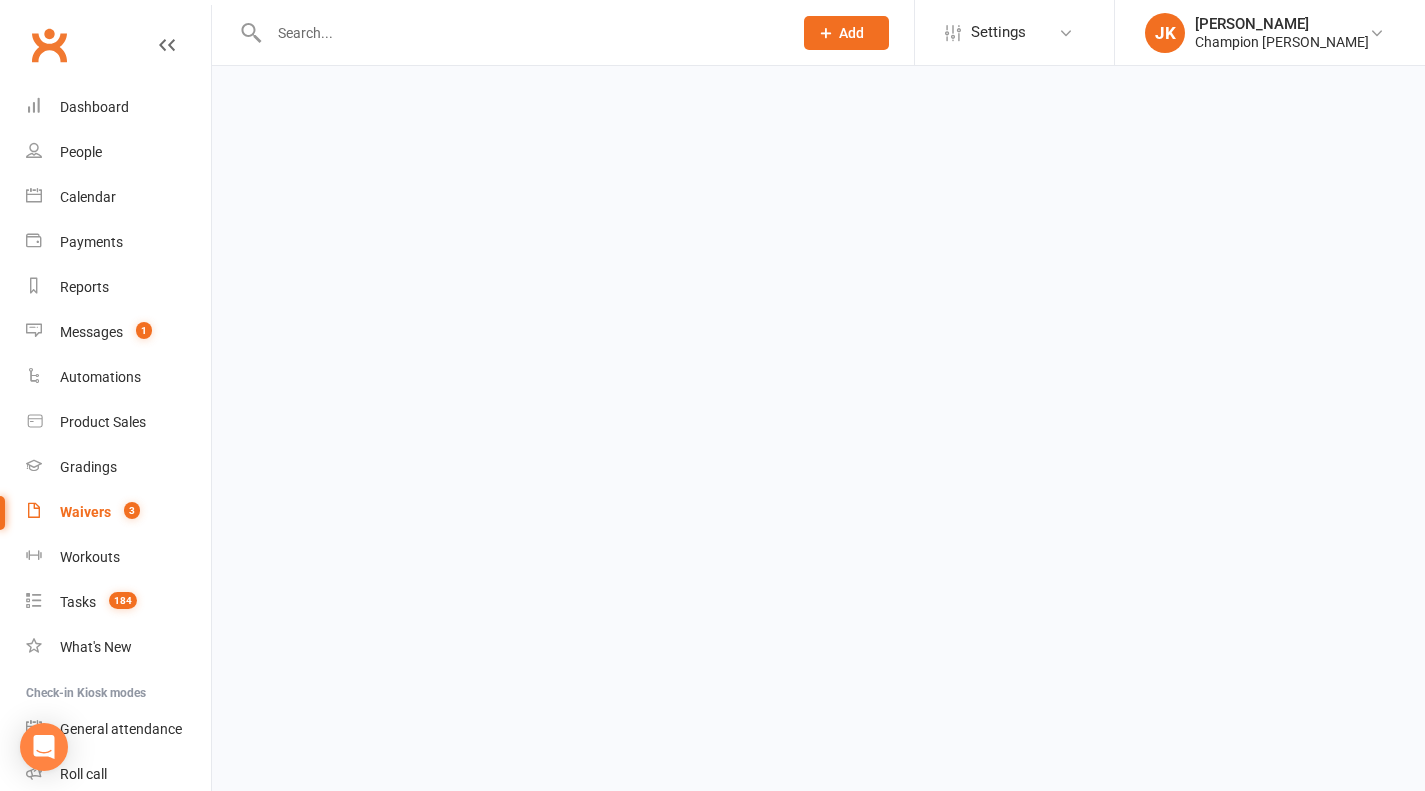 scroll, scrollTop: 0, scrollLeft: 0, axis: both 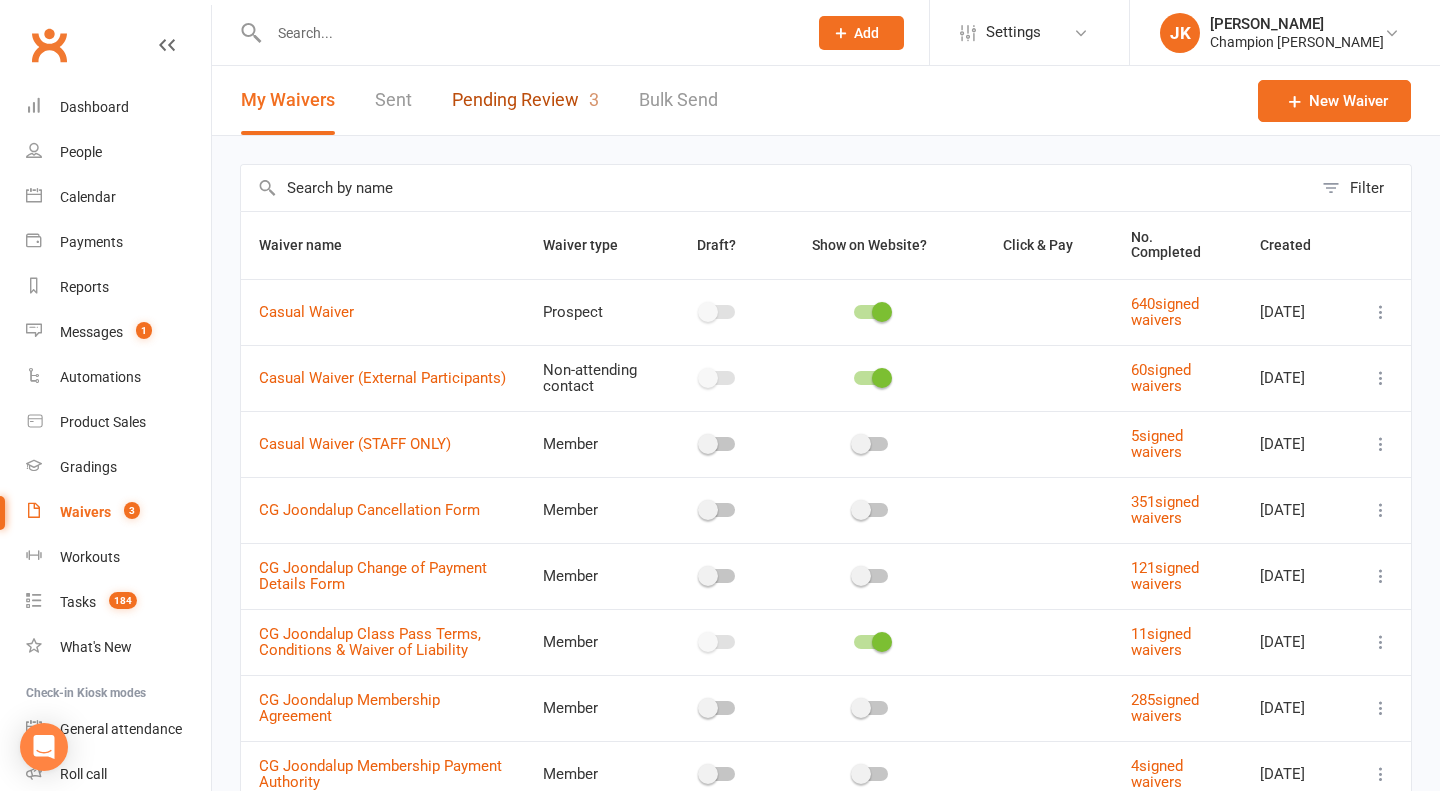 click on "Pending Review 3" at bounding box center (525, 100) 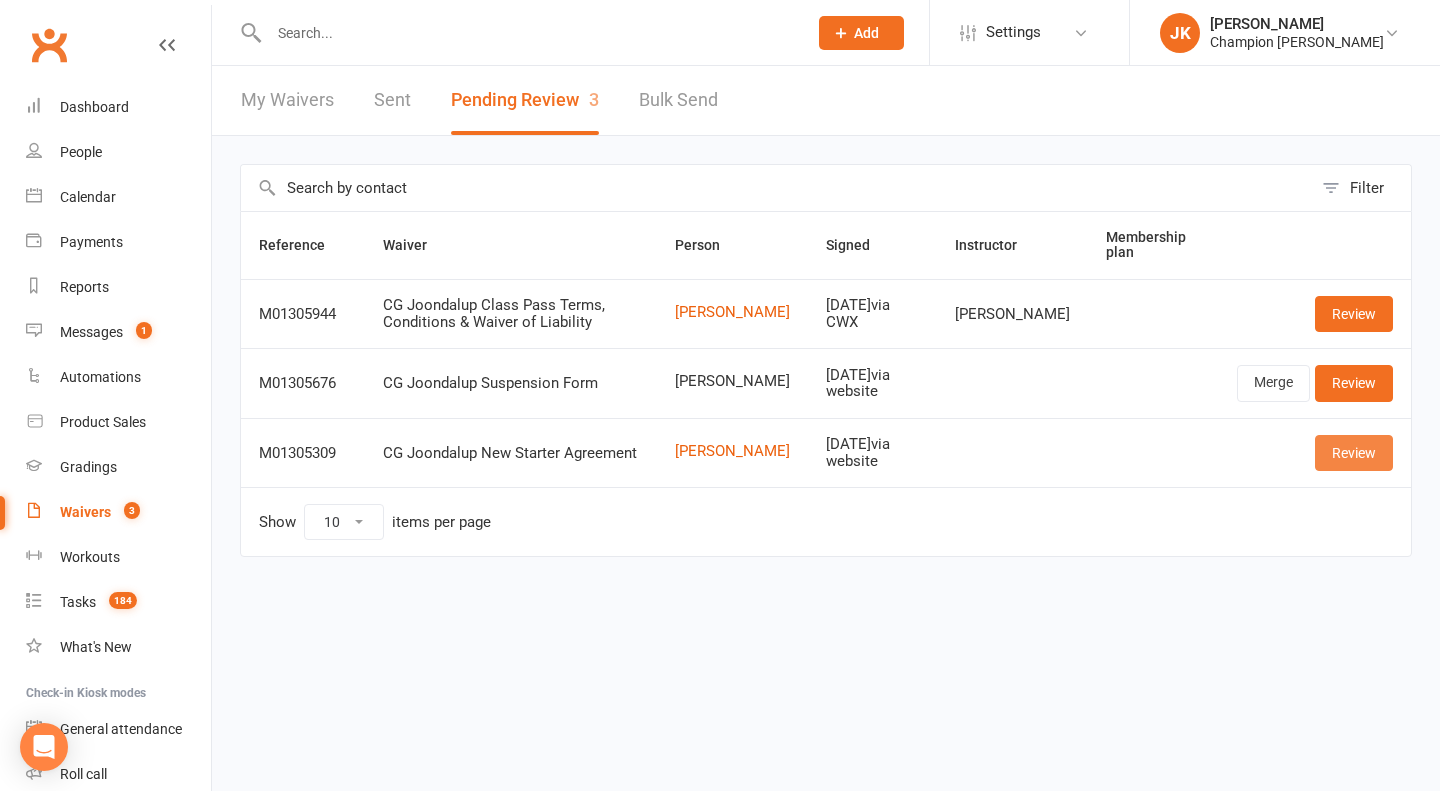 click on "Review" at bounding box center [1354, 453] 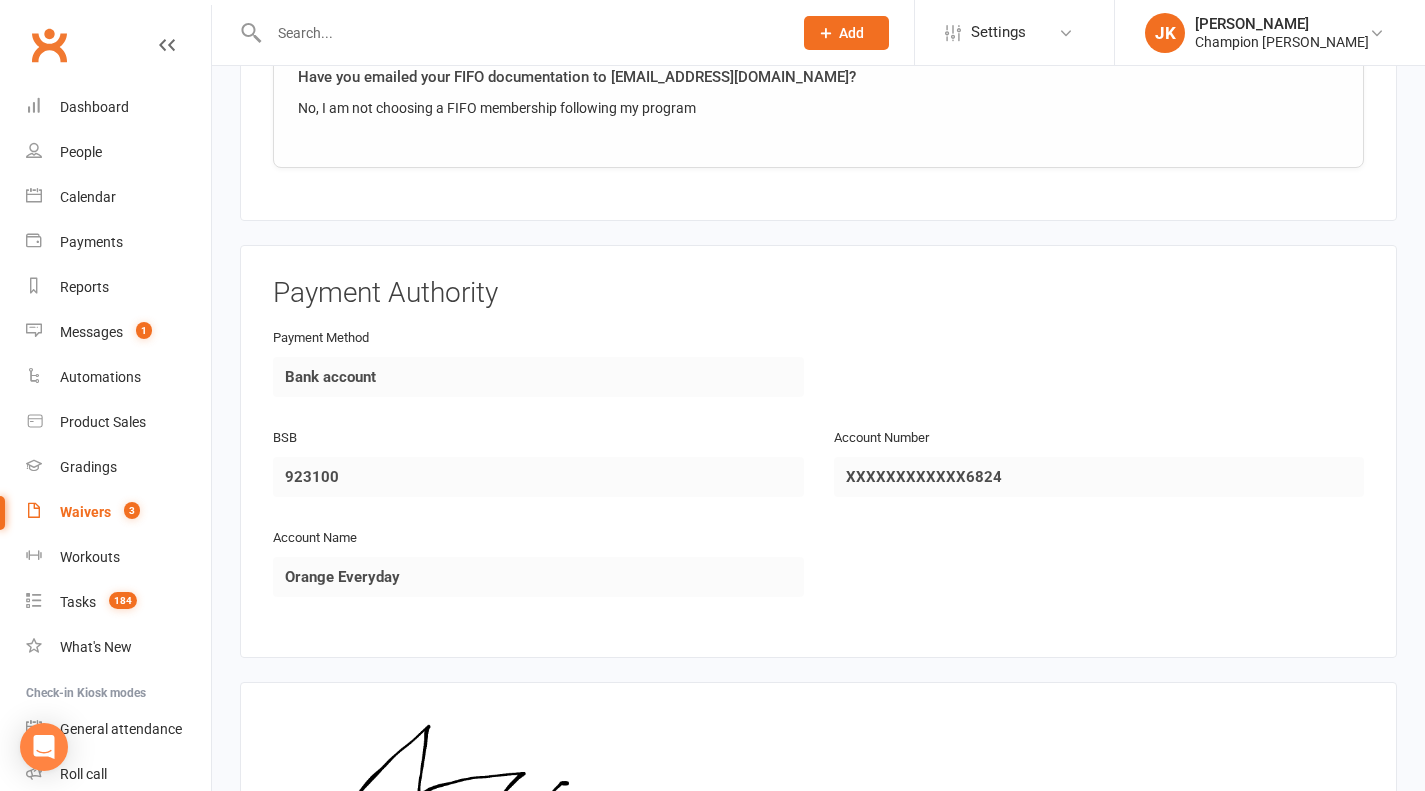 scroll, scrollTop: 2188, scrollLeft: 0, axis: vertical 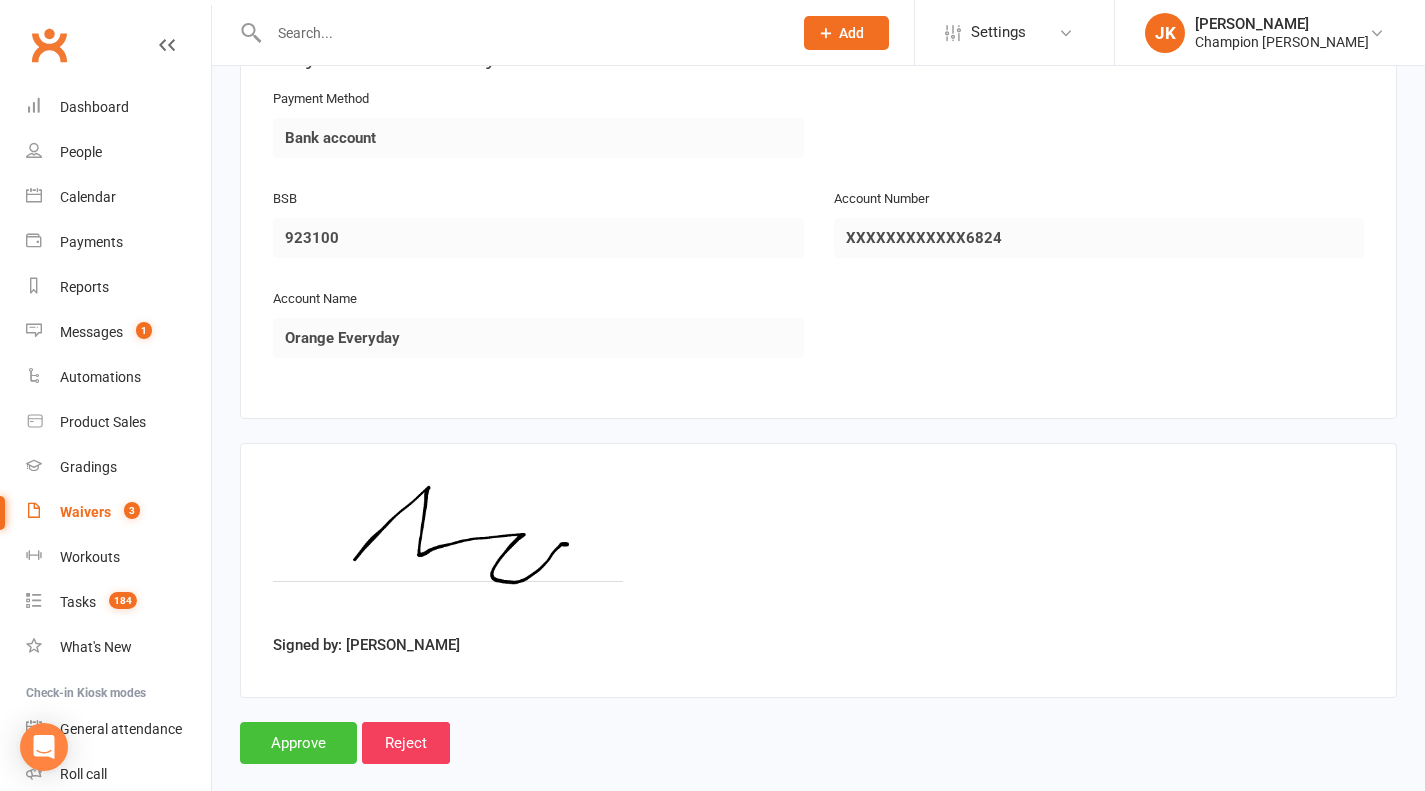 click on "Approve" at bounding box center (298, 743) 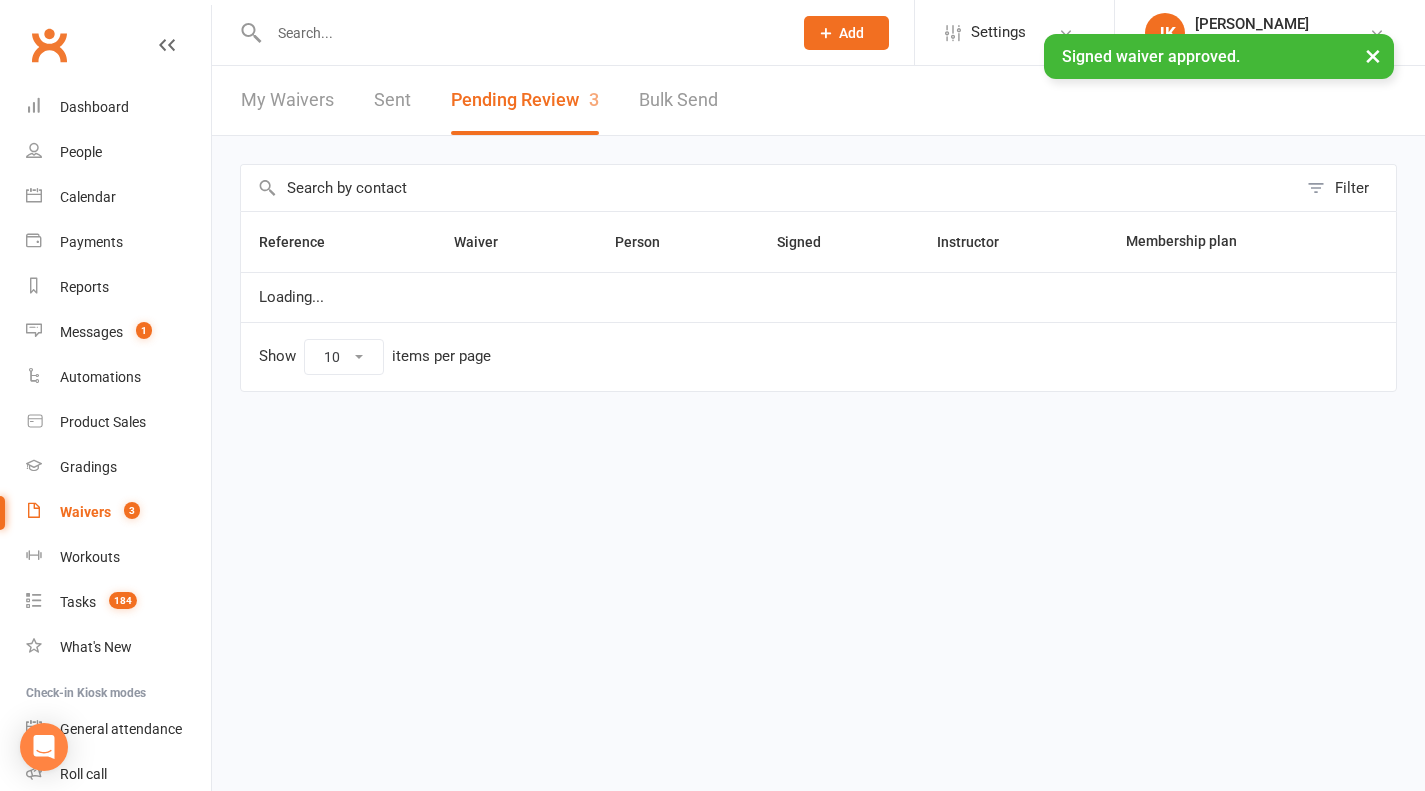 scroll, scrollTop: 0, scrollLeft: 0, axis: both 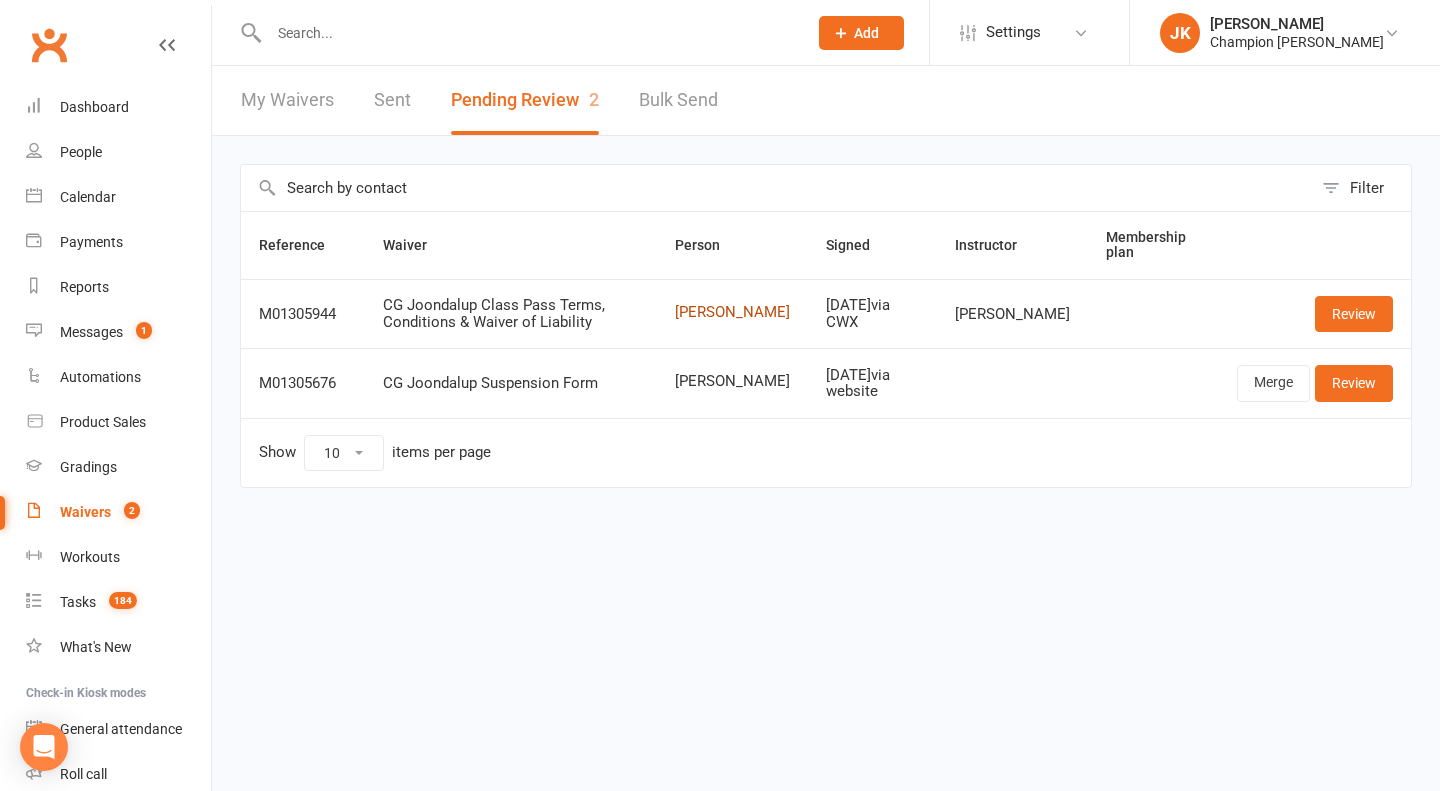 click on "Kieran Guelfi" at bounding box center [732, 312] 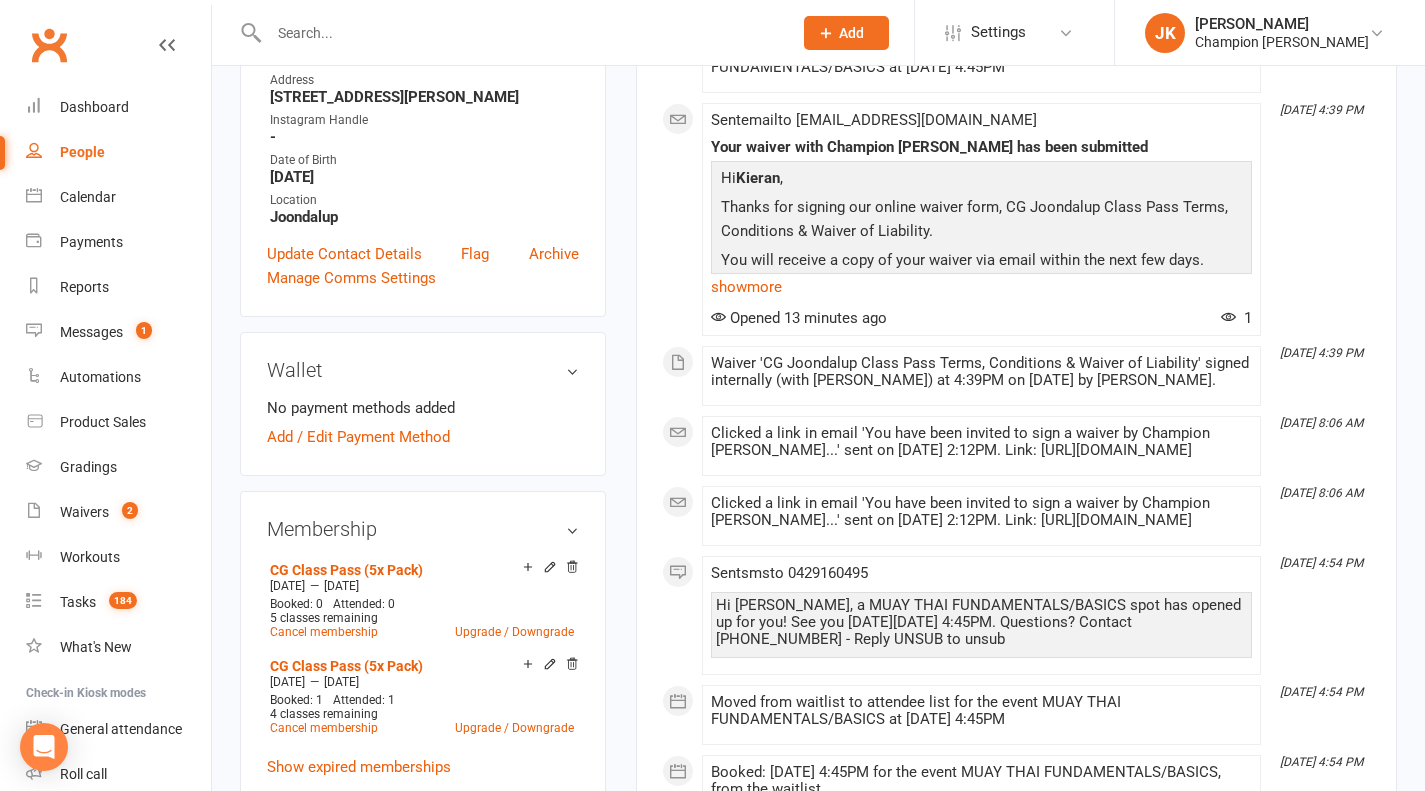 scroll, scrollTop: 0, scrollLeft: 0, axis: both 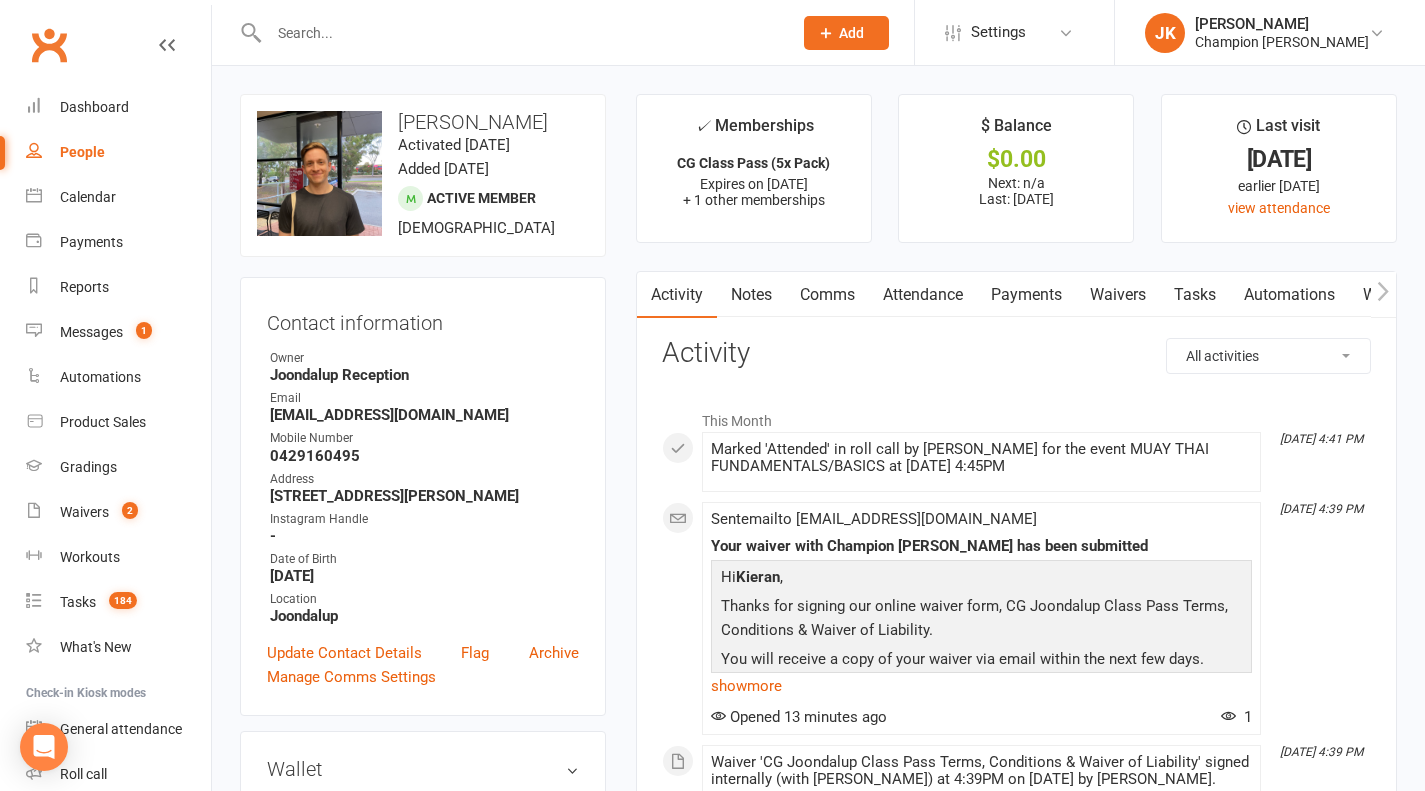 click on "Waivers" at bounding box center [1118, 295] 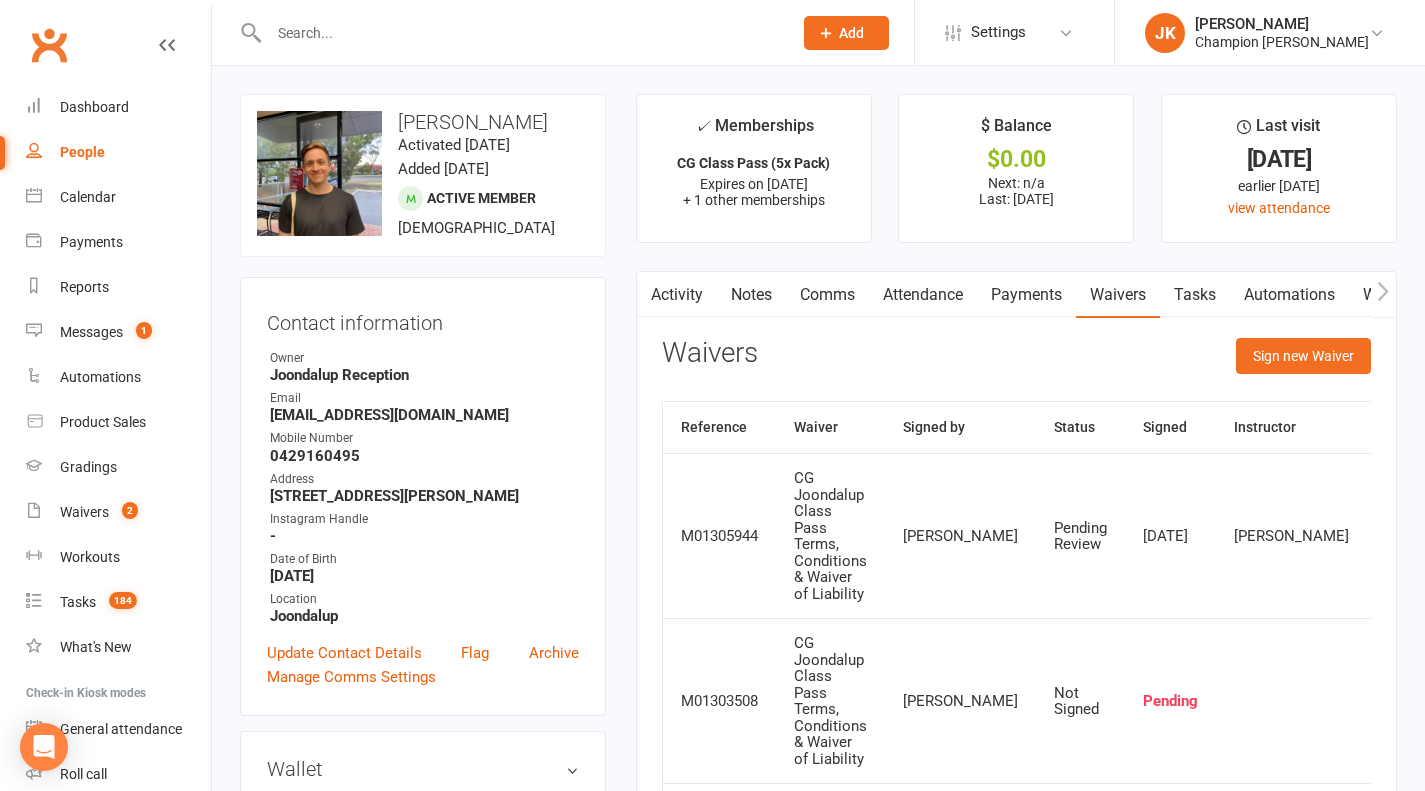 scroll, scrollTop: 235, scrollLeft: 0, axis: vertical 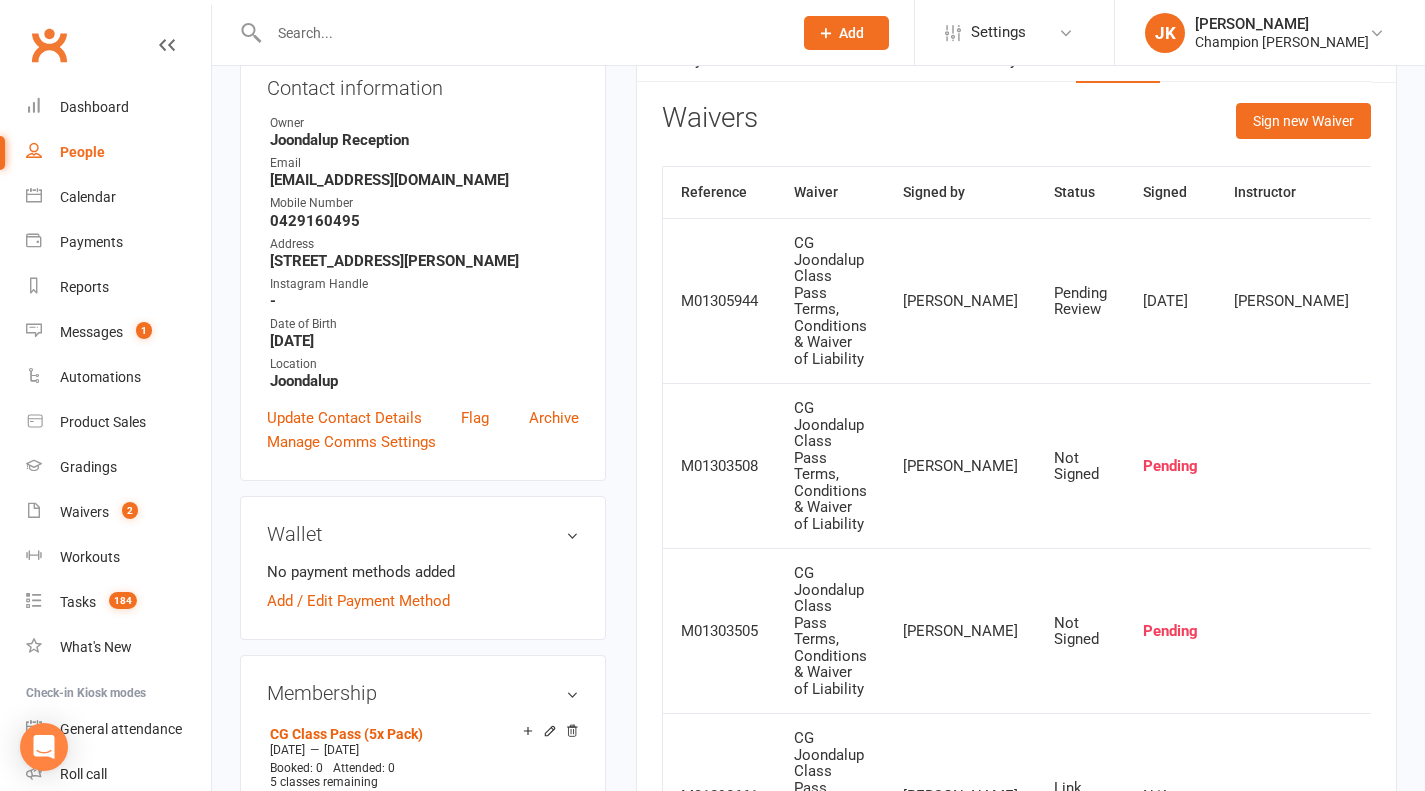 click at bounding box center (1475, 466) 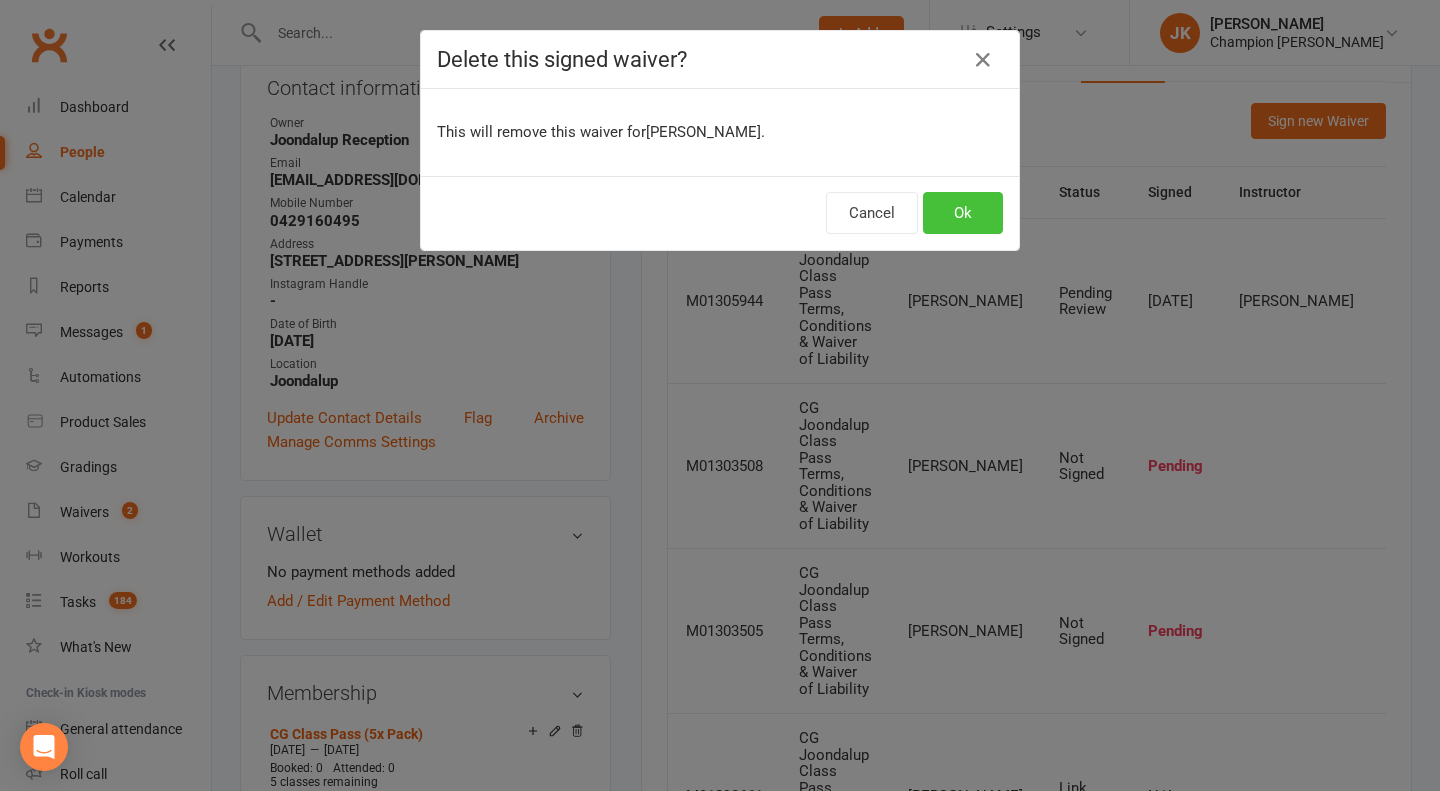 click on "Ok" at bounding box center [963, 213] 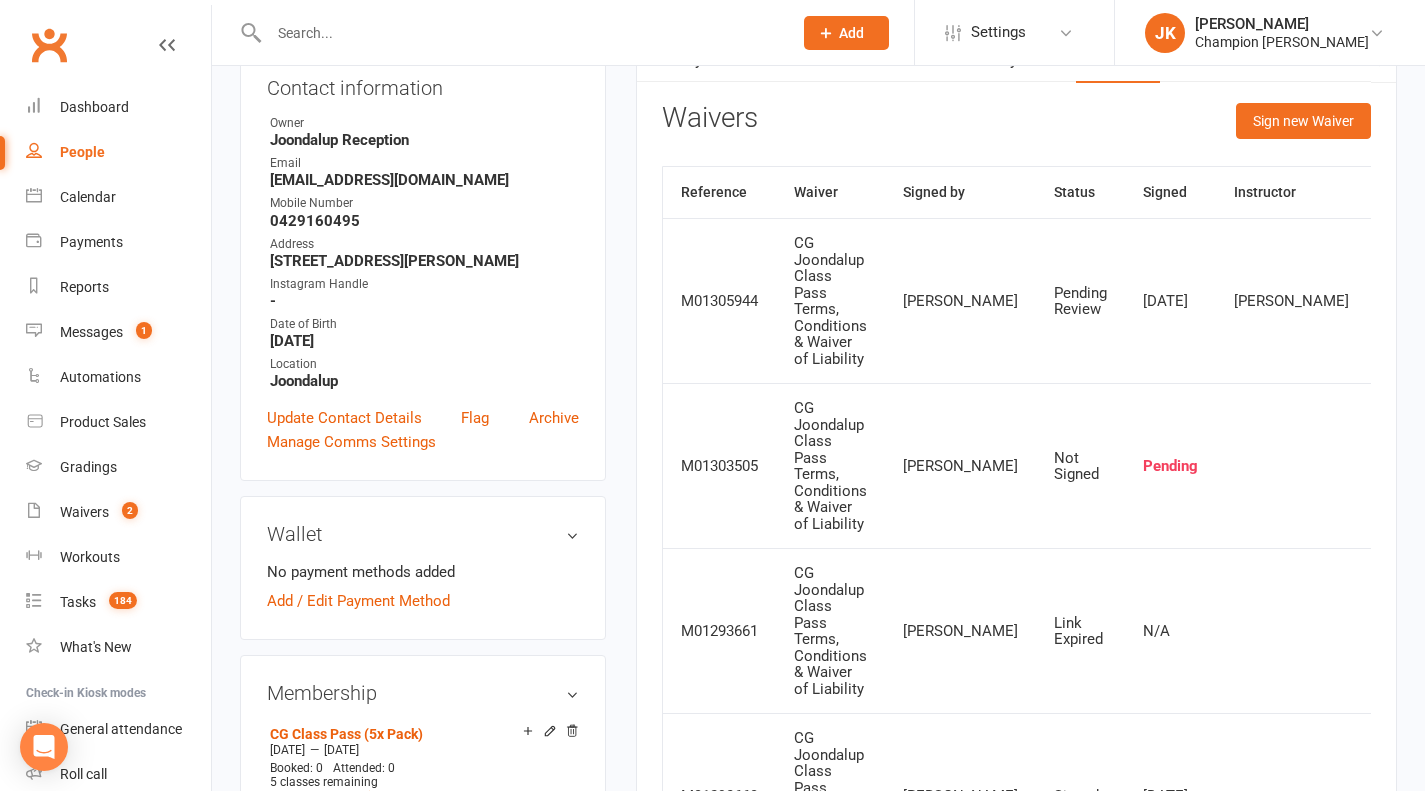 click 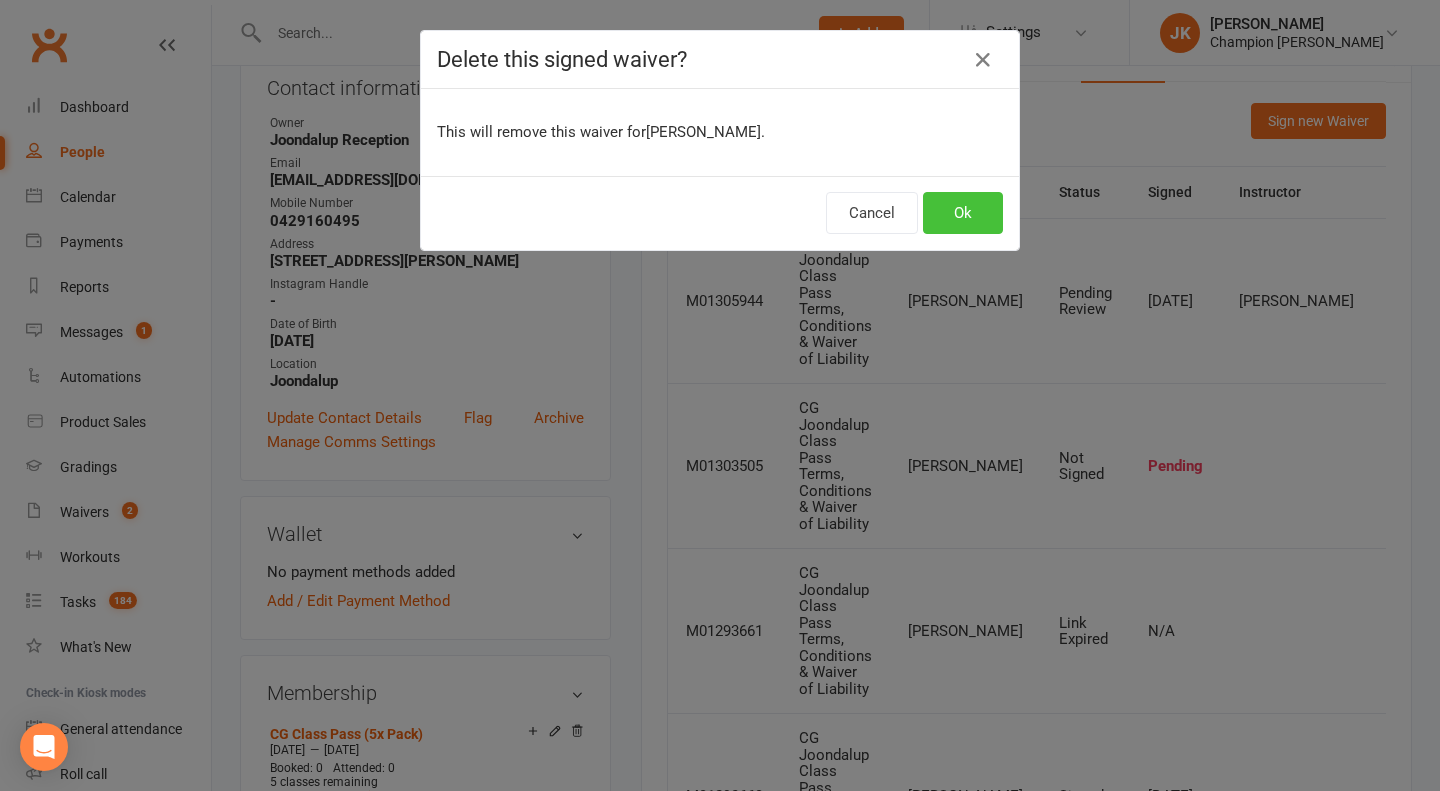 click on "Ok" at bounding box center (963, 213) 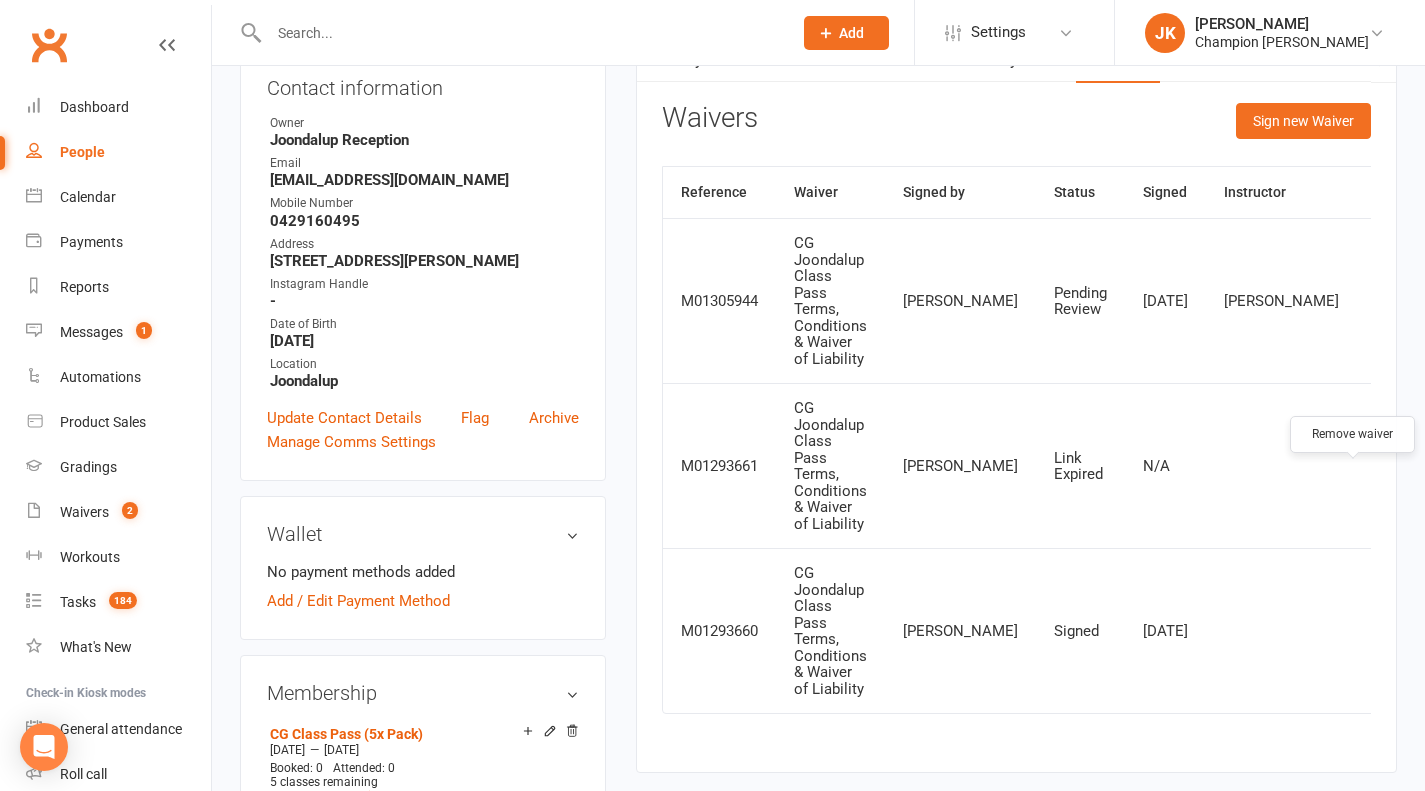 click at bounding box center (1465, 466) 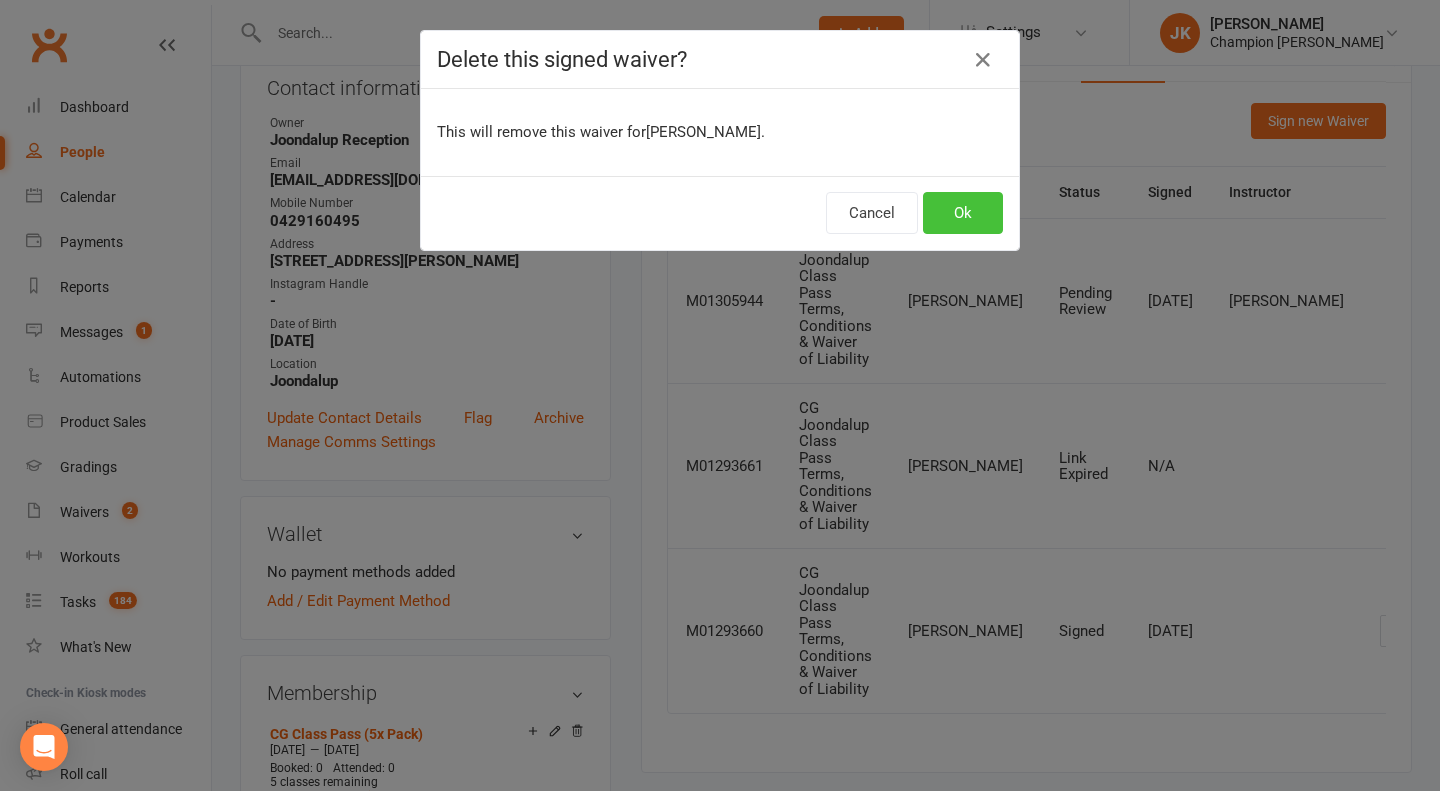 click on "Ok" at bounding box center (963, 213) 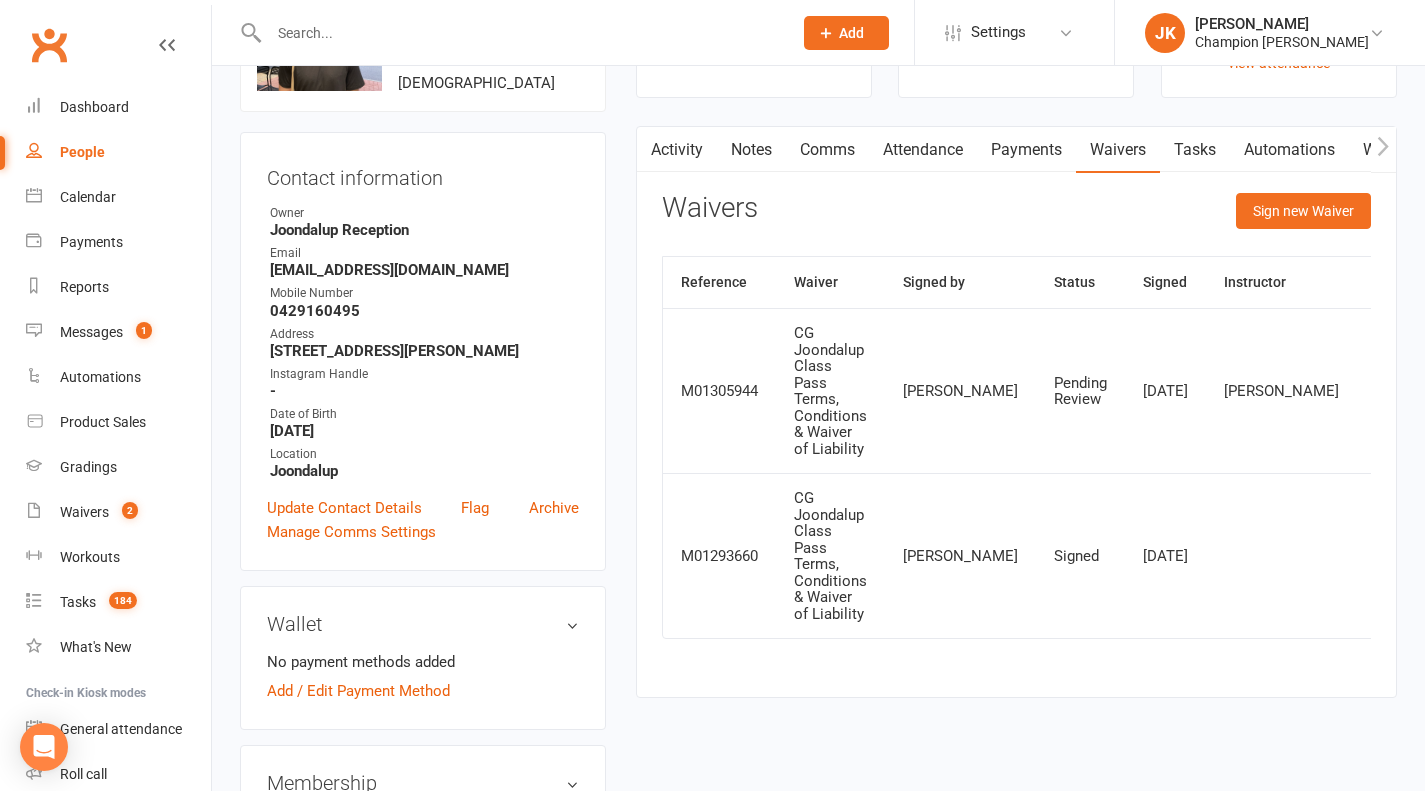 scroll, scrollTop: 144, scrollLeft: 0, axis: vertical 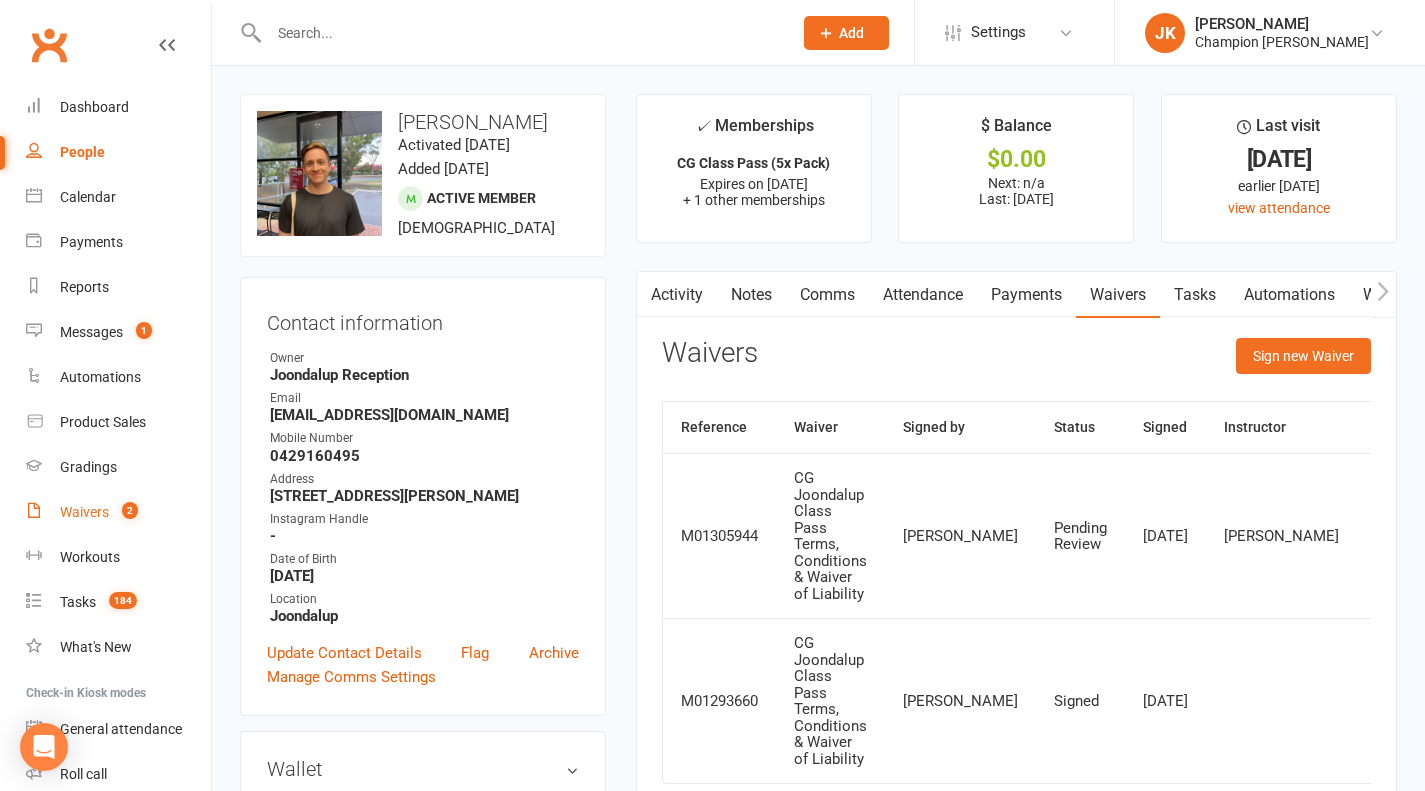 click on "Waivers" at bounding box center [84, 512] 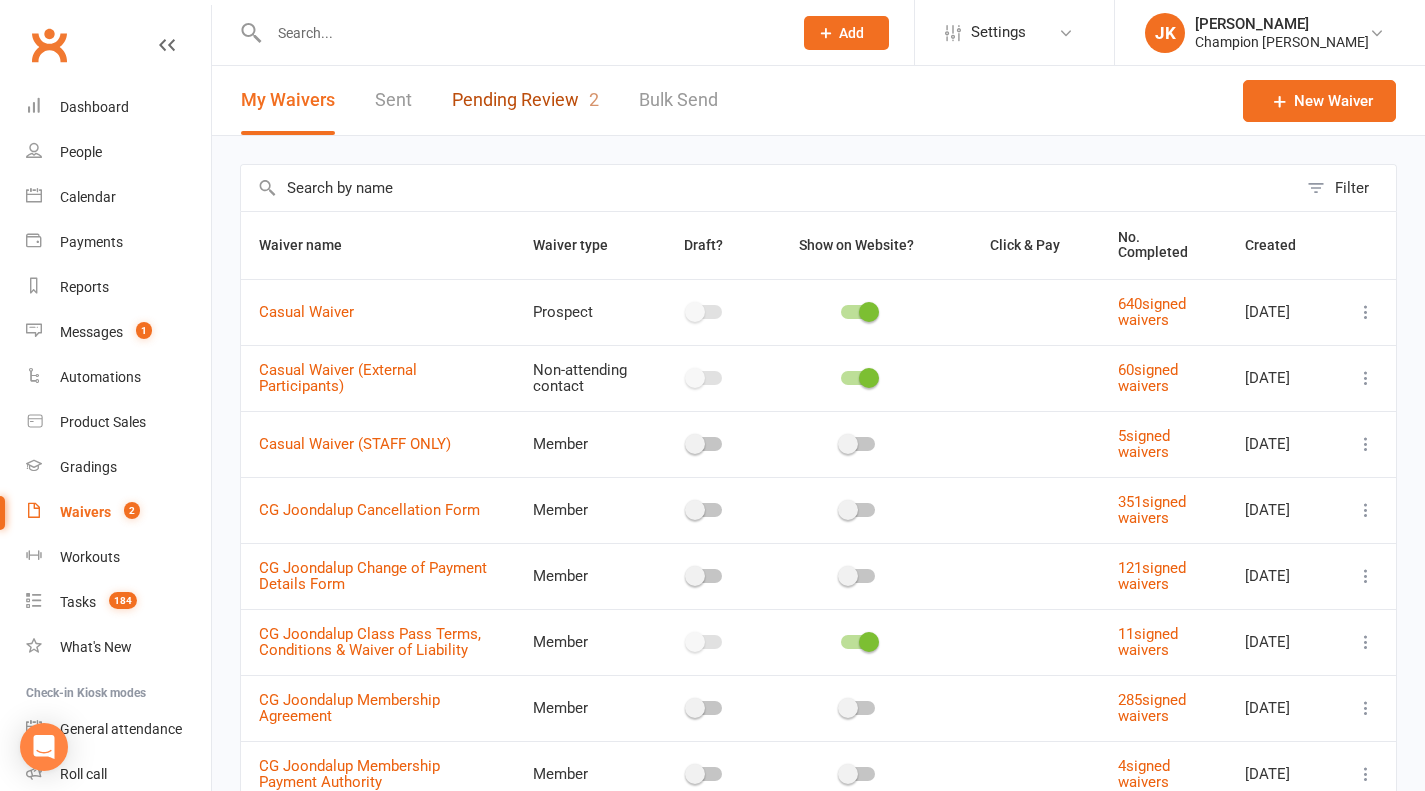 click on "Pending Review 2" at bounding box center [525, 100] 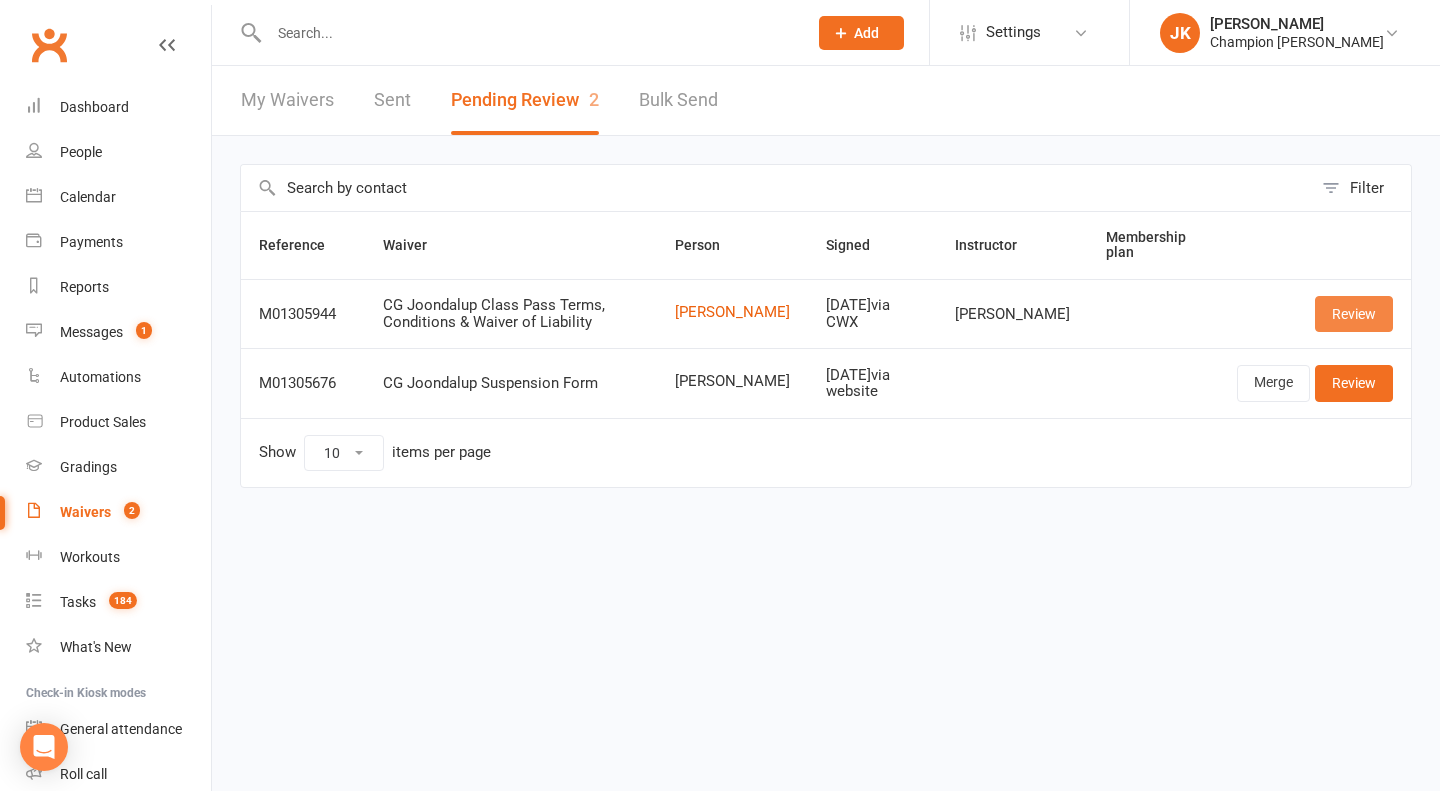 click on "Review" at bounding box center [1354, 314] 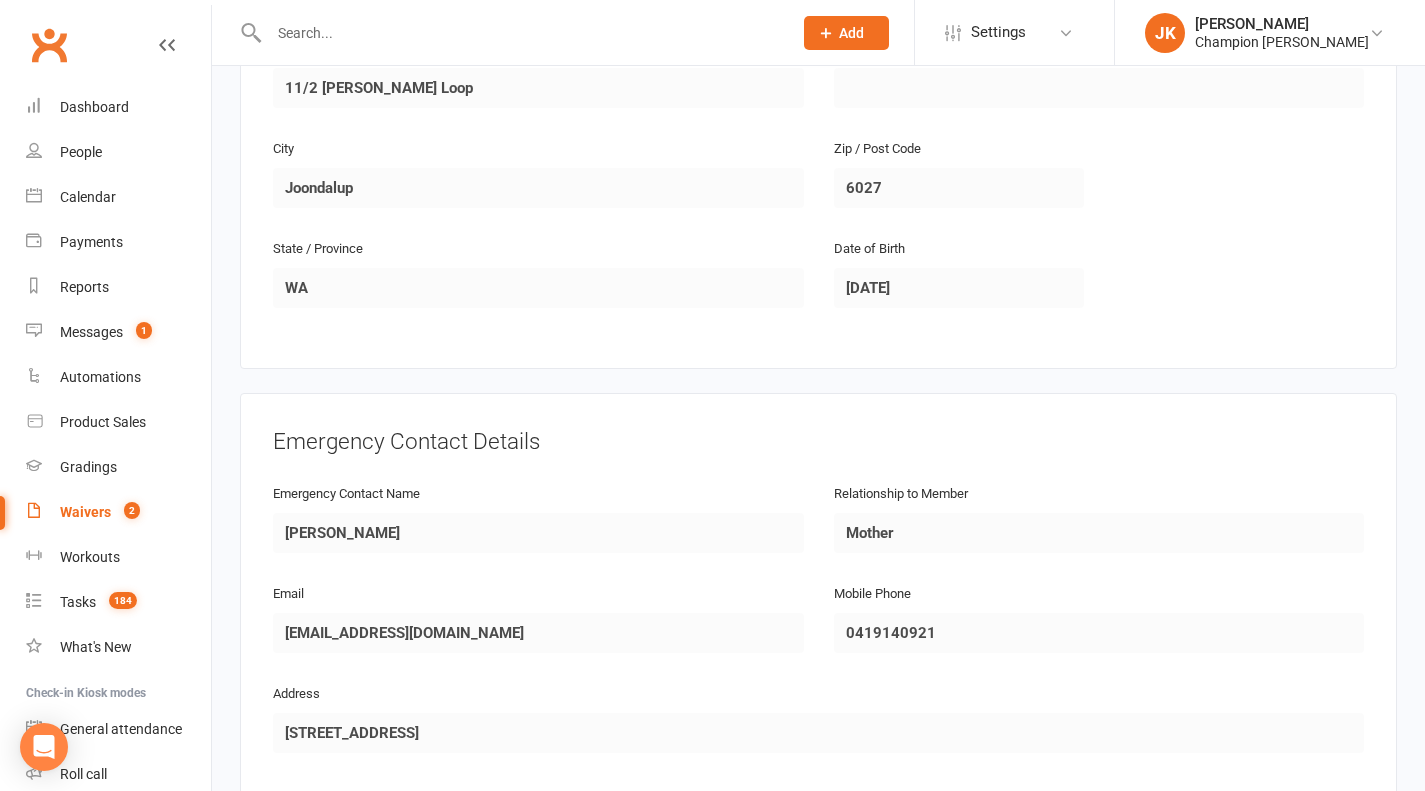 scroll, scrollTop: 591, scrollLeft: 0, axis: vertical 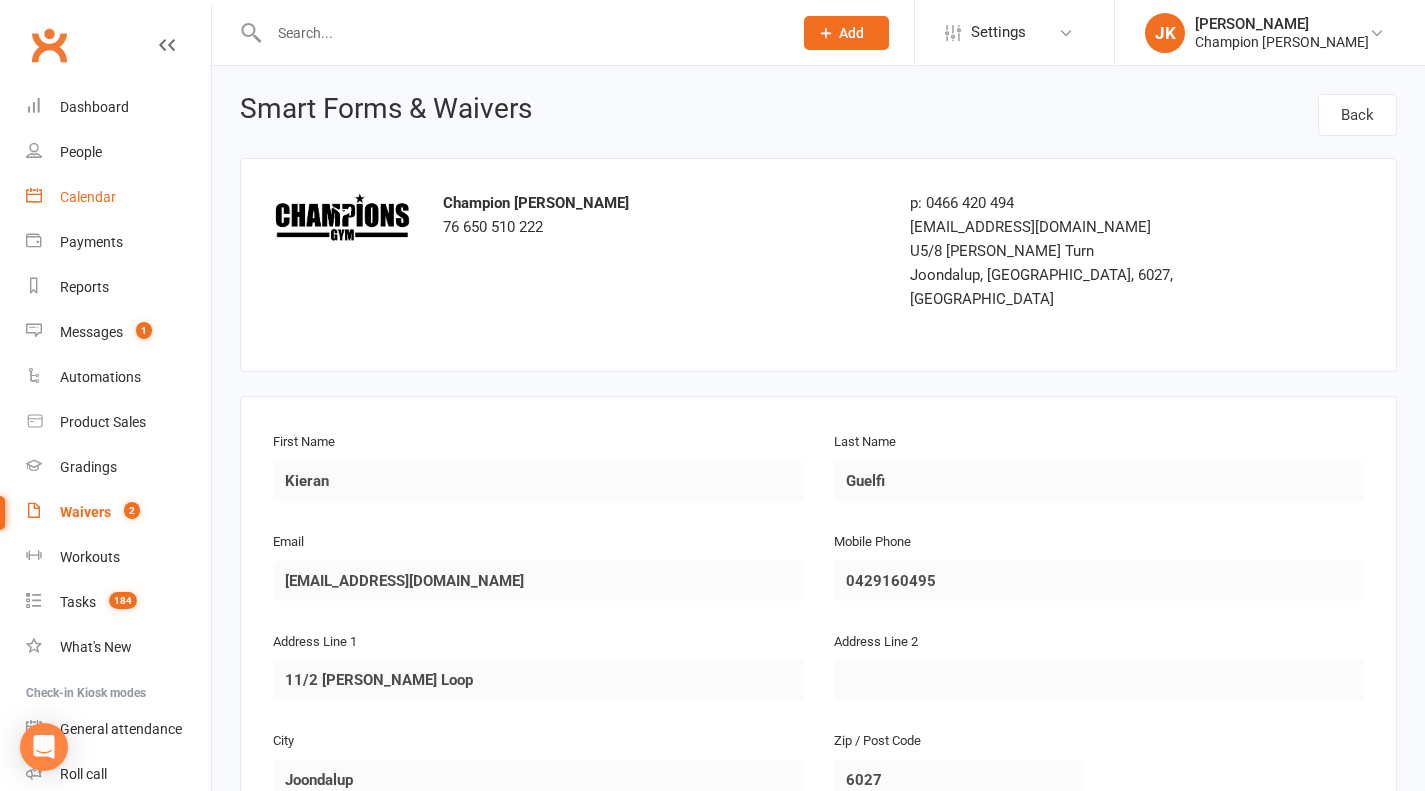 click on "Calendar" at bounding box center [88, 197] 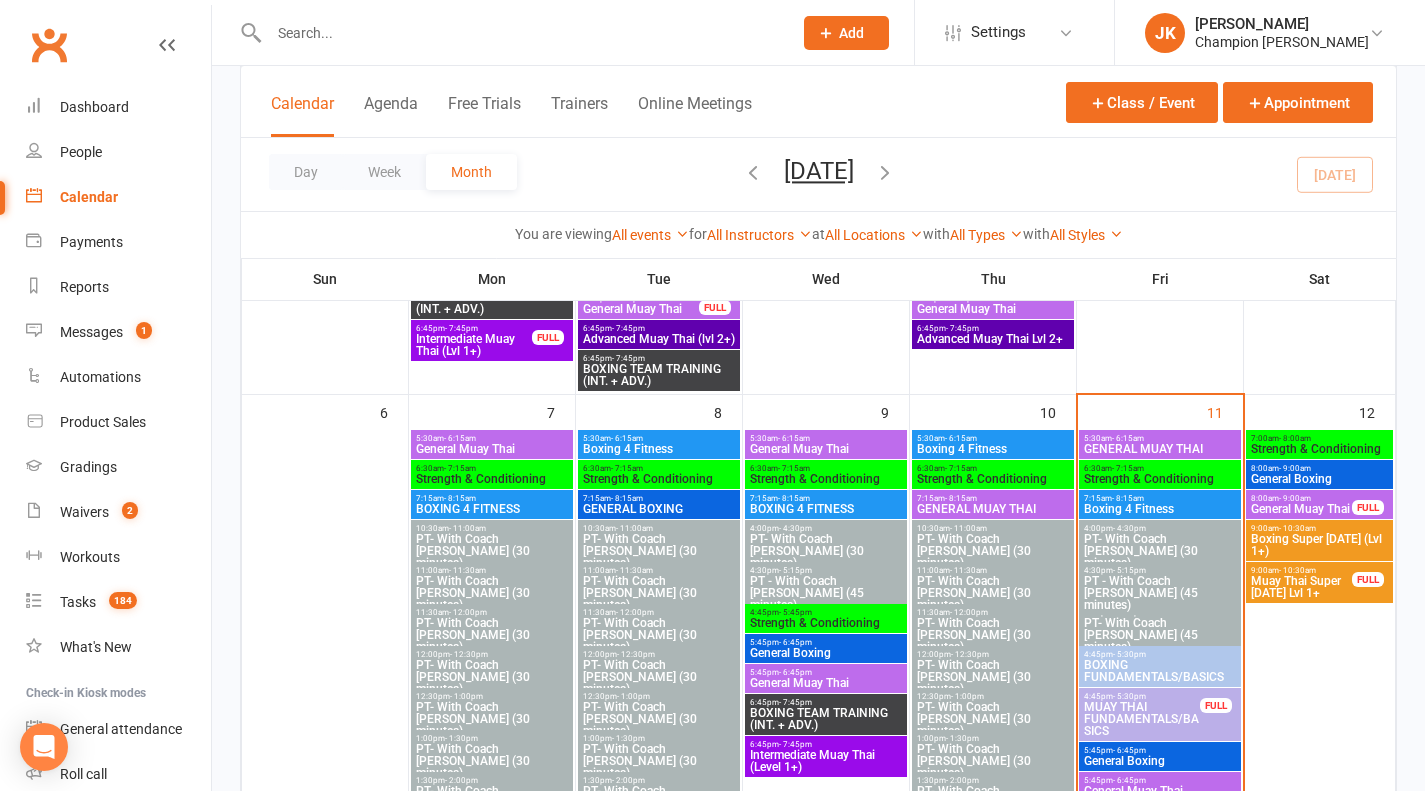 scroll, scrollTop: 1044, scrollLeft: 0, axis: vertical 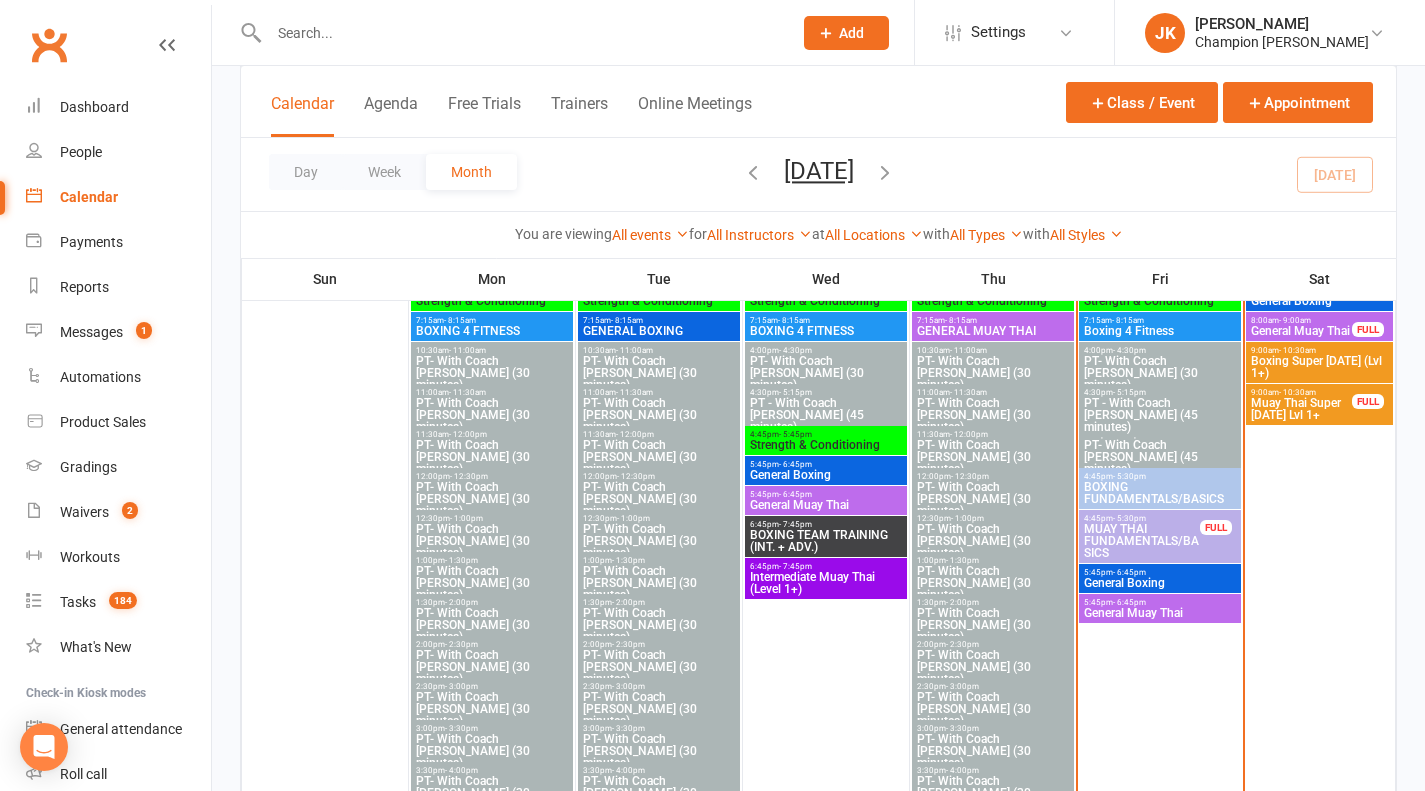 click at bounding box center (520, 33) 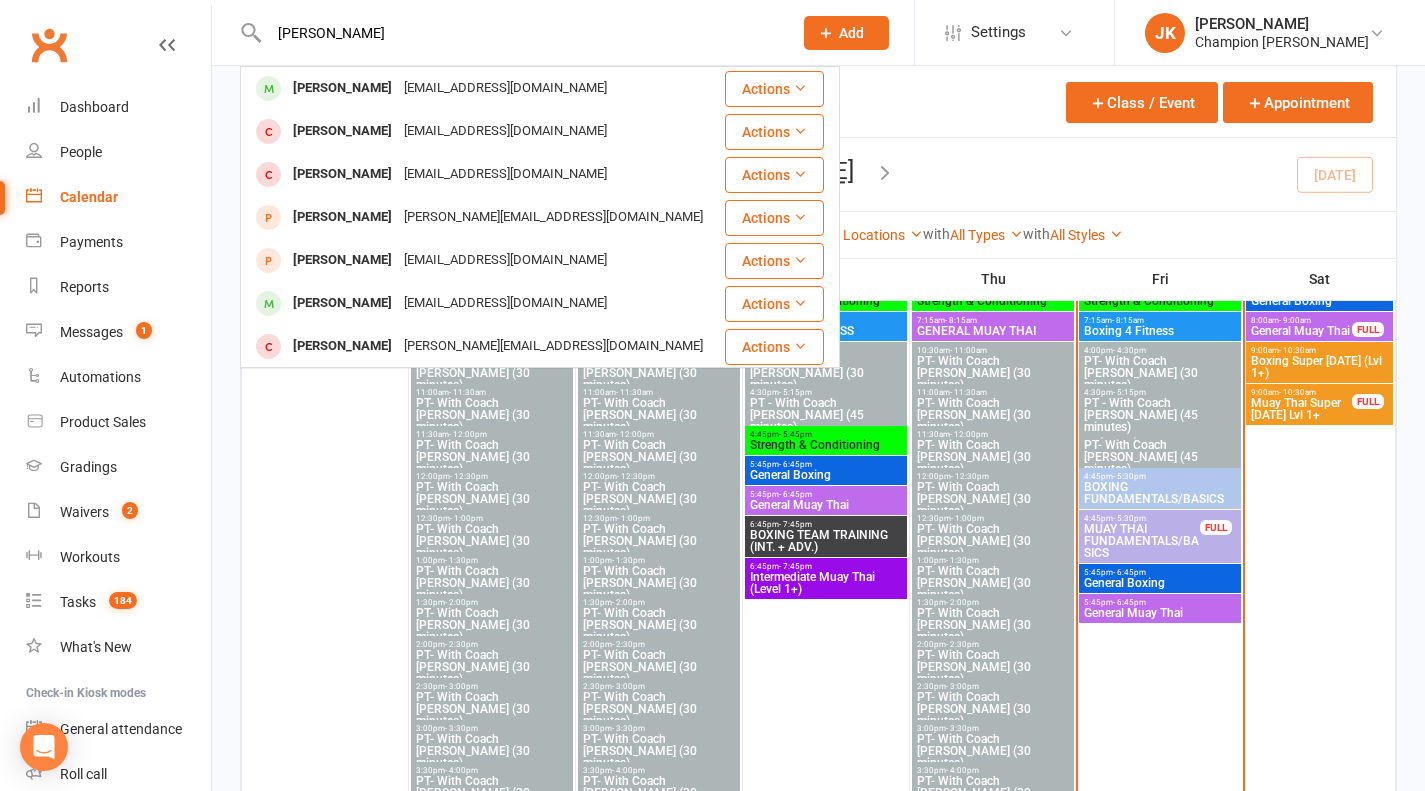 type on "matt sag" 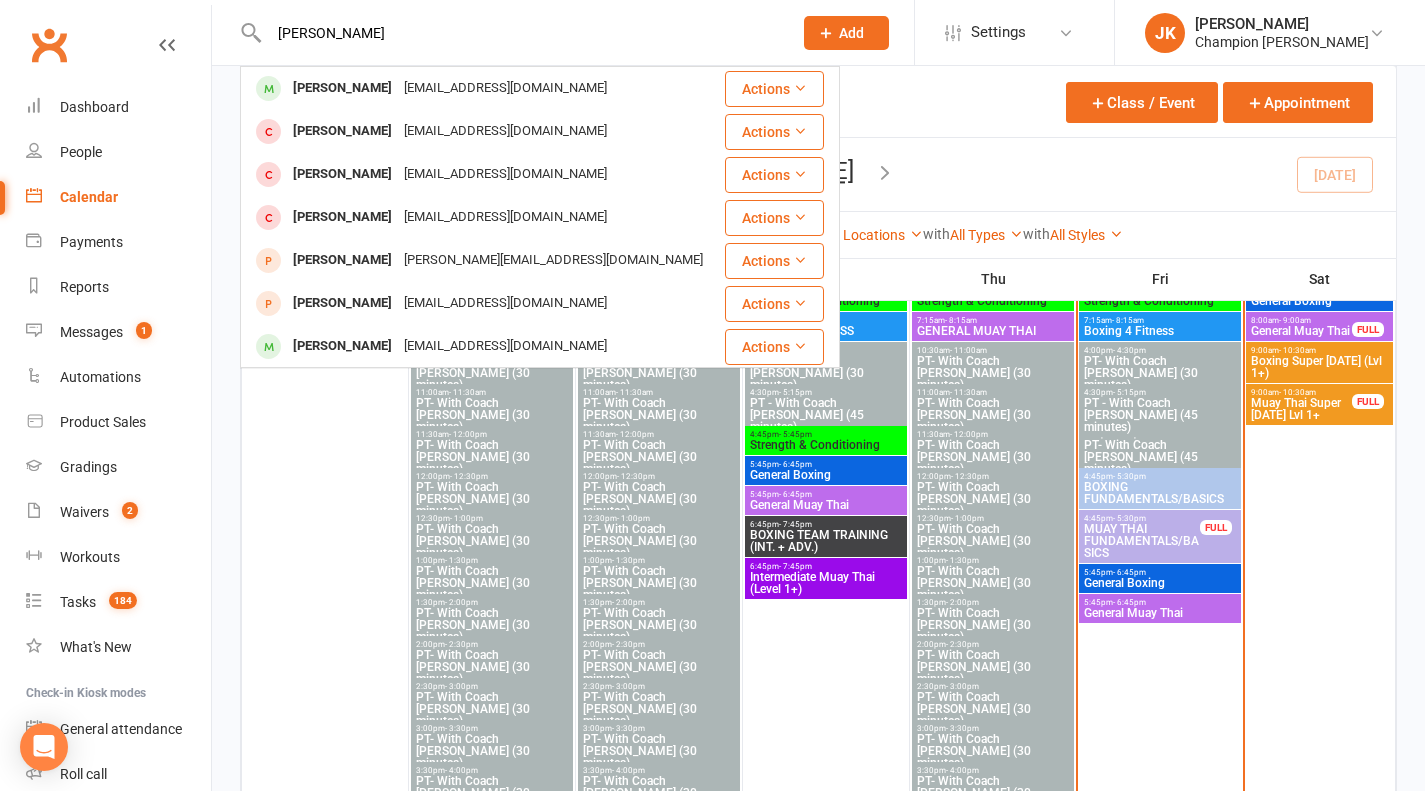 click on "Matt Sagar" at bounding box center (342, 88) 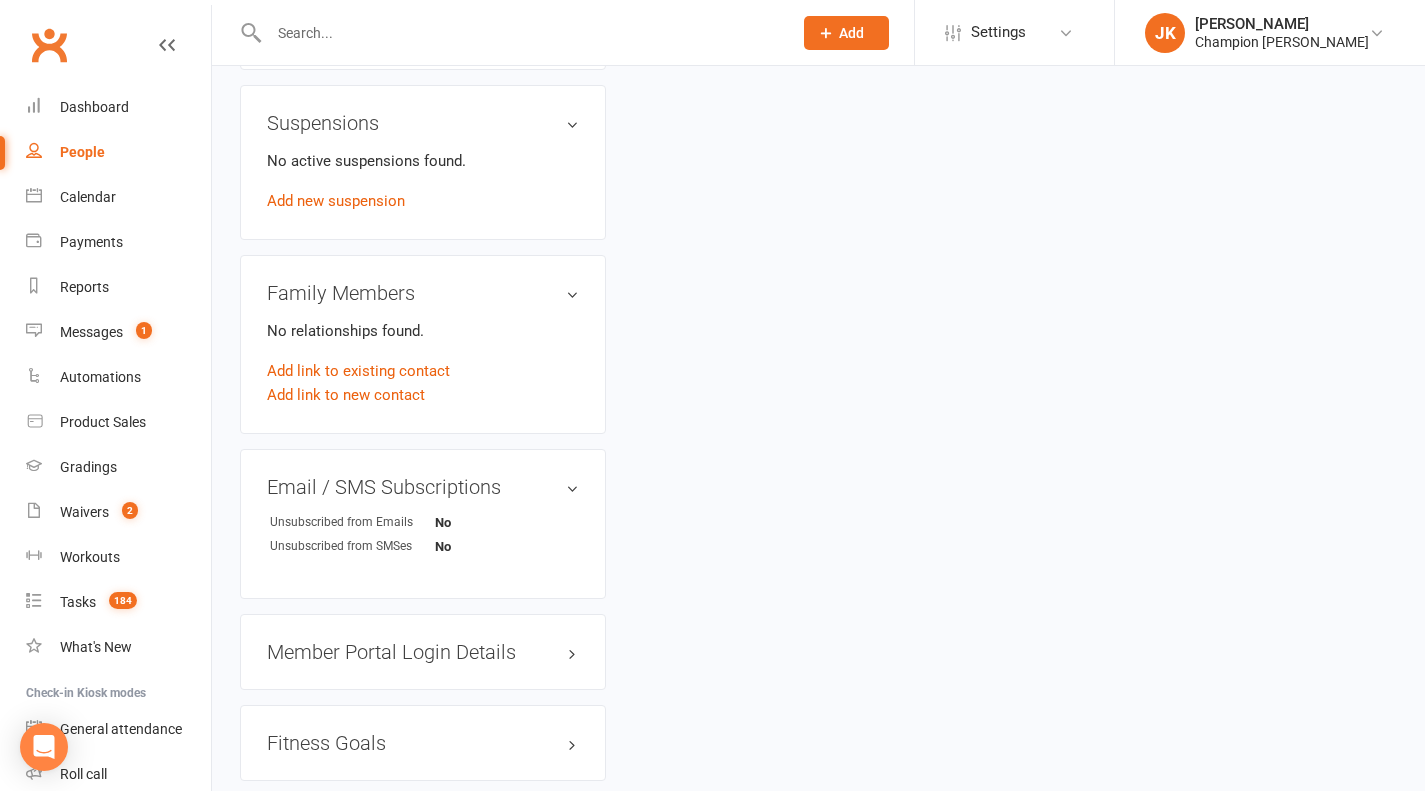 scroll, scrollTop: 0, scrollLeft: 0, axis: both 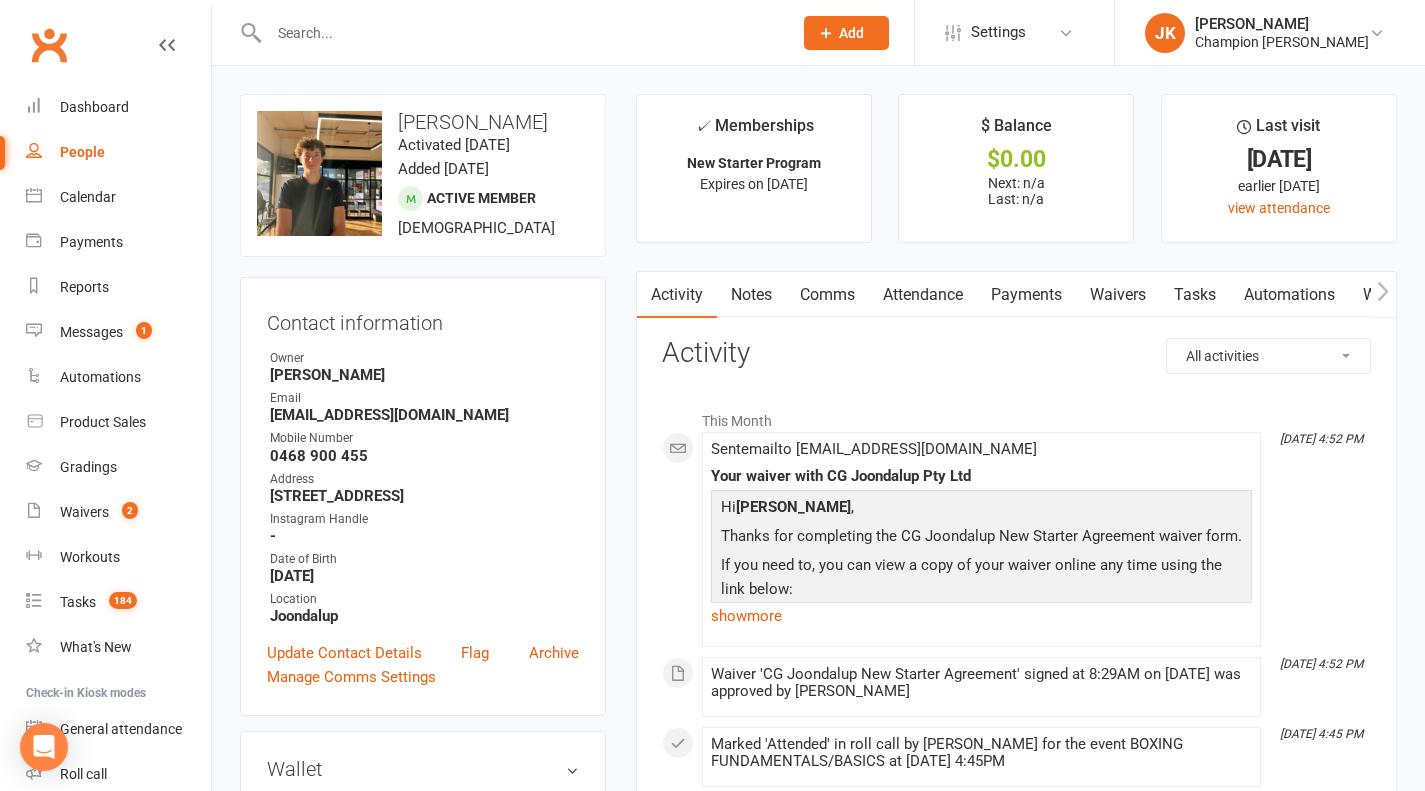 click at bounding box center [520, 33] 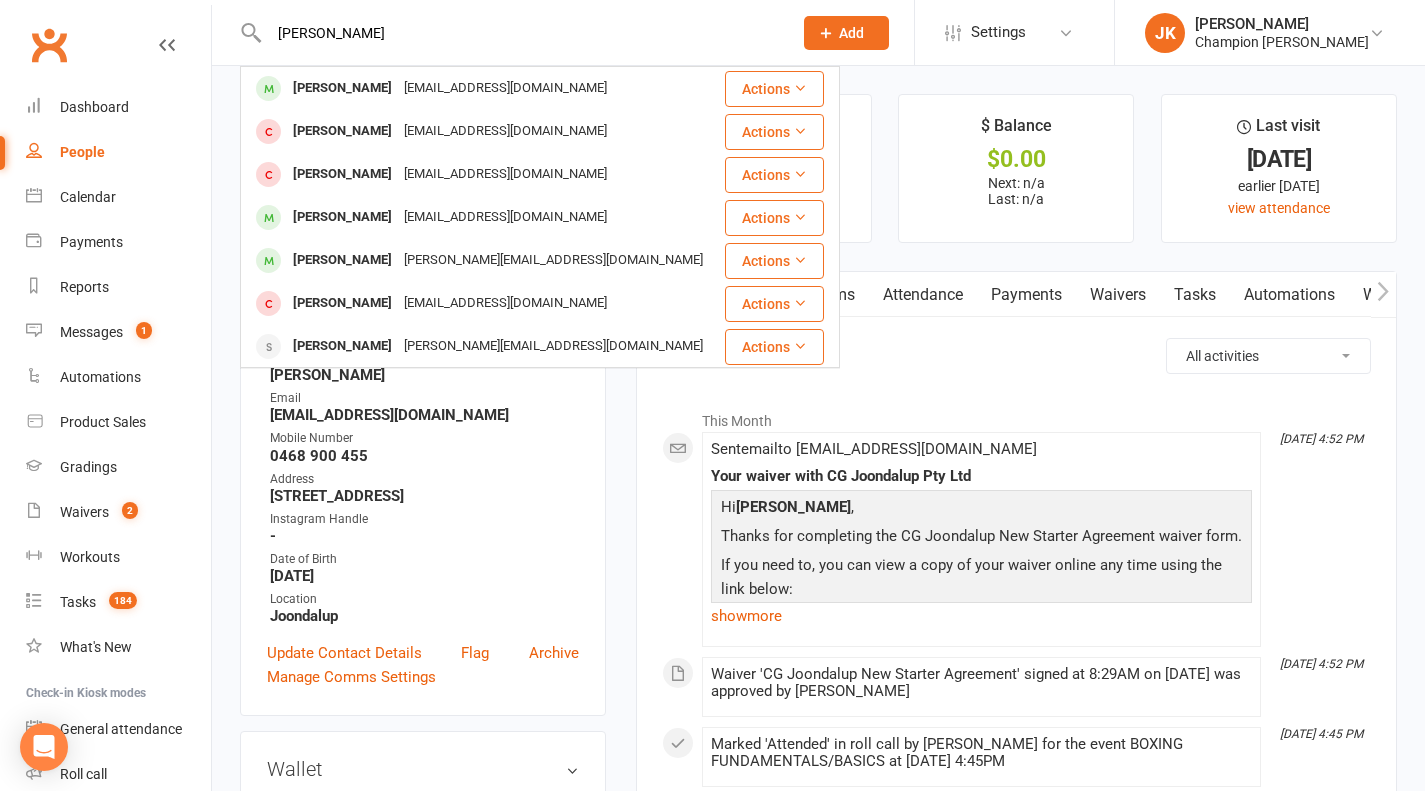 type on "tim hicklin" 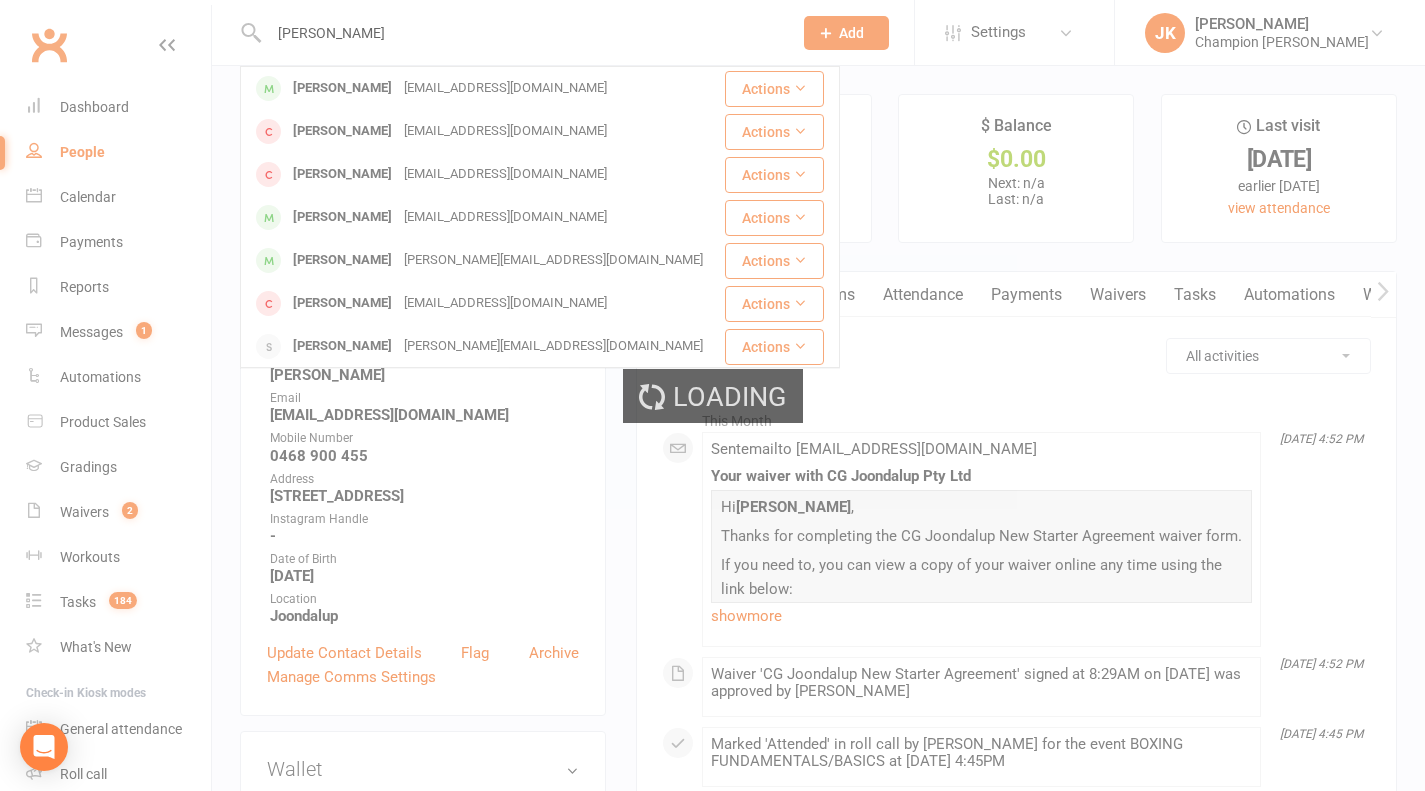 type 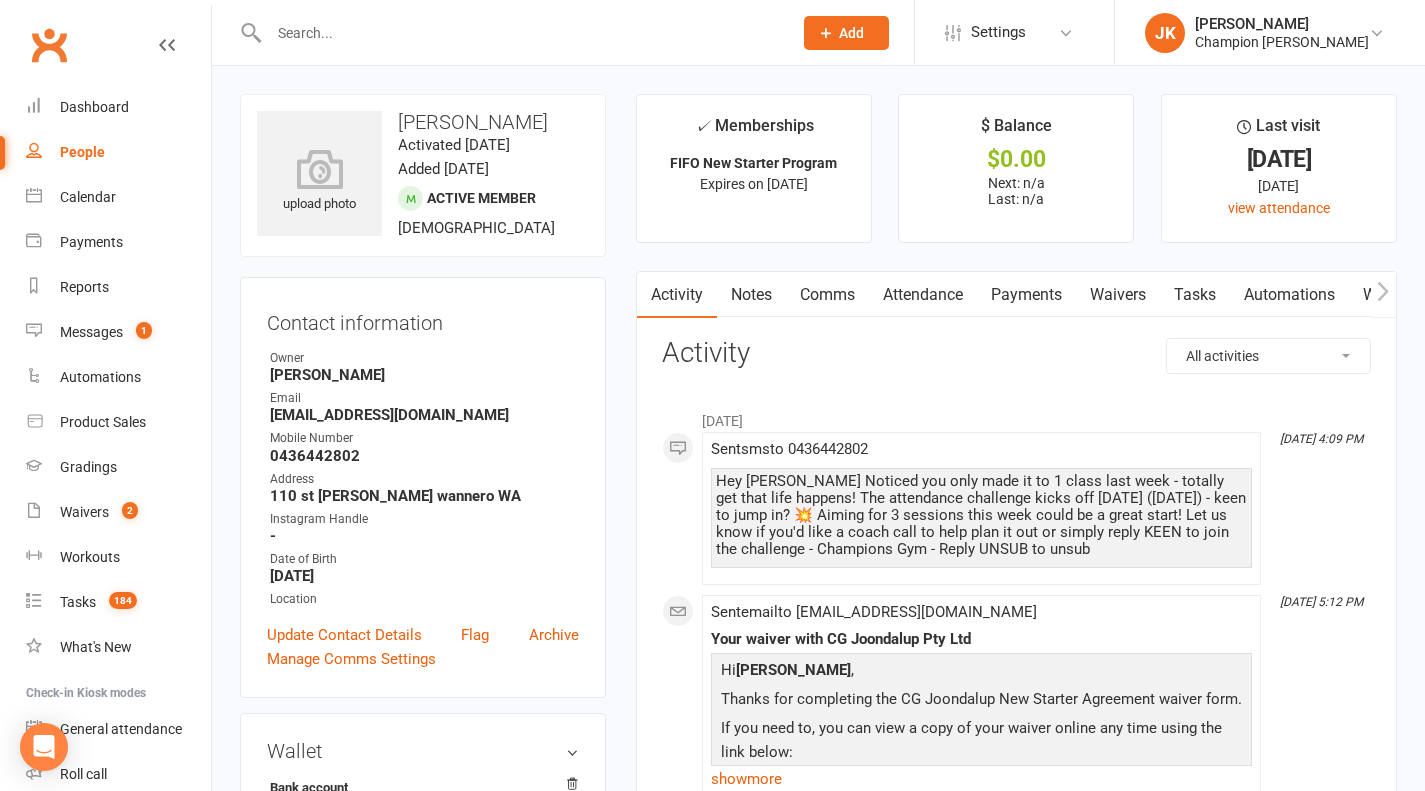 click on "Attendance" at bounding box center (923, 295) 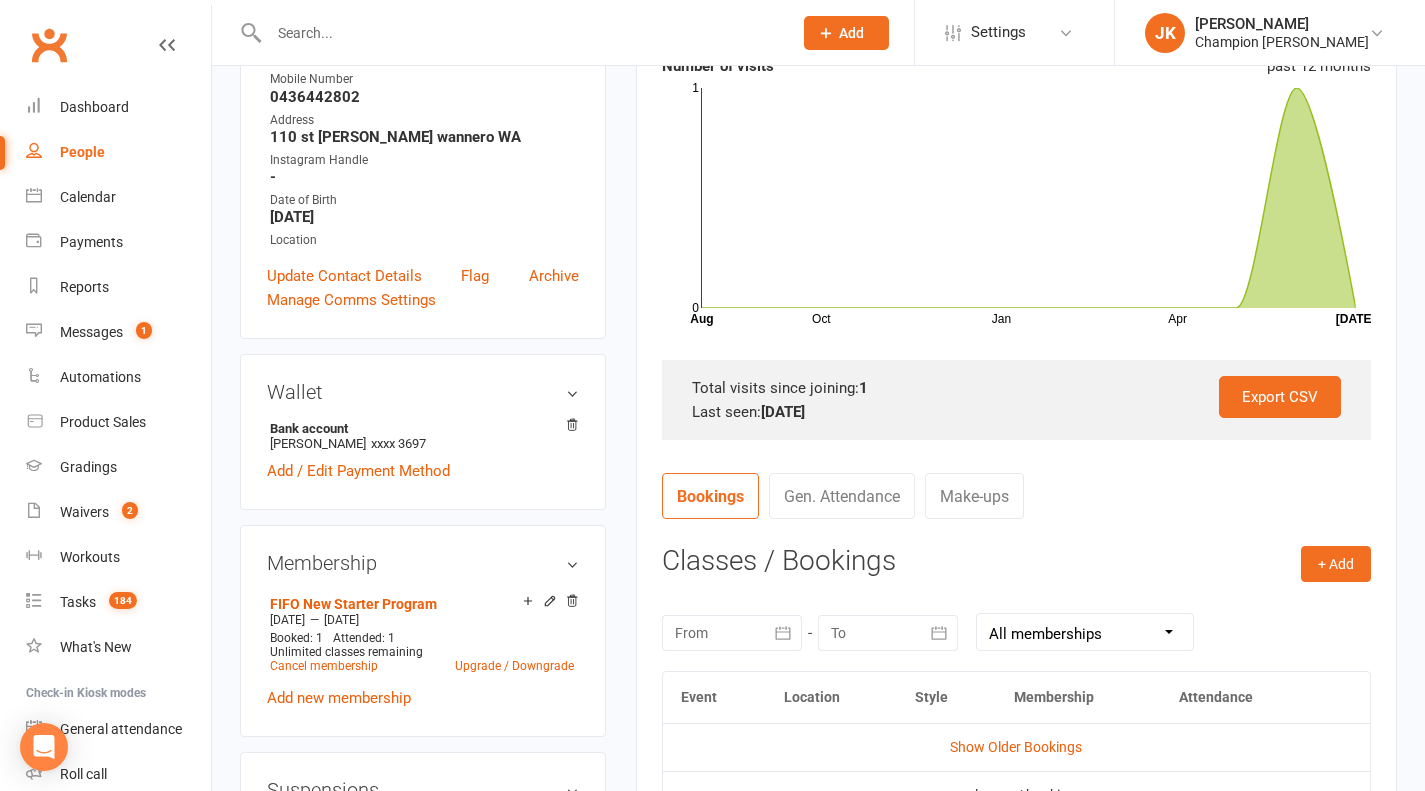scroll, scrollTop: 0, scrollLeft: 0, axis: both 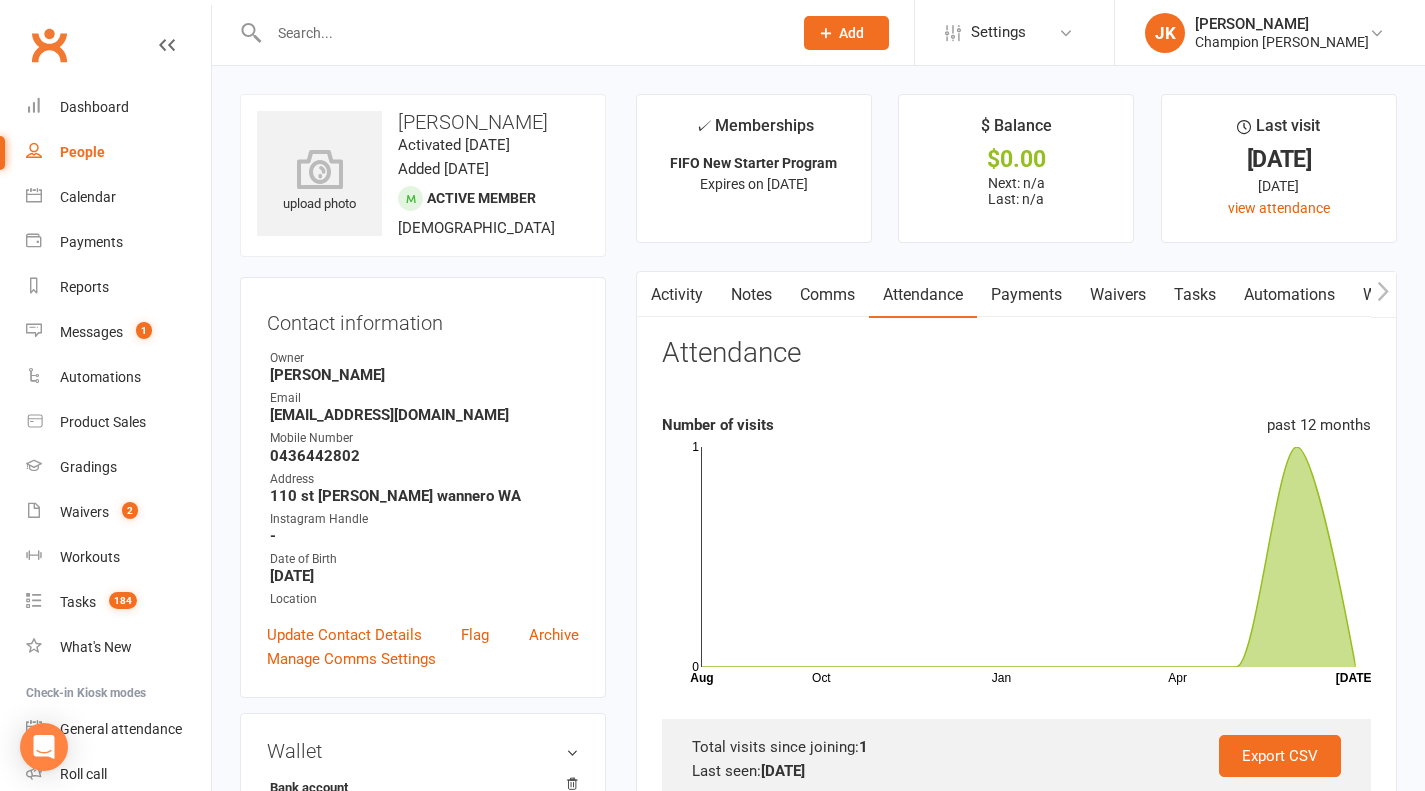 click on "Notes" at bounding box center (751, 295) 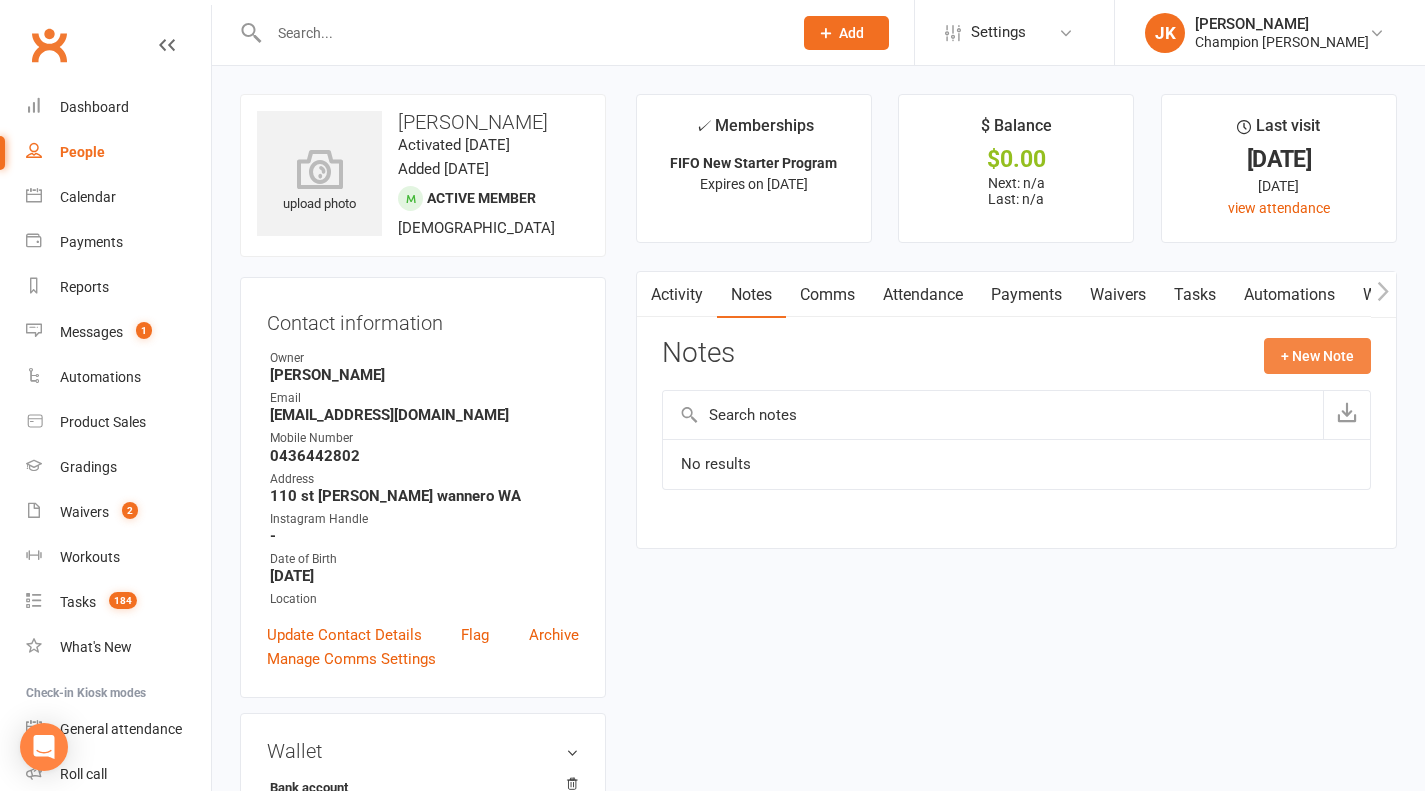 click on "+ New Note" at bounding box center (1317, 356) 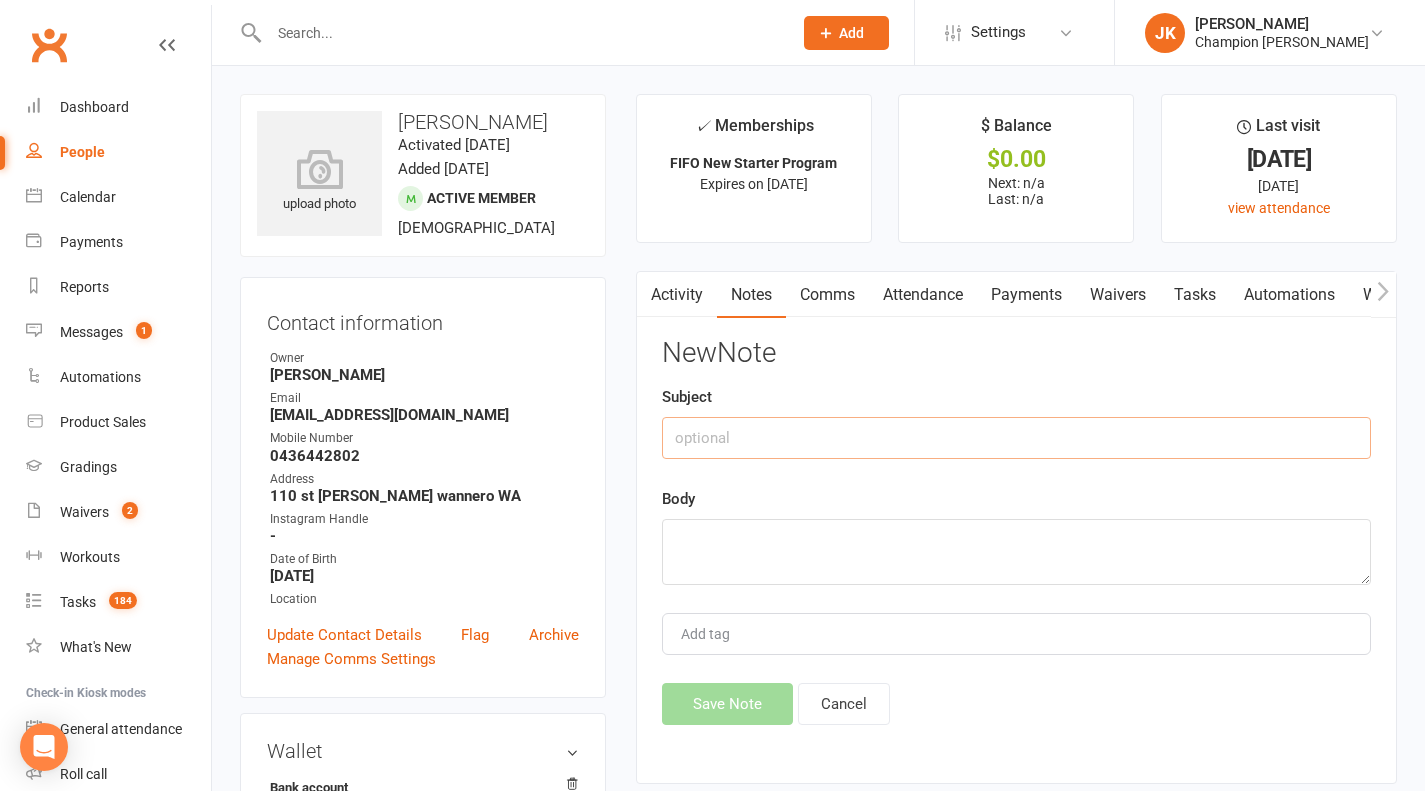 click at bounding box center [1016, 438] 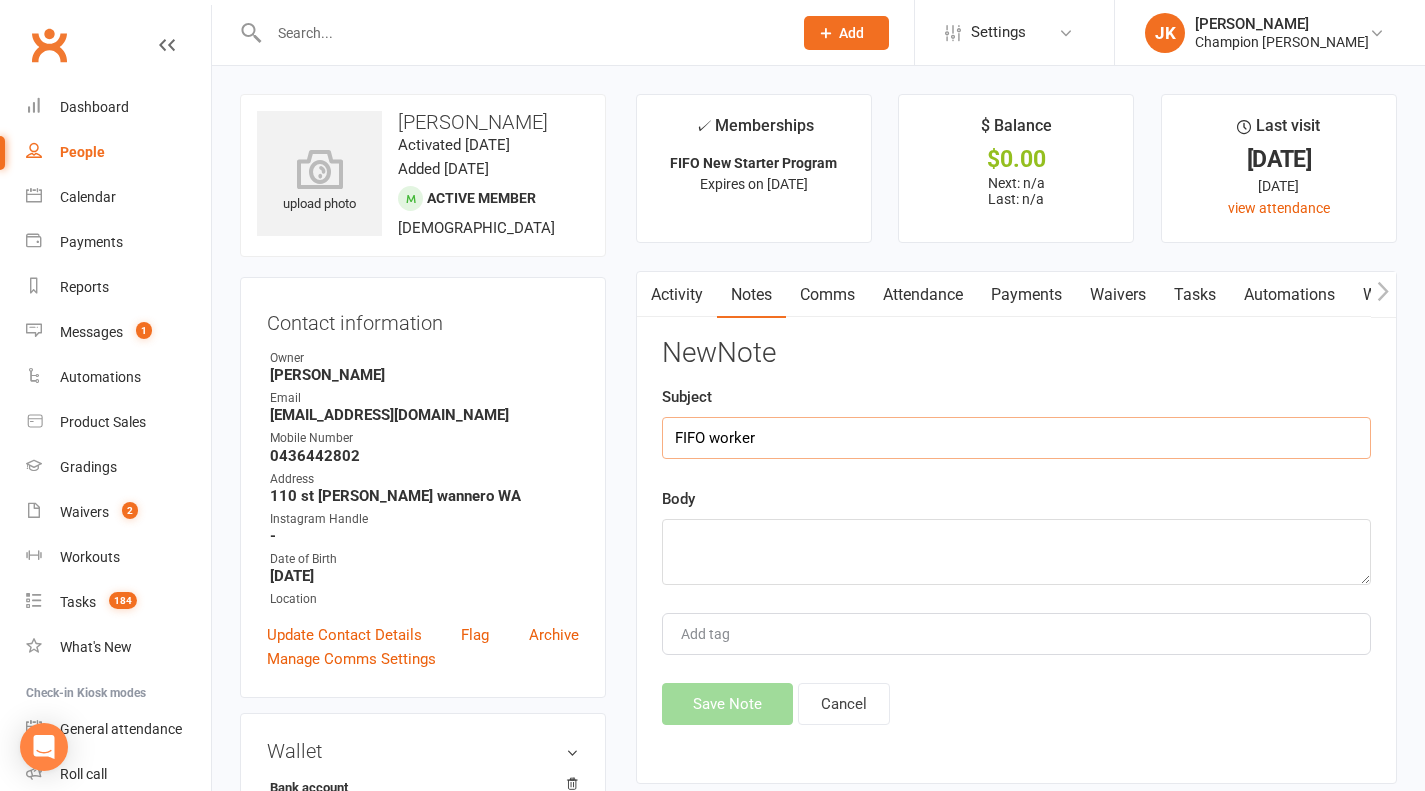 type on "FIFO worker" 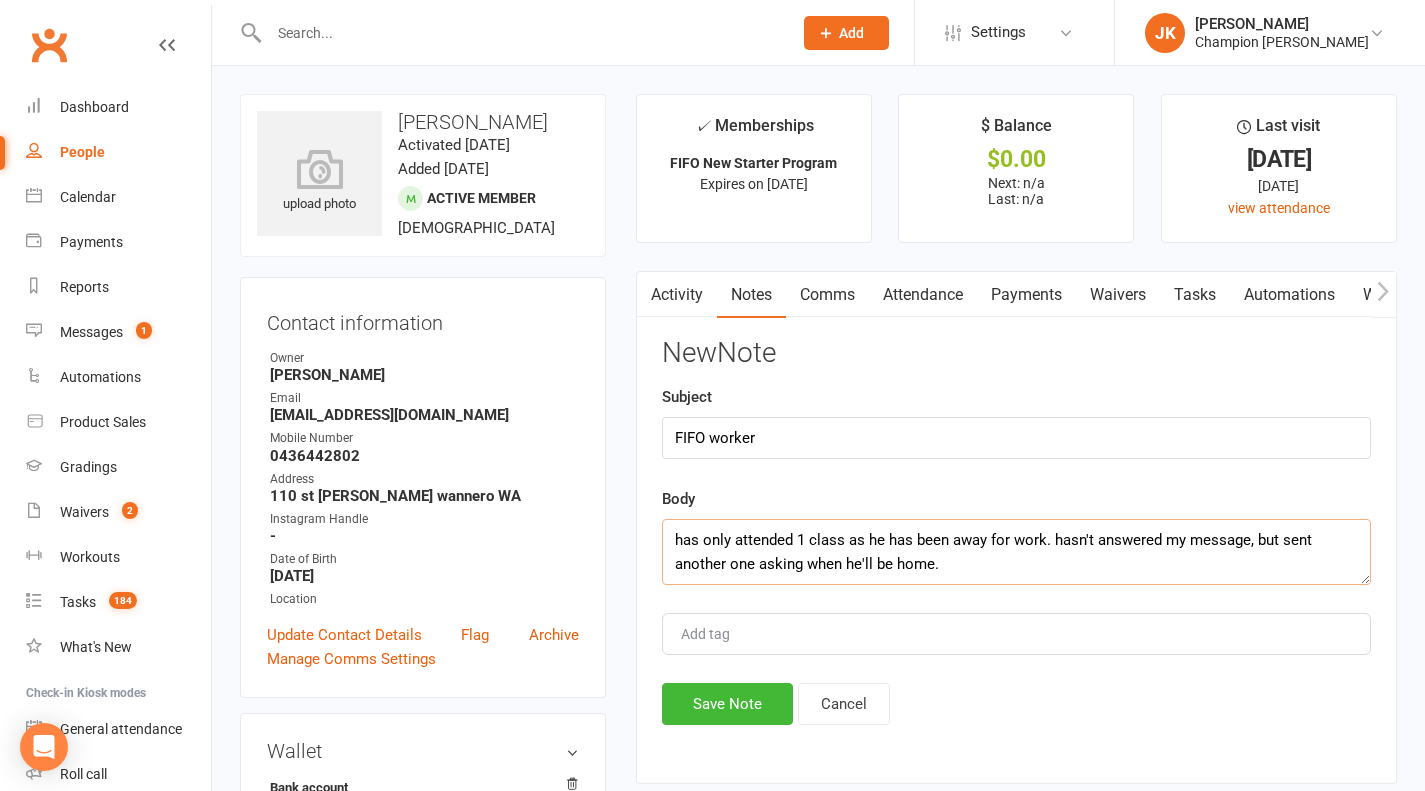 type on "has only attended 1 class as he has been away for work. hasn't answered my message, but sent another one asking when he'll be home." 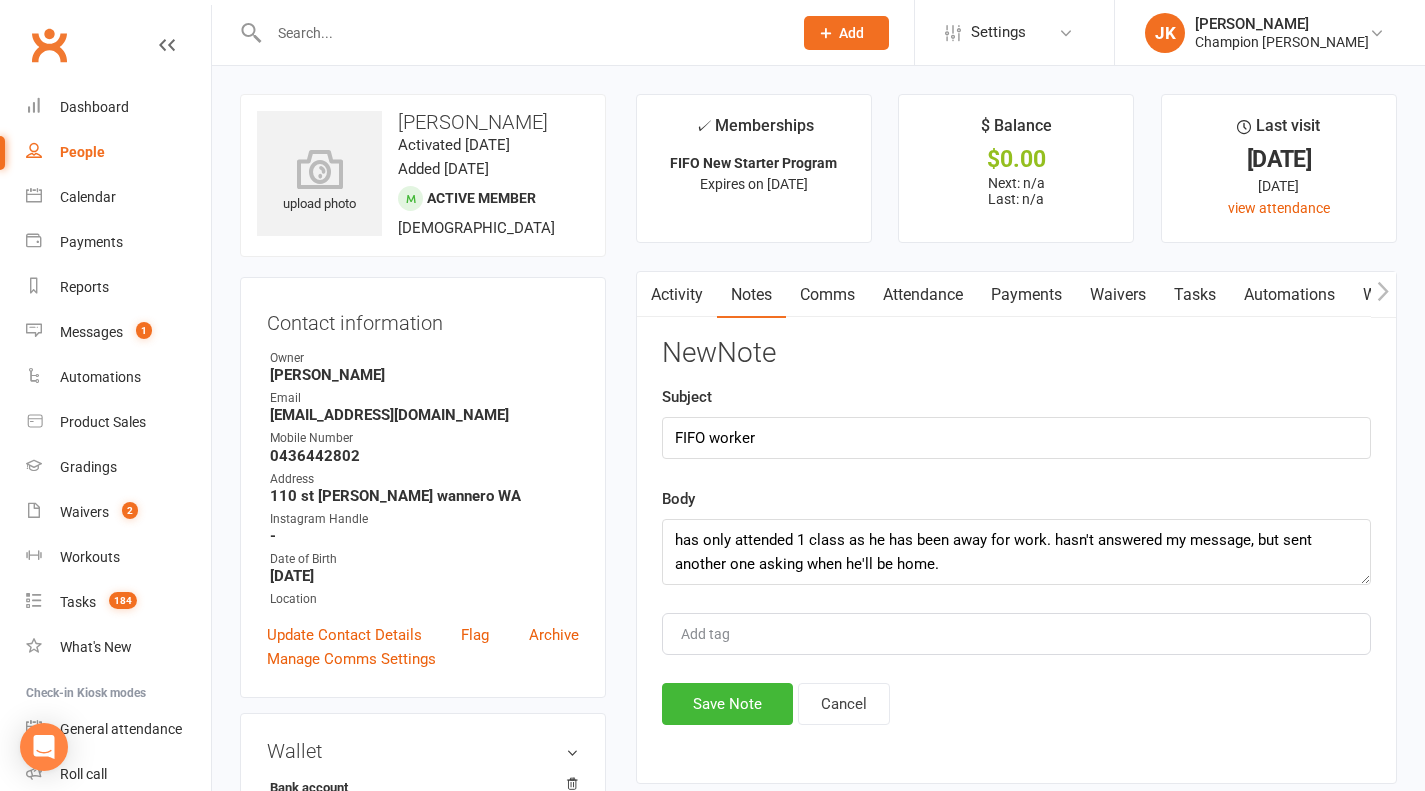 click on "Save Note" at bounding box center [727, 704] 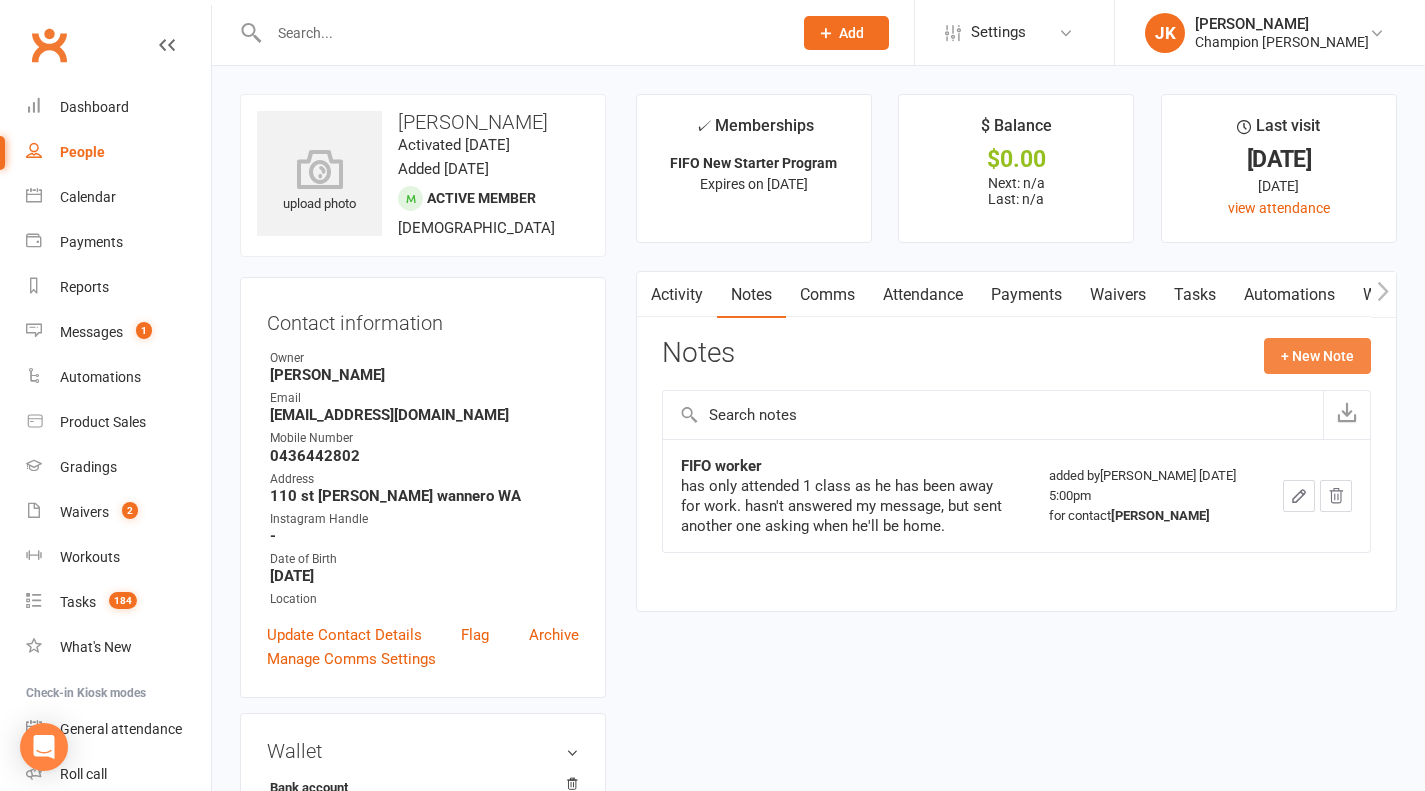 click on "+ New Note" at bounding box center [1317, 356] 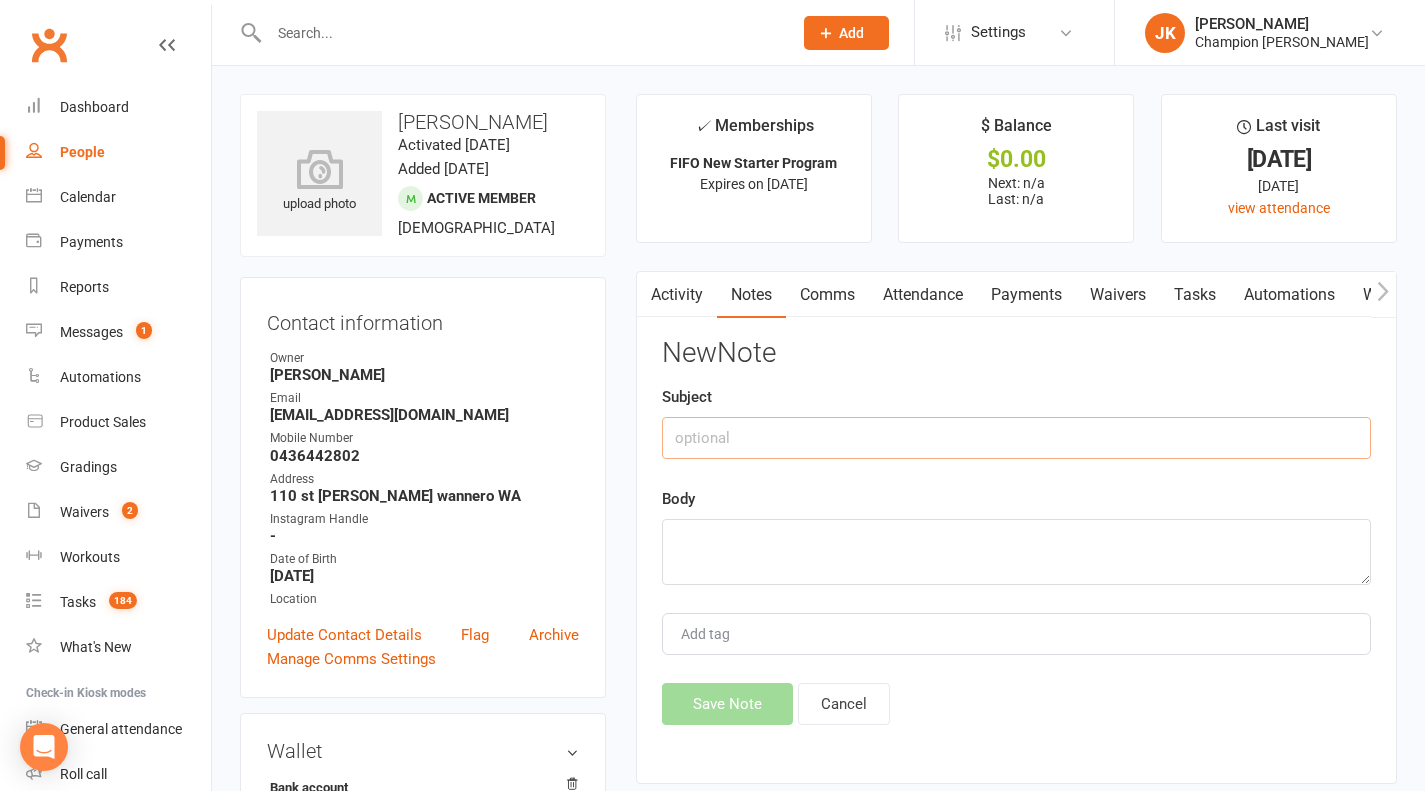 click at bounding box center [1016, 438] 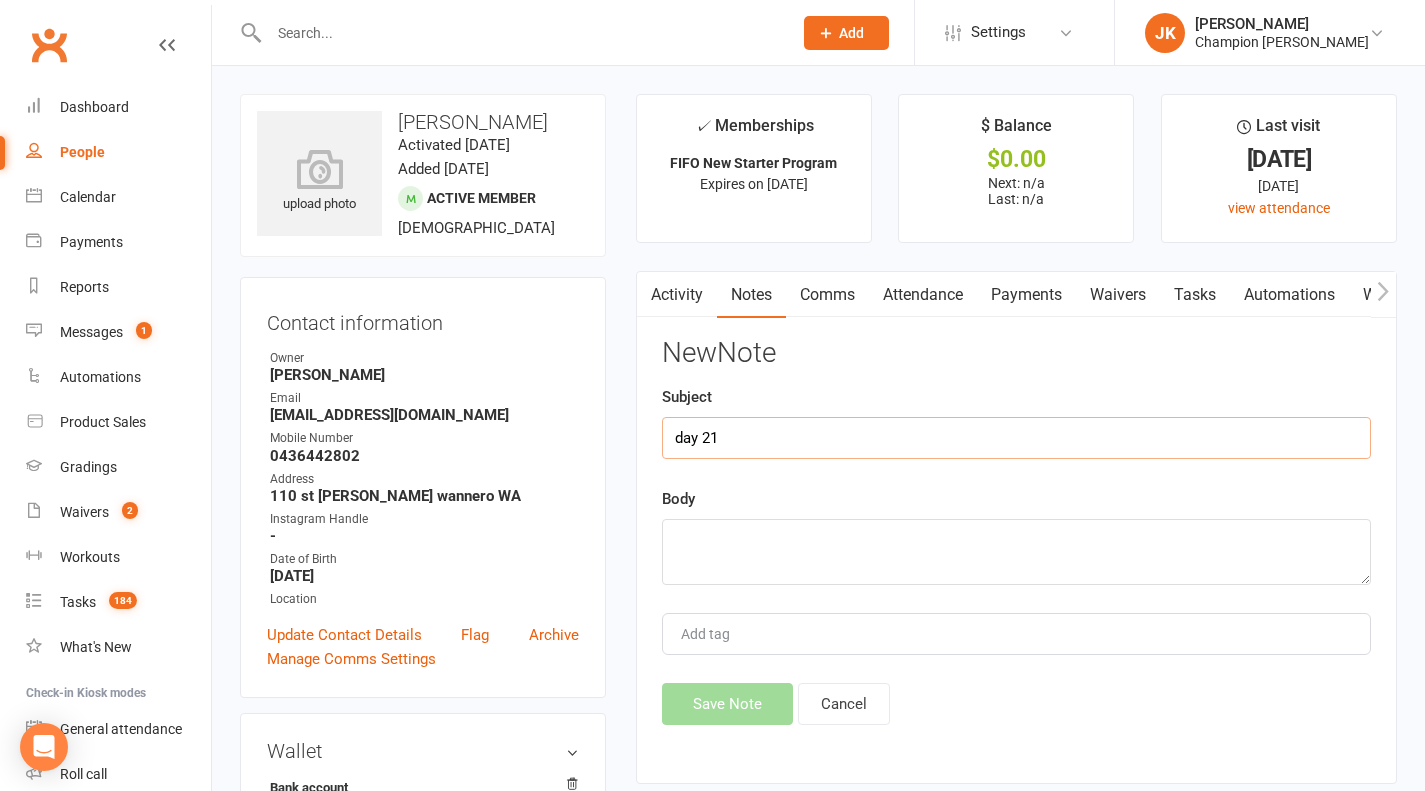 type on "day 21" 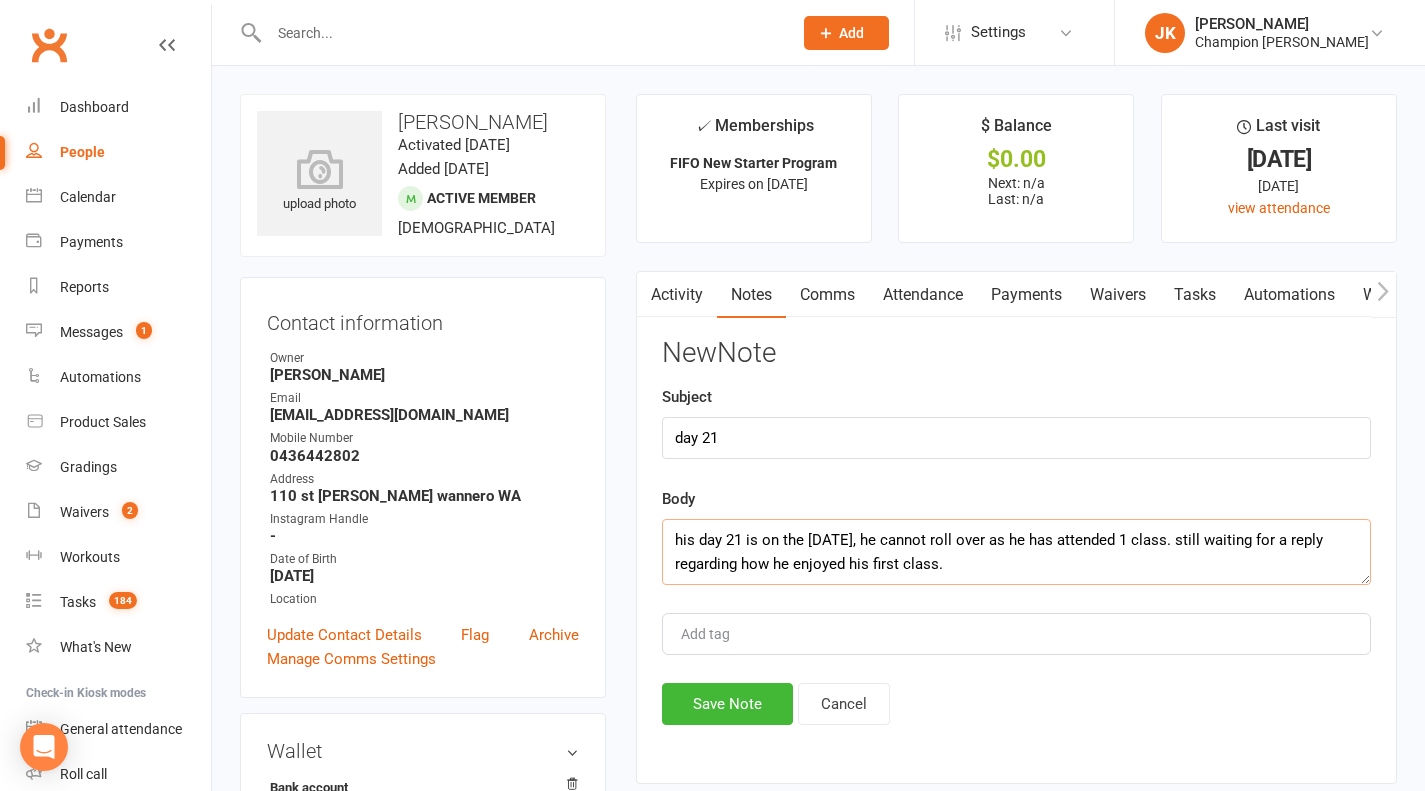 type on "his day 21 is on the 14th of July, he cannot roll over as he has attended 1 class. still waiting for a reply regarding how he enjoyed his first class." 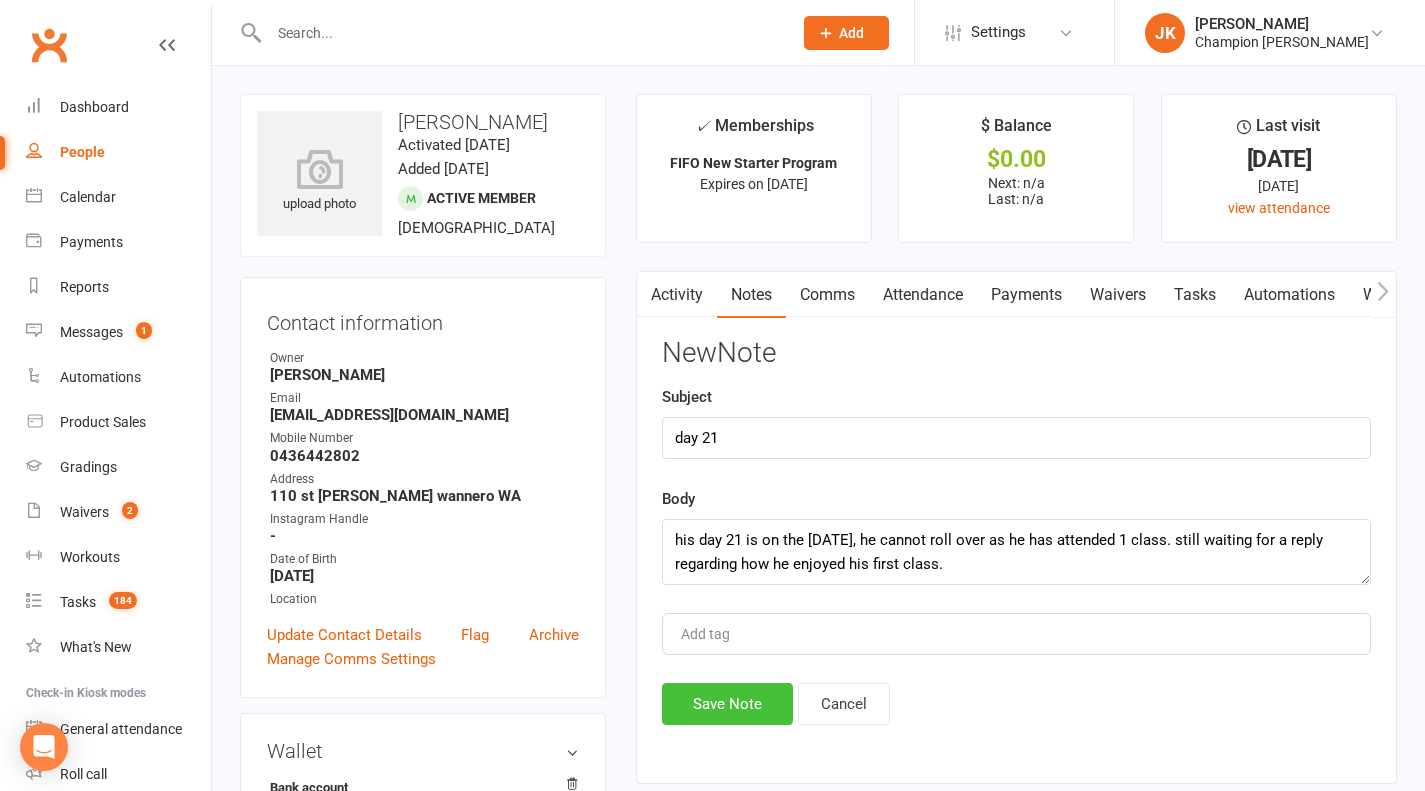 click on "Save Note" at bounding box center (727, 704) 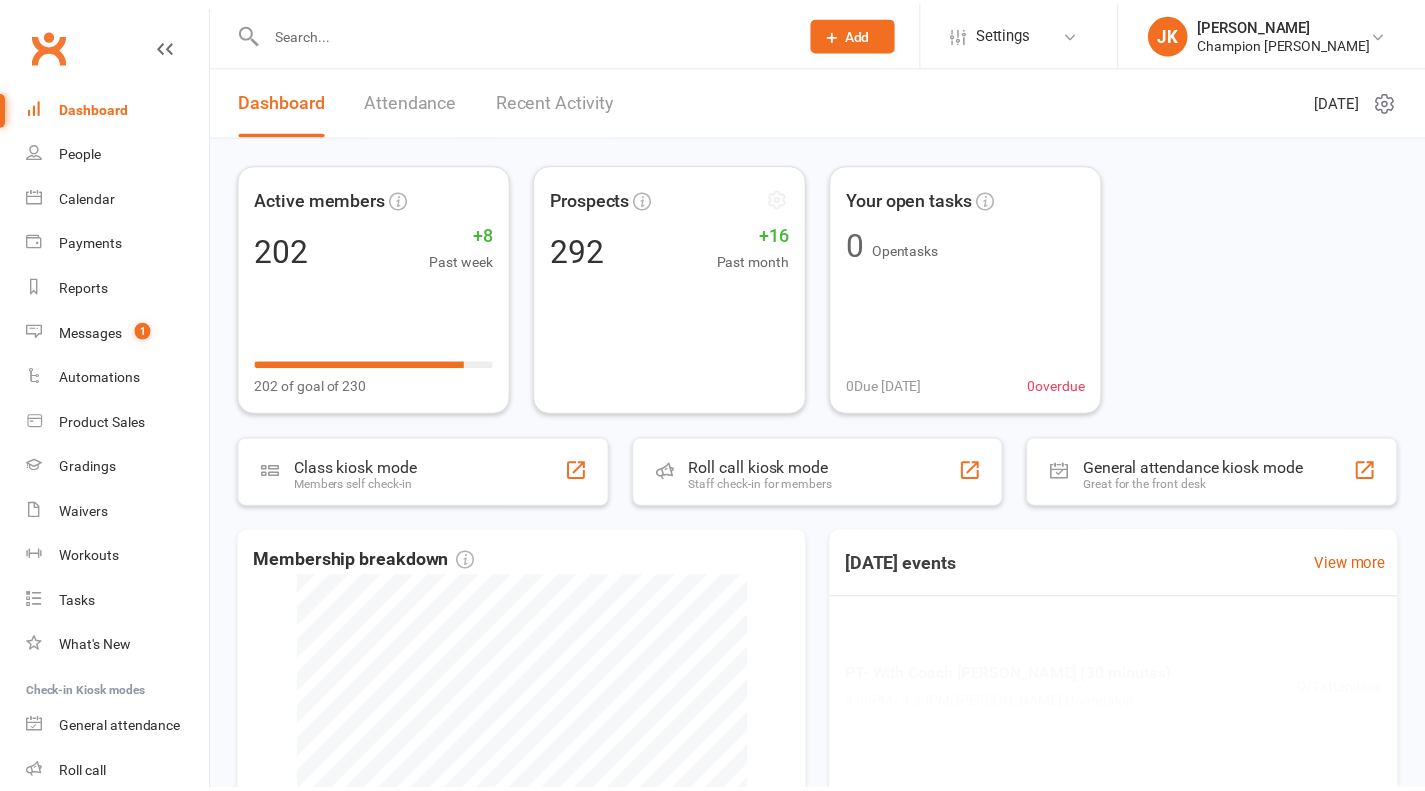 scroll, scrollTop: 0, scrollLeft: 0, axis: both 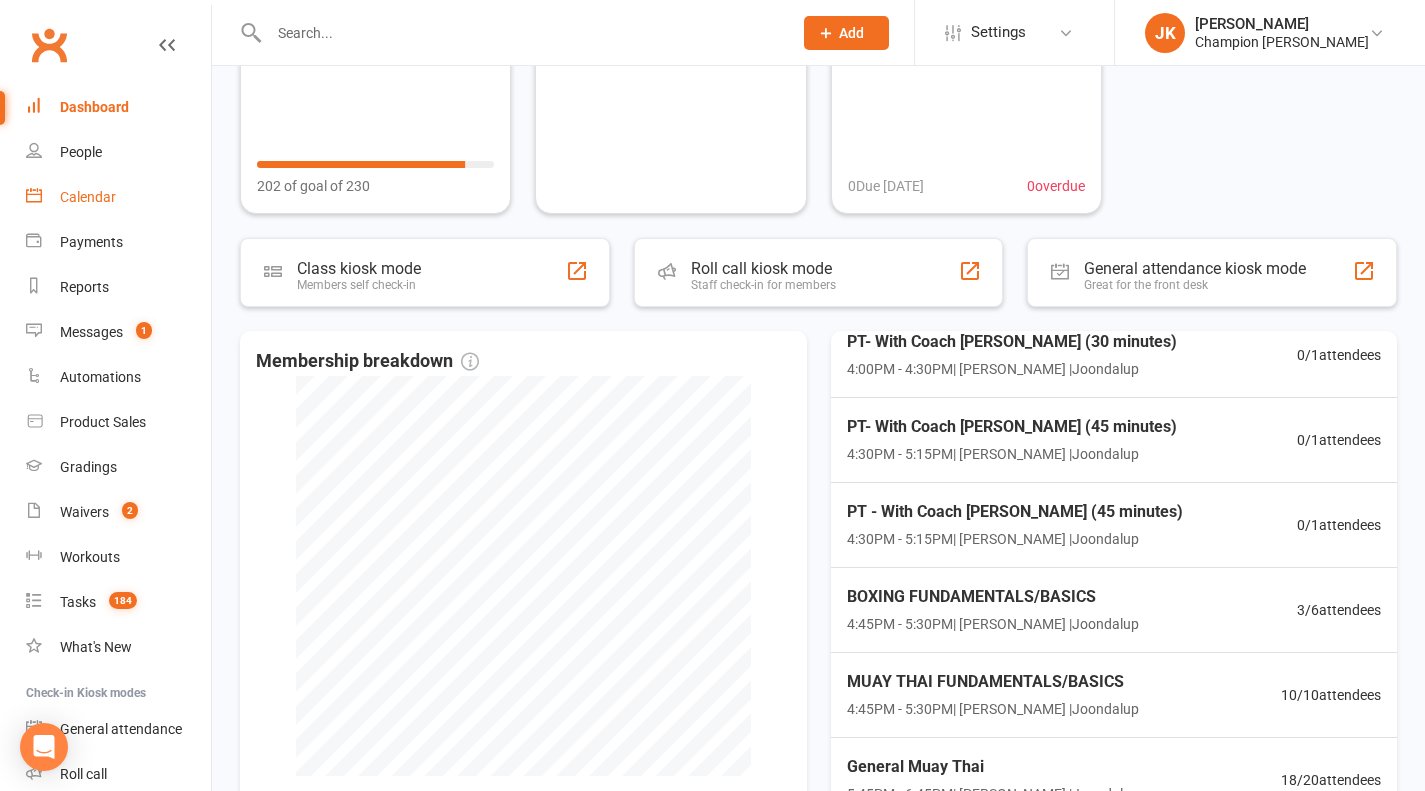 click on "Calendar" at bounding box center [88, 197] 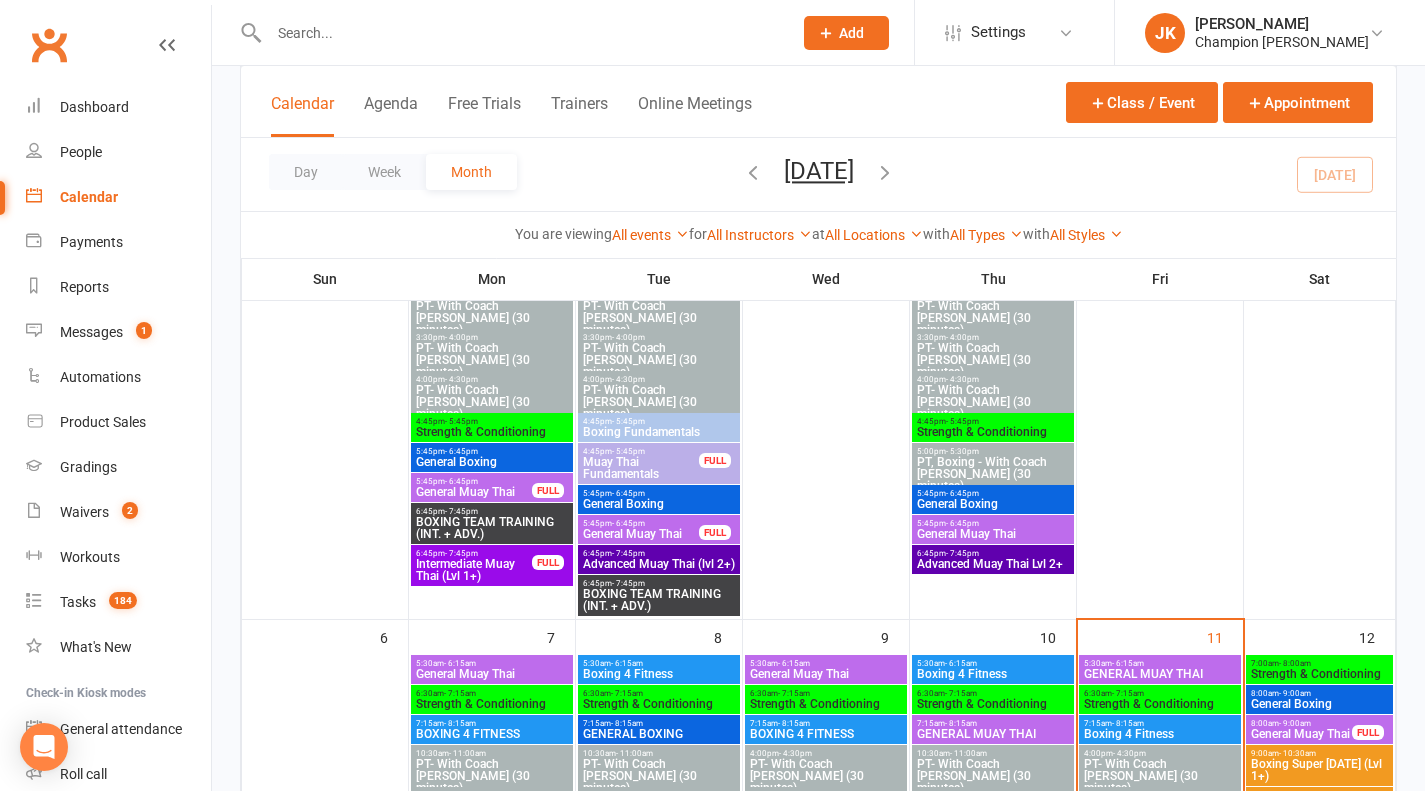scroll, scrollTop: 640, scrollLeft: 0, axis: vertical 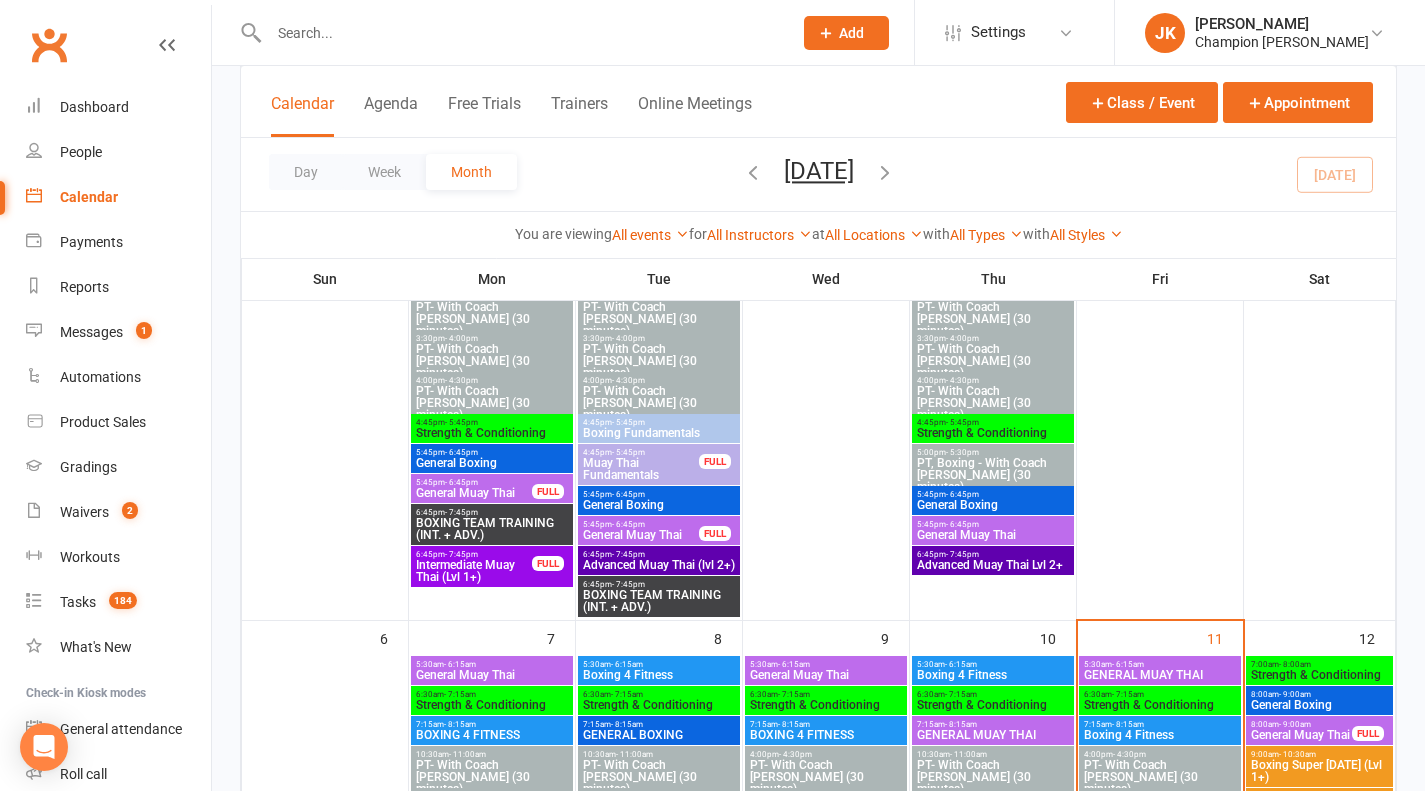 click on "General Boxing" at bounding box center (659, 505) 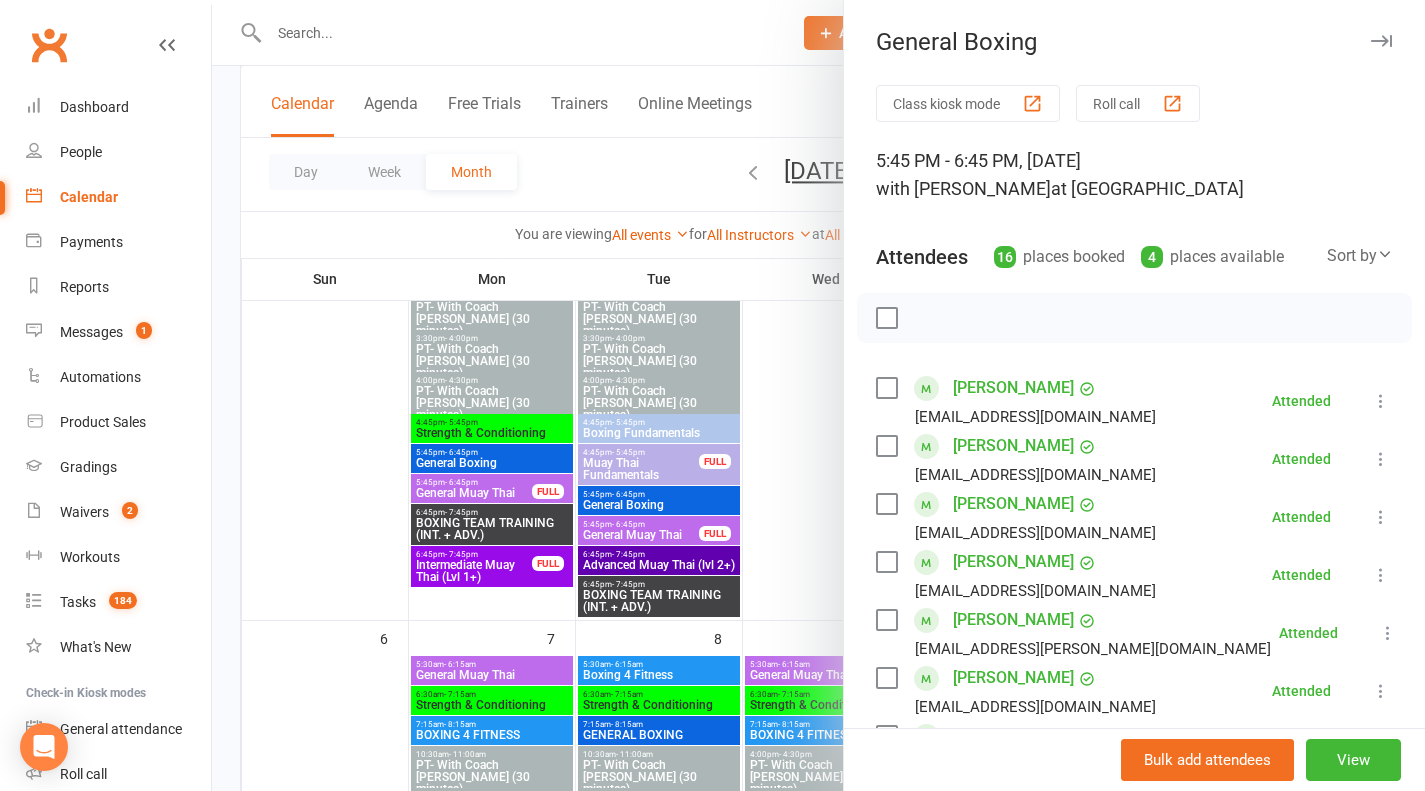 click at bounding box center (818, 395) 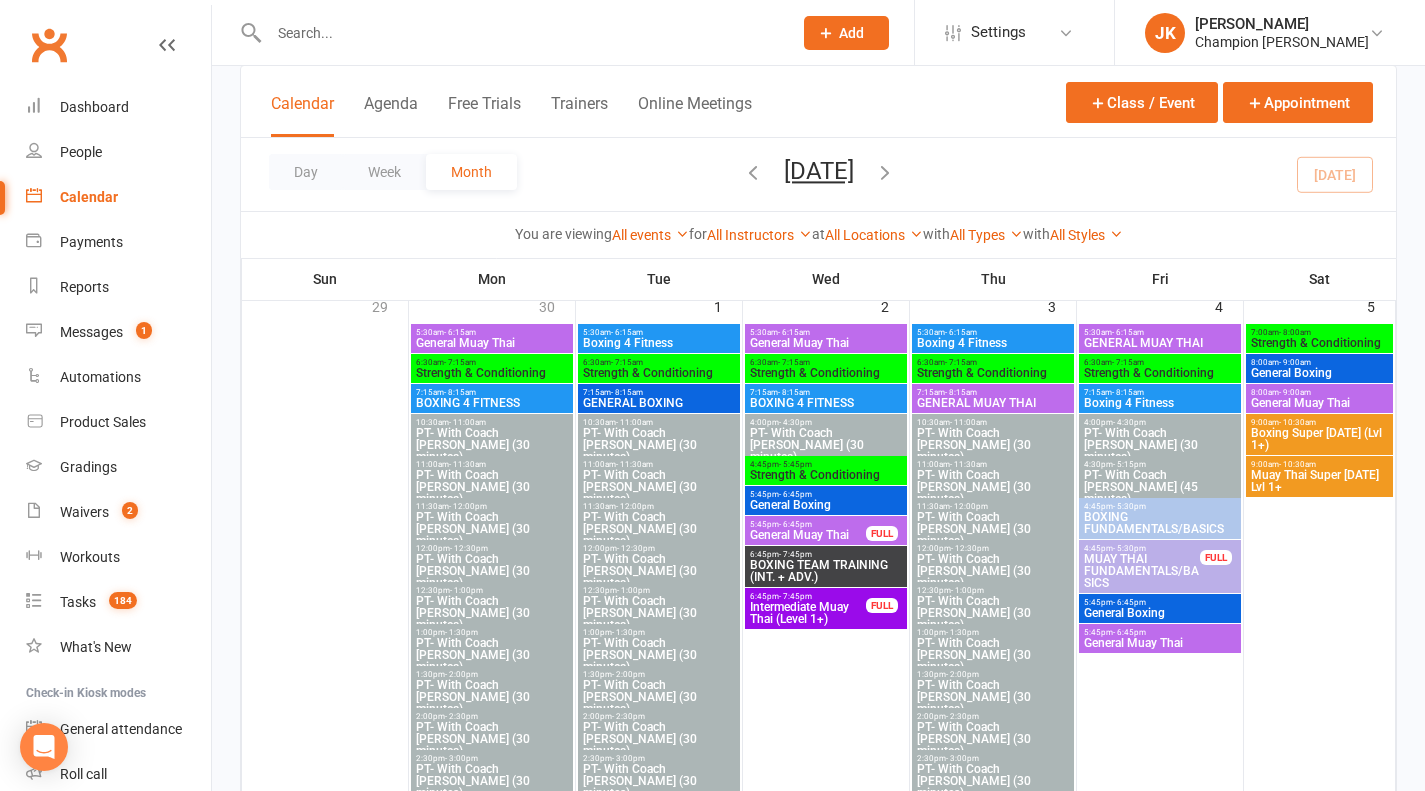 scroll, scrollTop: 135, scrollLeft: 0, axis: vertical 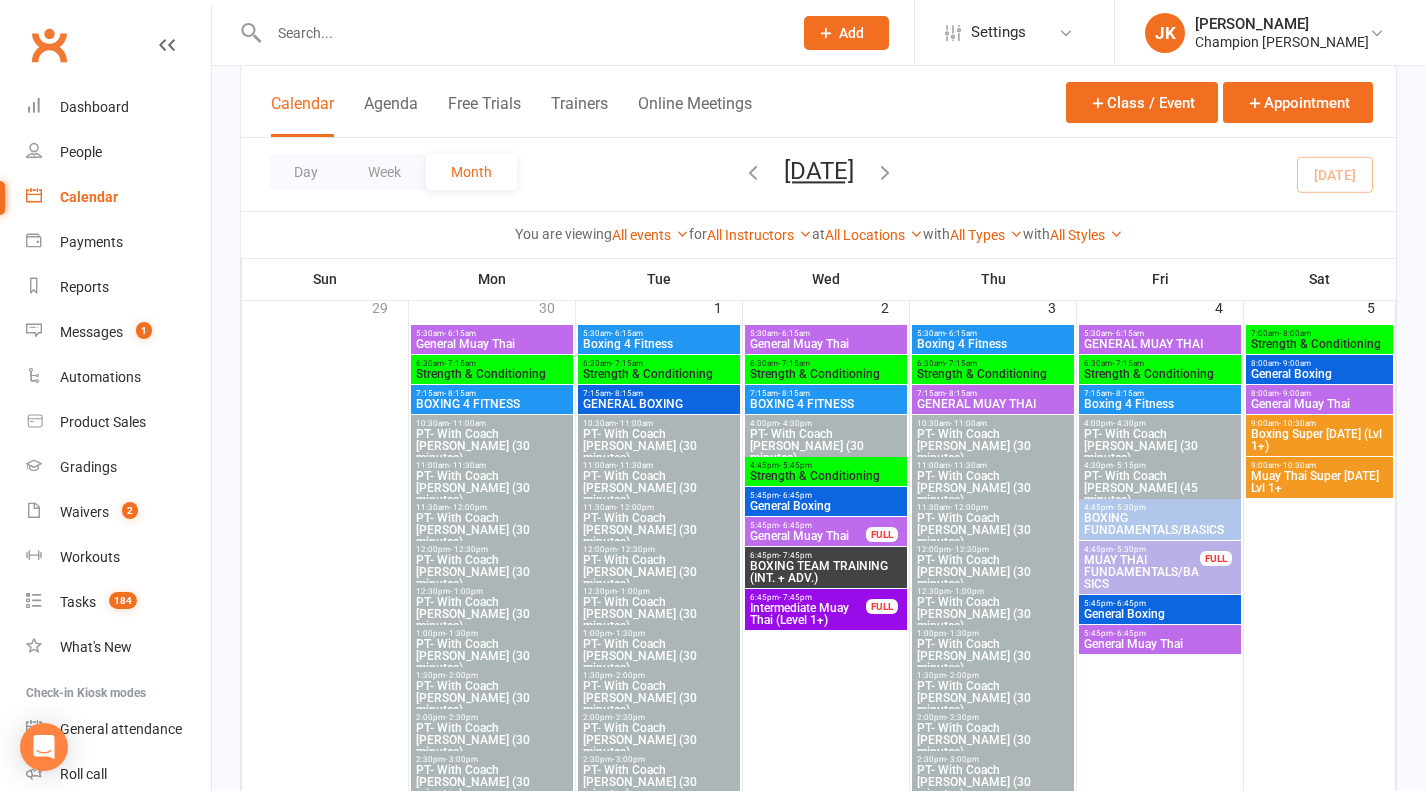 click on "General Boxing" at bounding box center [1160, 614] 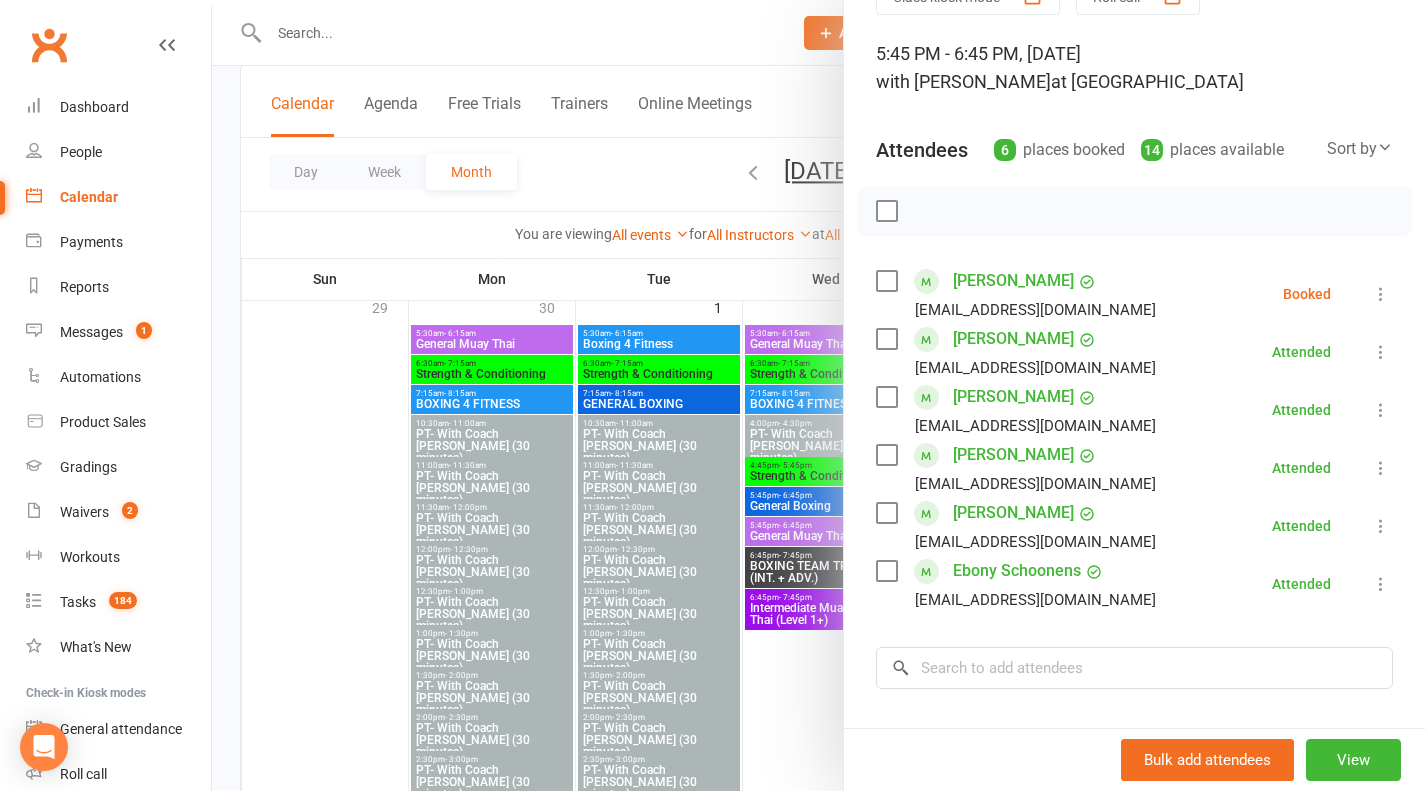 scroll, scrollTop: 110, scrollLeft: 0, axis: vertical 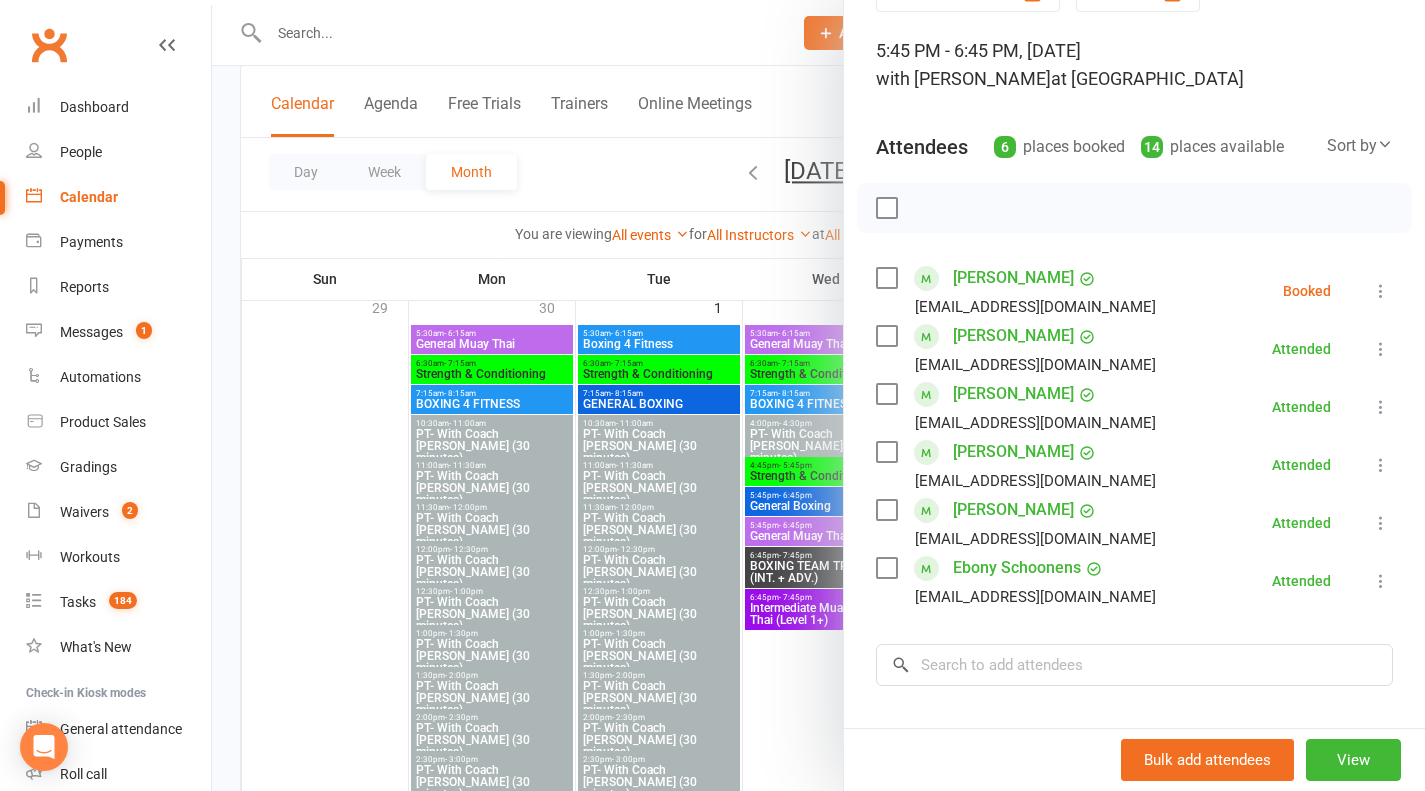click at bounding box center [818, 395] 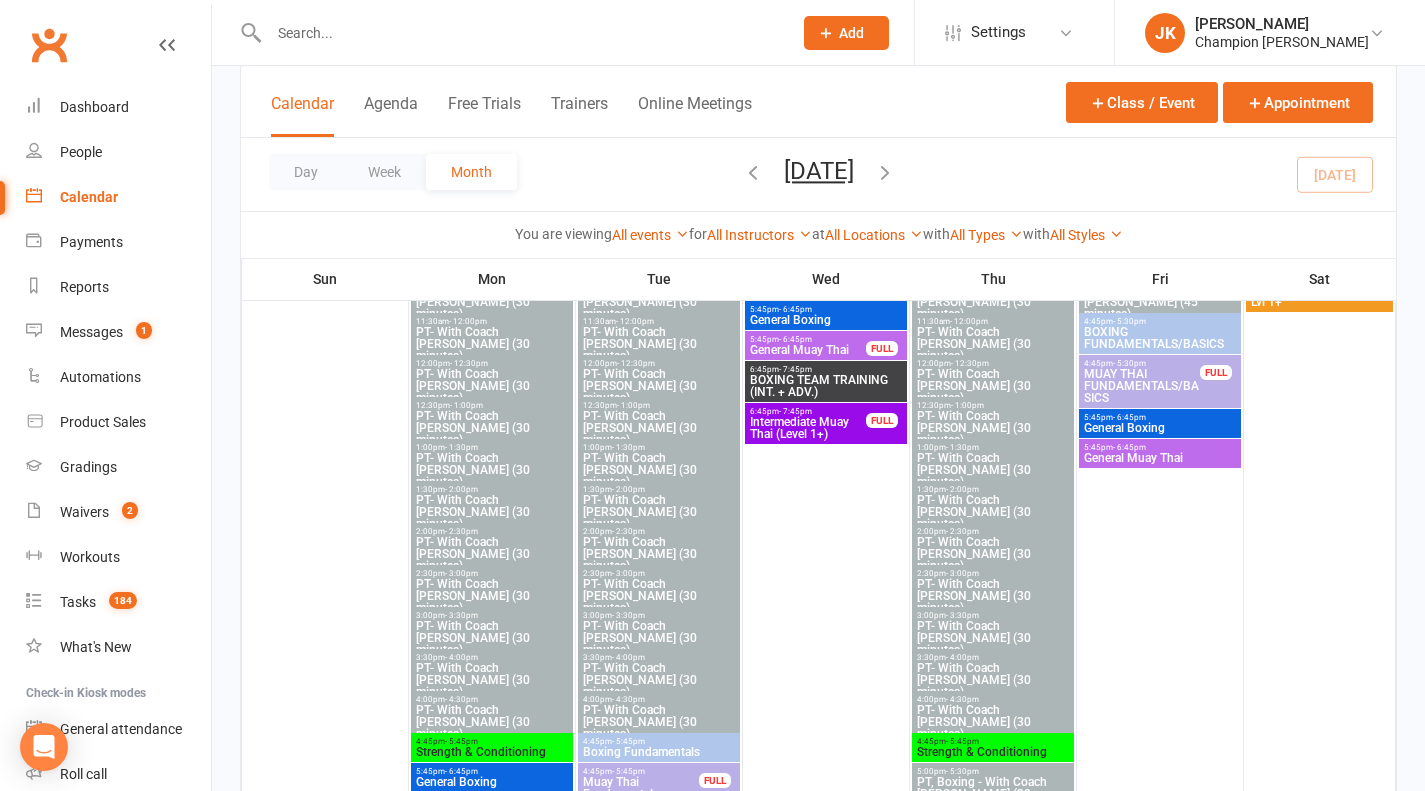 scroll, scrollTop: 0, scrollLeft: 0, axis: both 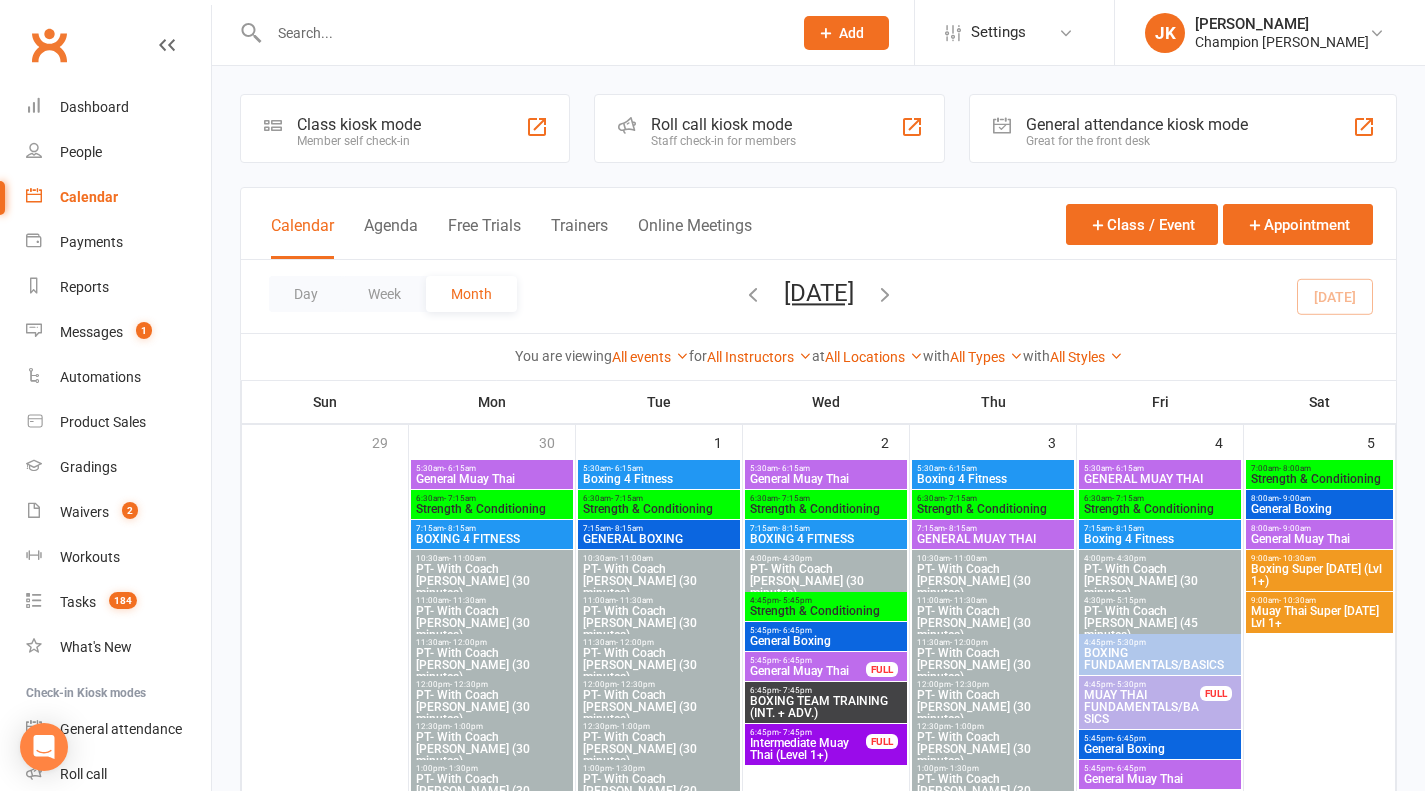 click on "General Boxing" at bounding box center [1319, 509] 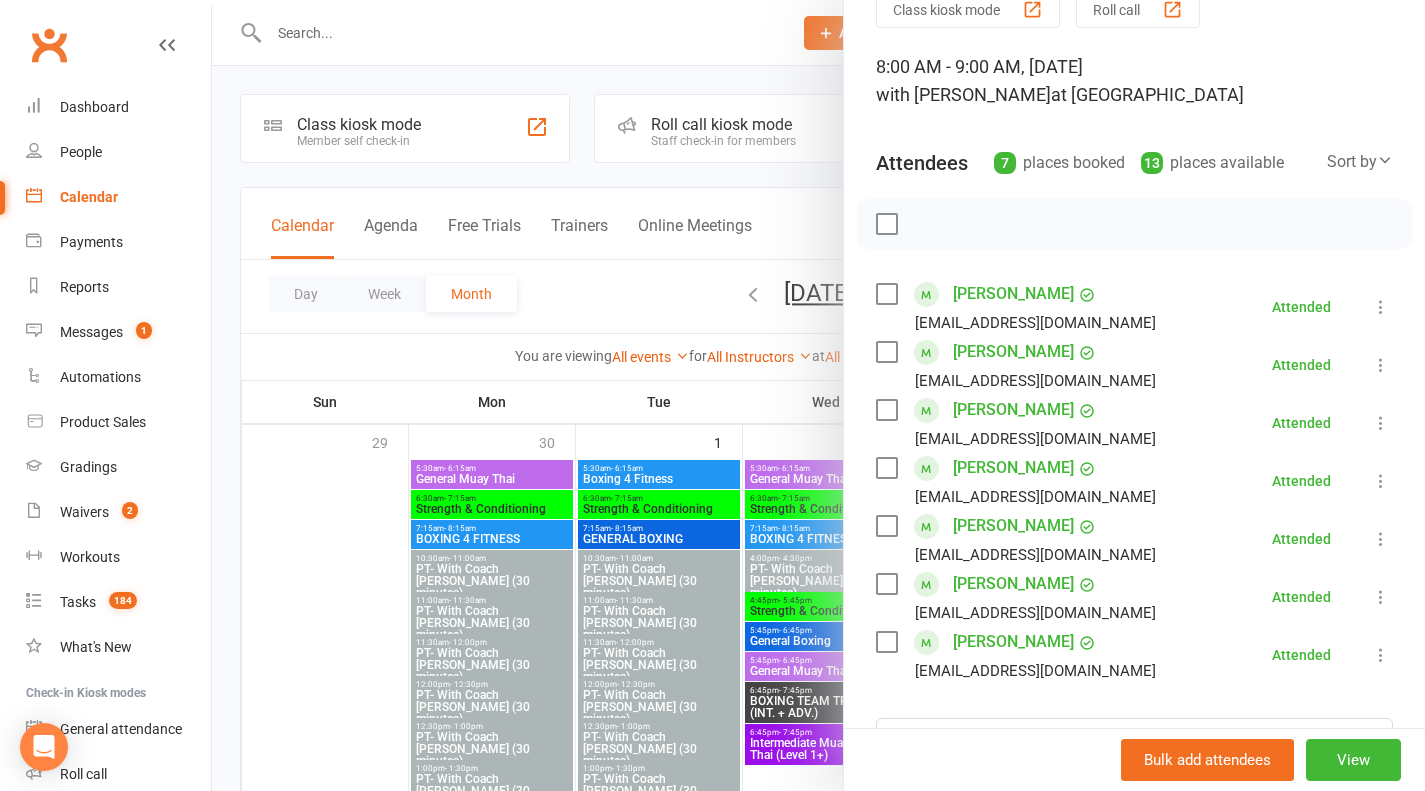 scroll, scrollTop: 176, scrollLeft: 0, axis: vertical 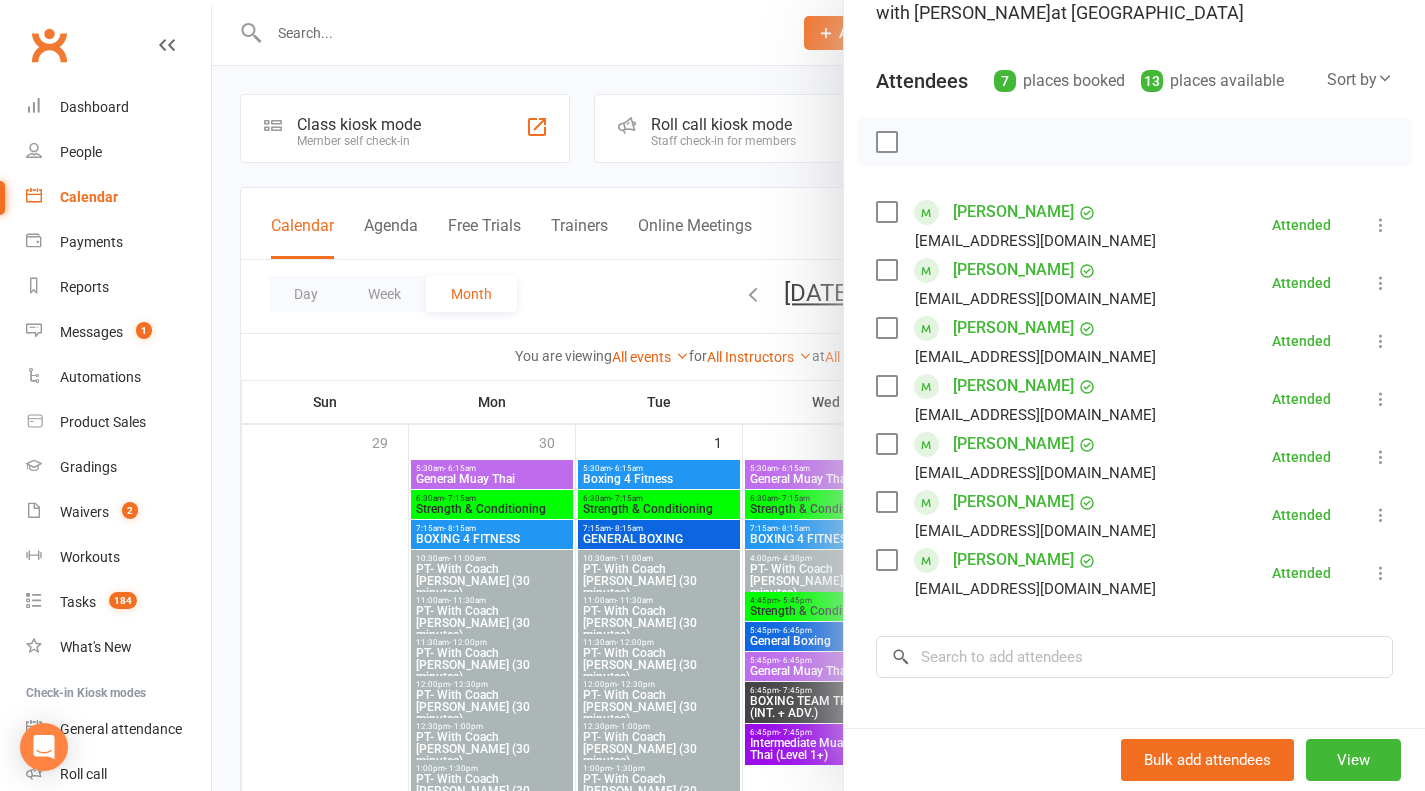 click at bounding box center [818, 395] 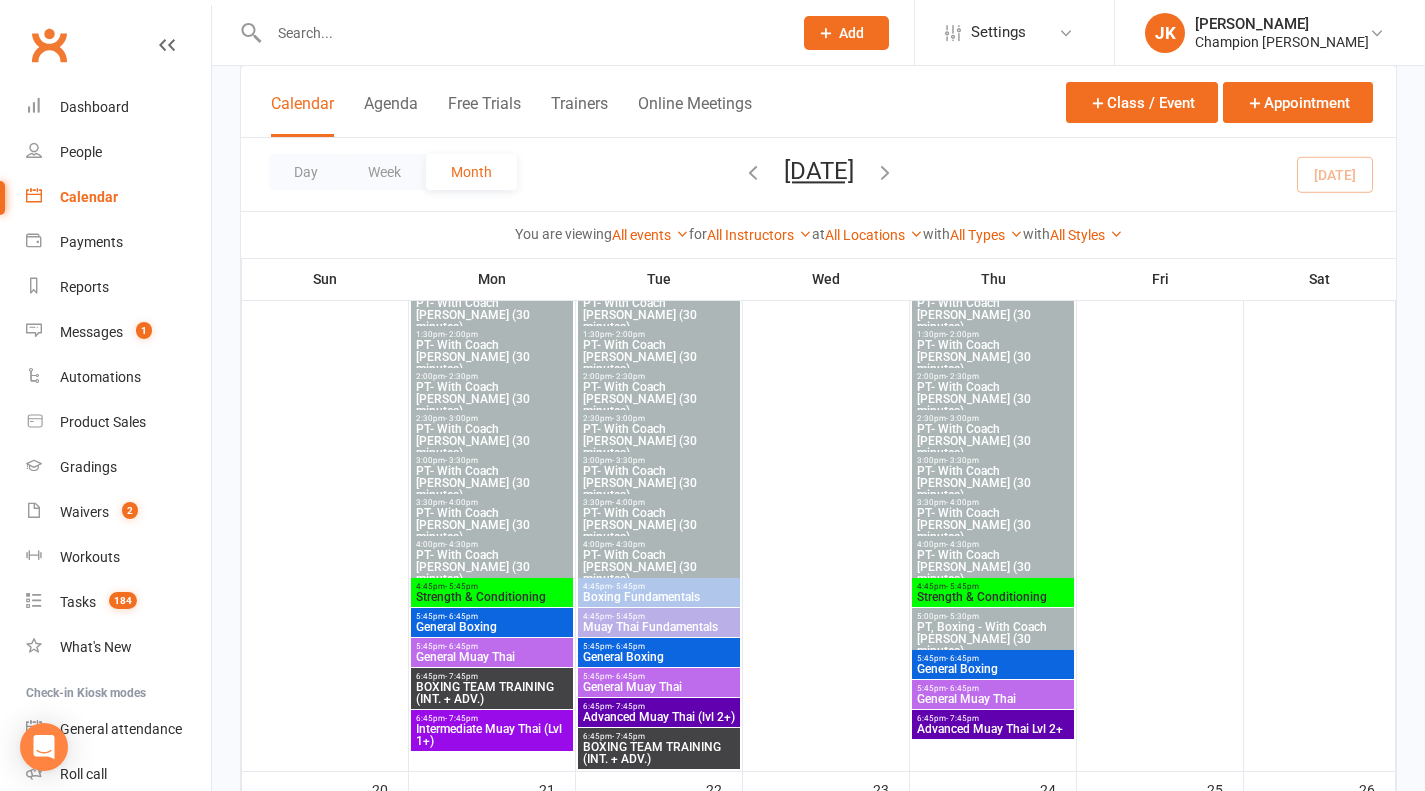 scroll, scrollTop: 2180, scrollLeft: 0, axis: vertical 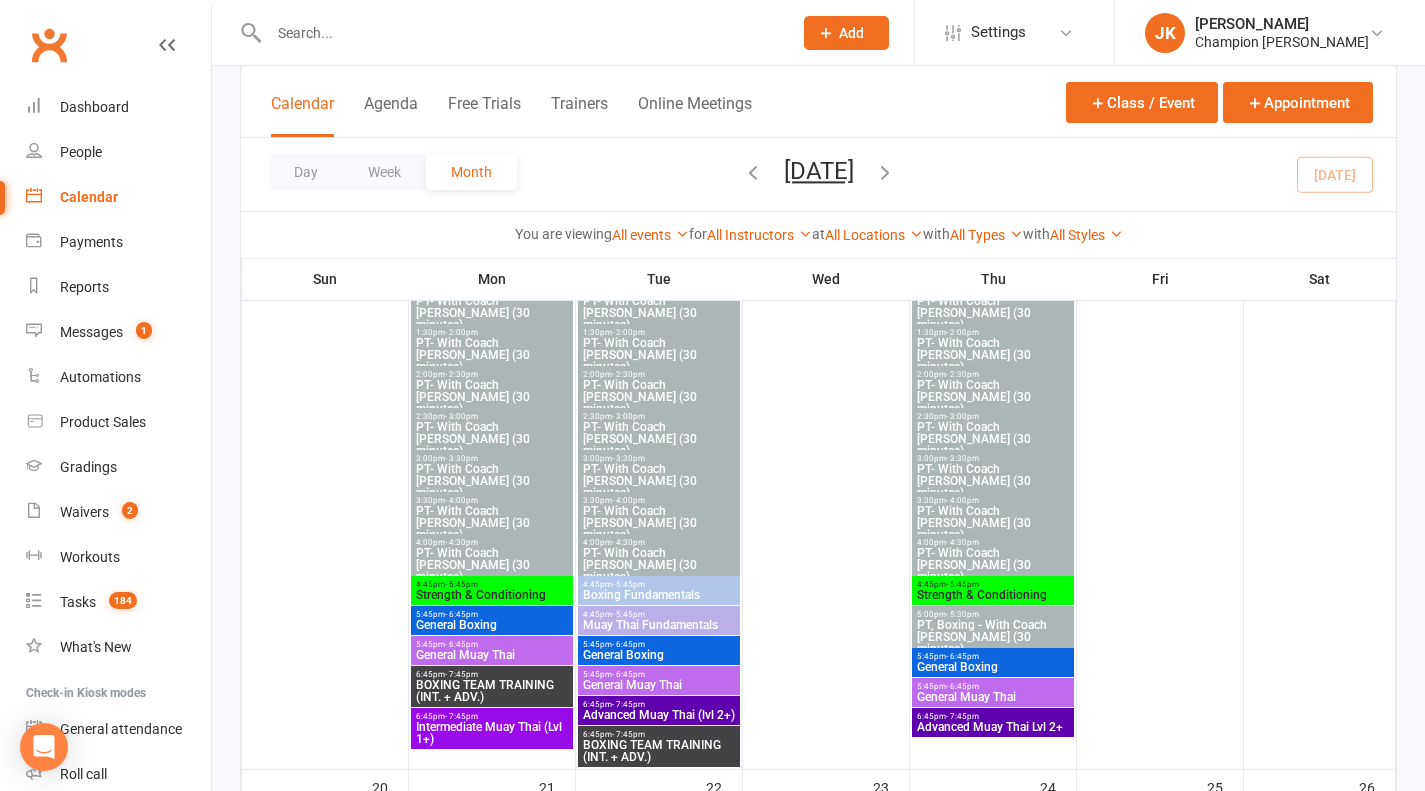 click on "5:45pm  - 6:45pm" at bounding box center [492, 614] 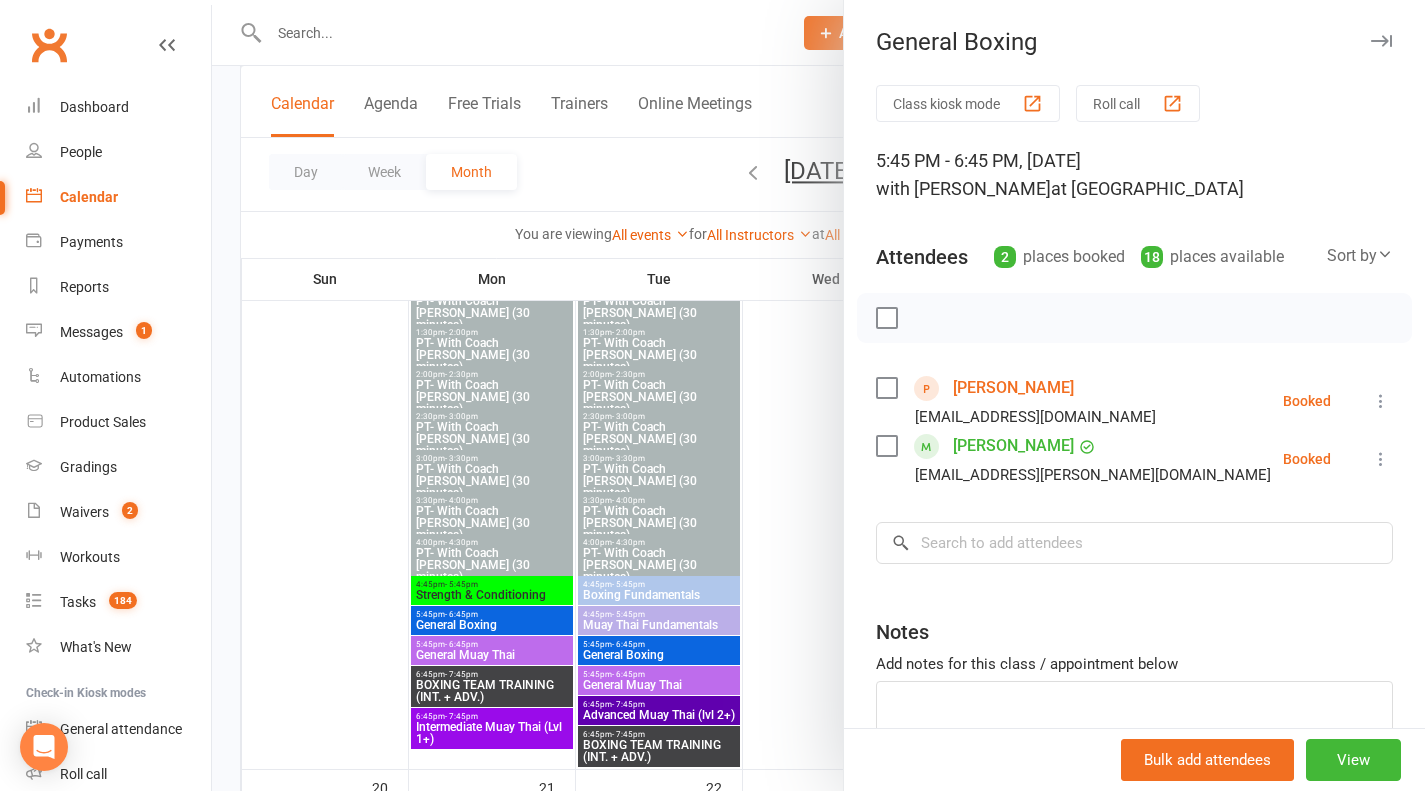 click at bounding box center [818, 395] 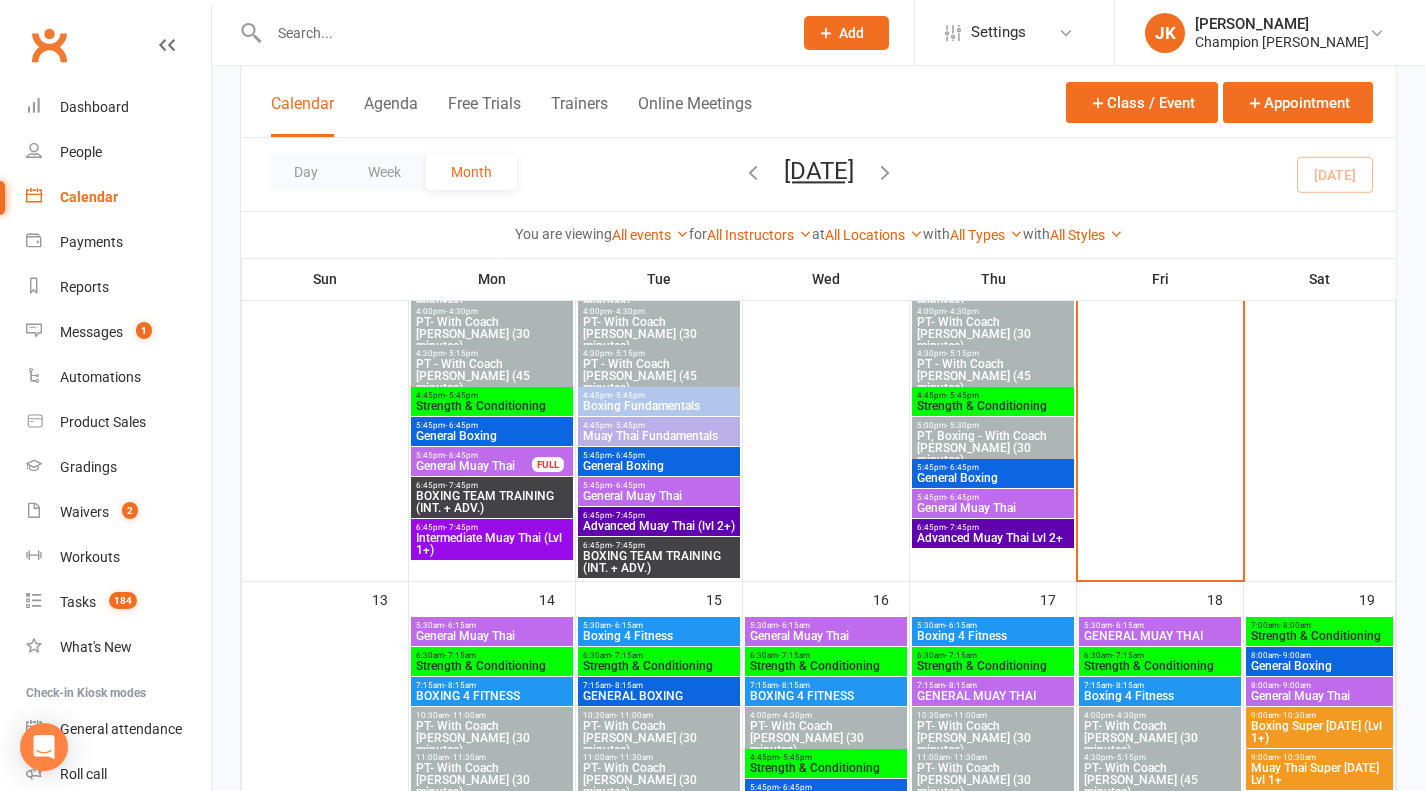 scroll, scrollTop: 1541, scrollLeft: 0, axis: vertical 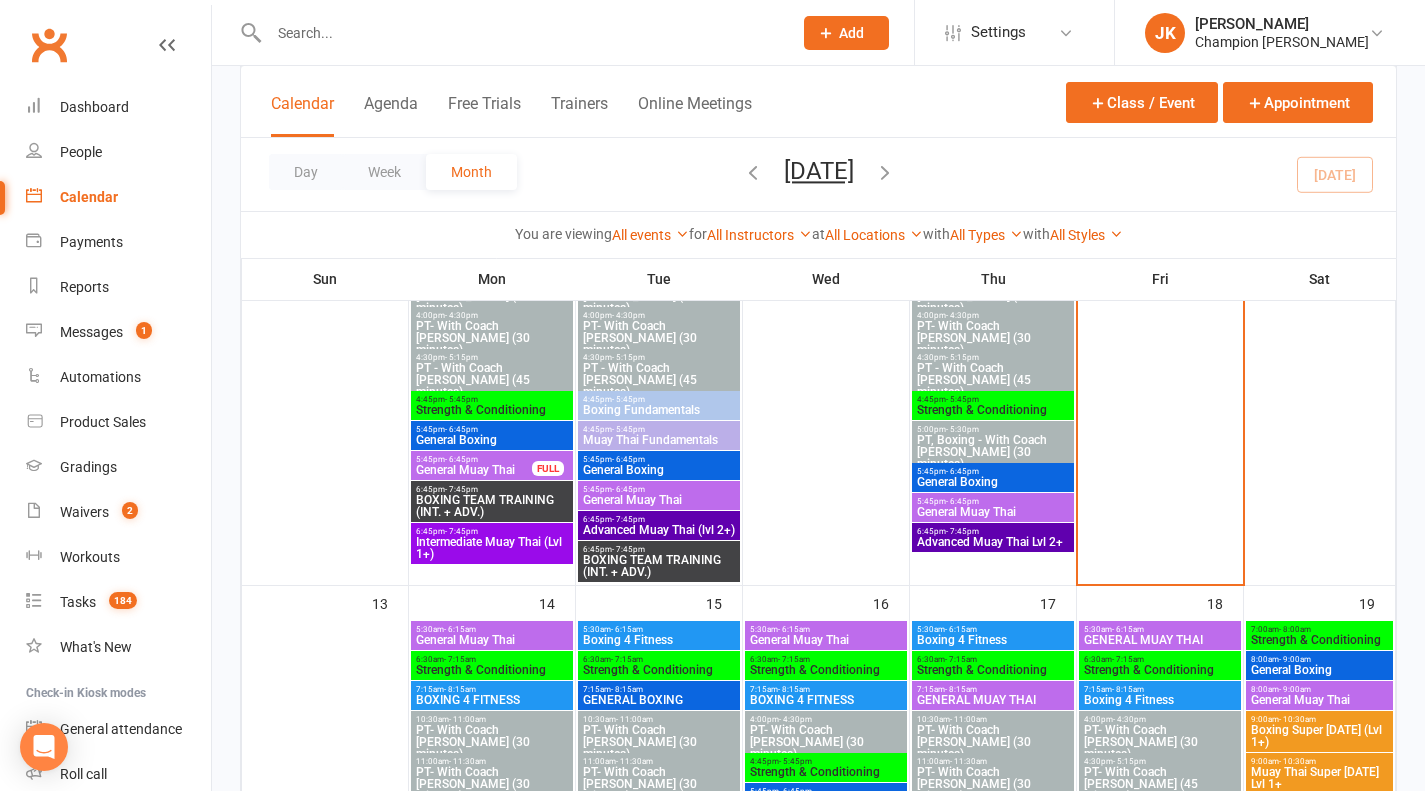click on "- 6:45pm" at bounding box center [461, 429] 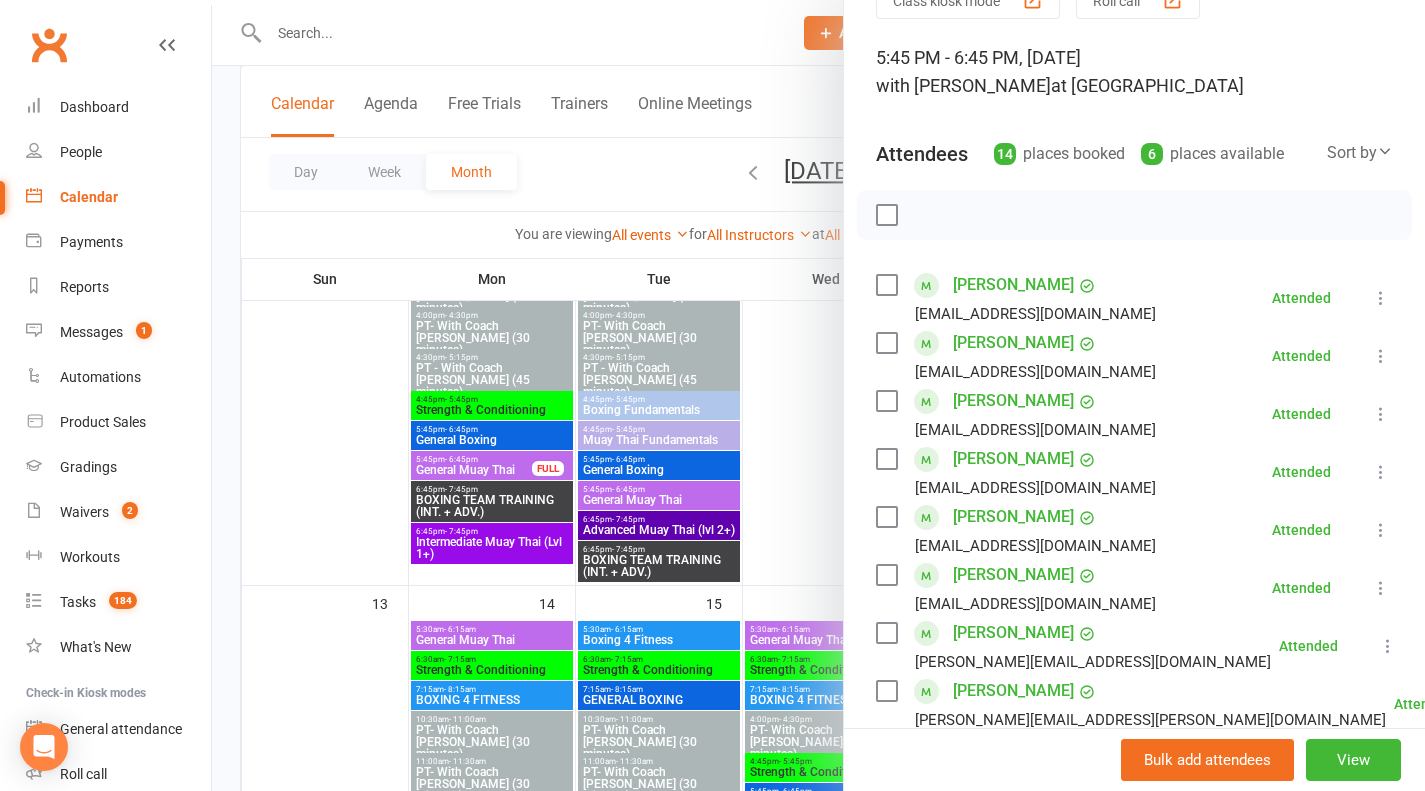 scroll, scrollTop: 23, scrollLeft: 0, axis: vertical 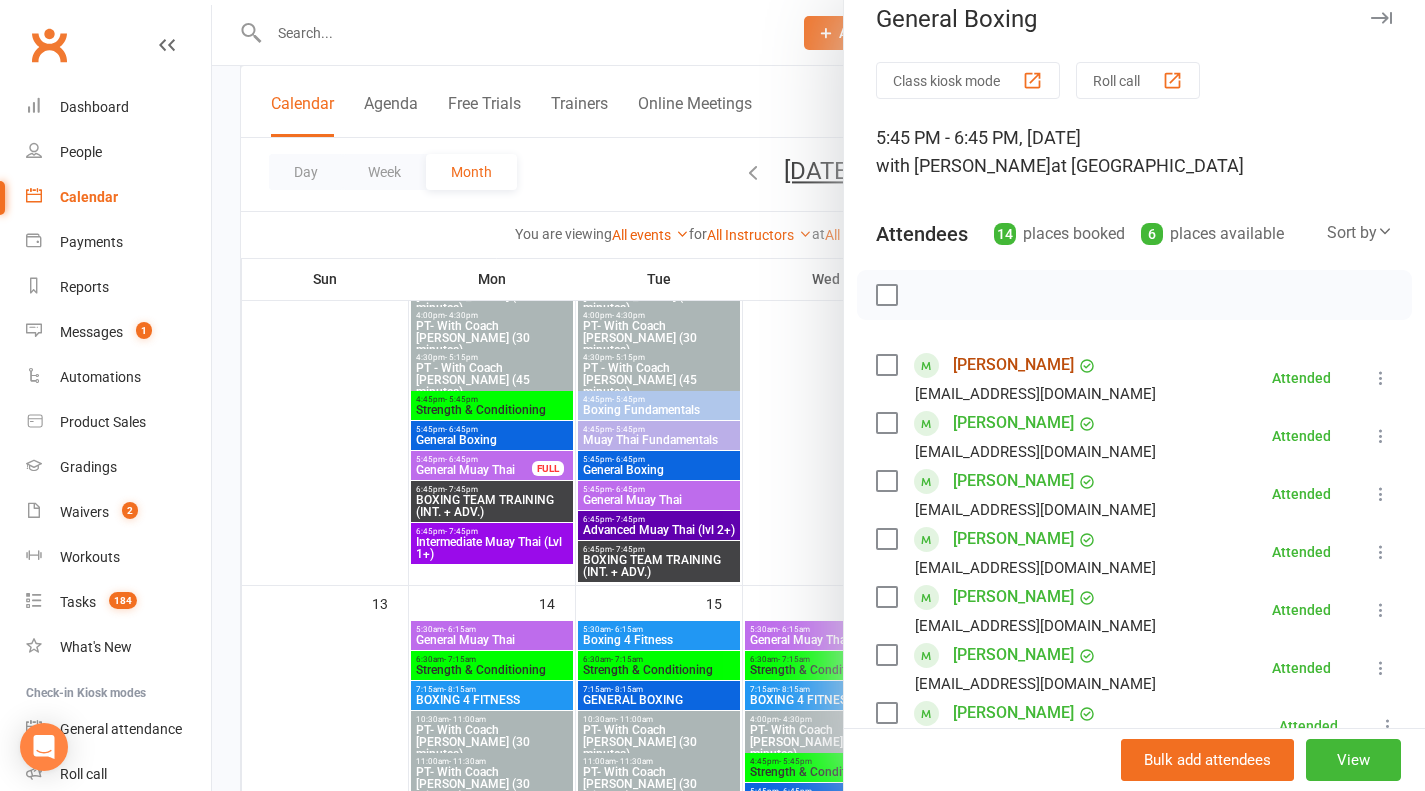 click on "[PERSON_NAME]" at bounding box center (1013, 365) 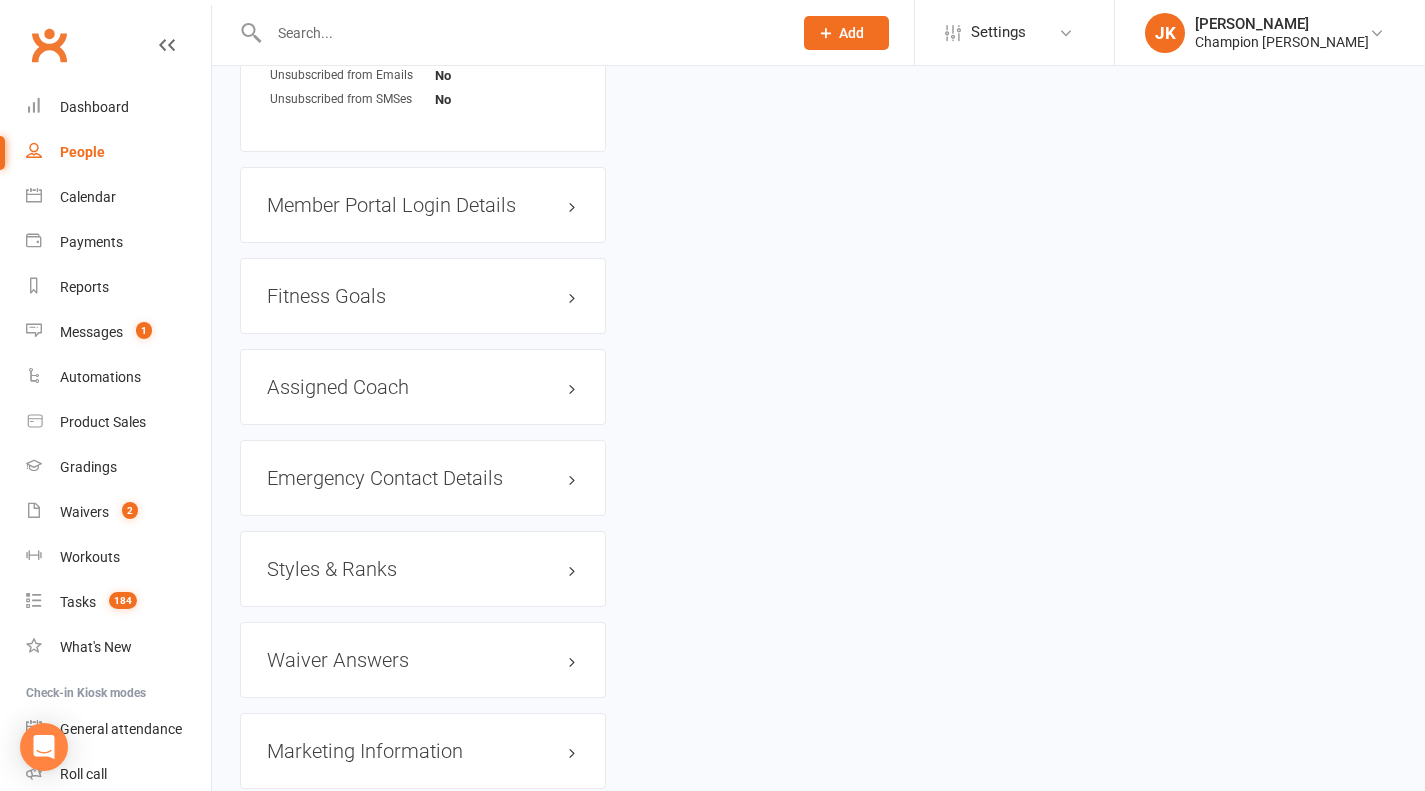 scroll, scrollTop: 0, scrollLeft: 0, axis: both 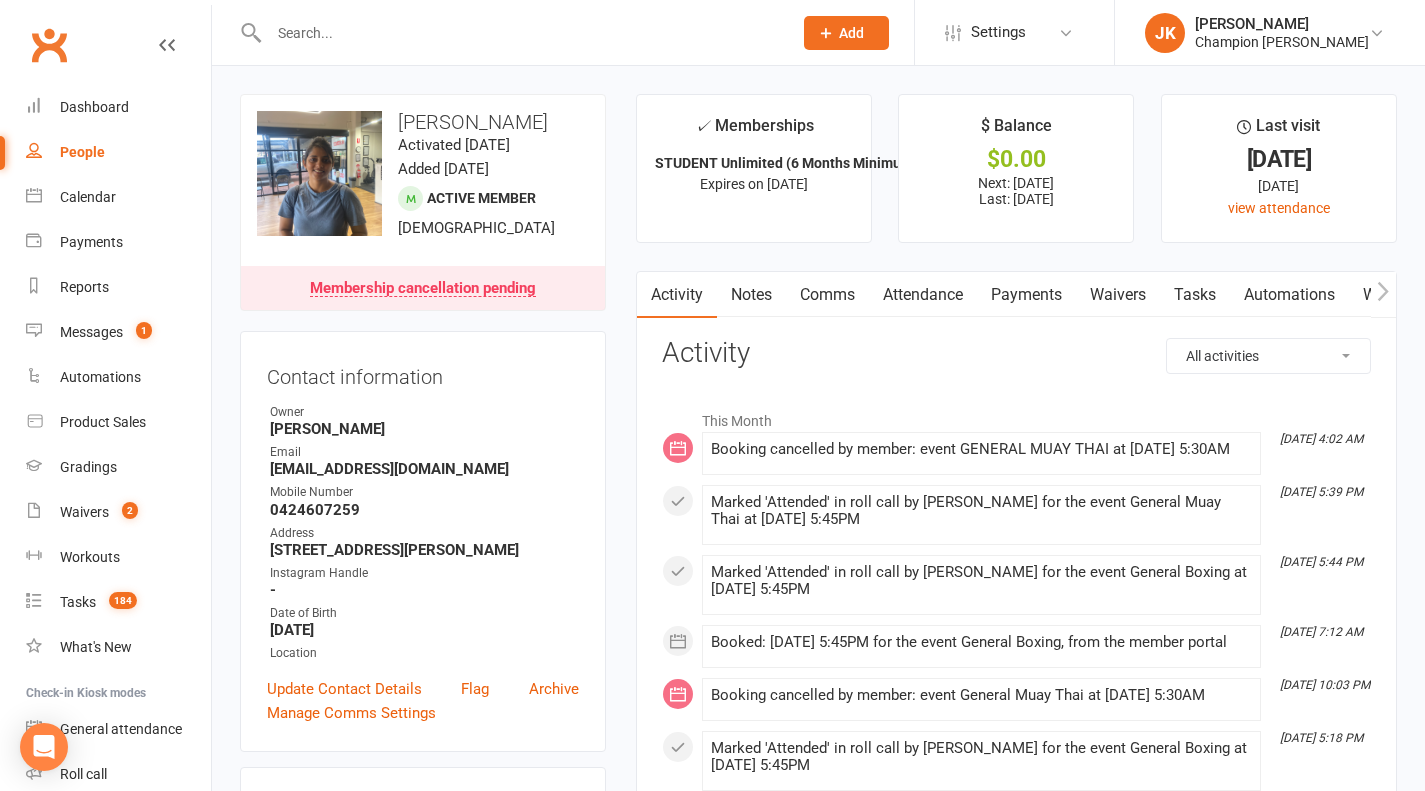 click on "Attendance" at bounding box center [923, 295] 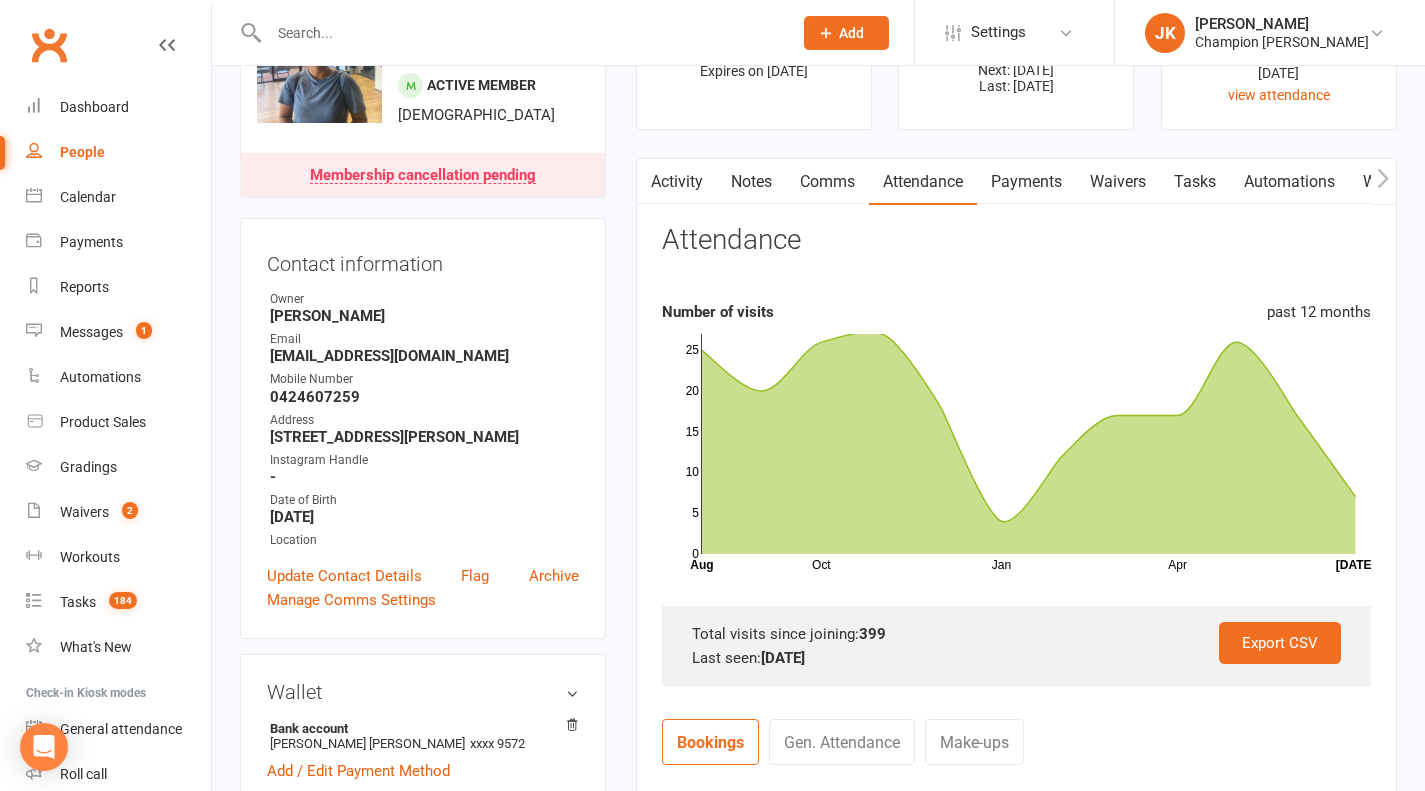 scroll, scrollTop: 0, scrollLeft: 0, axis: both 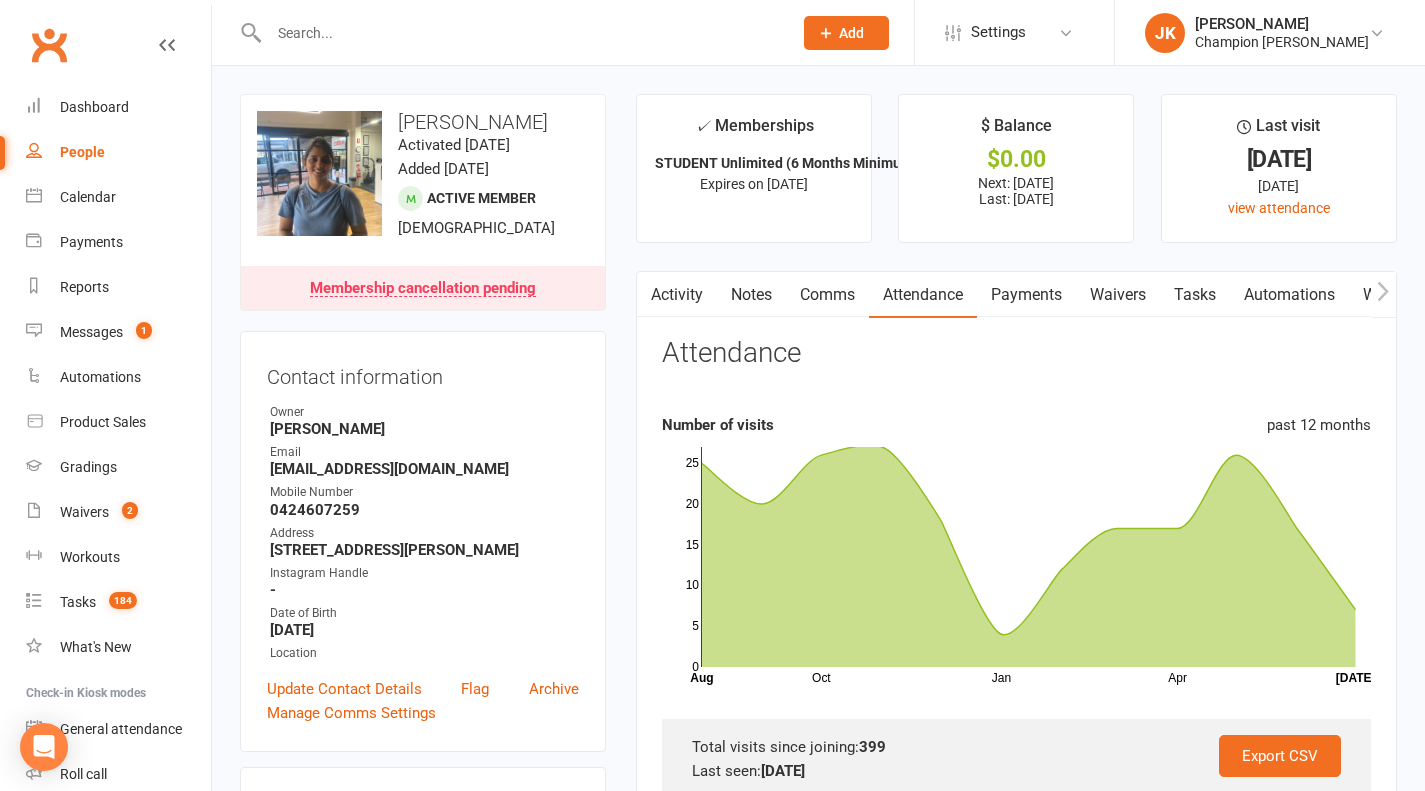 click at bounding box center (649, 294) 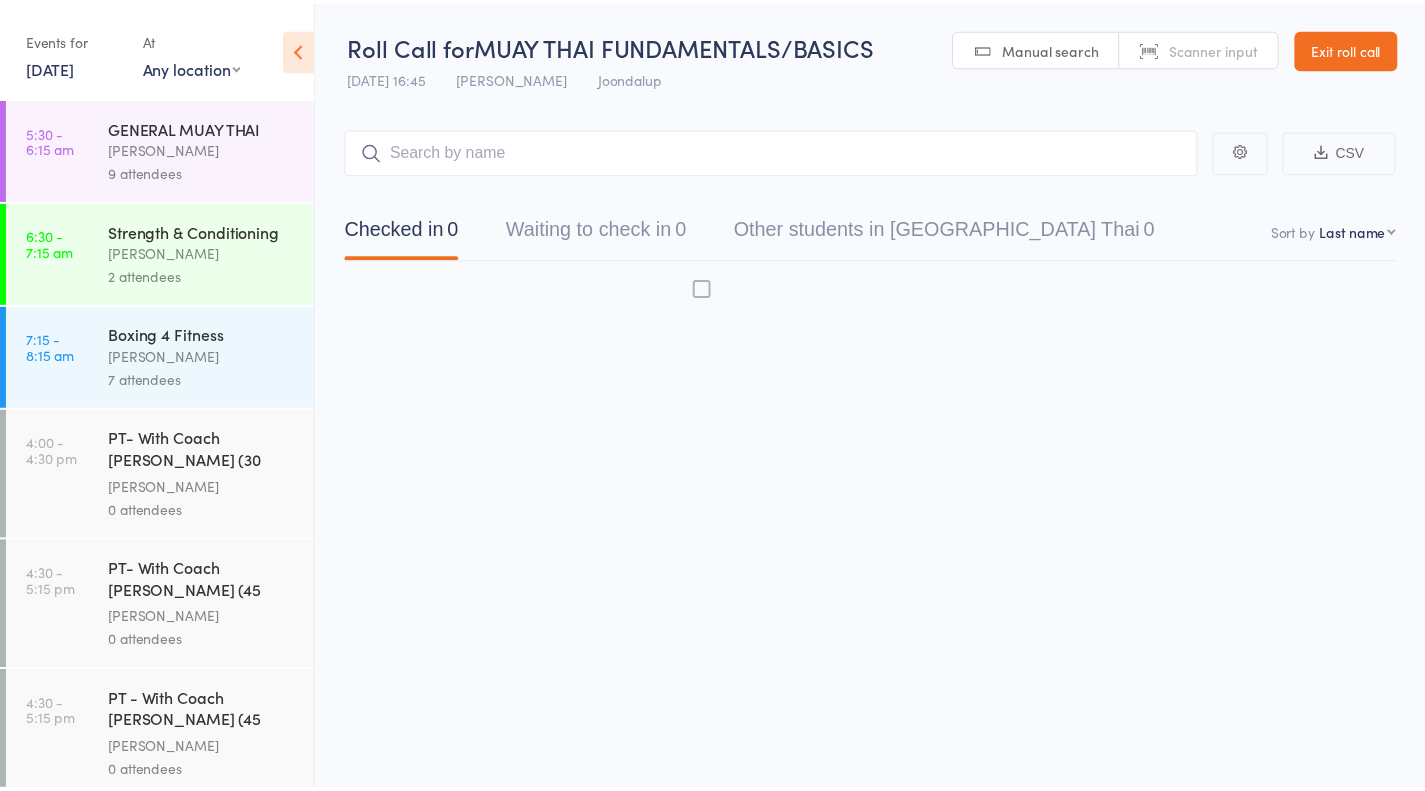 scroll, scrollTop: 0, scrollLeft: 0, axis: both 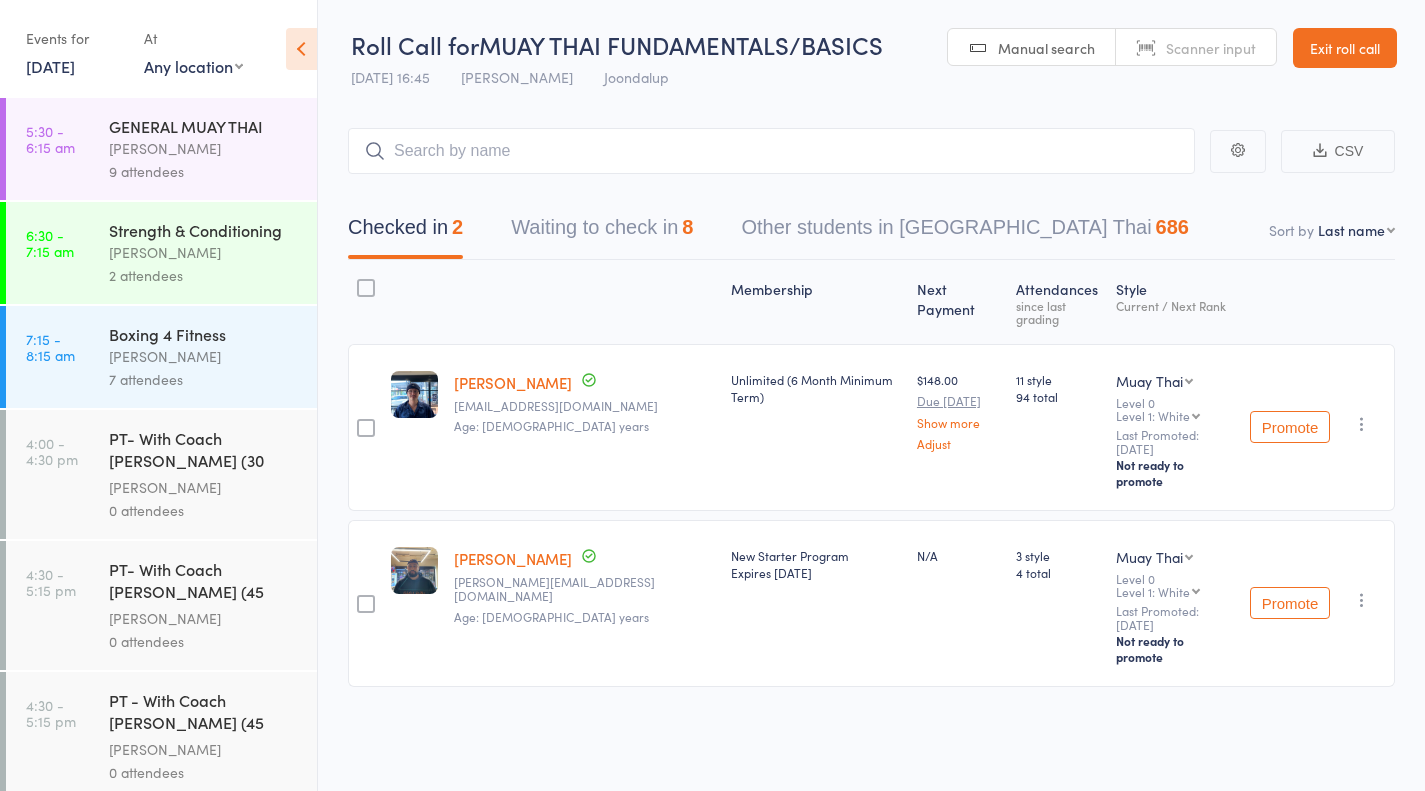 click on "Waiting to check in  8" at bounding box center (602, 232) 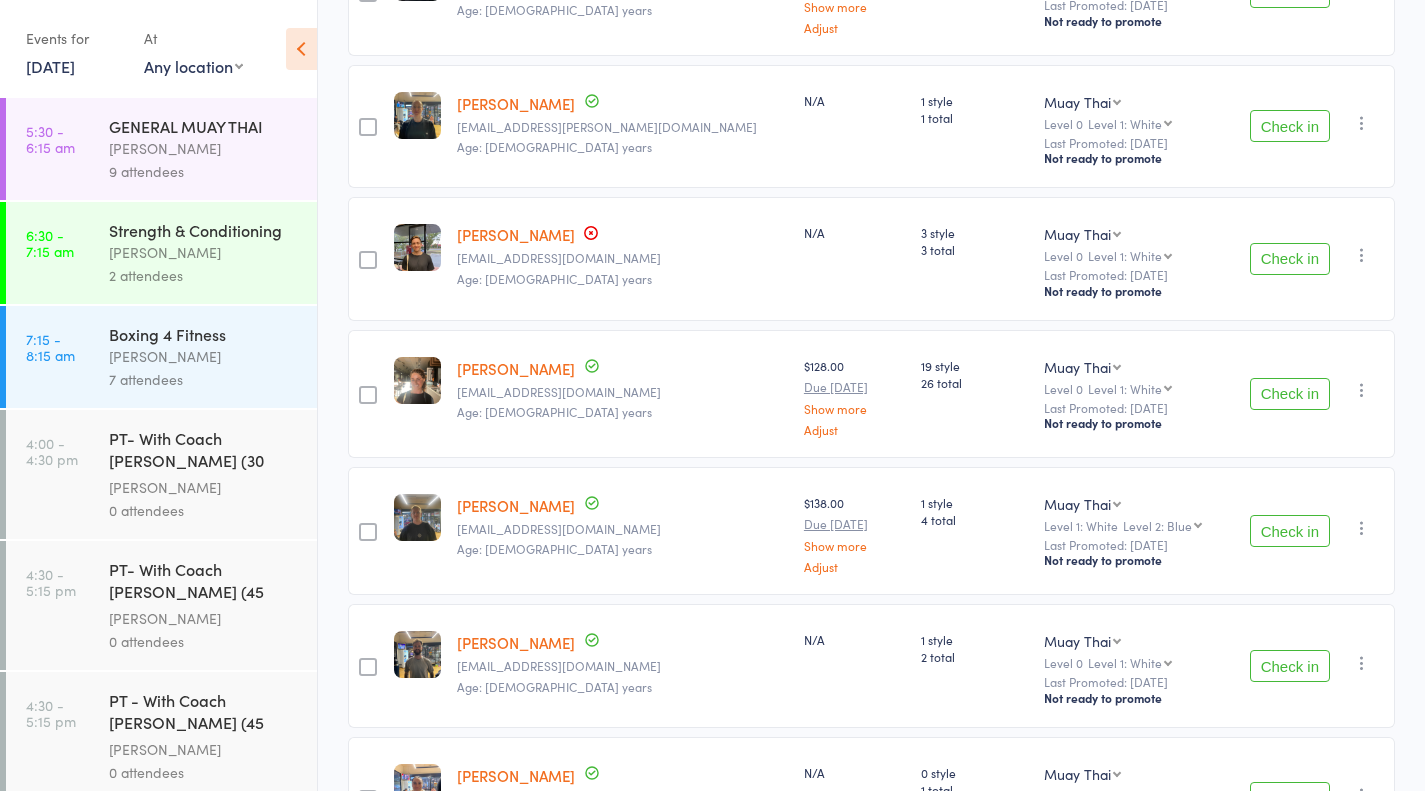scroll, scrollTop: 537, scrollLeft: 0, axis: vertical 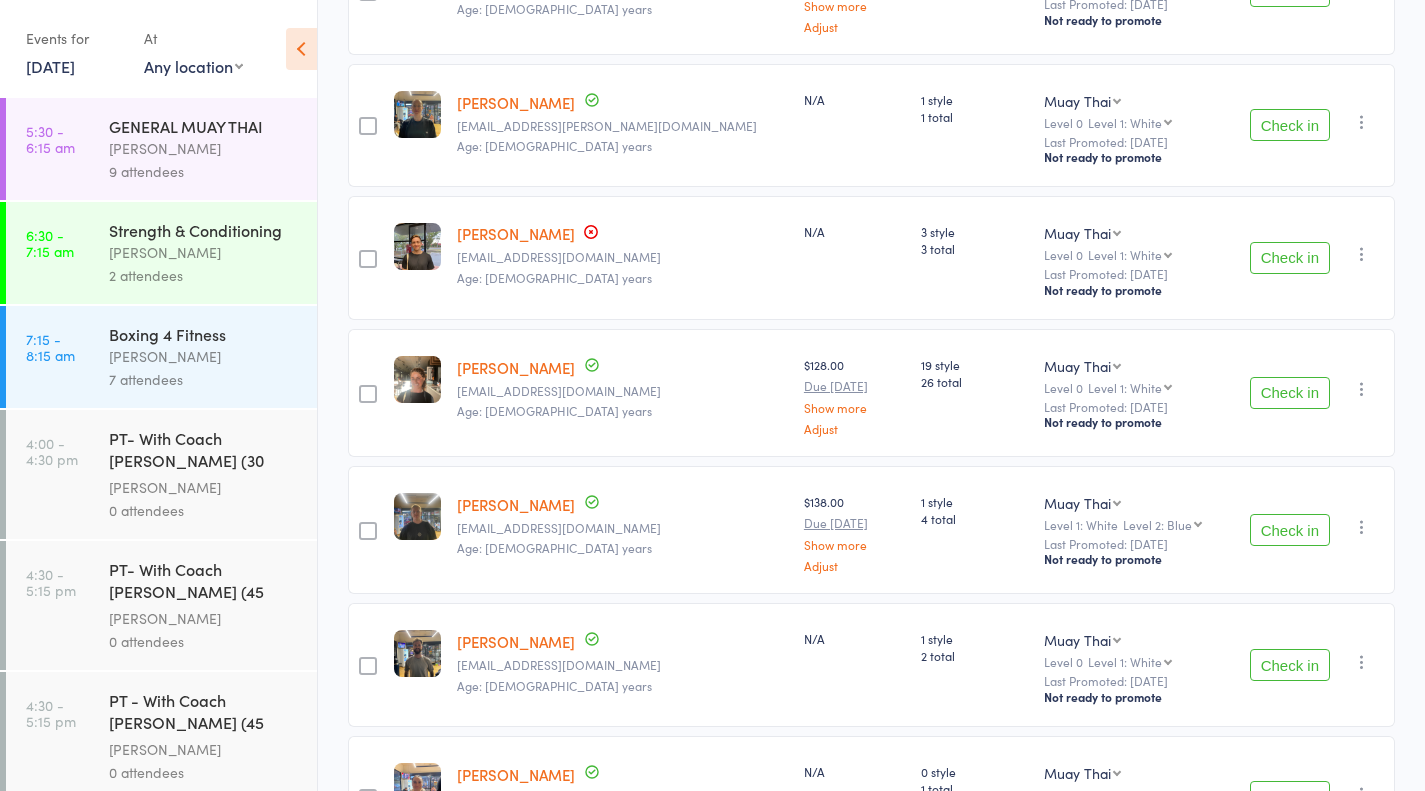 click on "Check in" at bounding box center (1290, 258) 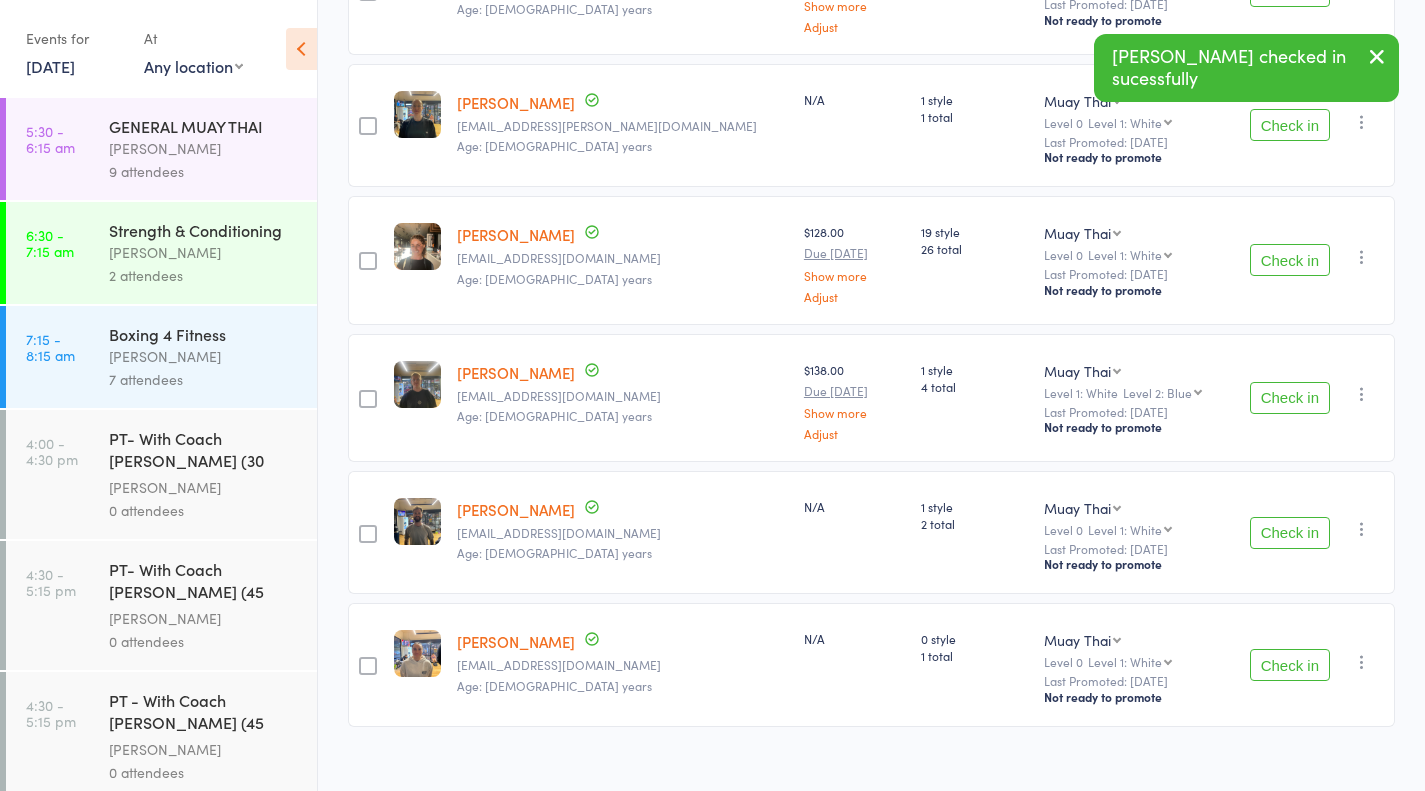 click on "Check in" at bounding box center (1290, 533) 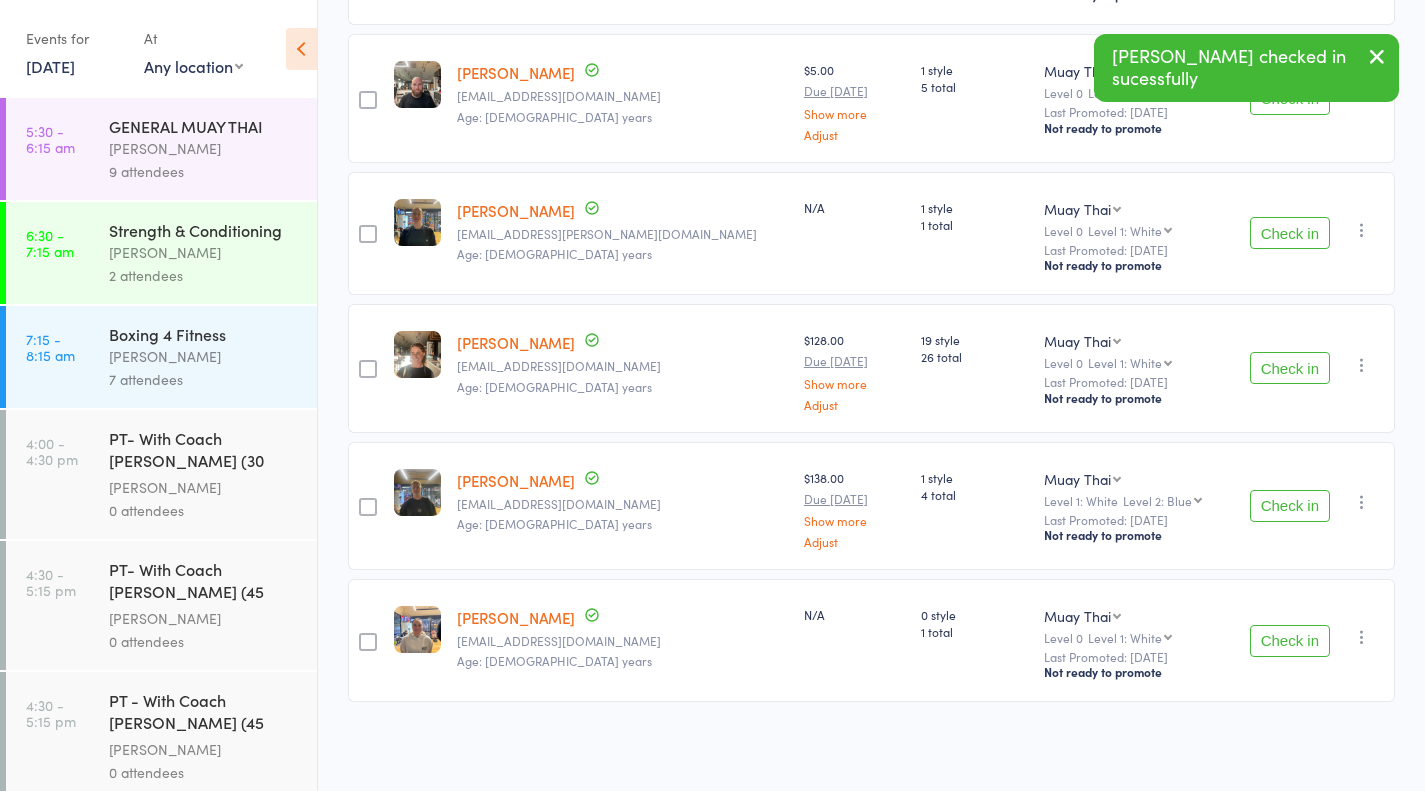 scroll, scrollTop: 429, scrollLeft: 0, axis: vertical 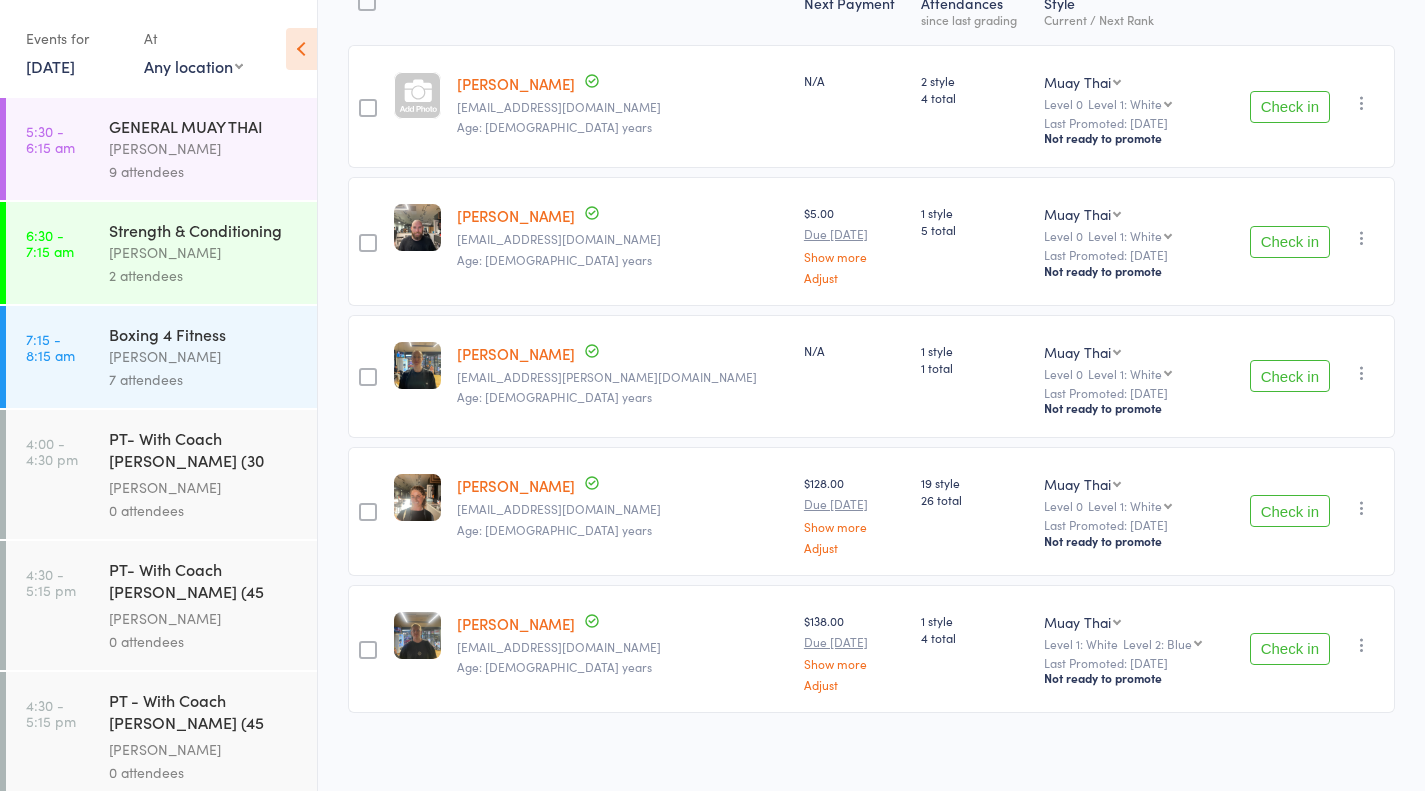 click on "Check in" at bounding box center (1290, 376) 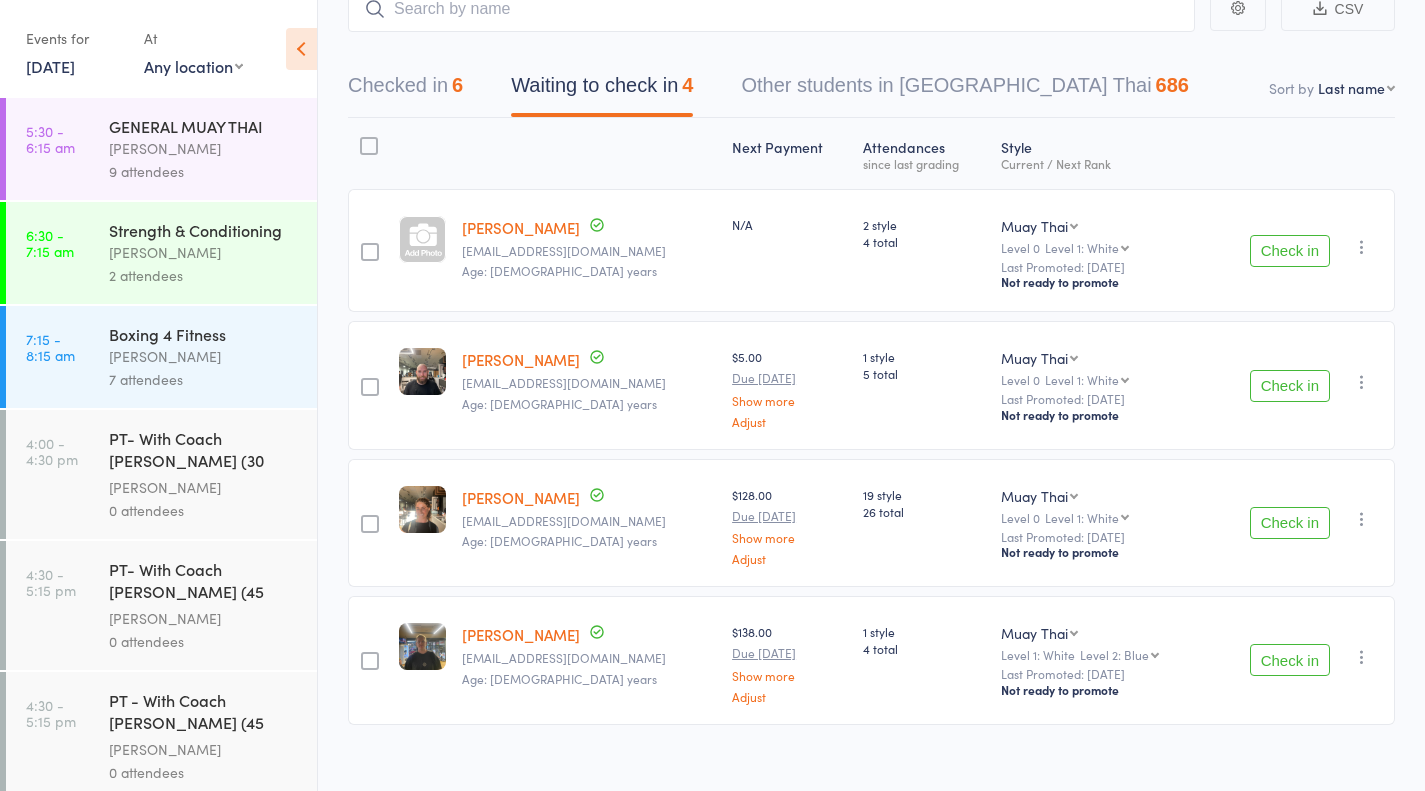 scroll, scrollTop: 163, scrollLeft: 0, axis: vertical 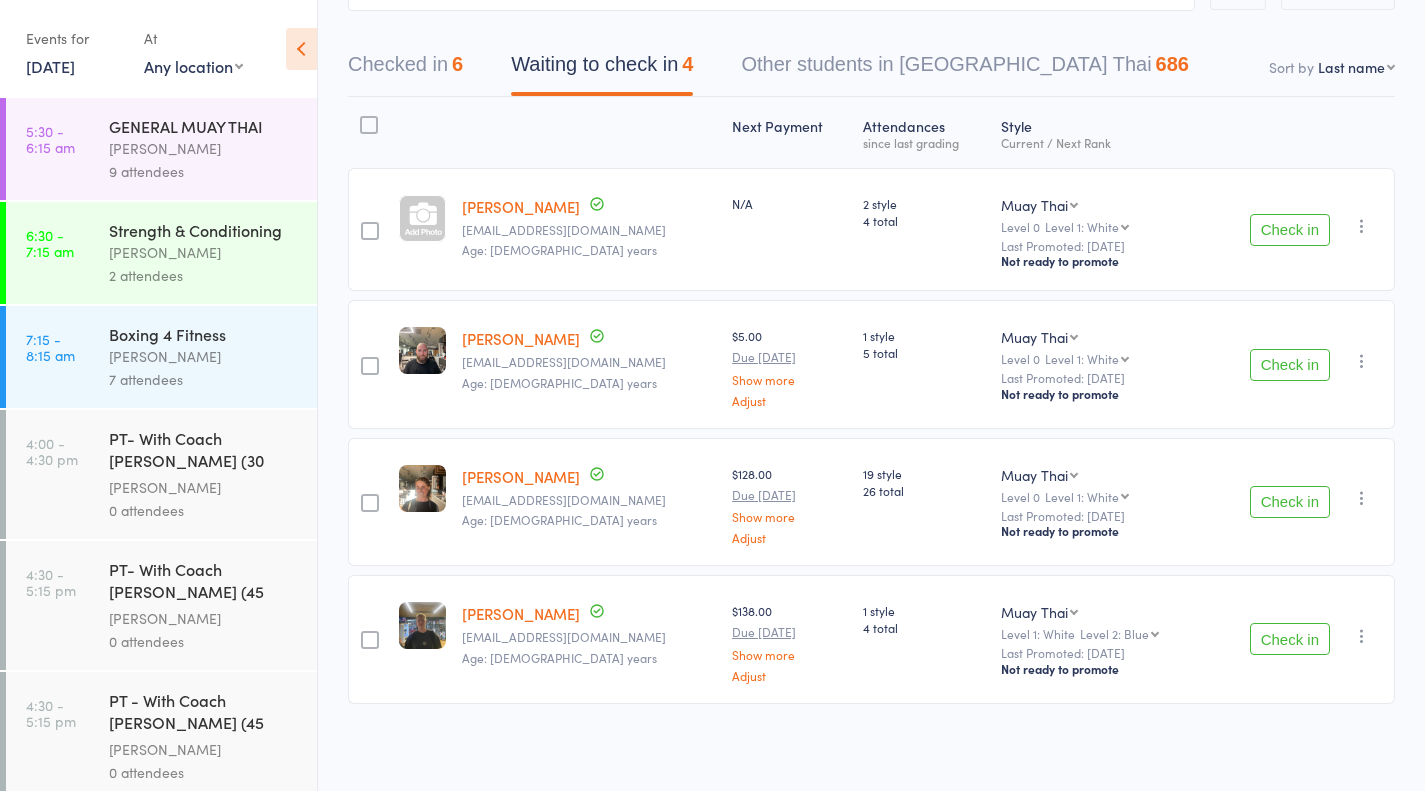 click on "Muay Thai Boxing Muay Thai Strength and Conditioning Level 1: White  Level 2: Blue  Level 2: Blue Level 3: Green Level 4: Red Level 5: Purple Level 6: Brown Level 7: Black Last Promoted: [DATE] Not ready to promote" at bounding box center [1100, 639] 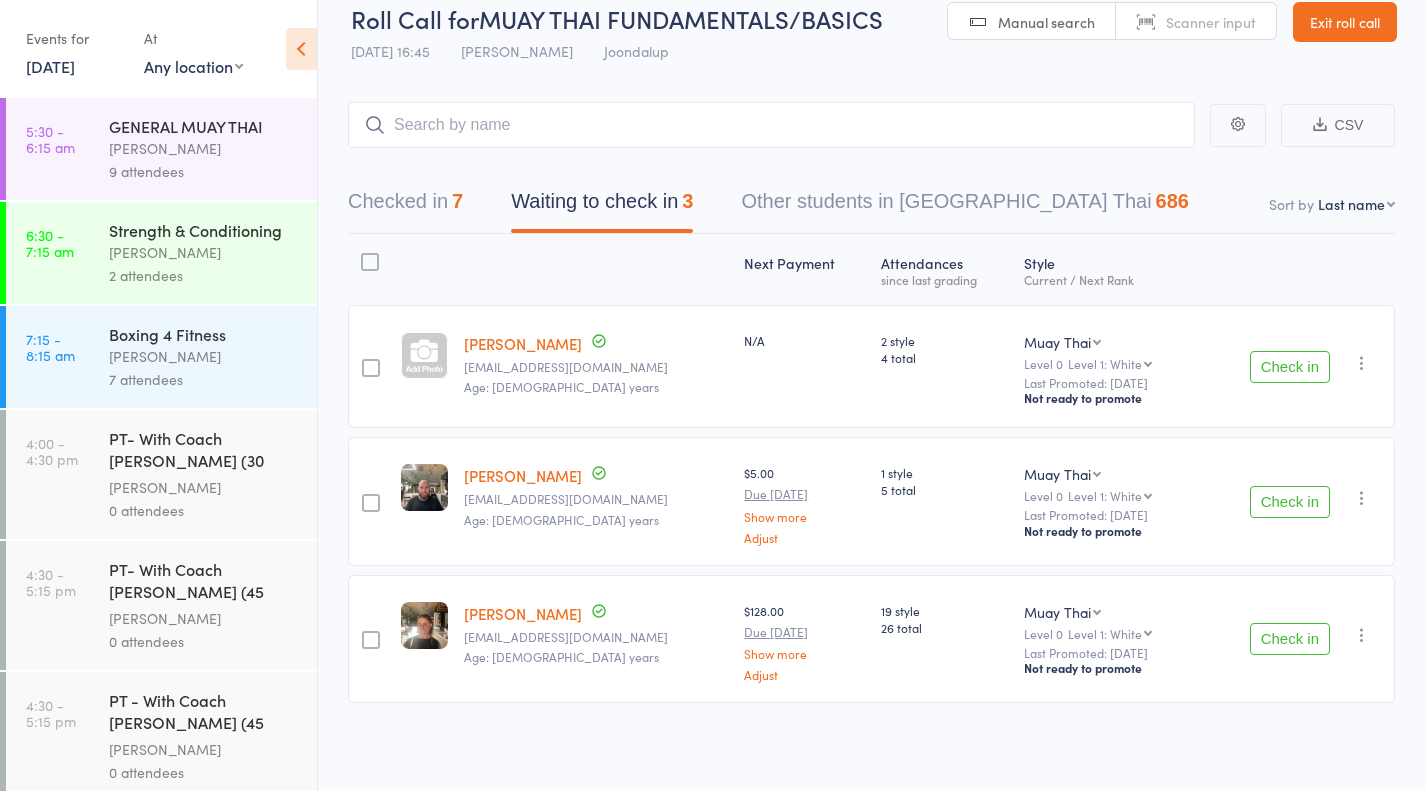 click on "Check in" at bounding box center [1290, 367] 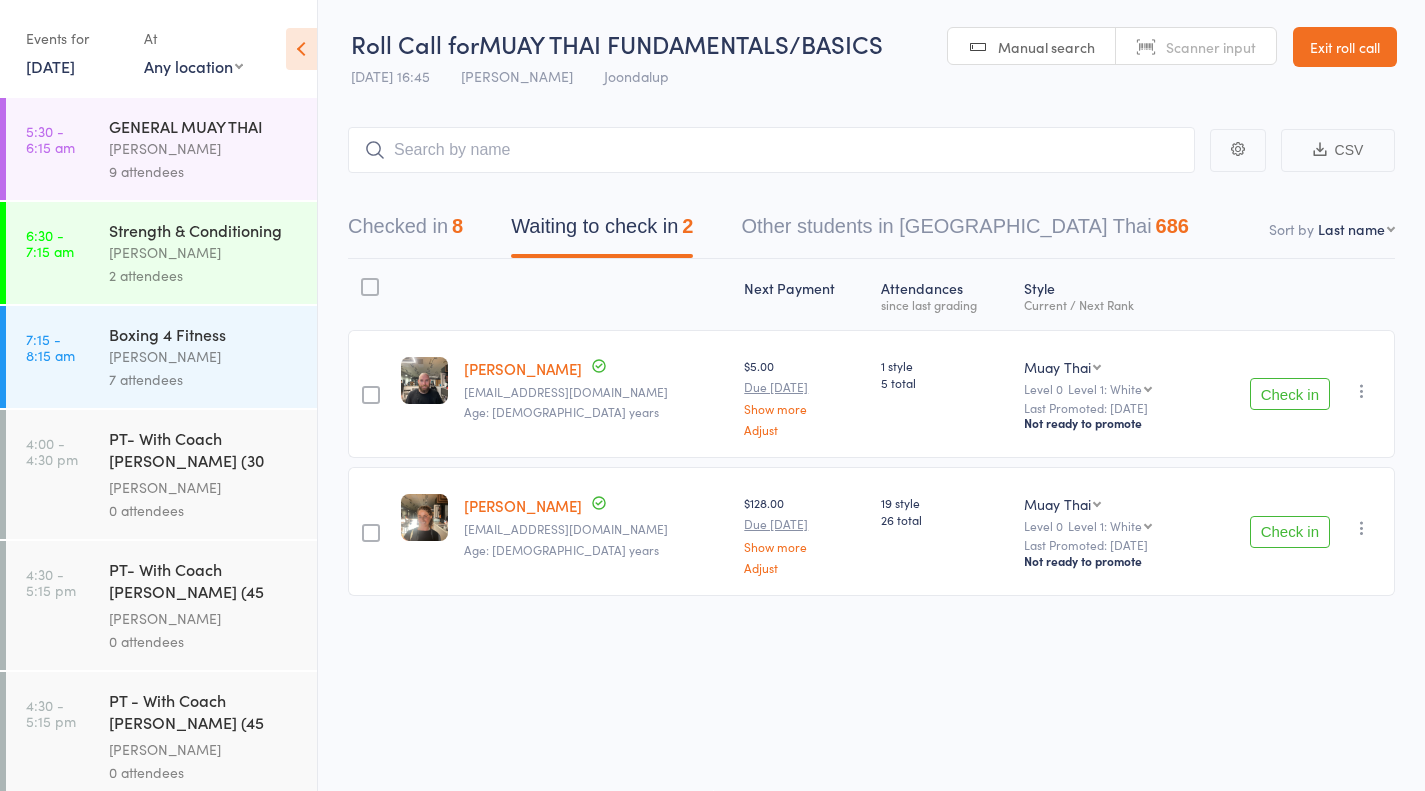 scroll, scrollTop: 464, scrollLeft: 0, axis: vertical 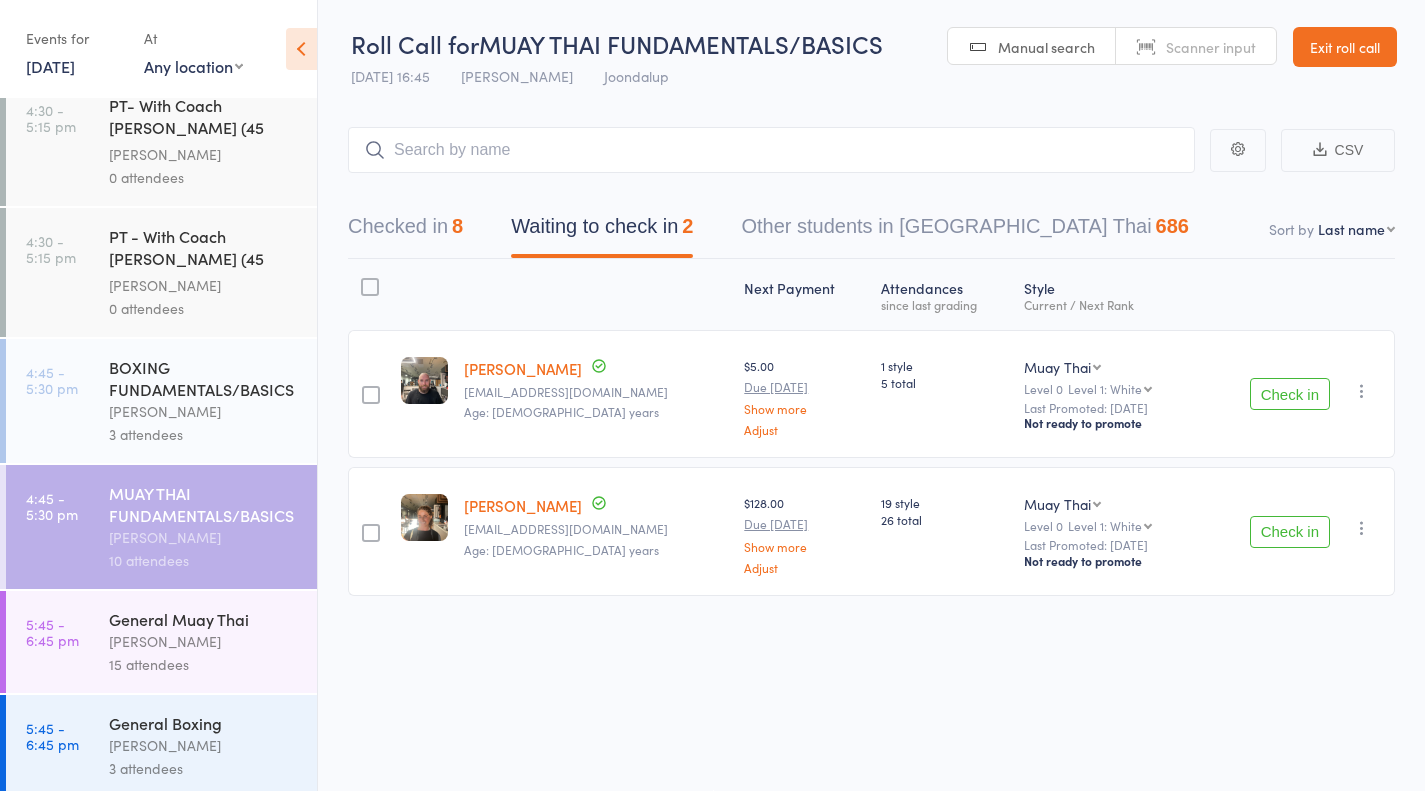 click on "General Boxing" at bounding box center [204, 723] 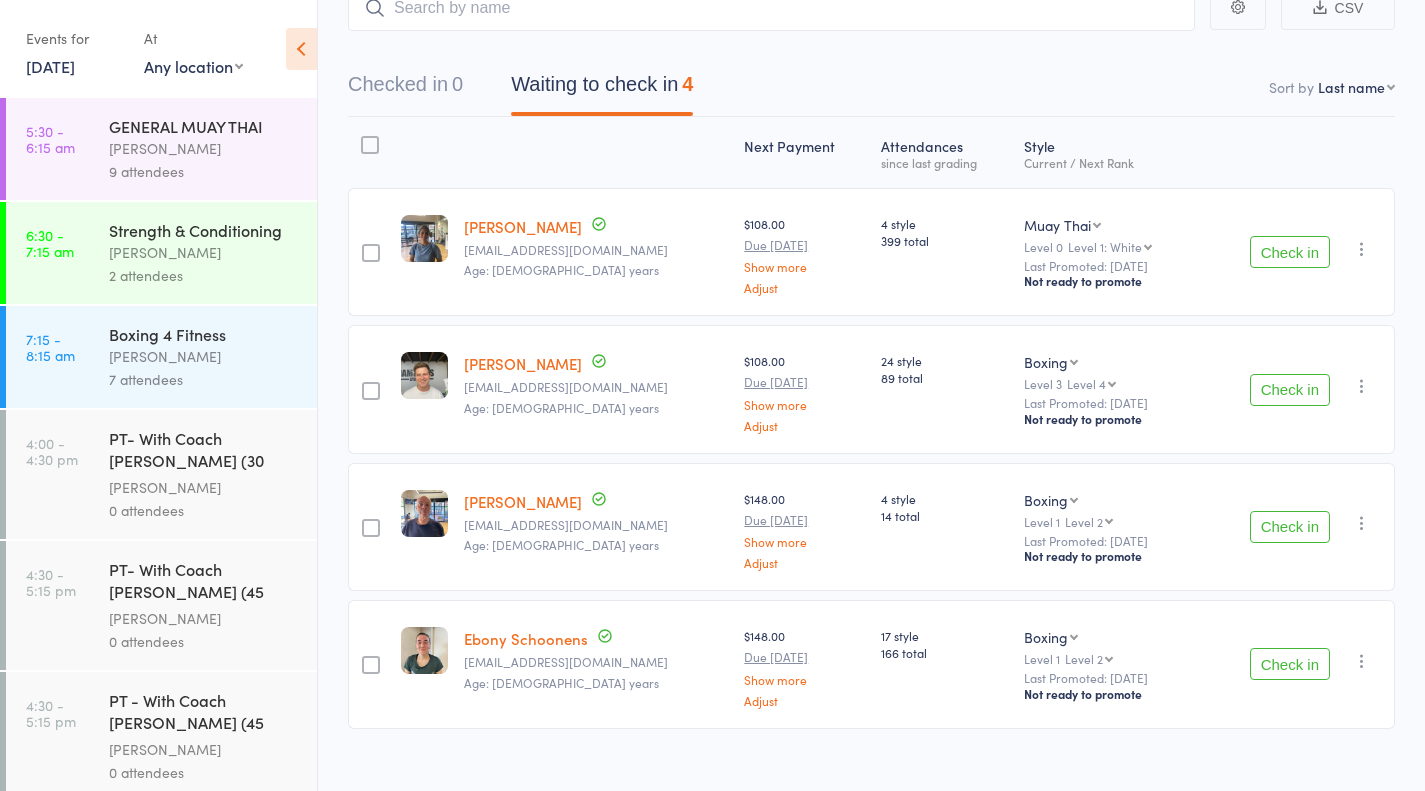 scroll, scrollTop: 145, scrollLeft: 0, axis: vertical 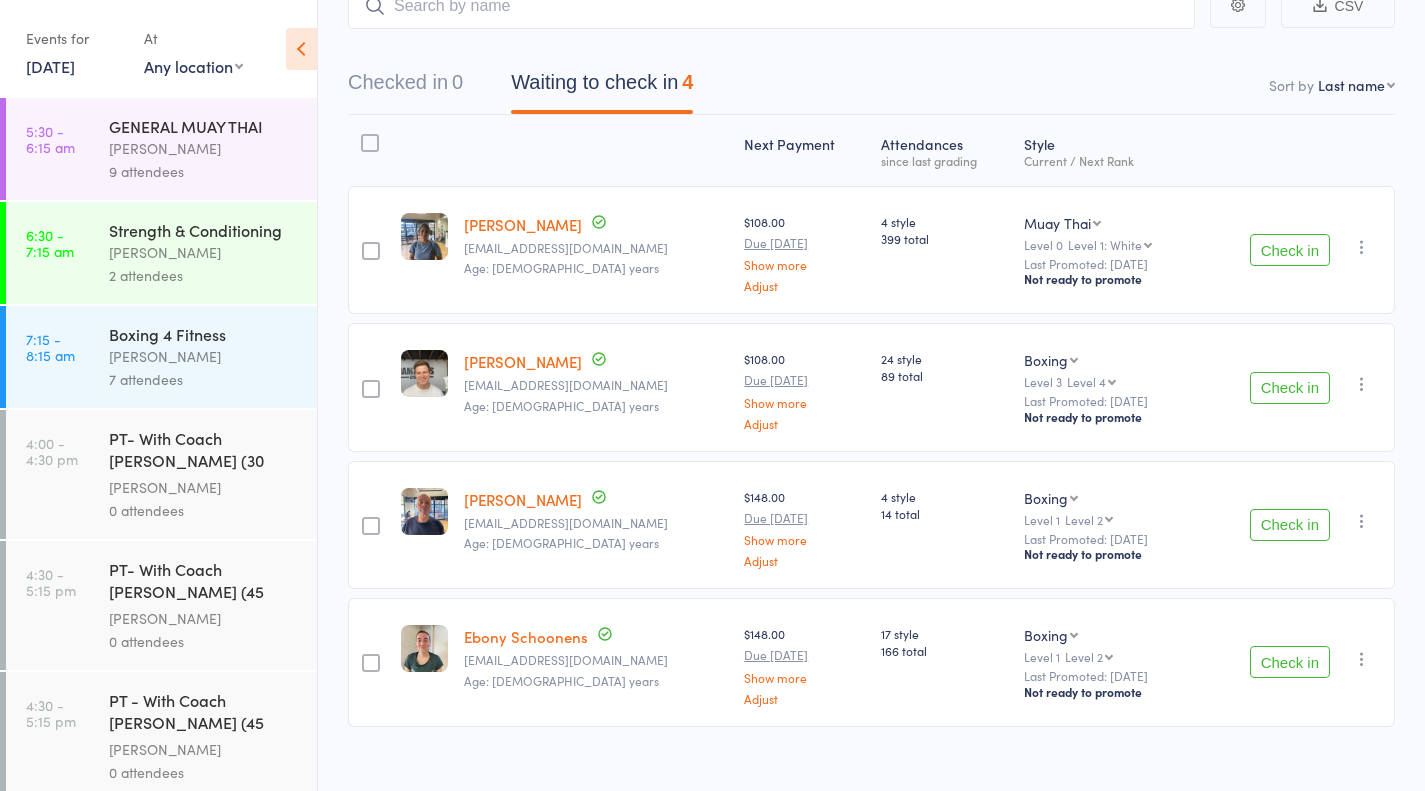 click on "Check in" at bounding box center [1290, 388] 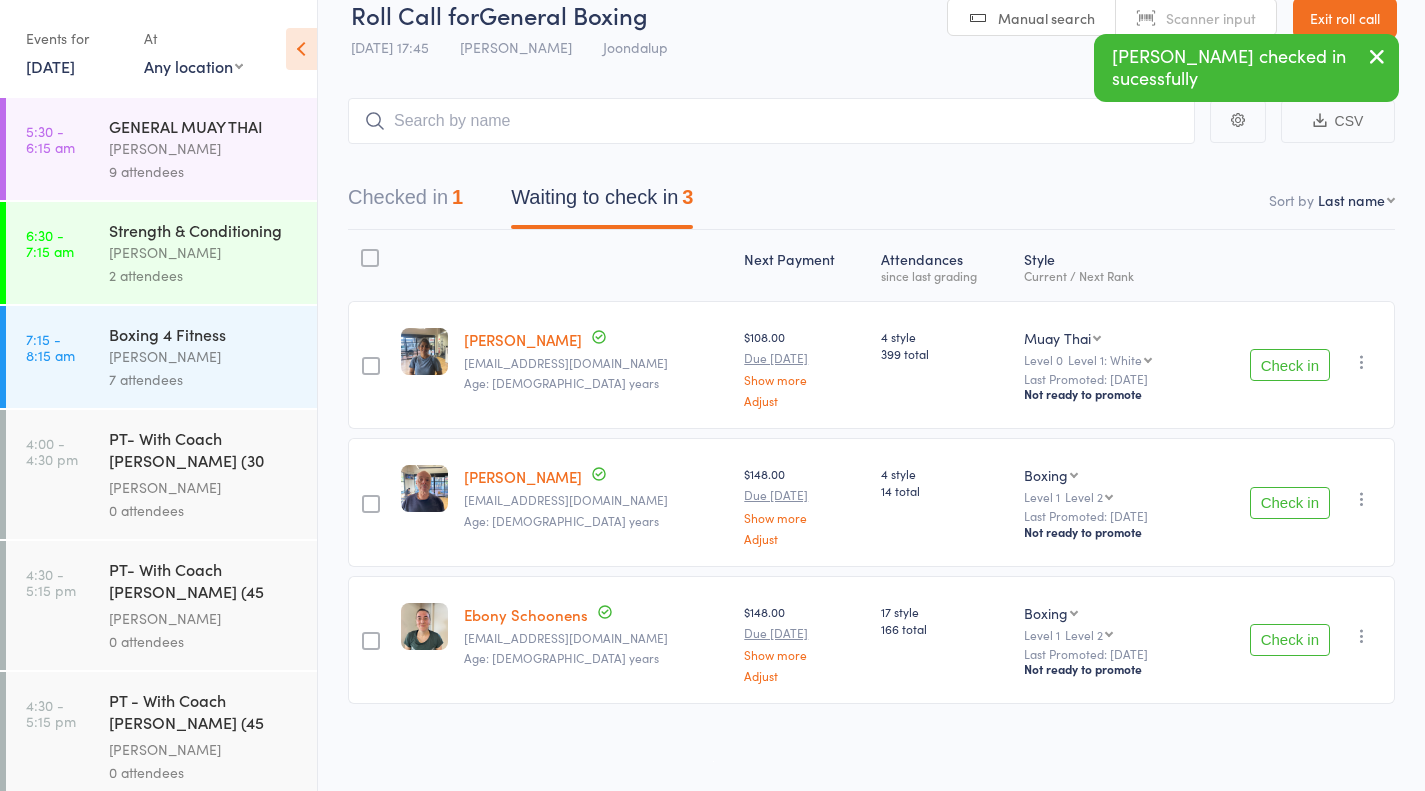 click on "Check in" at bounding box center (1290, 503) 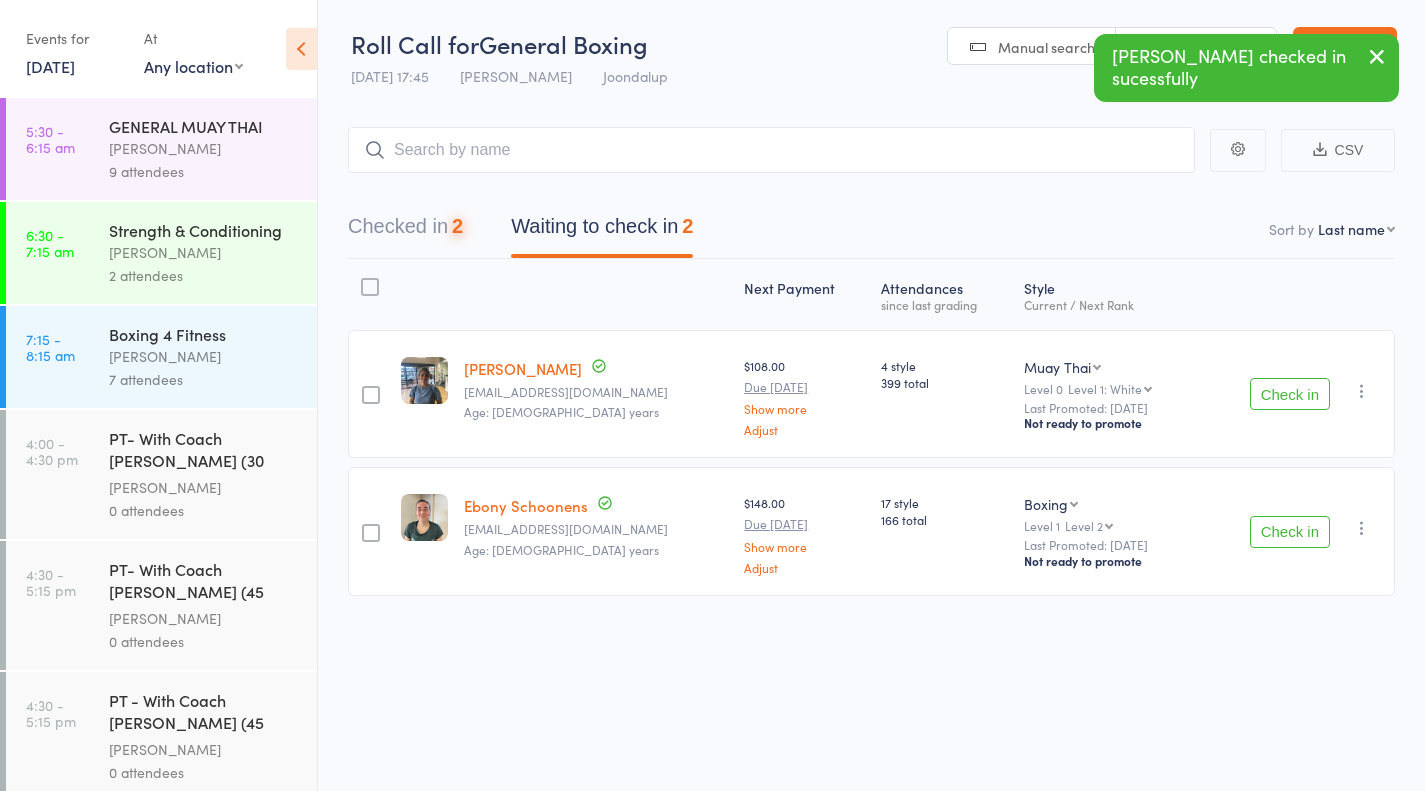 scroll, scrollTop: 1, scrollLeft: 0, axis: vertical 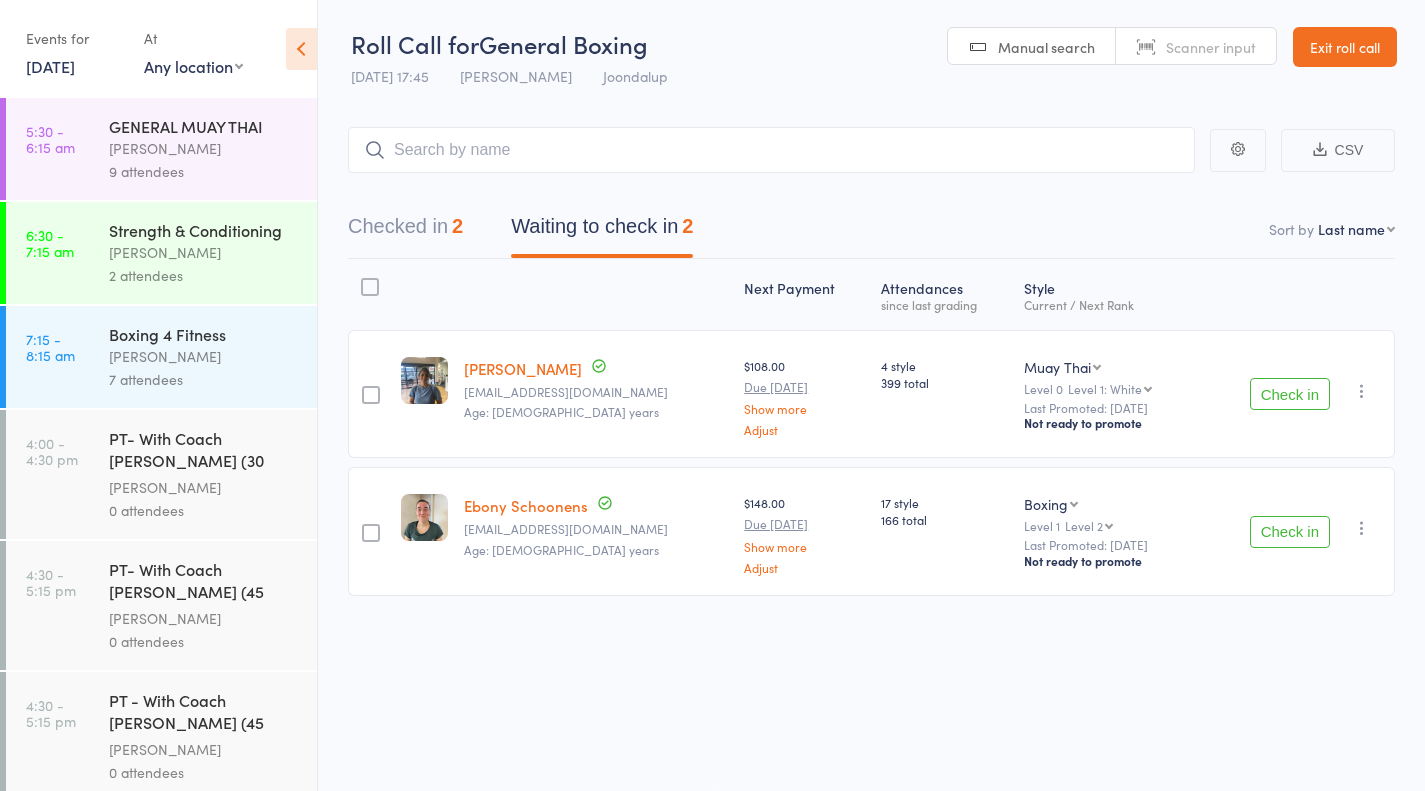 click on "Check in" at bounding box center (1290, 394) 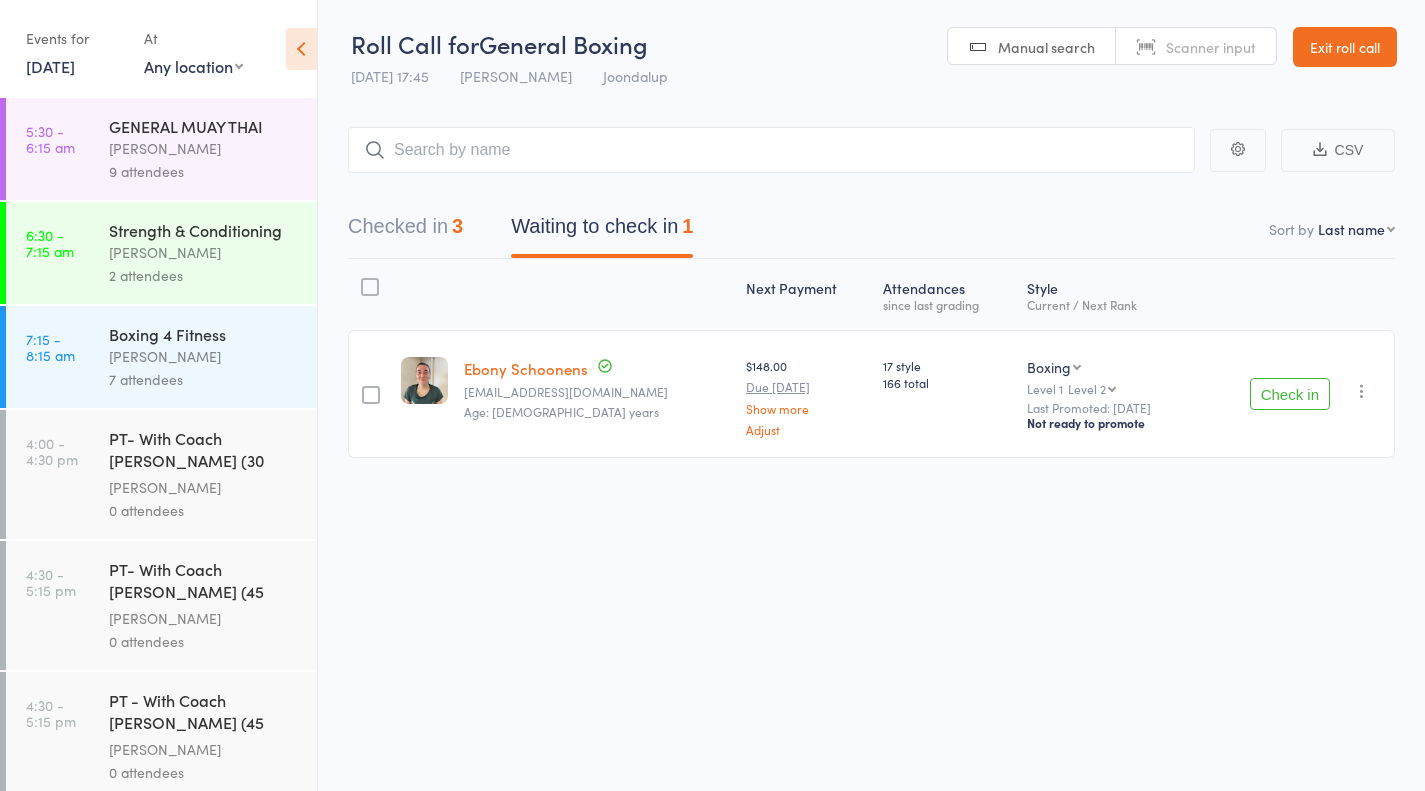 click on "Check in" at bounding box center [1290, 394] 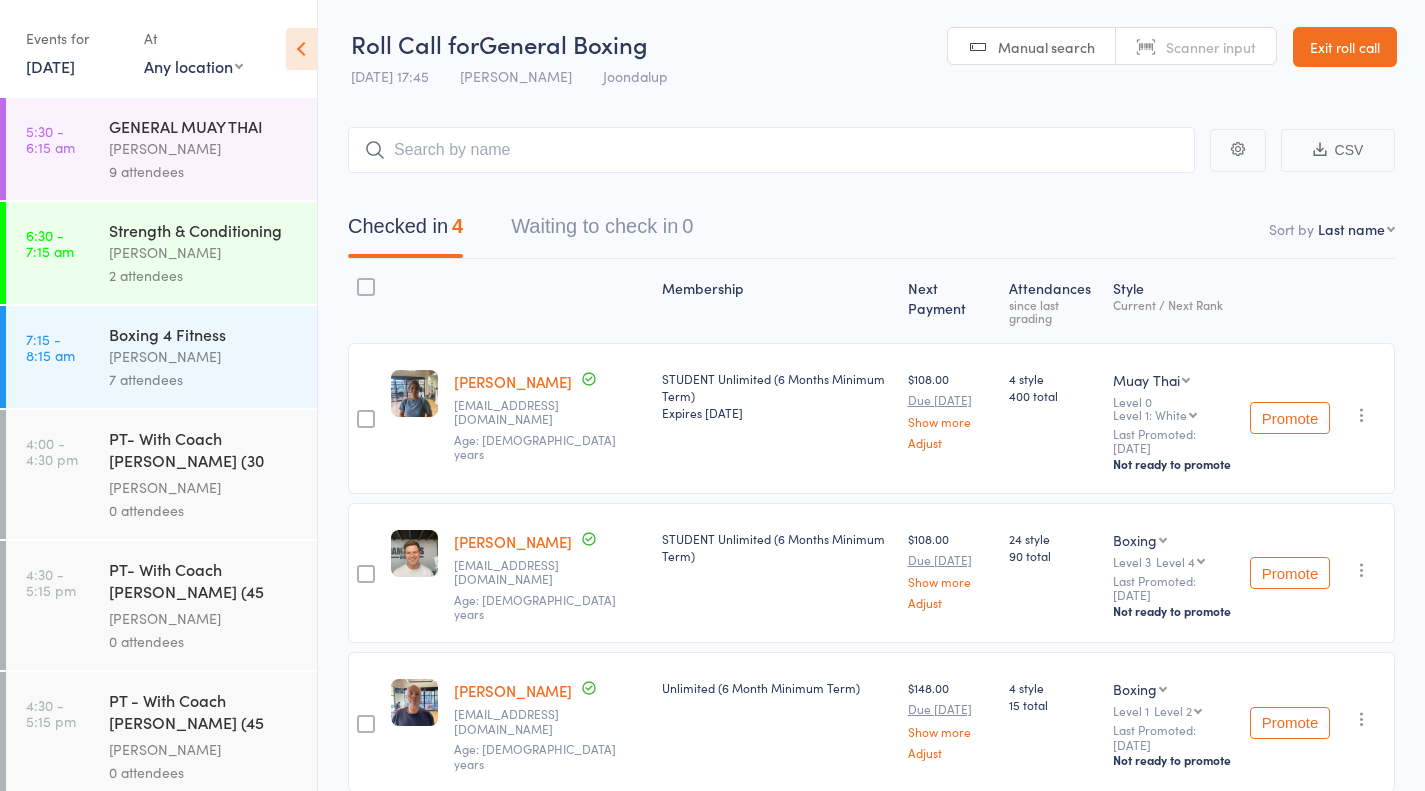 scroll, scrollTop: 0, scrollLeft: 0, axis: both 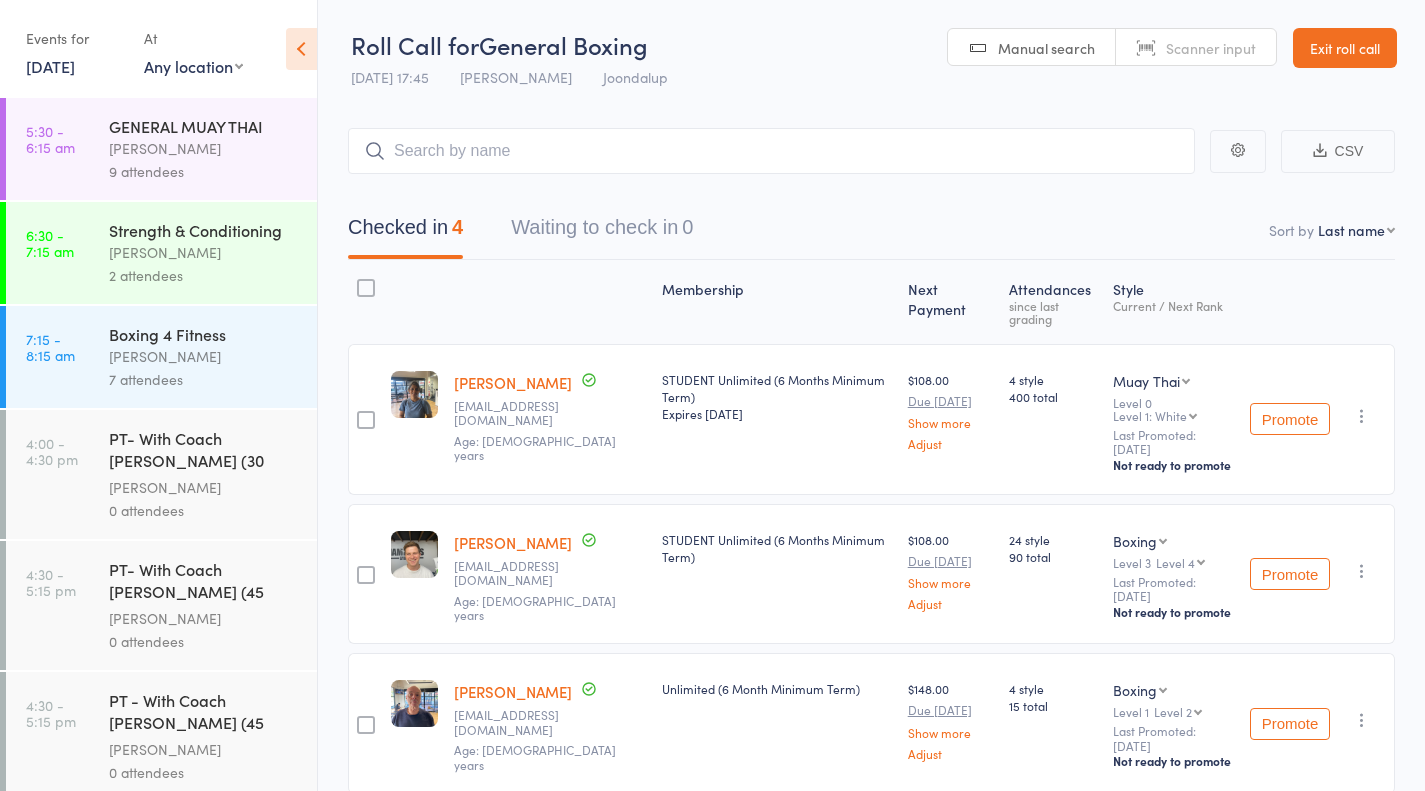 click on "[PERSON_NAME]" at bounding box center (204, 148) 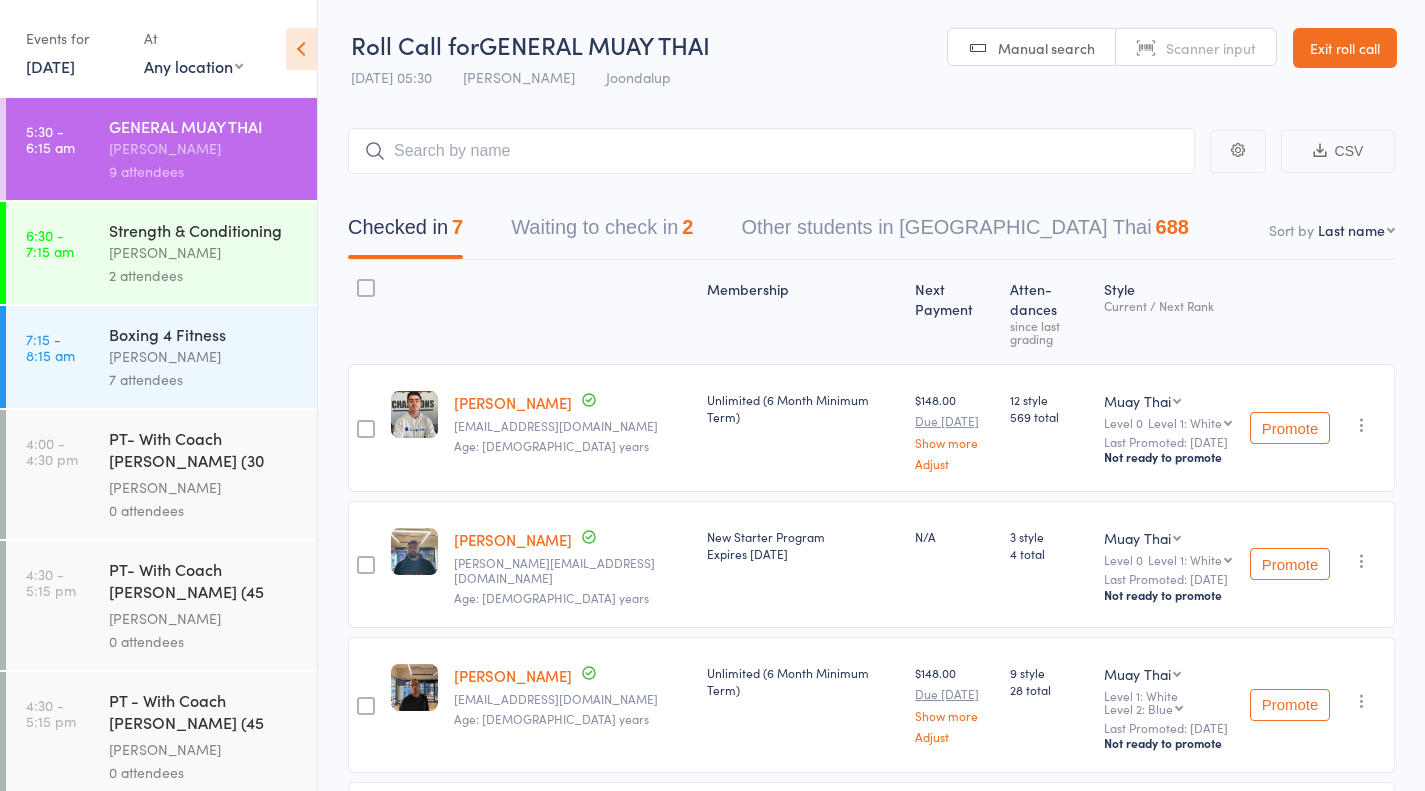 click on "[PERSON_NAME]" at bounding box center (204, 252) 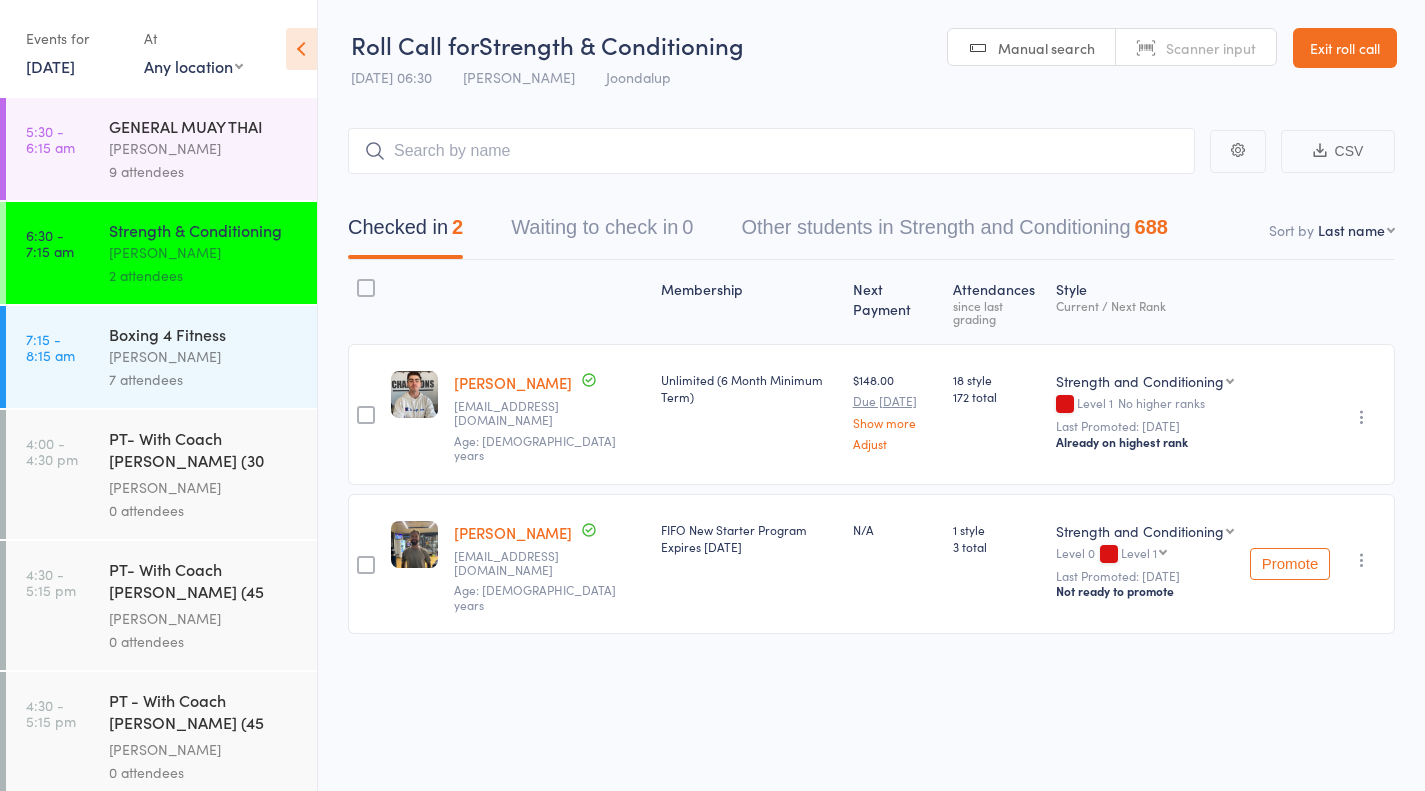 click on "Boxing 4 Fitness" at bounding box center [204, 334] 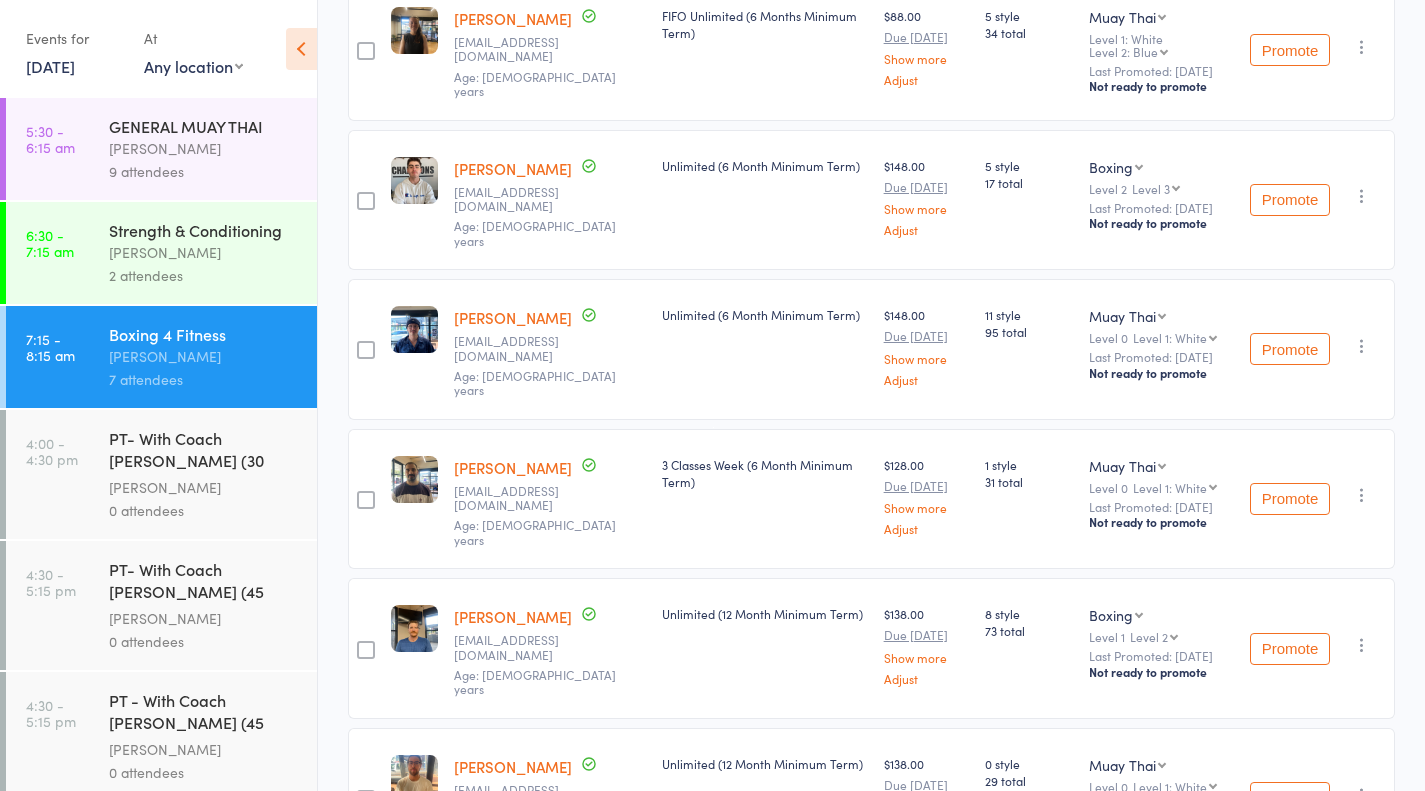 scroll, scrollTop: 600, scrollLeft: 0, axis: vertical 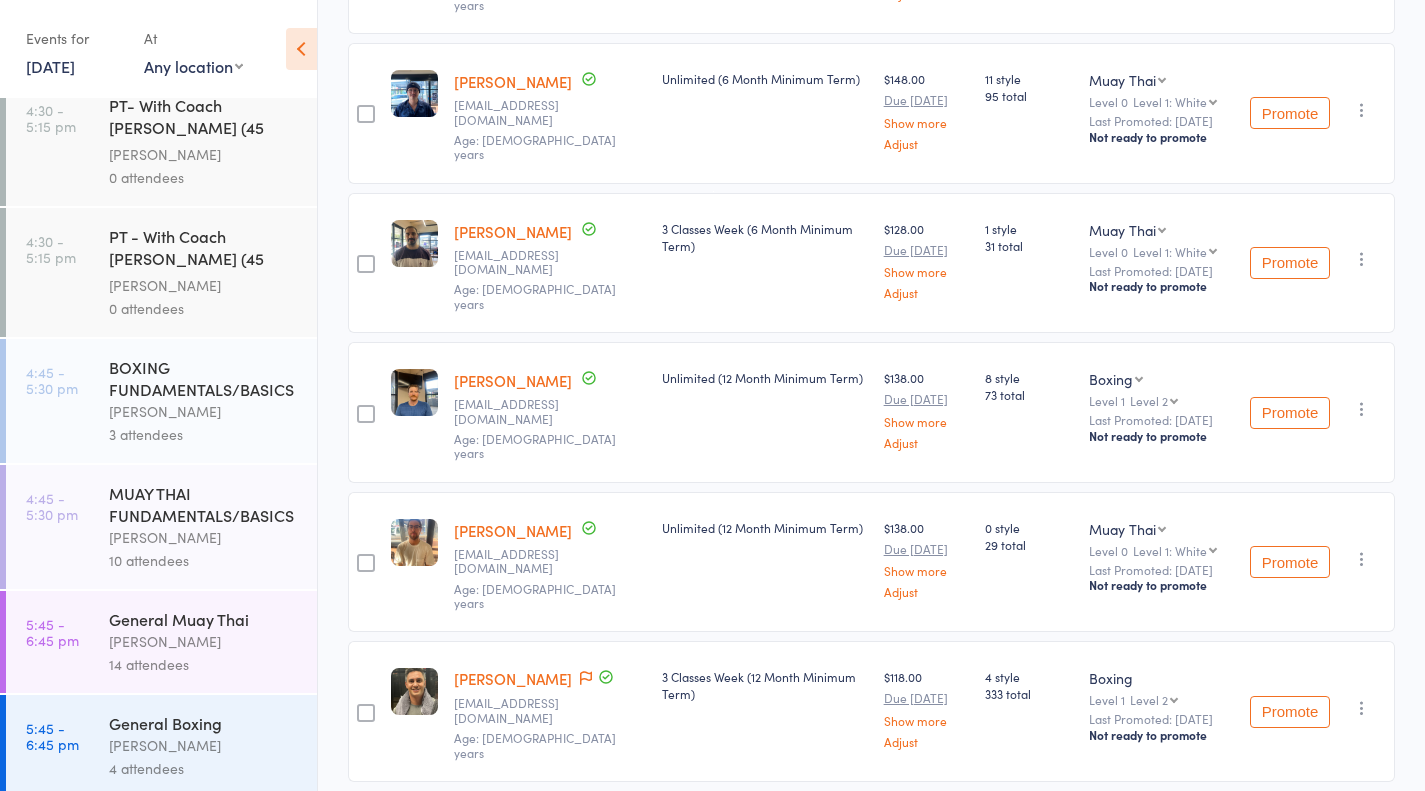 click on "BOXING FUNDAMENTALS/BASICS" at bounding box center (204, 378) 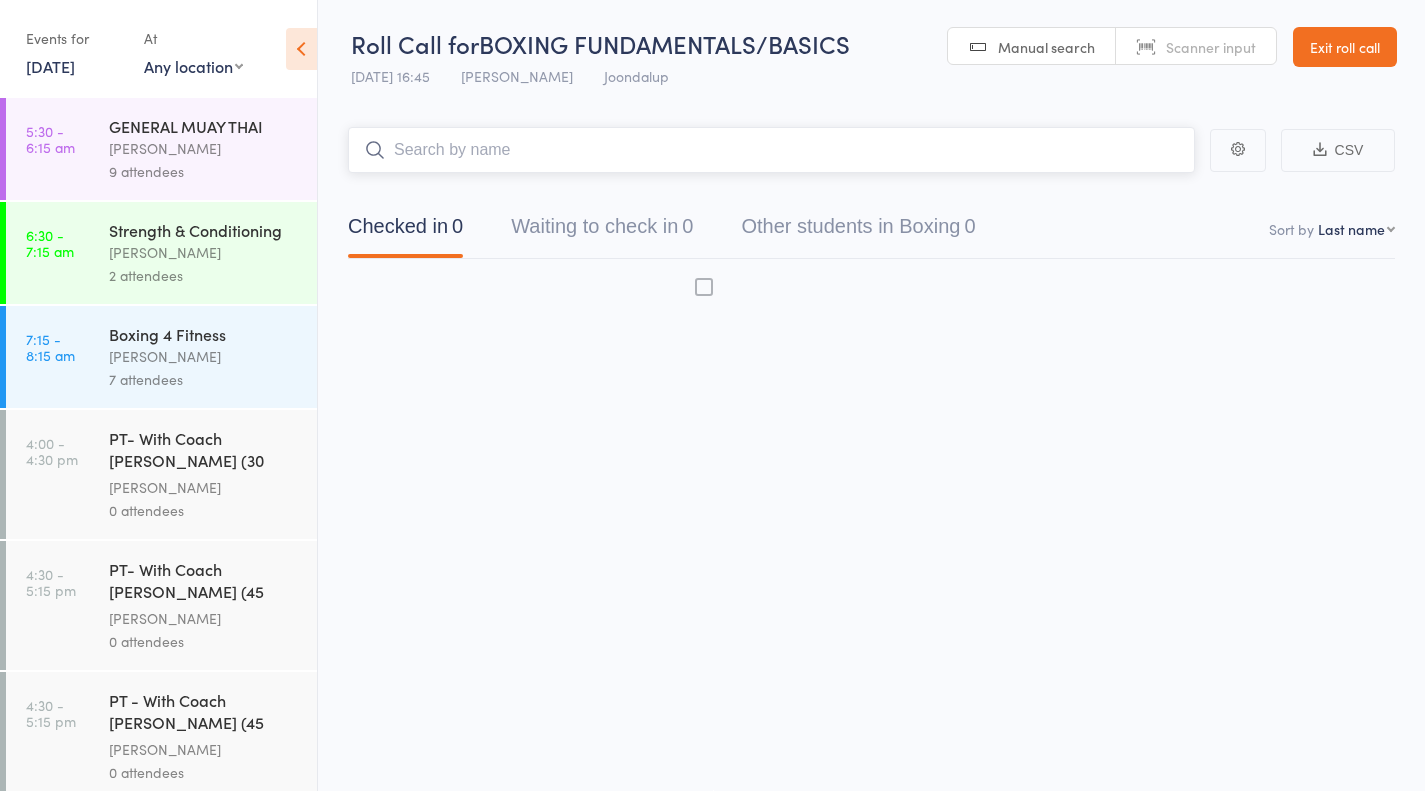scroll, scrollTop: 1, scrollLeft: 0, axis: vertical 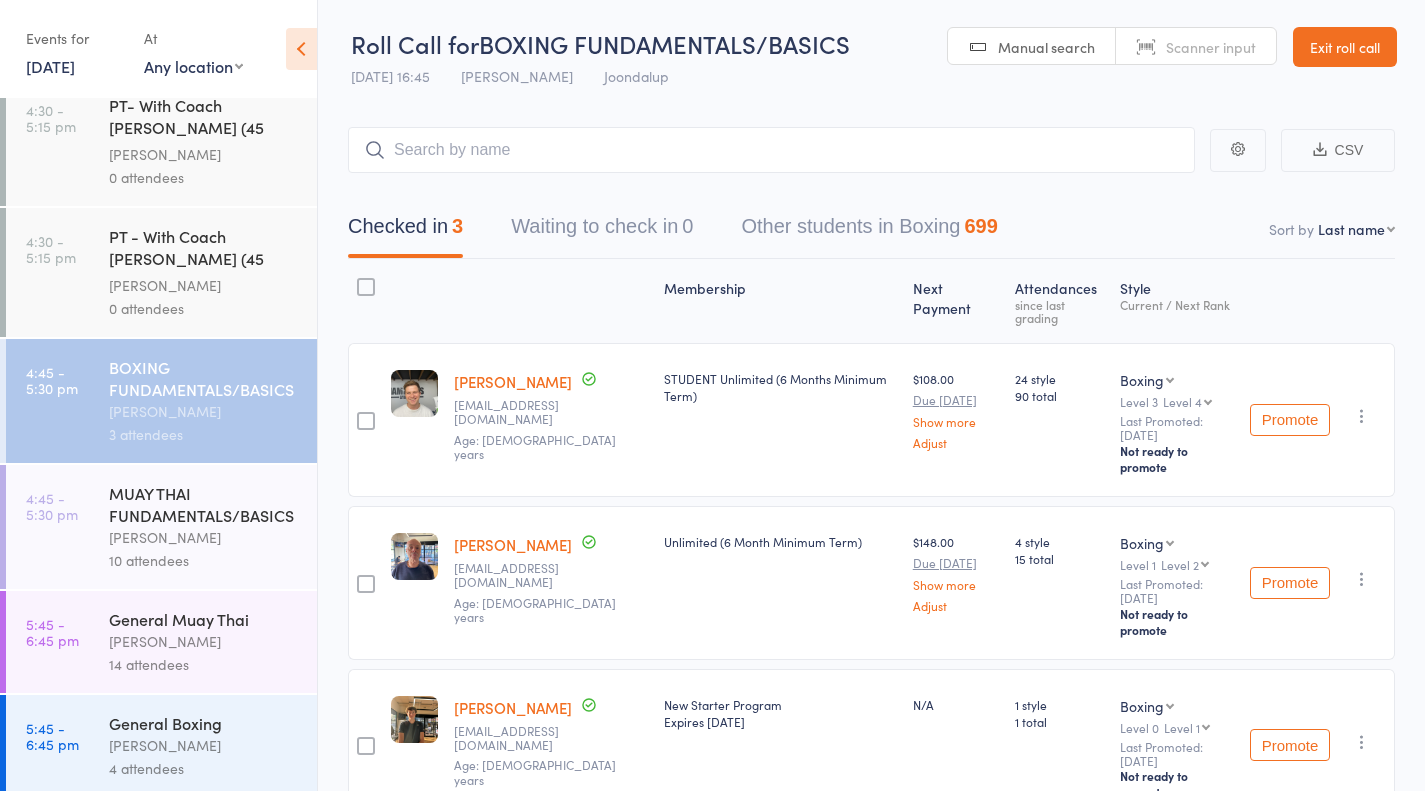 click on "MUAY THAI FUNDAMENTALS/BASICS" at bounding box center (204, 504) 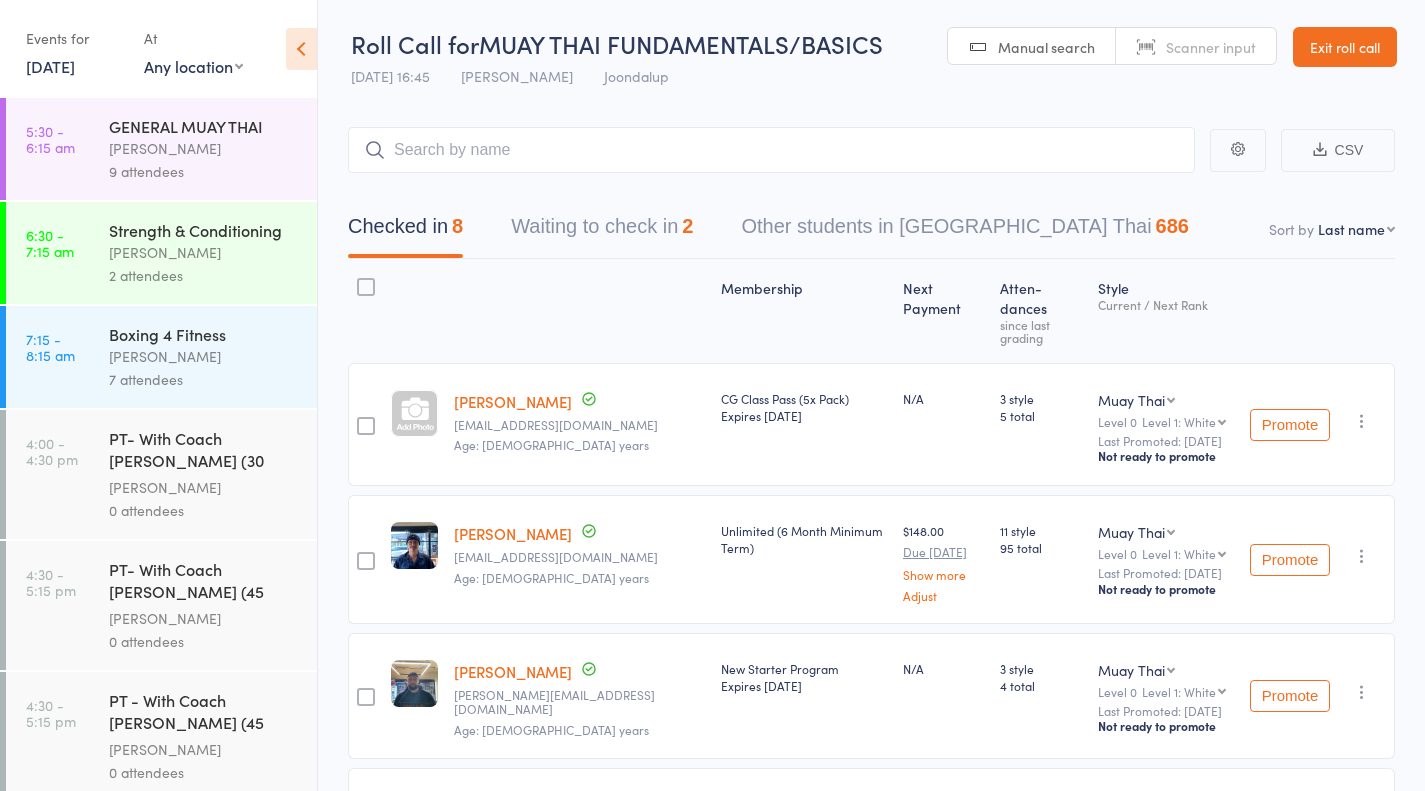 scroll, scrollTop: 464, scrollLeft: 0, axis: vertical 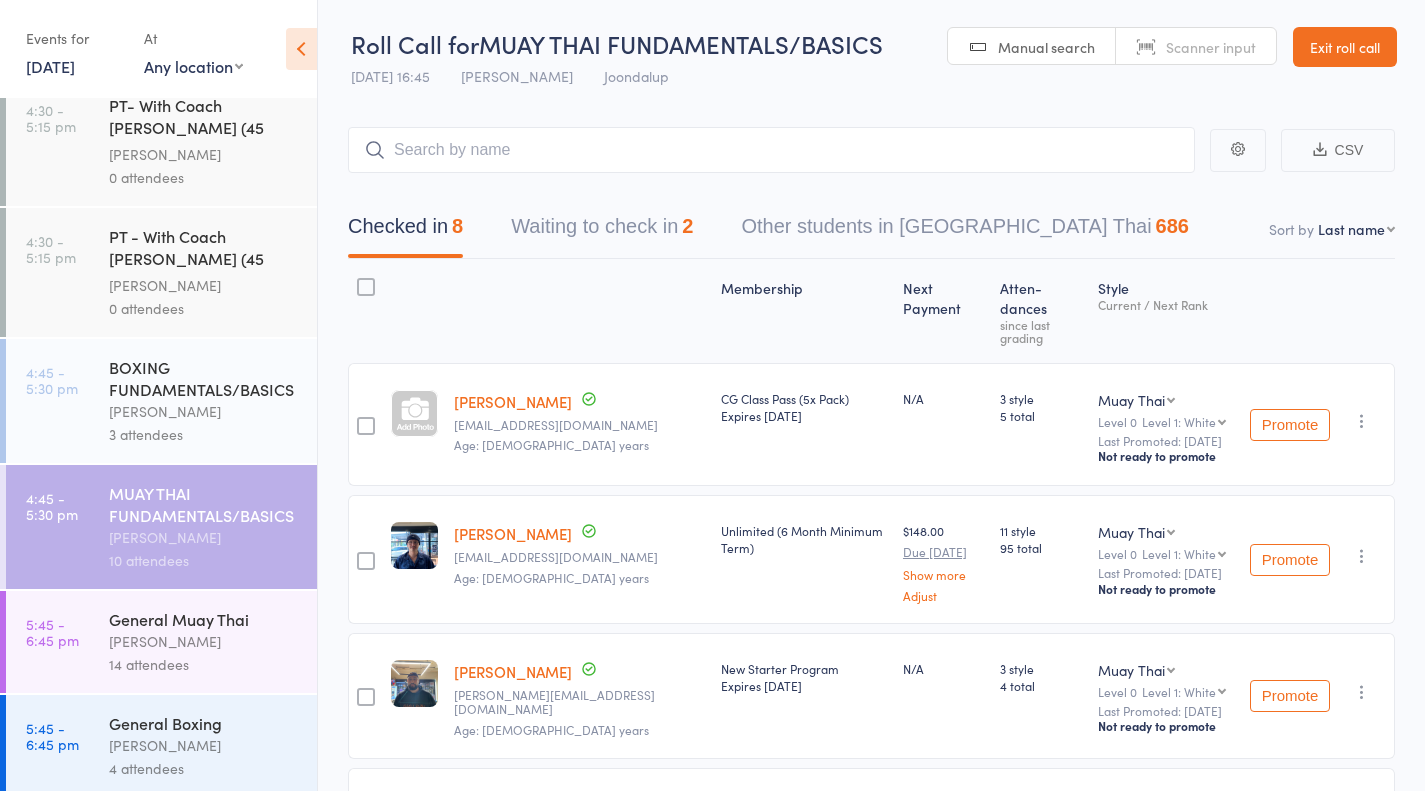 click on "[PERSON_NAME]" at bounding box center (204, 641) 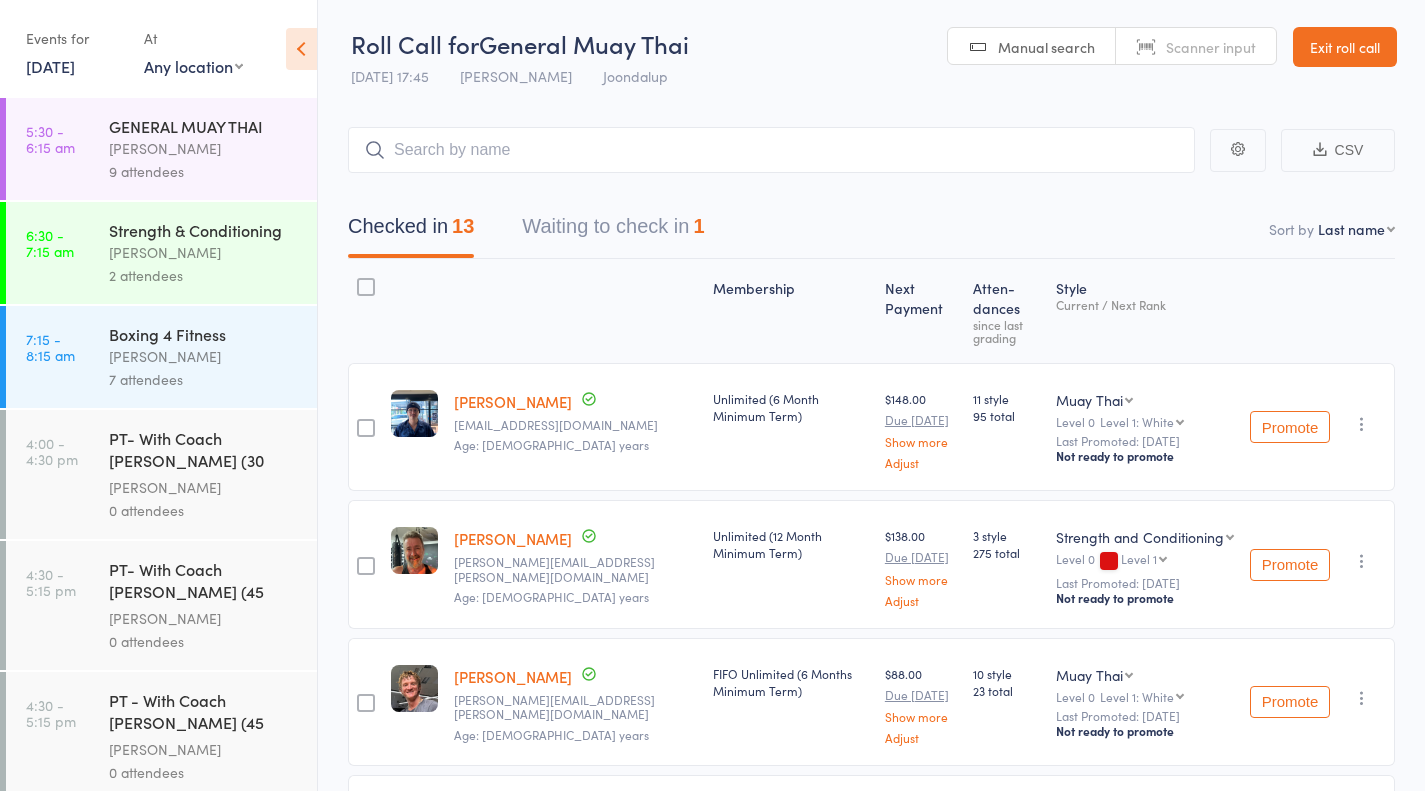 scroll, scrollTop: 464, scrollLeft: 0, axis: vertical 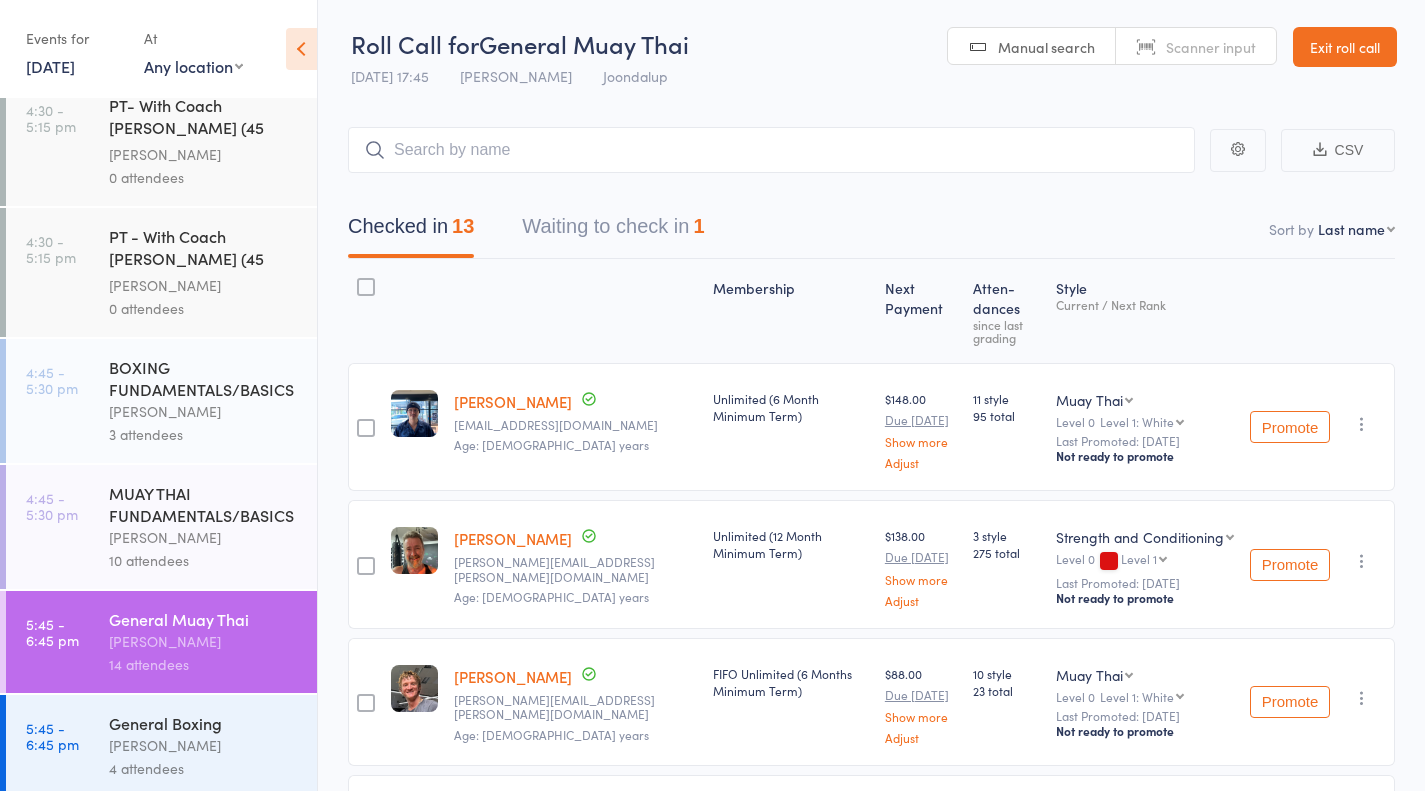 click on "Thomas Mitchell" at bounding box center (204, 745) 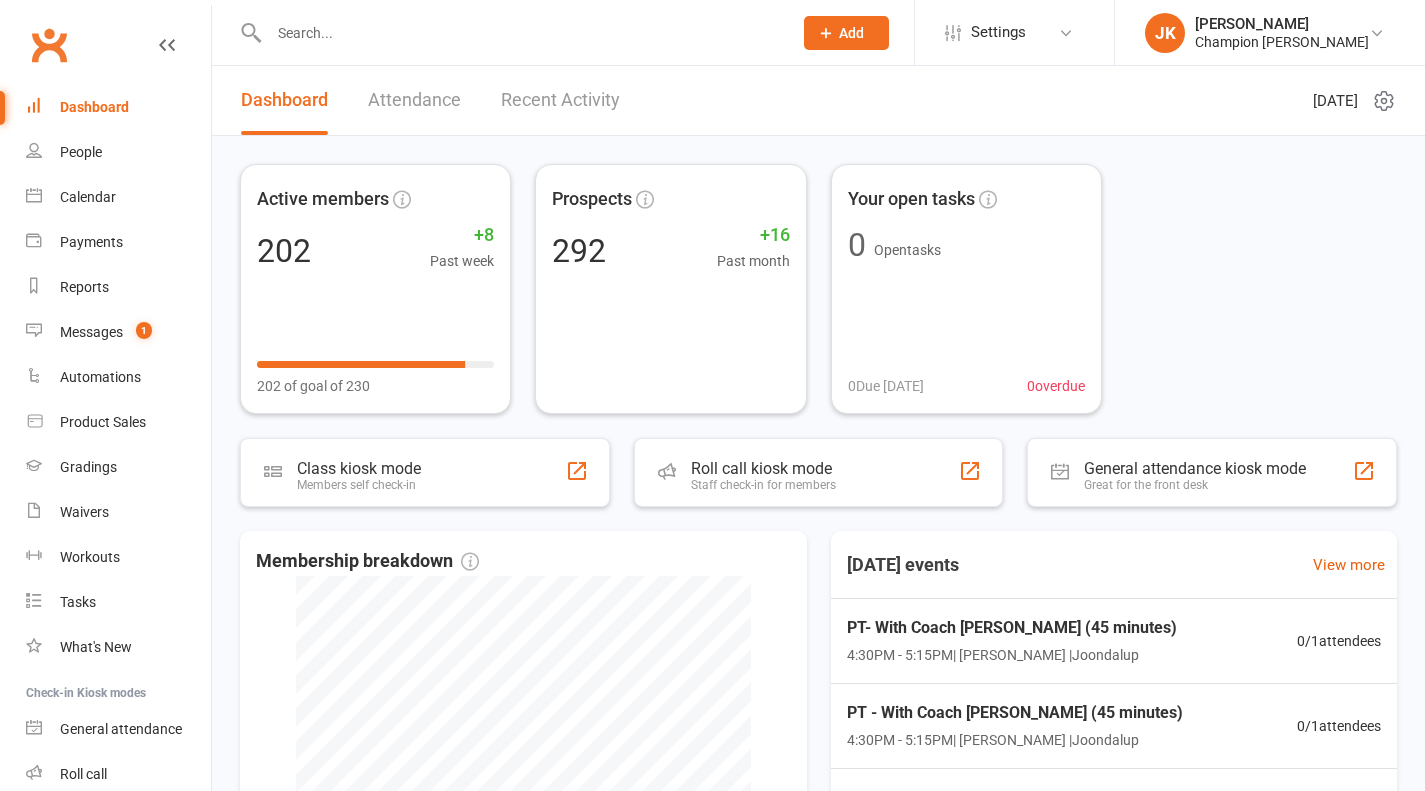 scroll, scrollTop: 0, scrollLeft: 0, axis: both 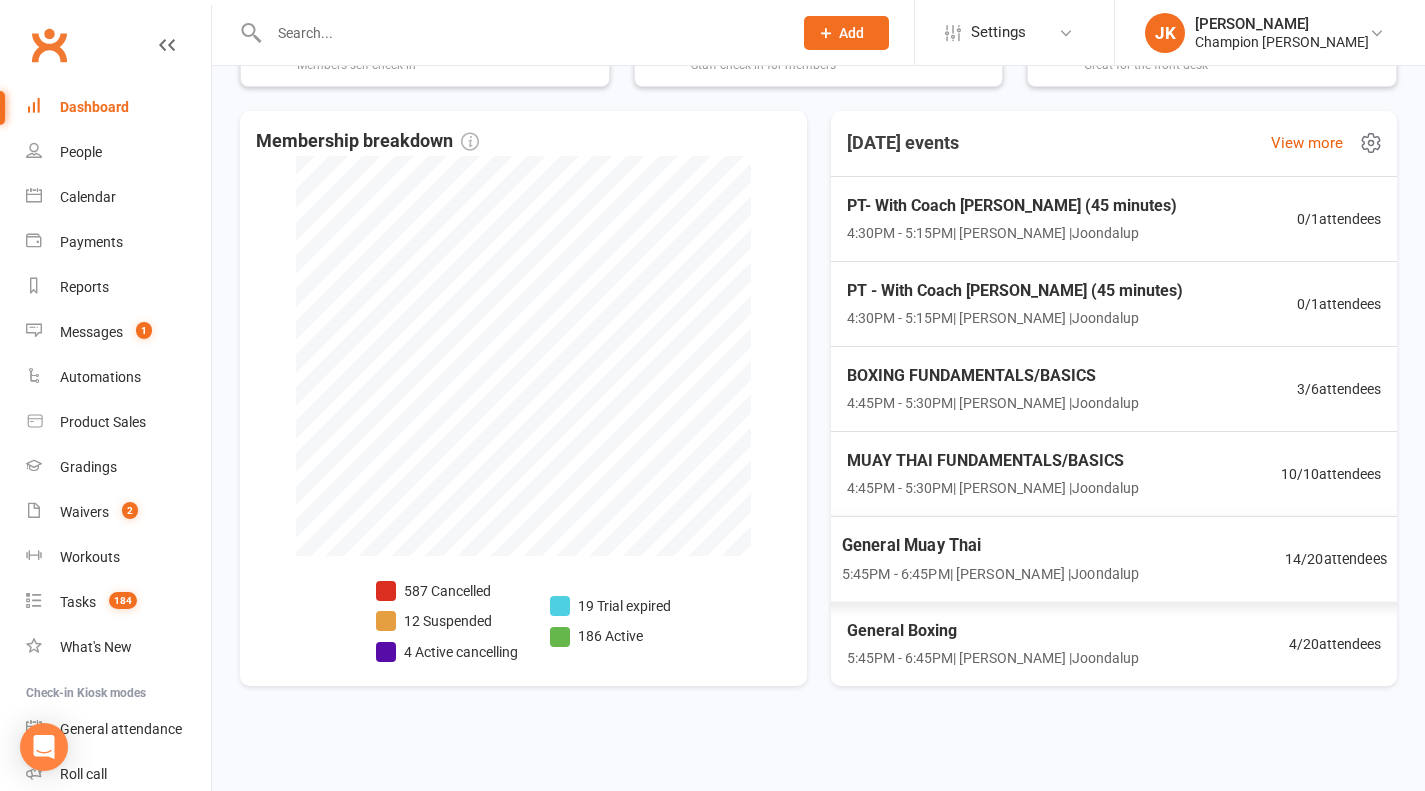 click on "General Muay Thai" at bounding box center (990, 545) 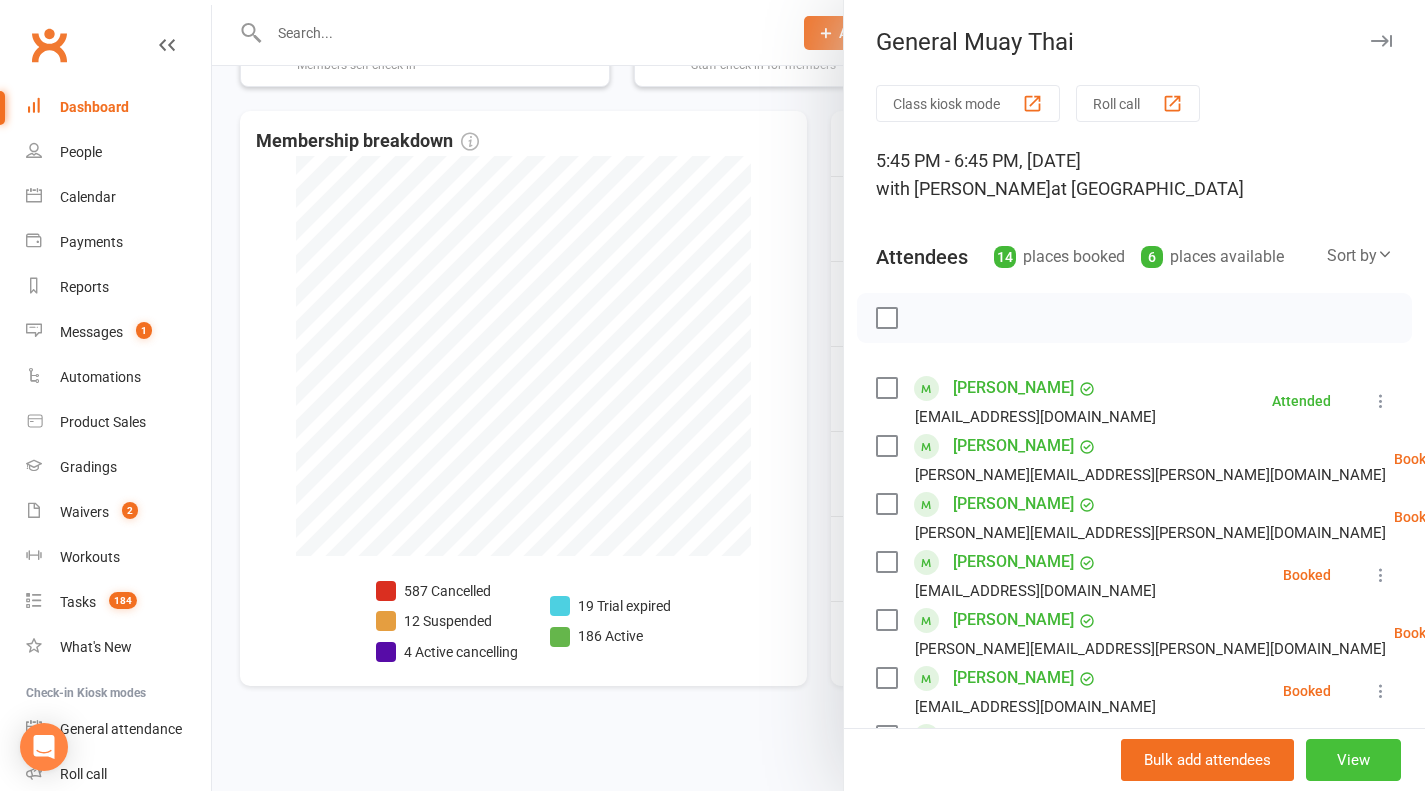 click on "View" at bounding box center (1353, 760) 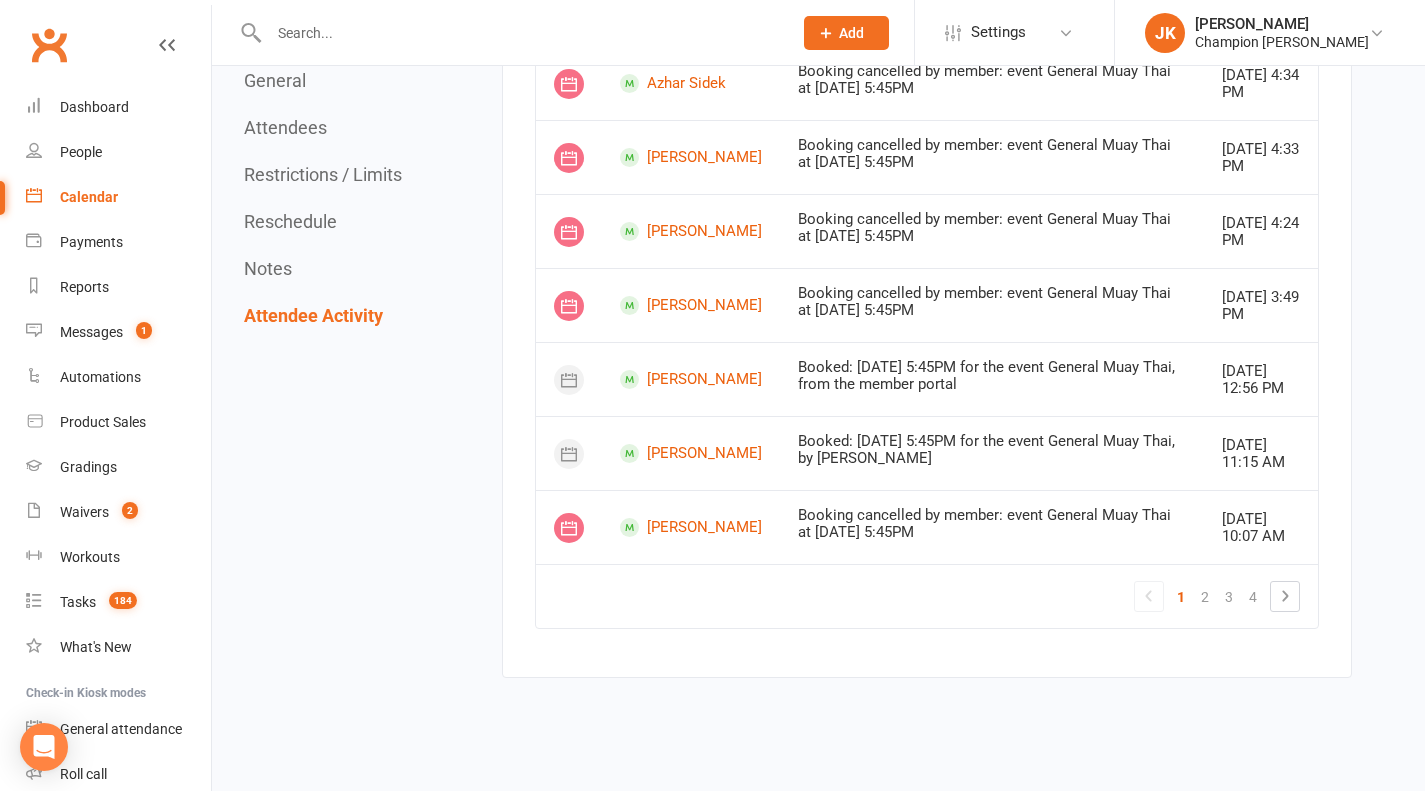scroll, scrollTop: 4401, scrollLeft: 0, axis: vertical 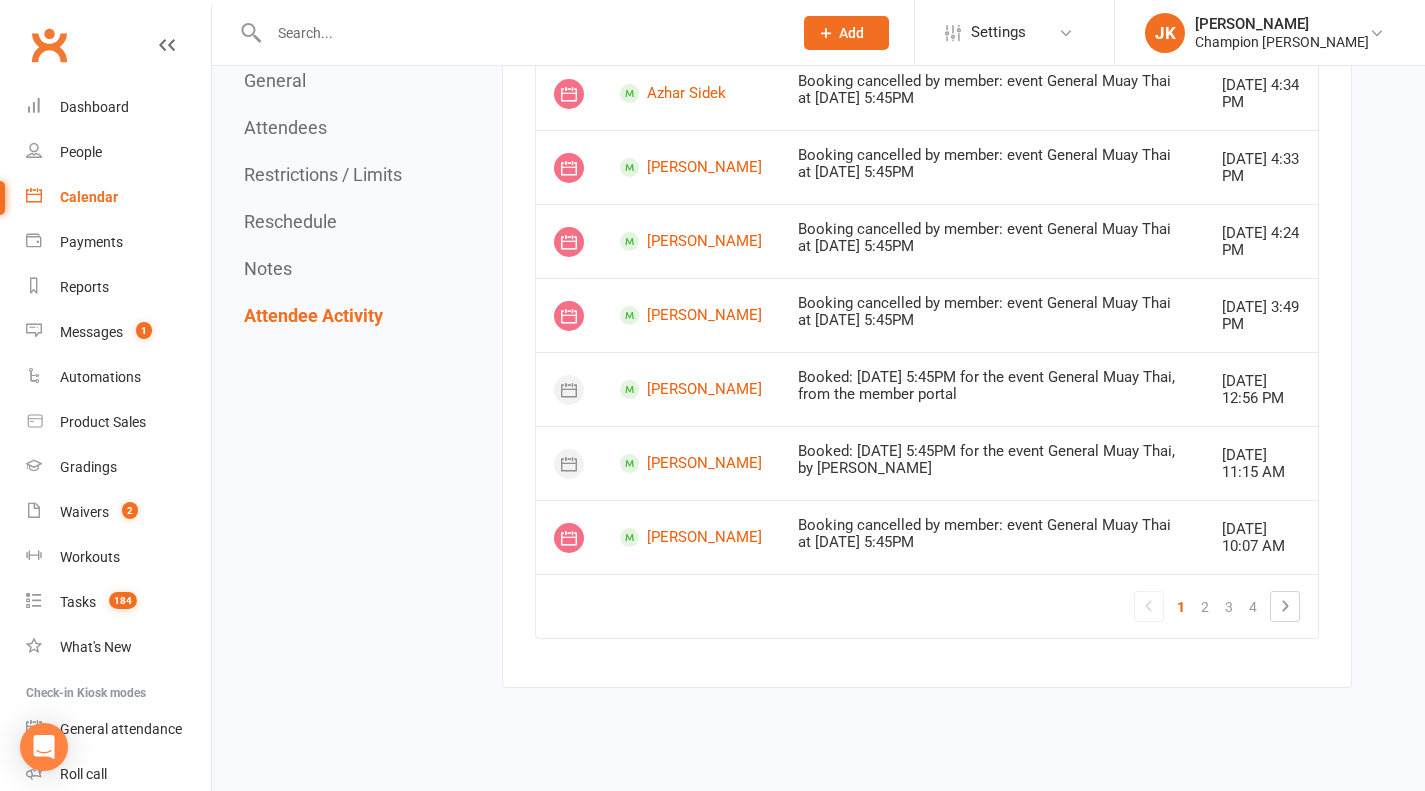 click on "2" 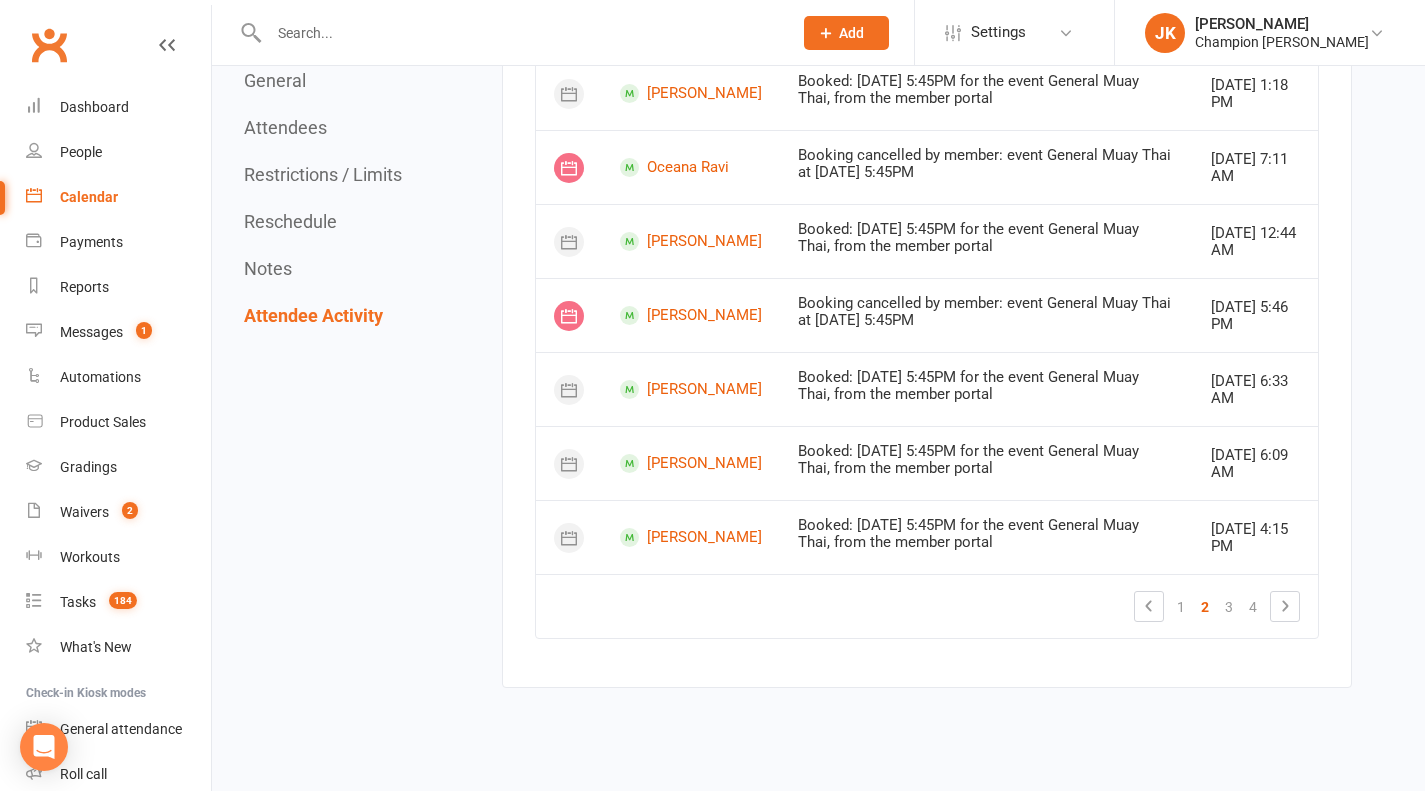 click on "3" 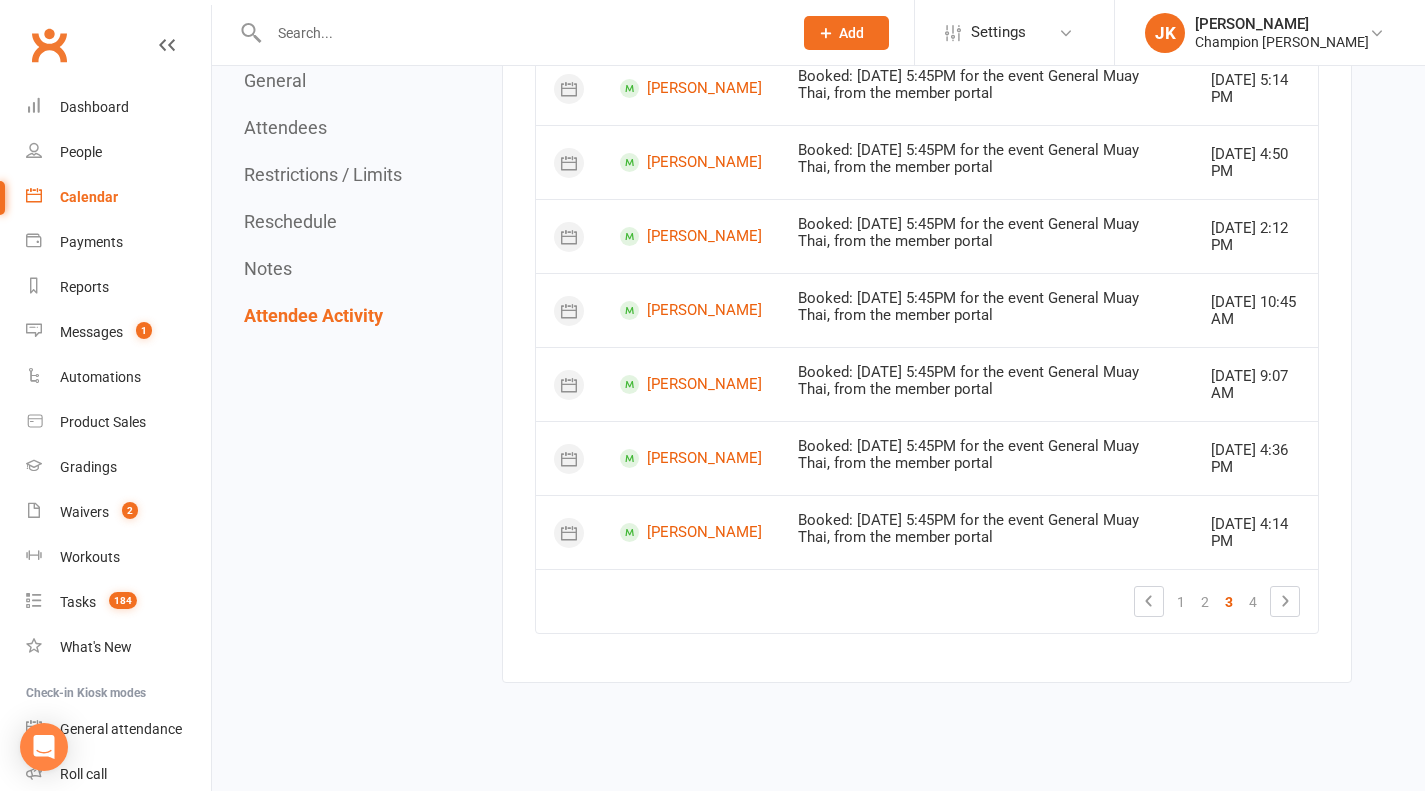 scroll, scrollTop: 4402, scrollLeft: 0, axis: vertical 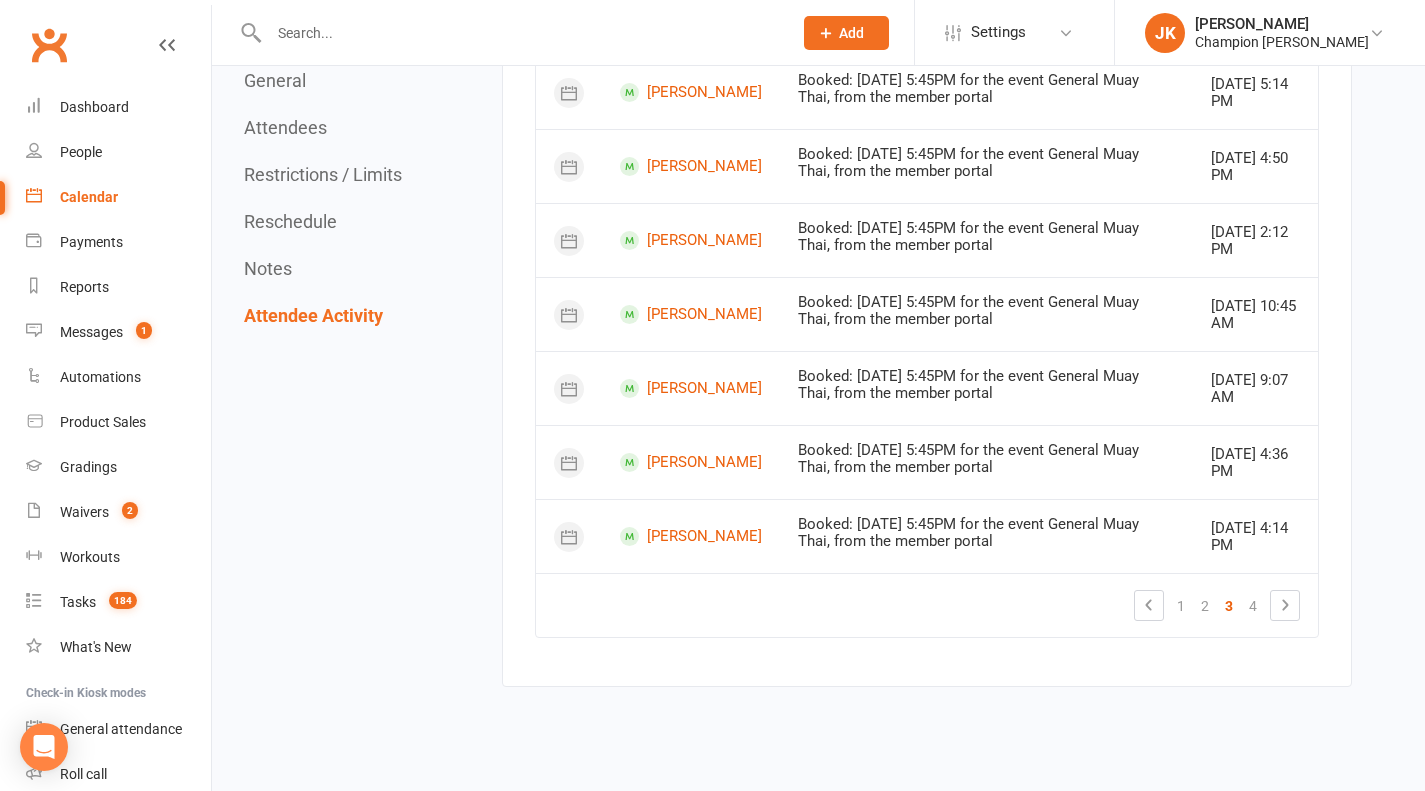 click on "2" 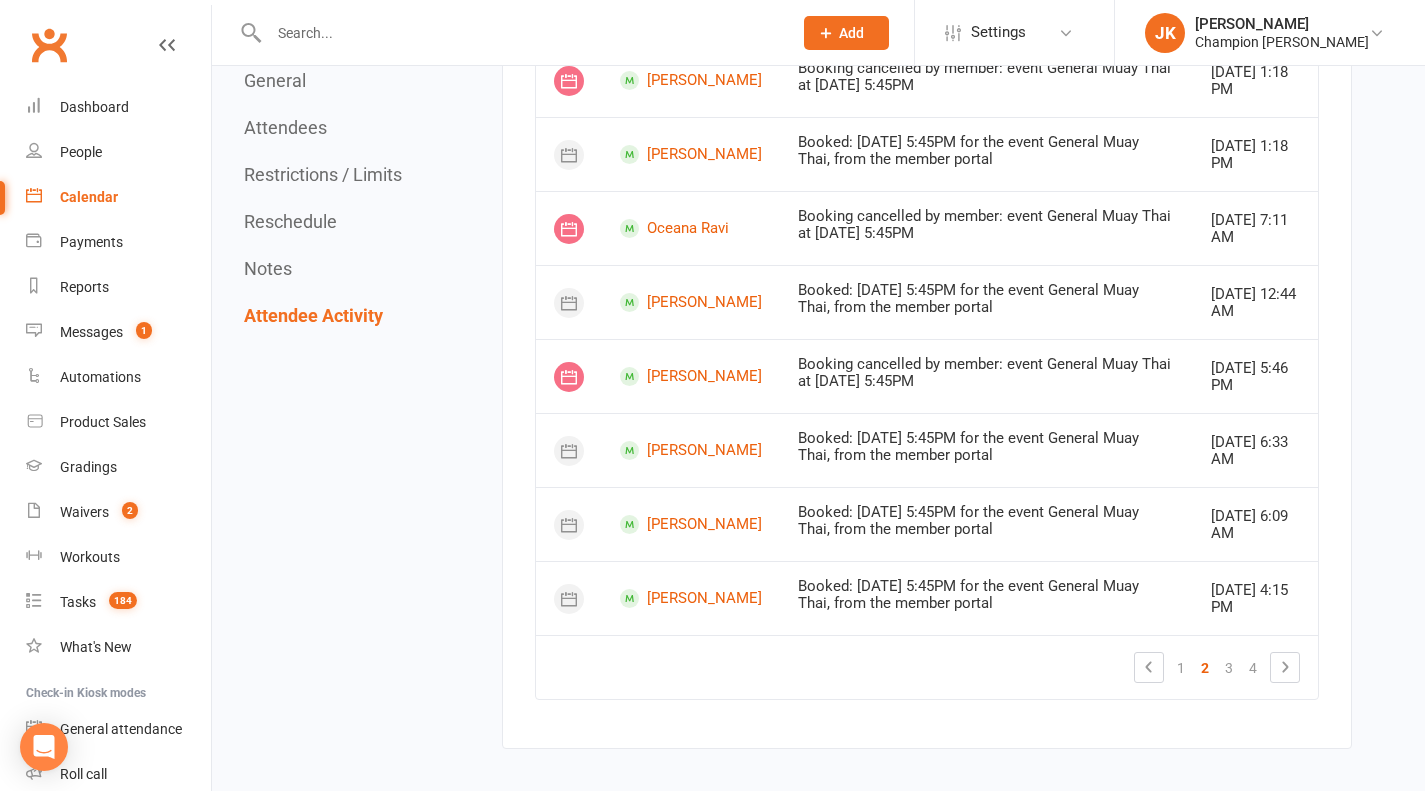 scroll, scrollTop: 4334, scrollLeft: 0, axis: vertical 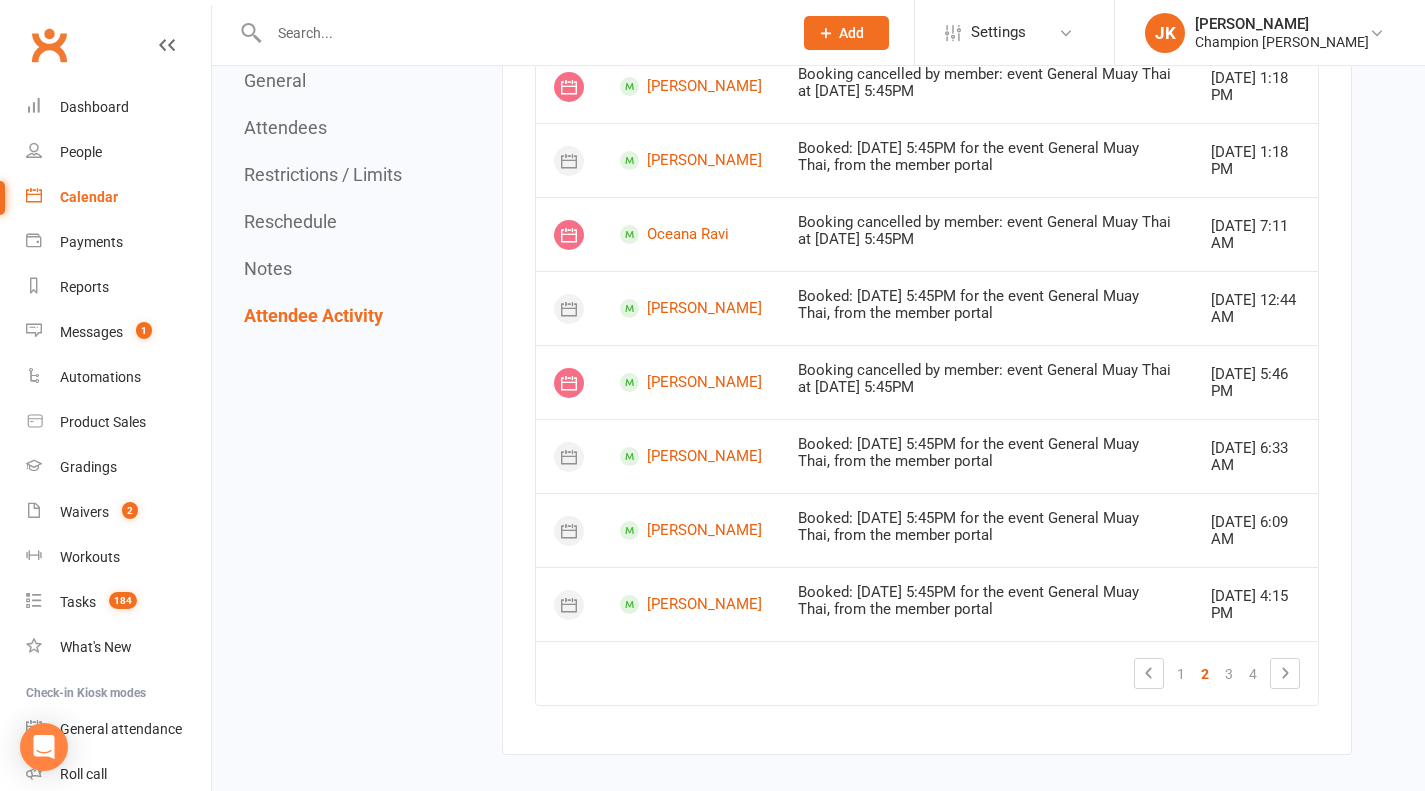 click on "1" 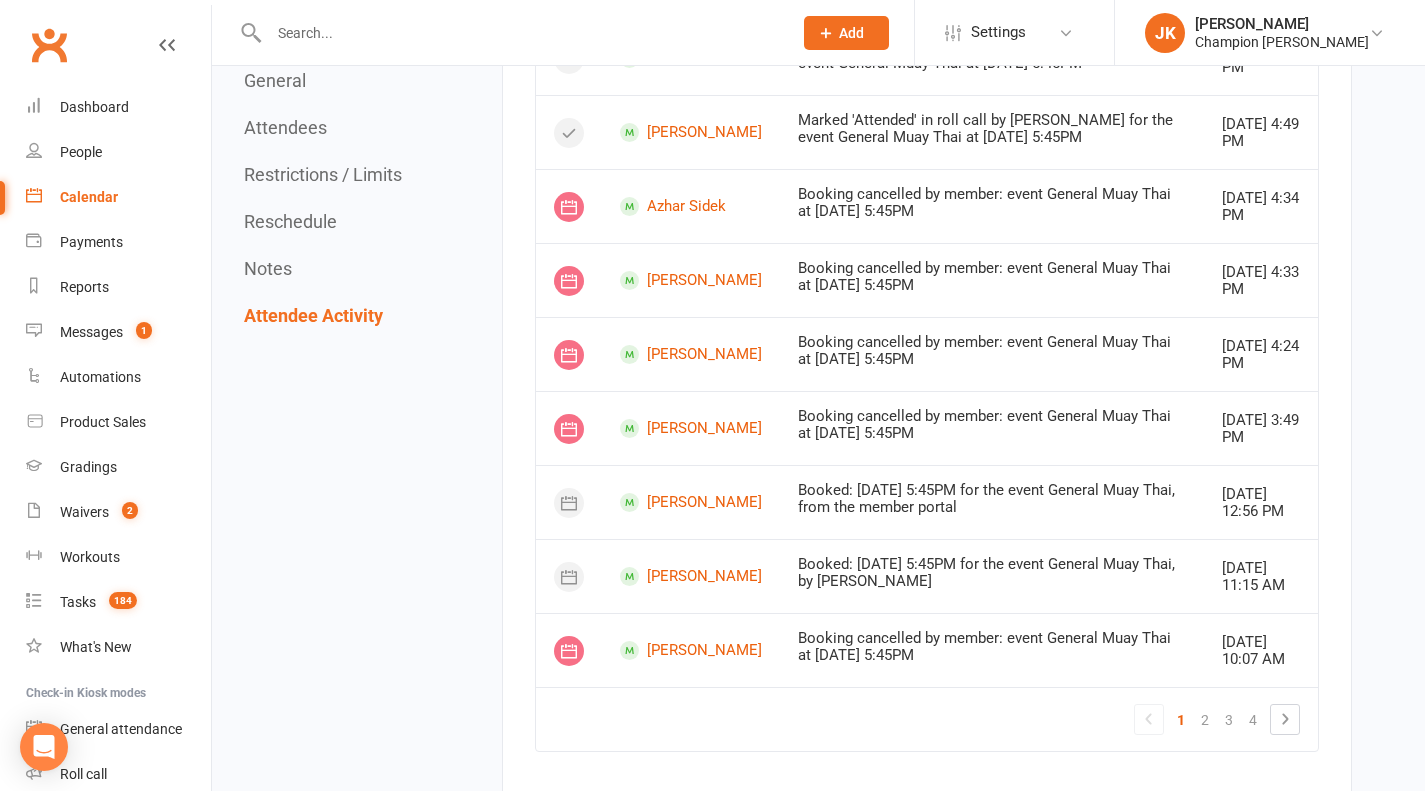 scroll, scrollTop: 4283, scrollLeft: 0, axis: vertical 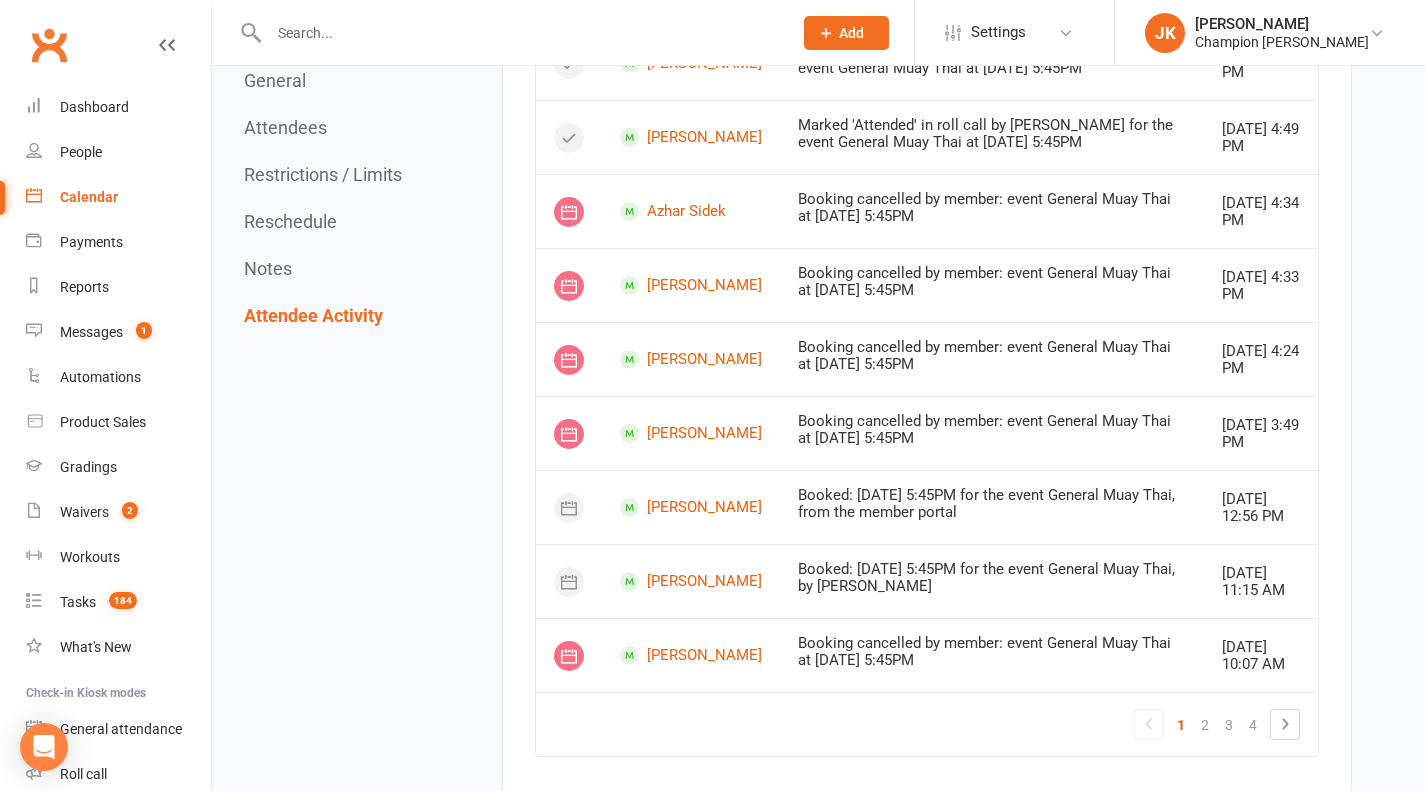 click on "3" 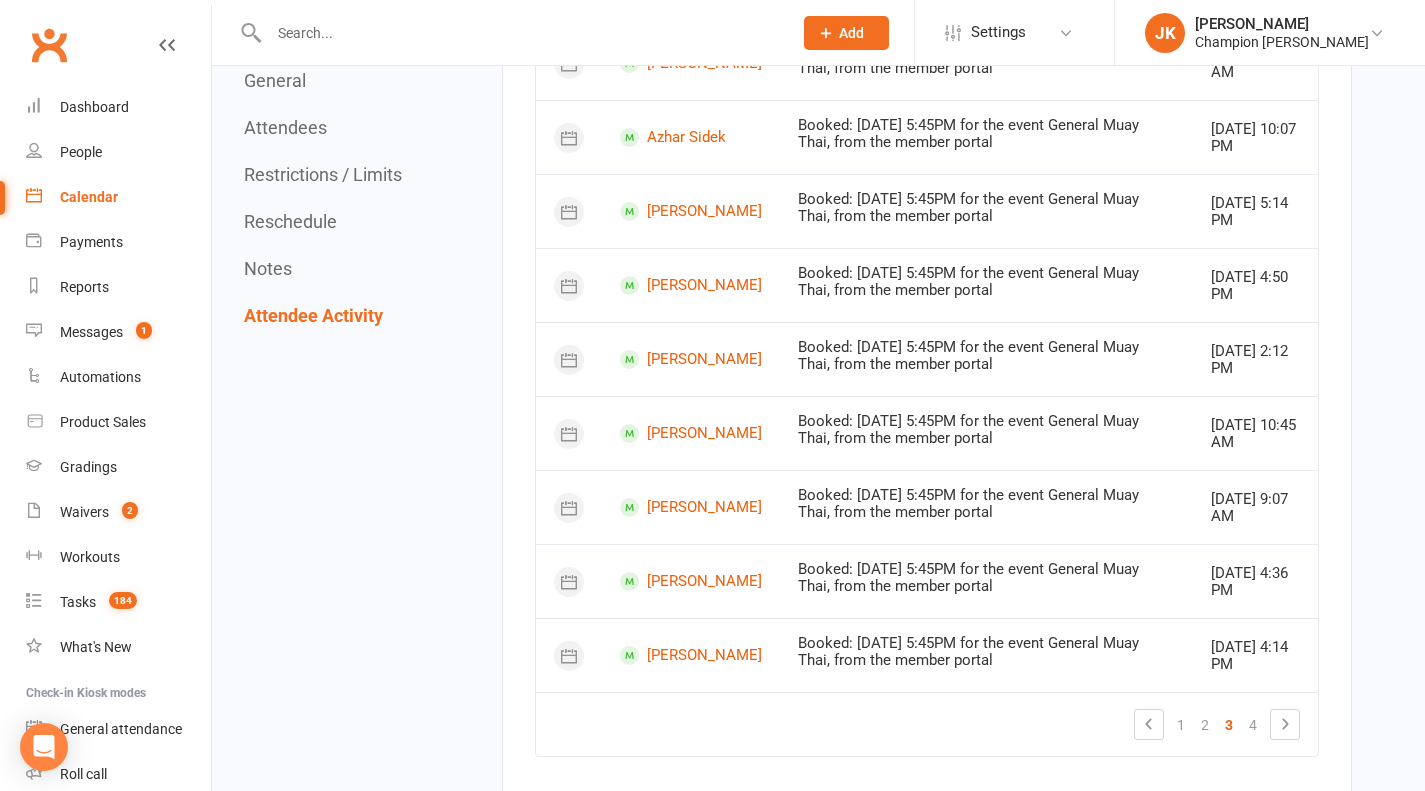 click on "2" 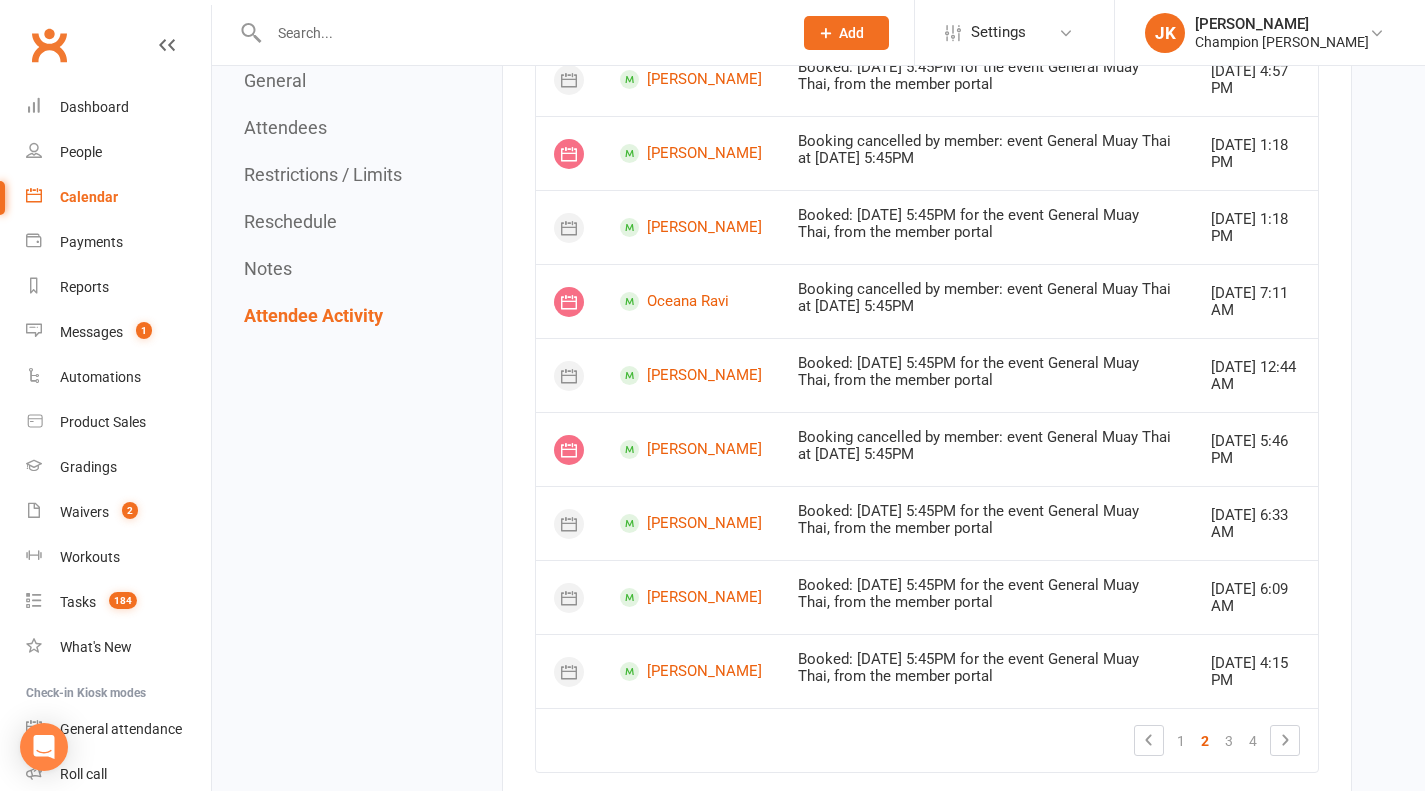 scroll, scrollTop: 4312, scrollLeft: 0, axis: vertical 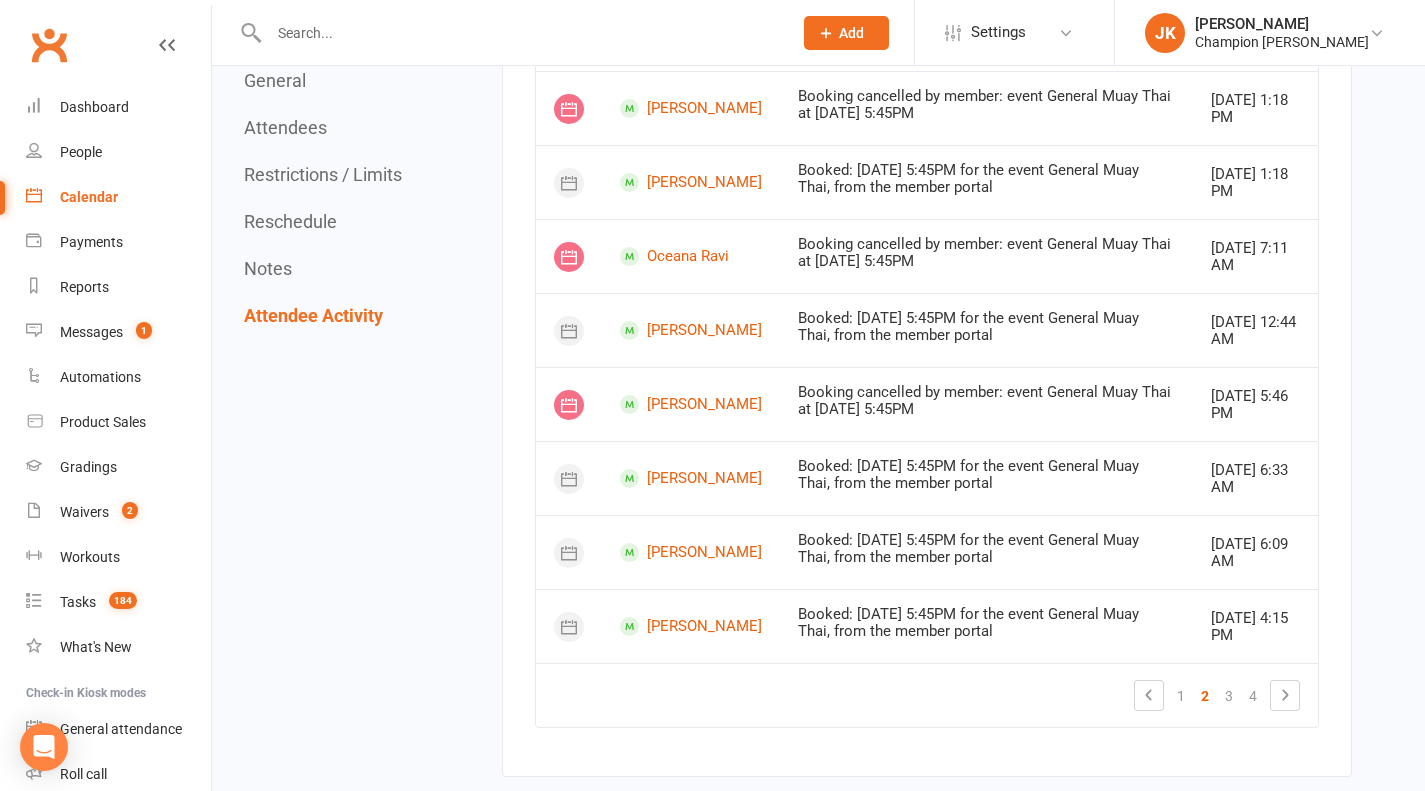 click on "1" 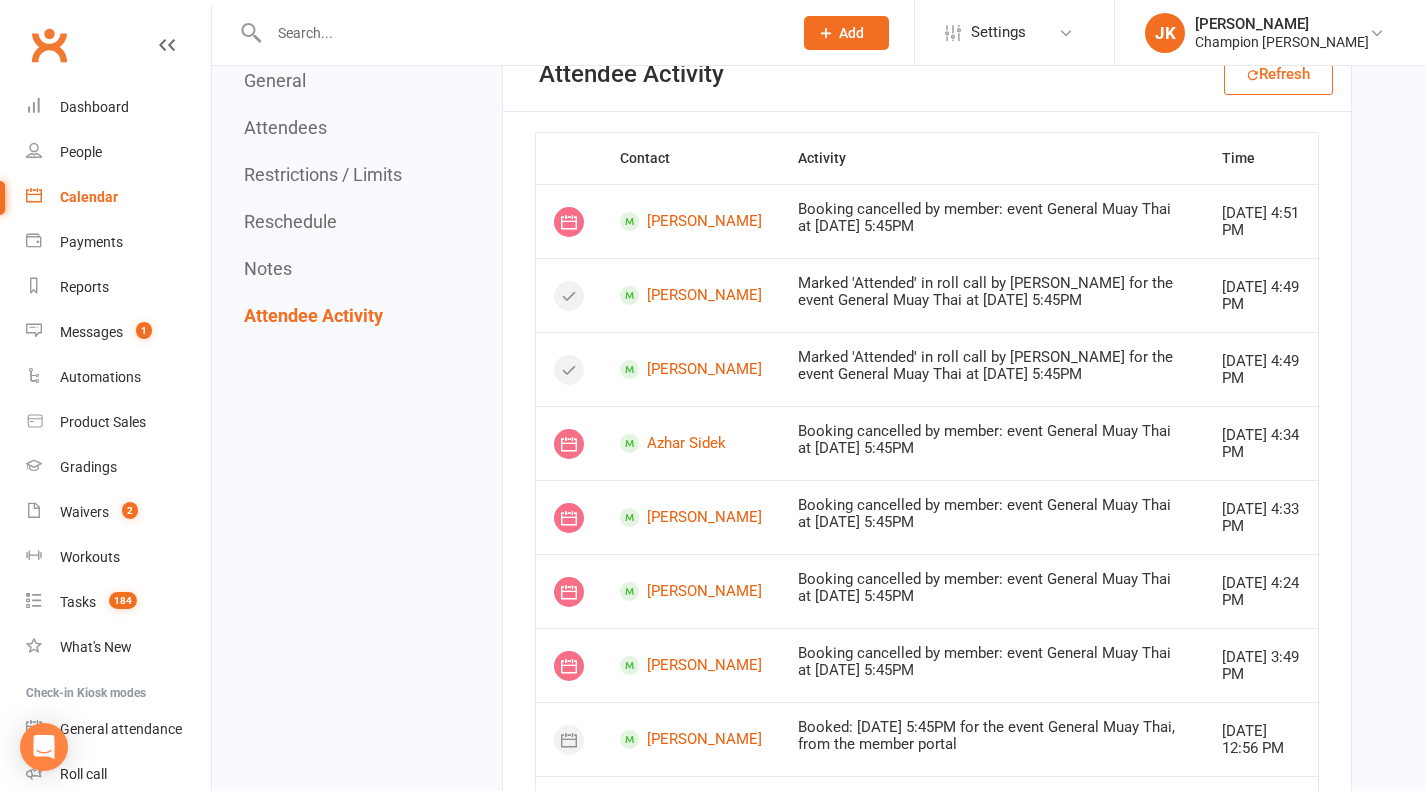 scroll, scrollTop: 4050, scrollLeft: 0, axis: vertical 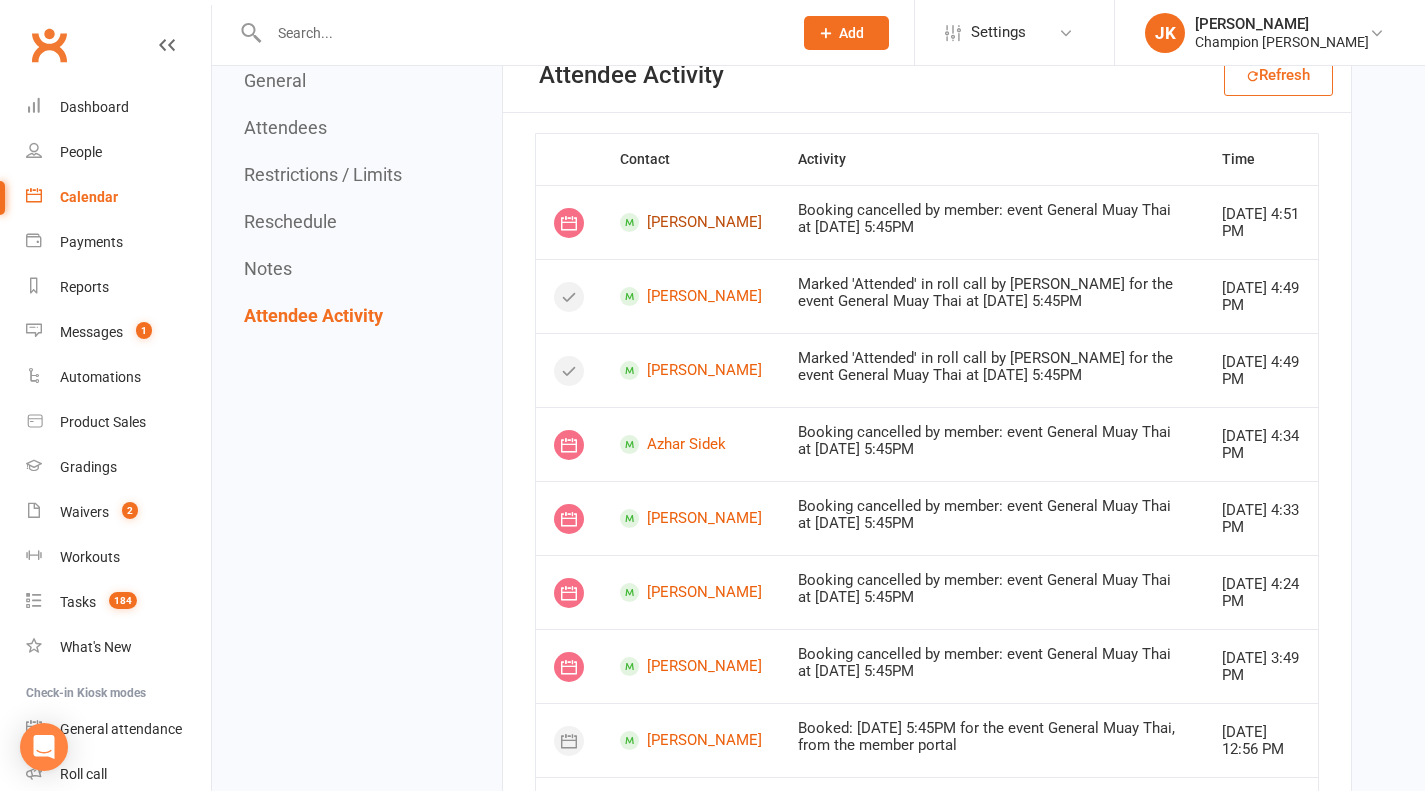 click on "Lachlan Chapman" 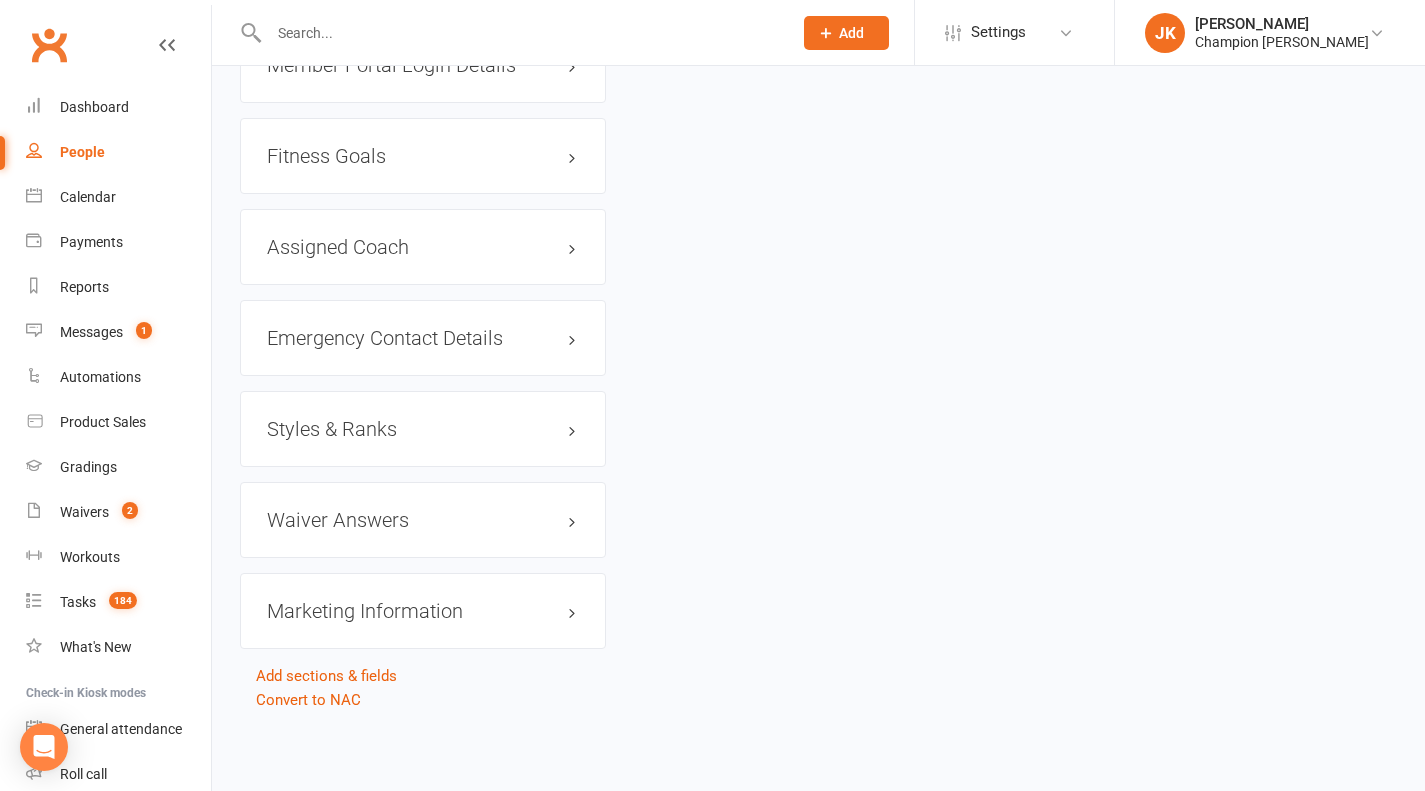 scroll, scrollTop: 0, scrollLeft: 0, axis: both 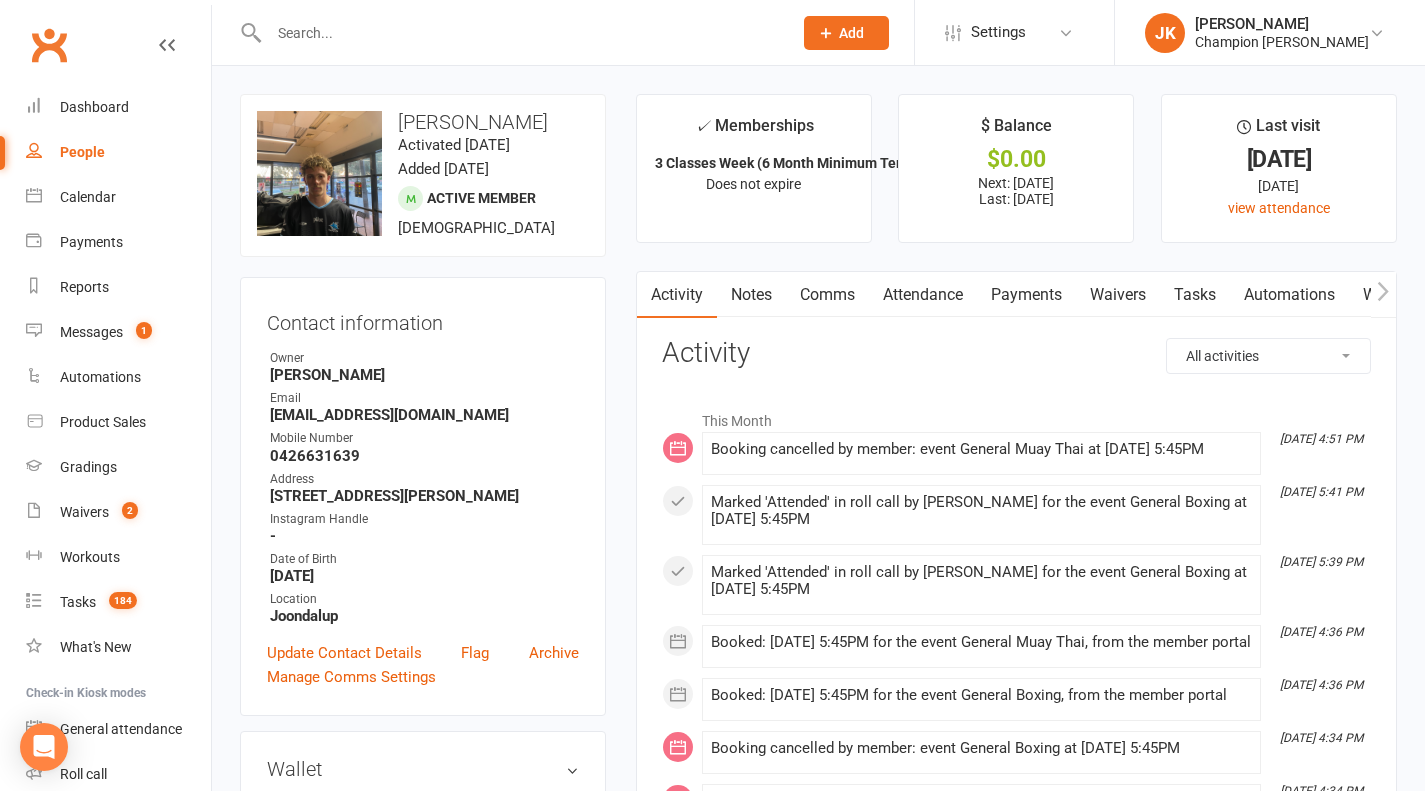 click on "Attendance" at bounding box center (923, 295) 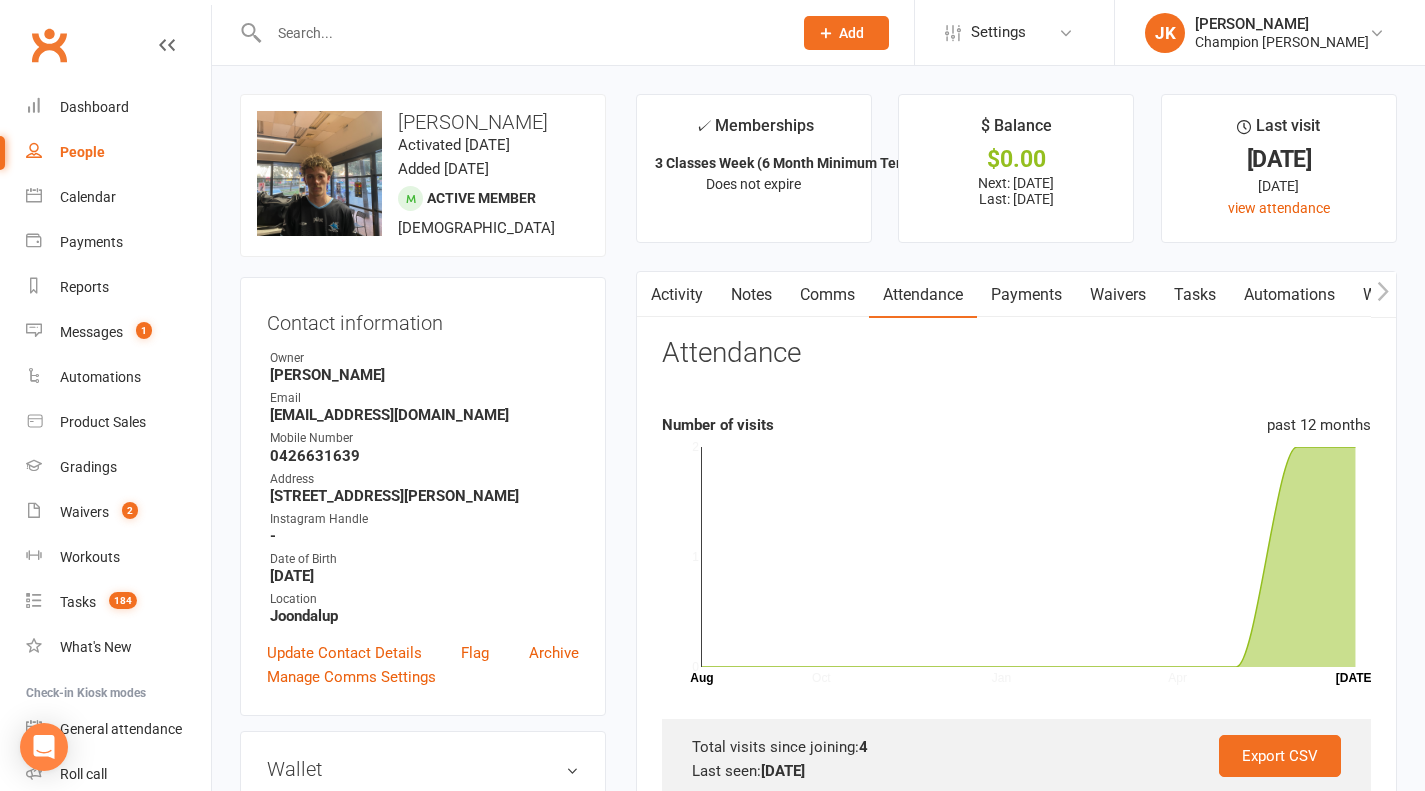 click on "Activity" at bounding box center [677, 295] 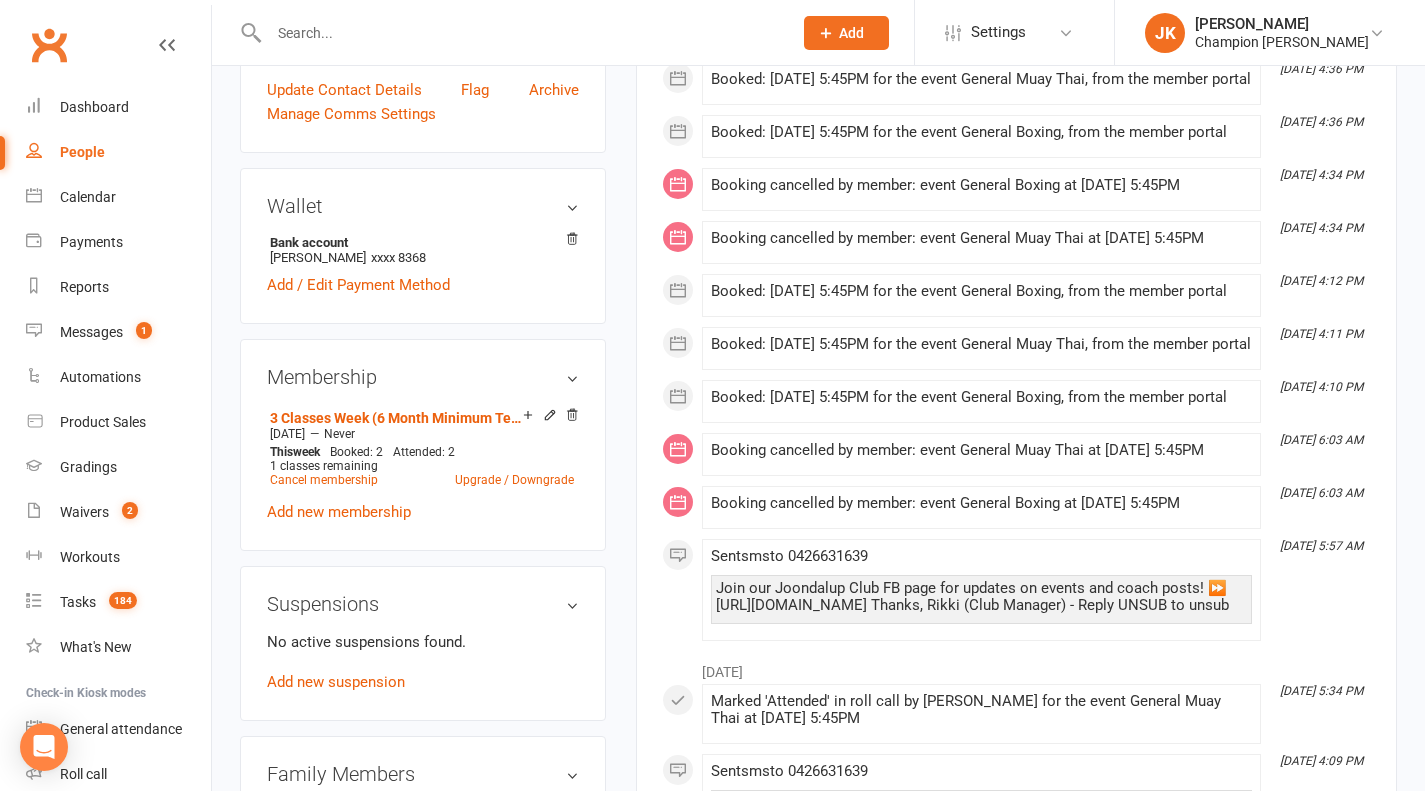 scroll, scrollTop: 0, scrollLeft: 0, axis: both 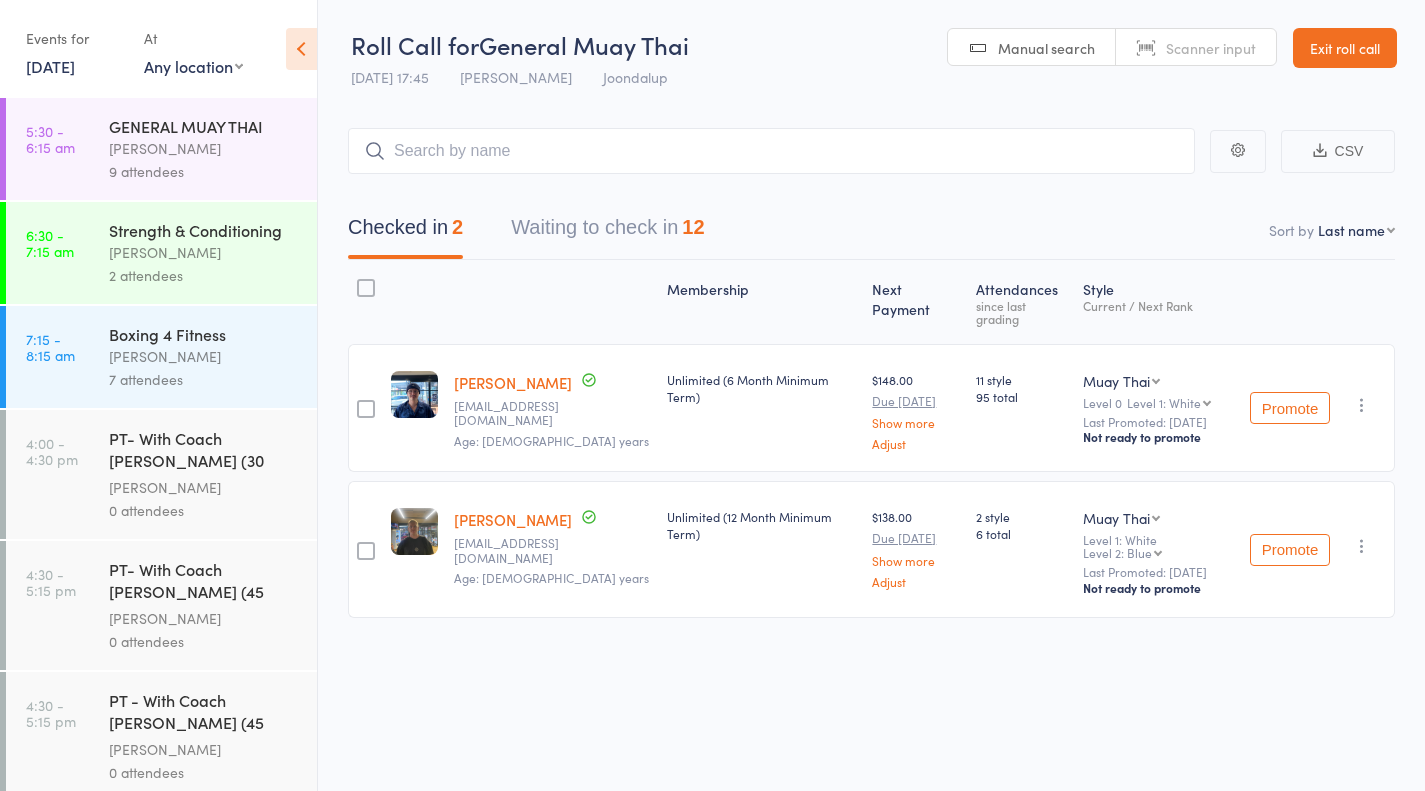 click on "Waiting to check in  12" at bounding box center (607, 232) 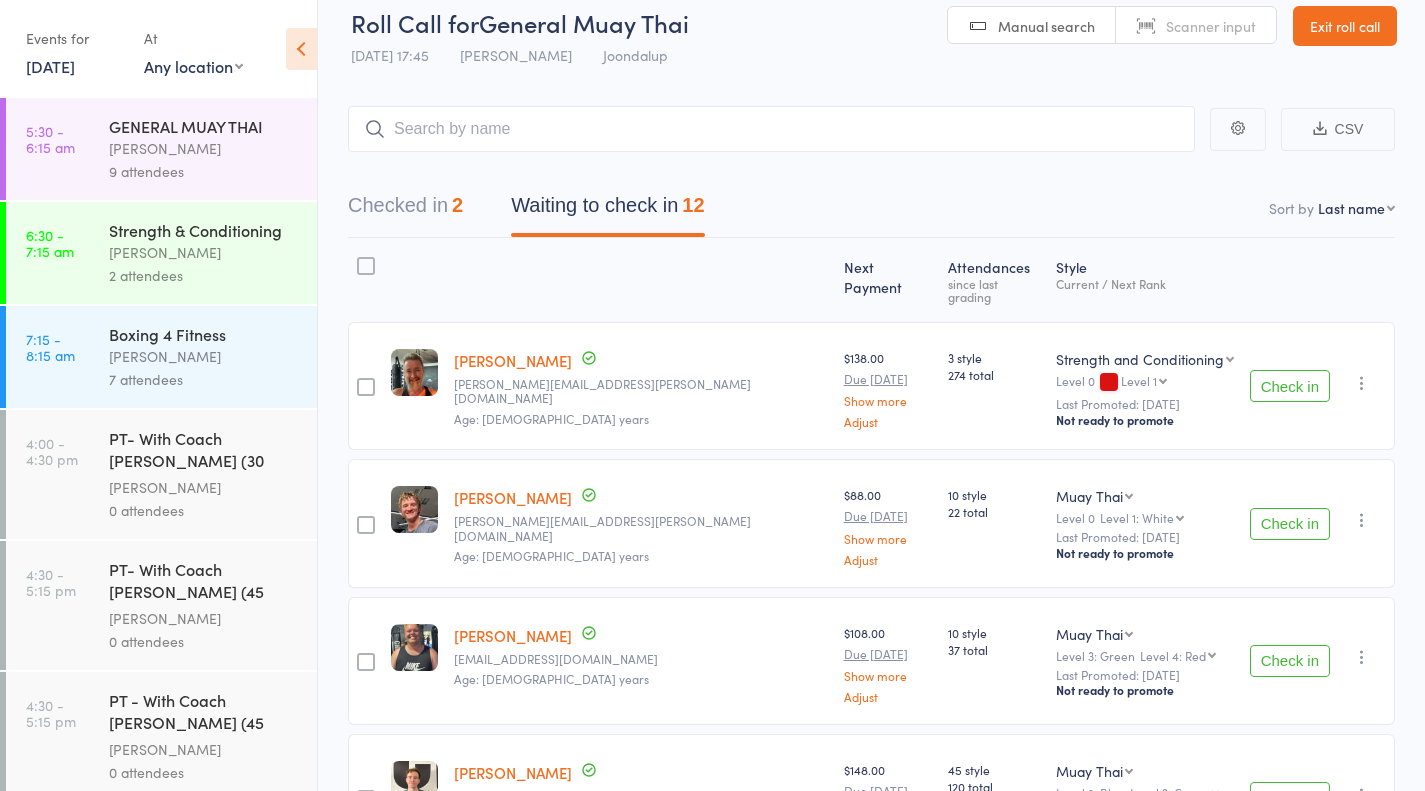 scroll, scrollTop: 0, scrollLeft: 0, axis: both 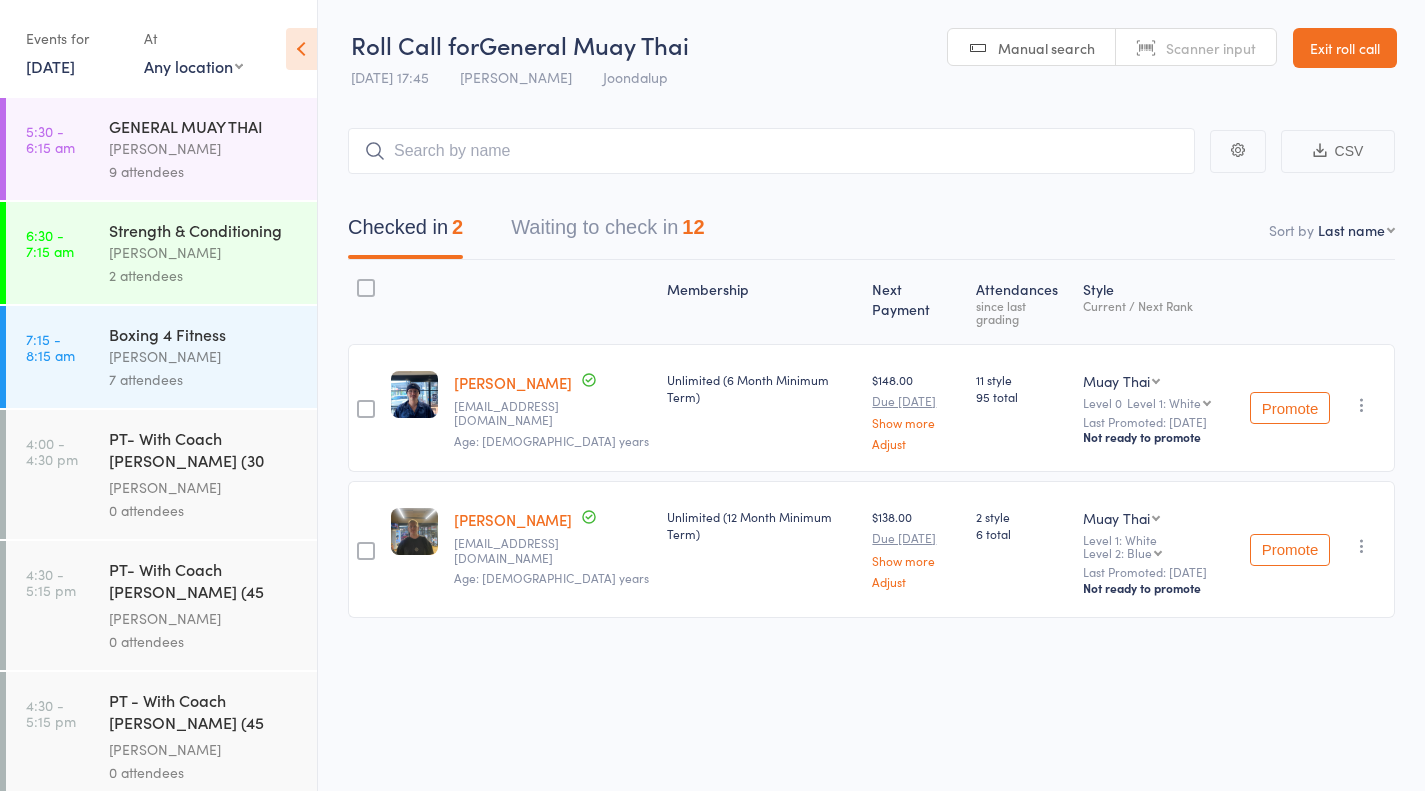 click on "Waiting to check in  12" at bounding box center [607, 232] 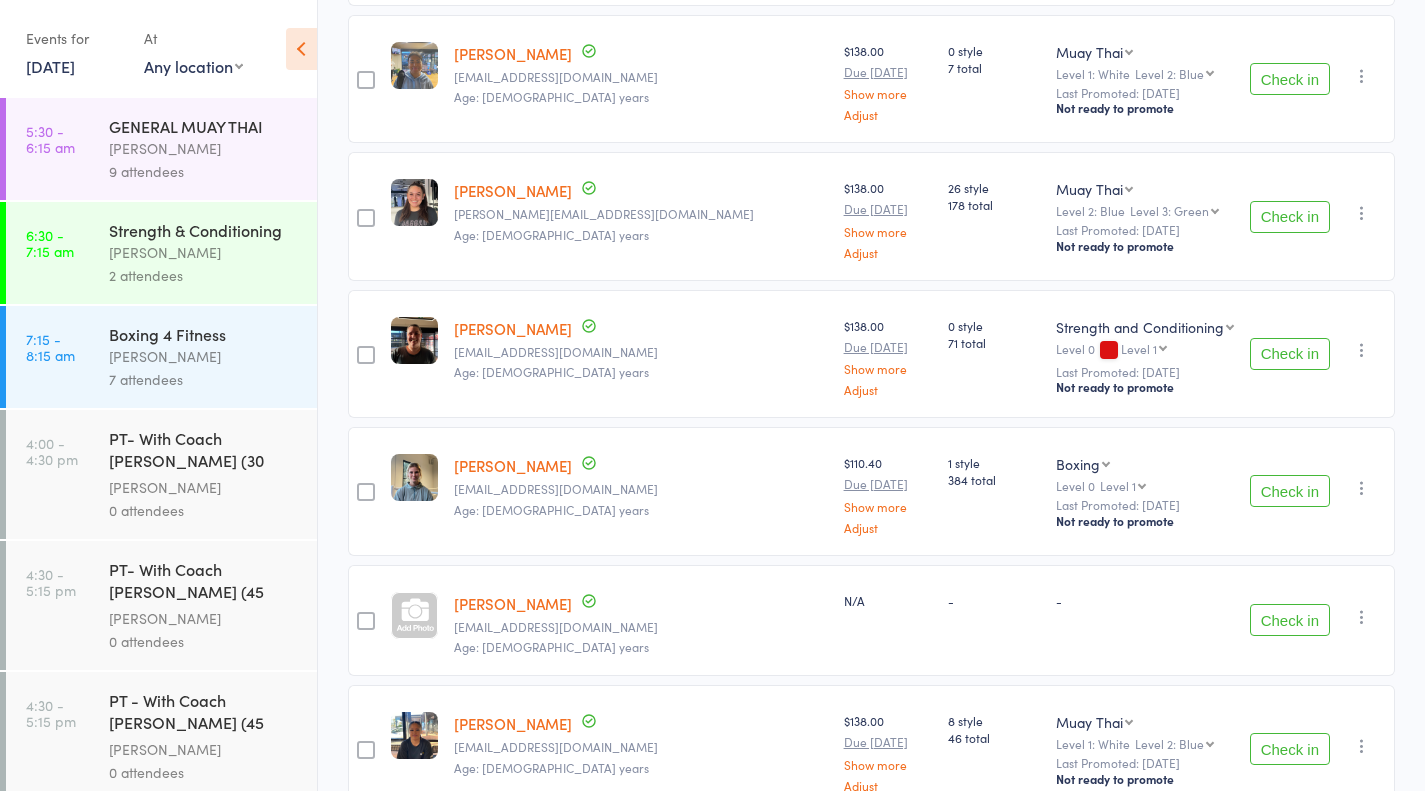 scroll, scrollTop: 1211, scrollLeft: 0, axis: vertical 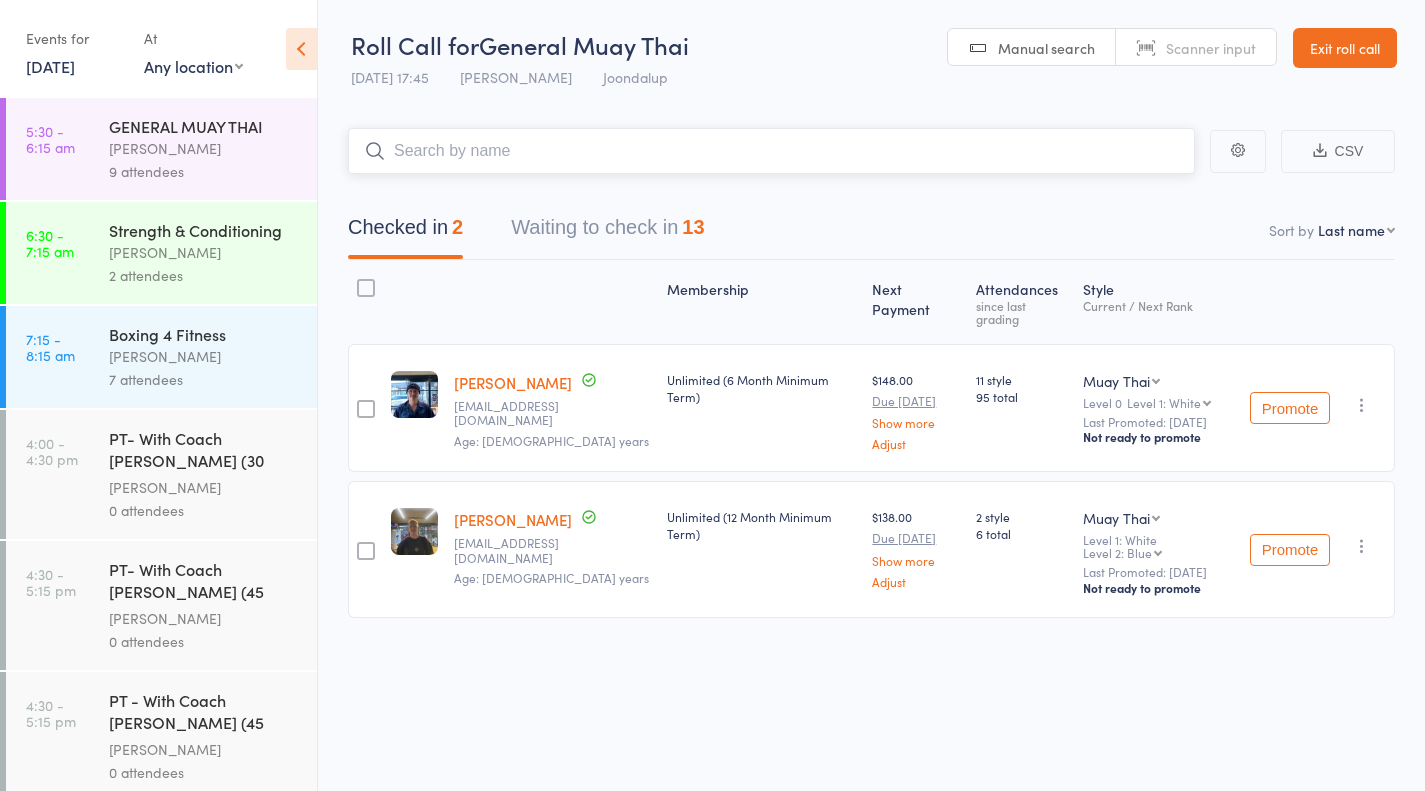 click on "Waiting to check in  13" at bounding box center (607, 232) 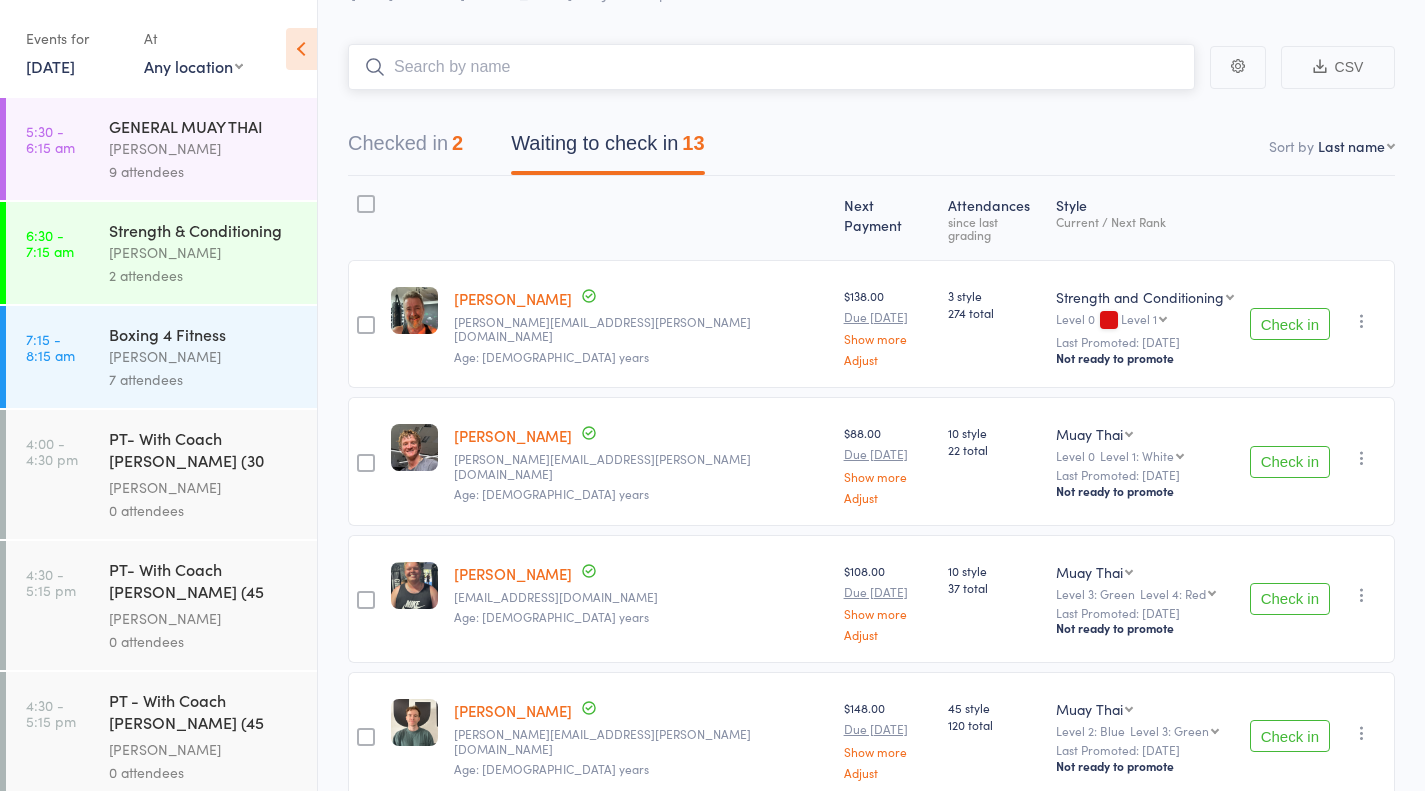 scroll, scrollTop: 85, scrollLeft: 0, axis: vertical 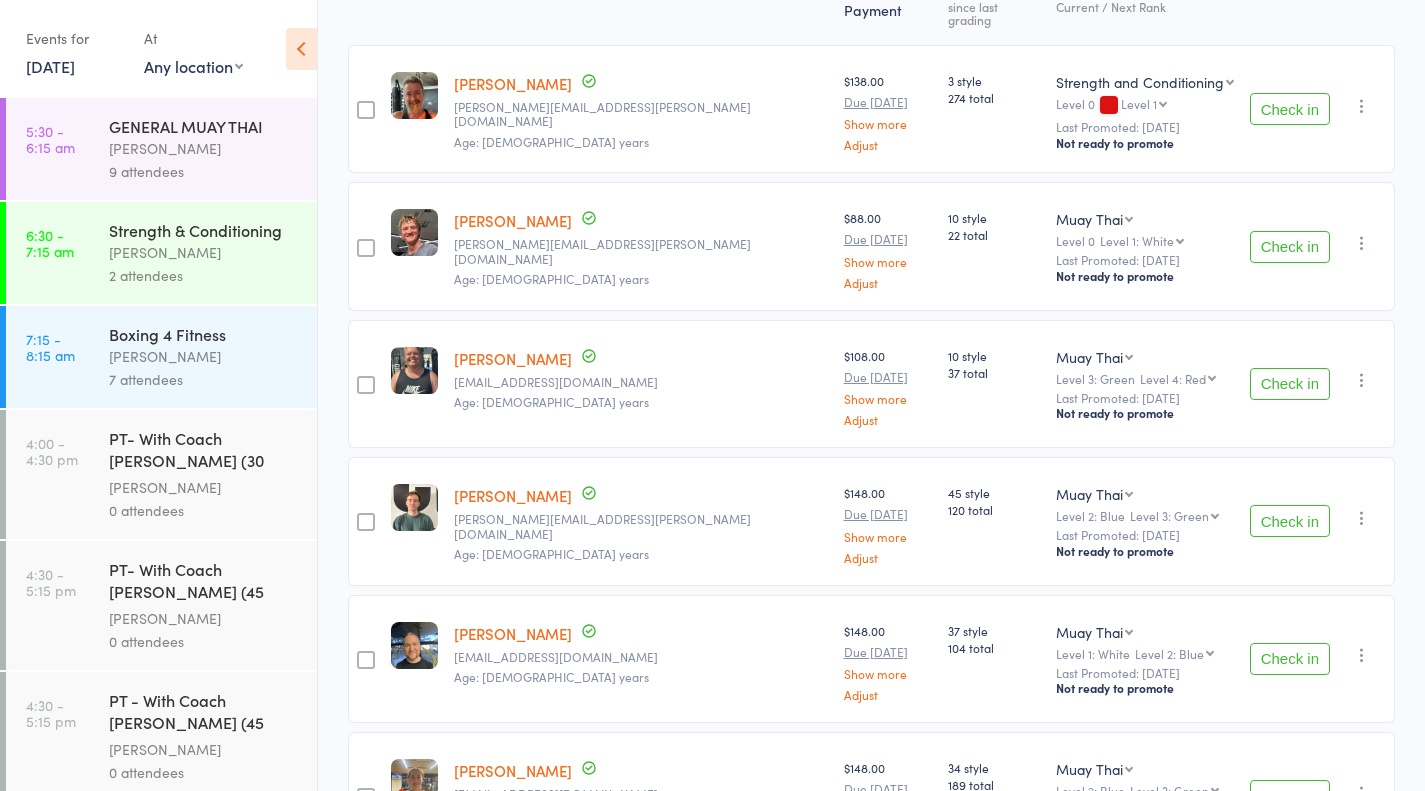 click on "Check in" at bounding box center (1290, 384) 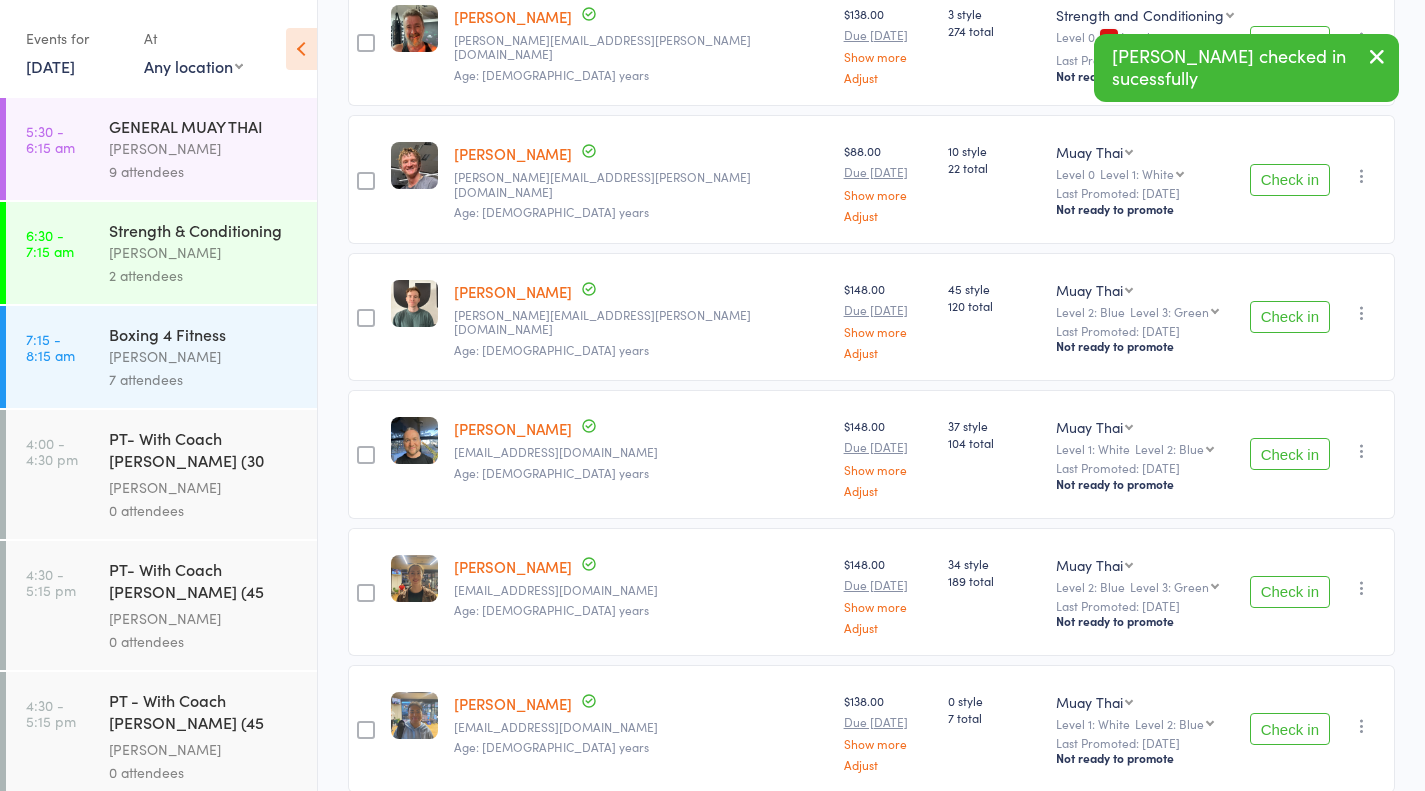 scroll, scrollTop: 372, scrollLeft: 0, axis: vertical 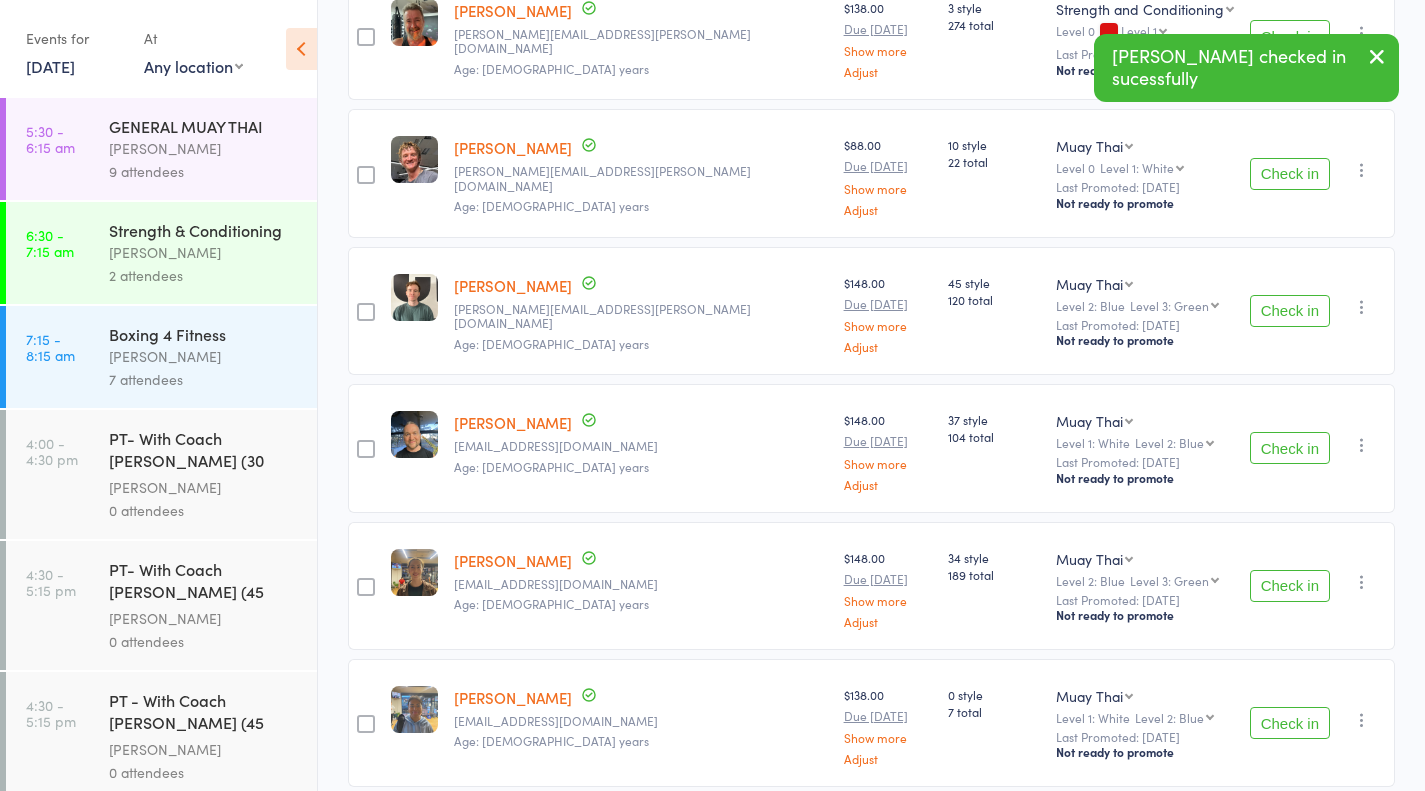 click on "Check in" at bounding box center (1290, 448) 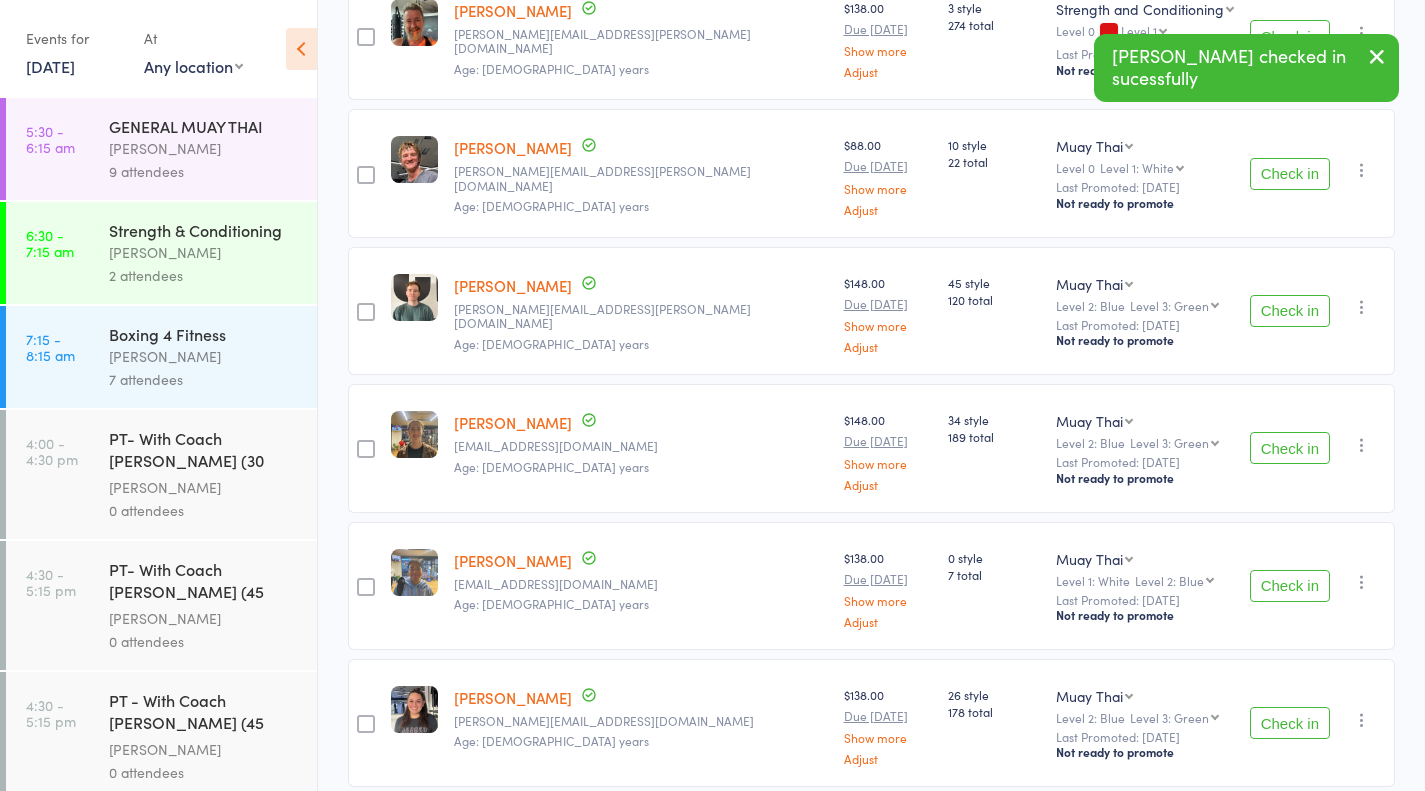 click on "Check in" at bounding box center (1290, 448) 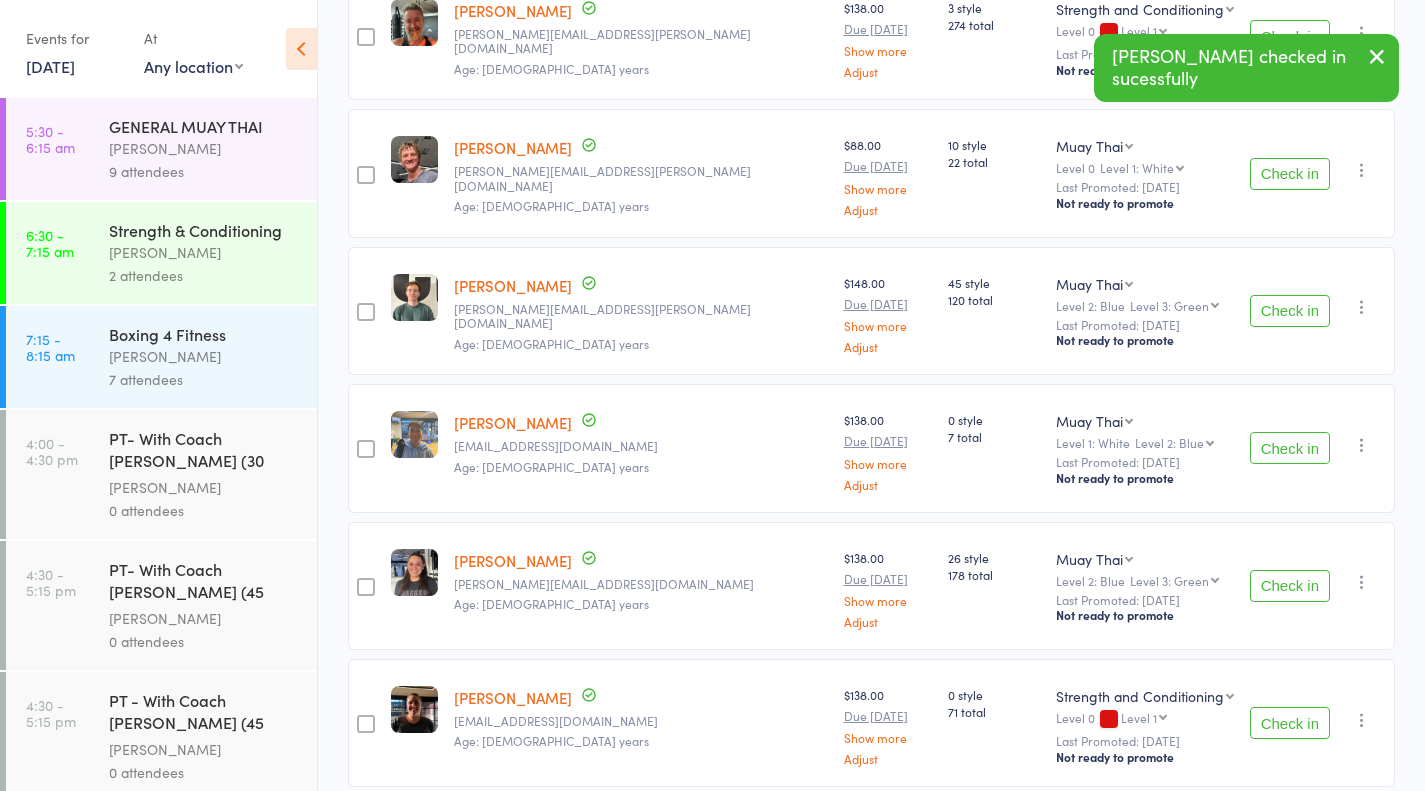 click on "Check in" at bounding box center (1290, 448) 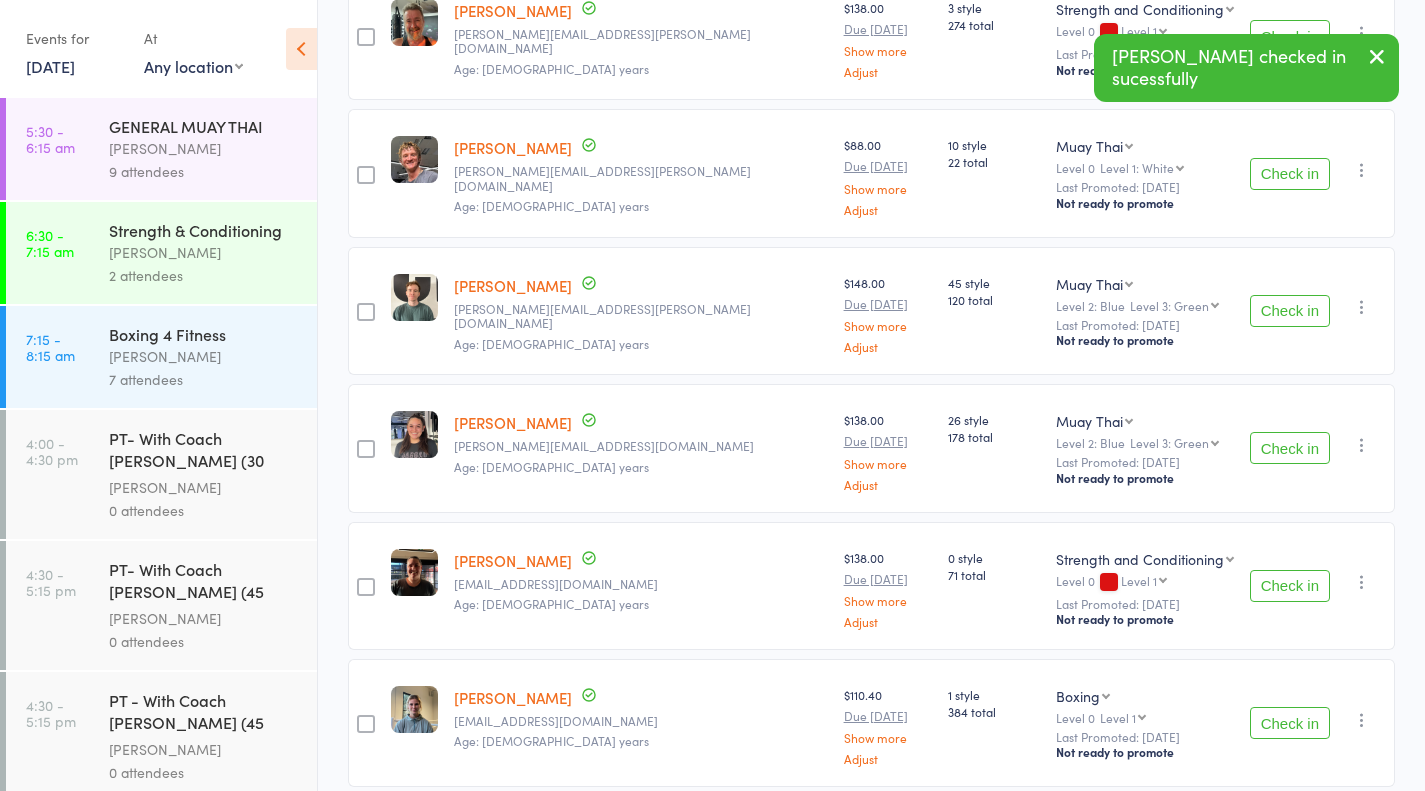 click on "Check in" at bounding box center (1290, 448) 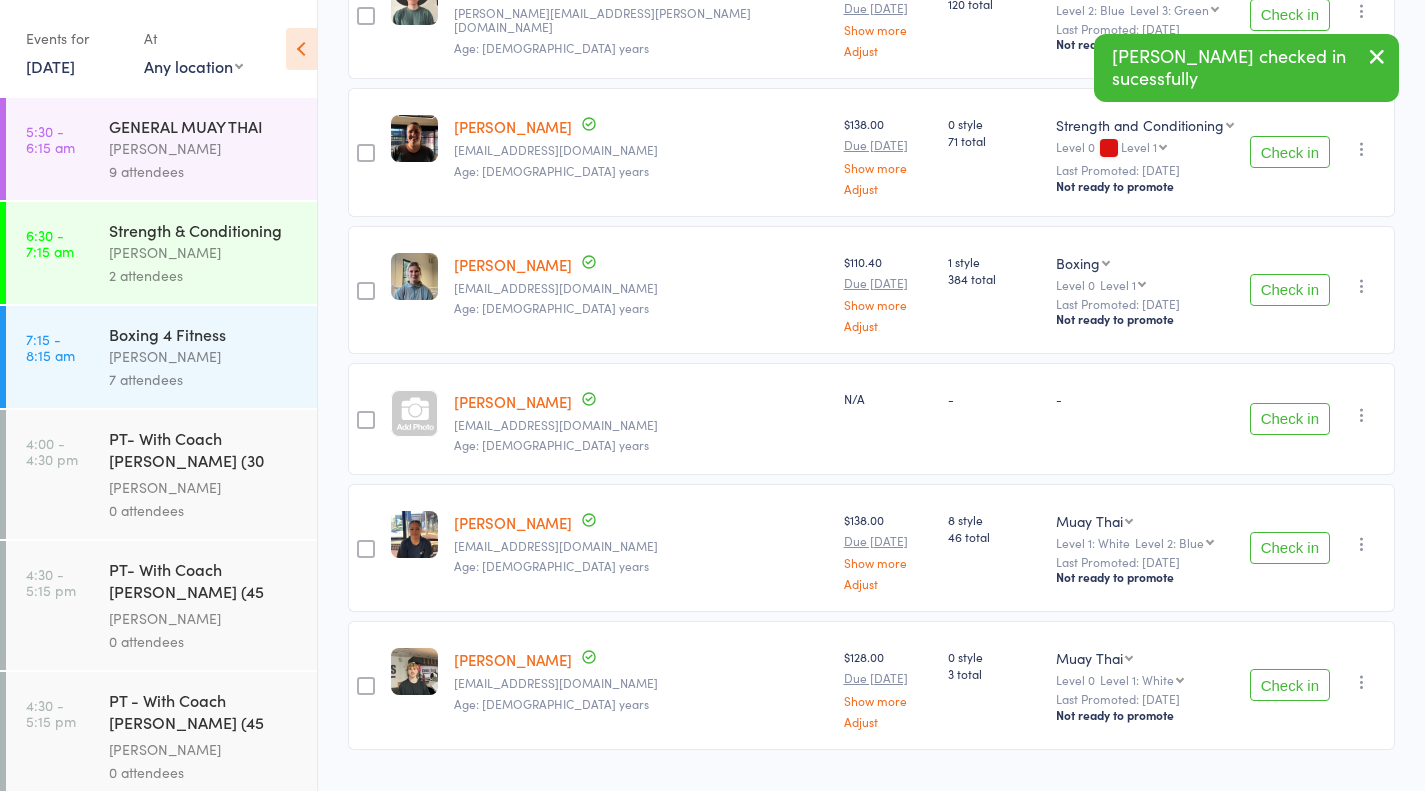scroll, scrollTop: 682, scrollLeft: 0, axis: vertical 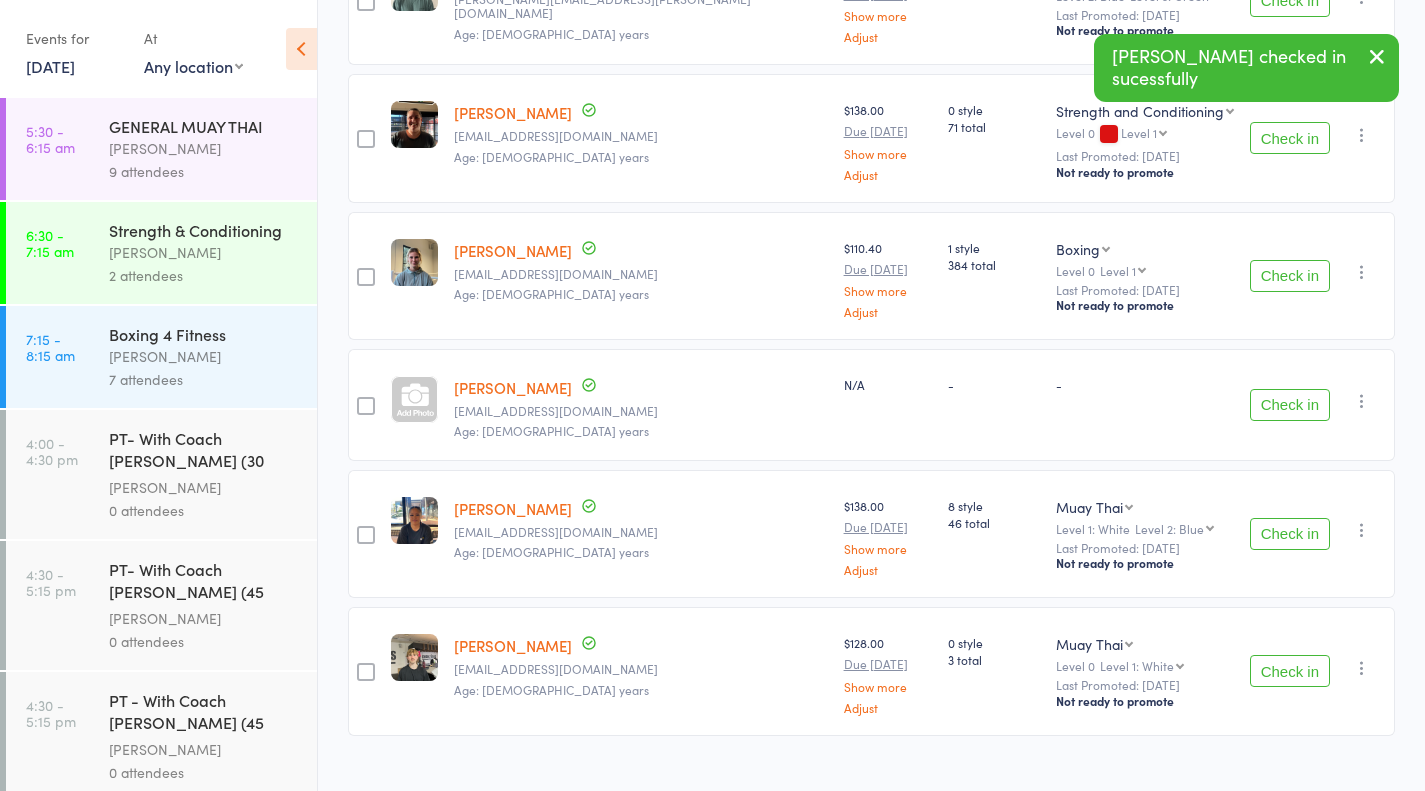 click on "Check in" at bounding box center (1290, 534) 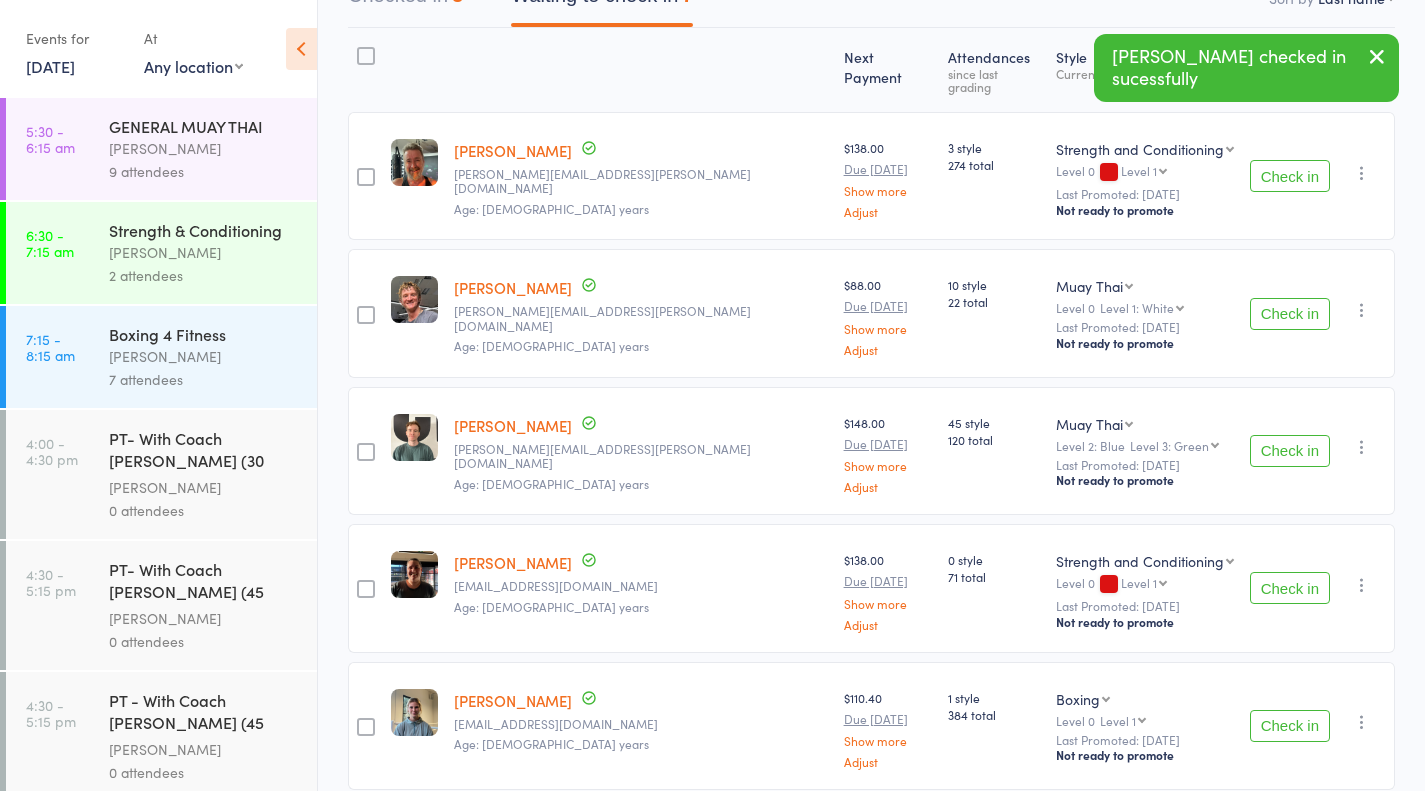 scroll, scrollTop: 236, scrollLeft: 0, axis: vertical 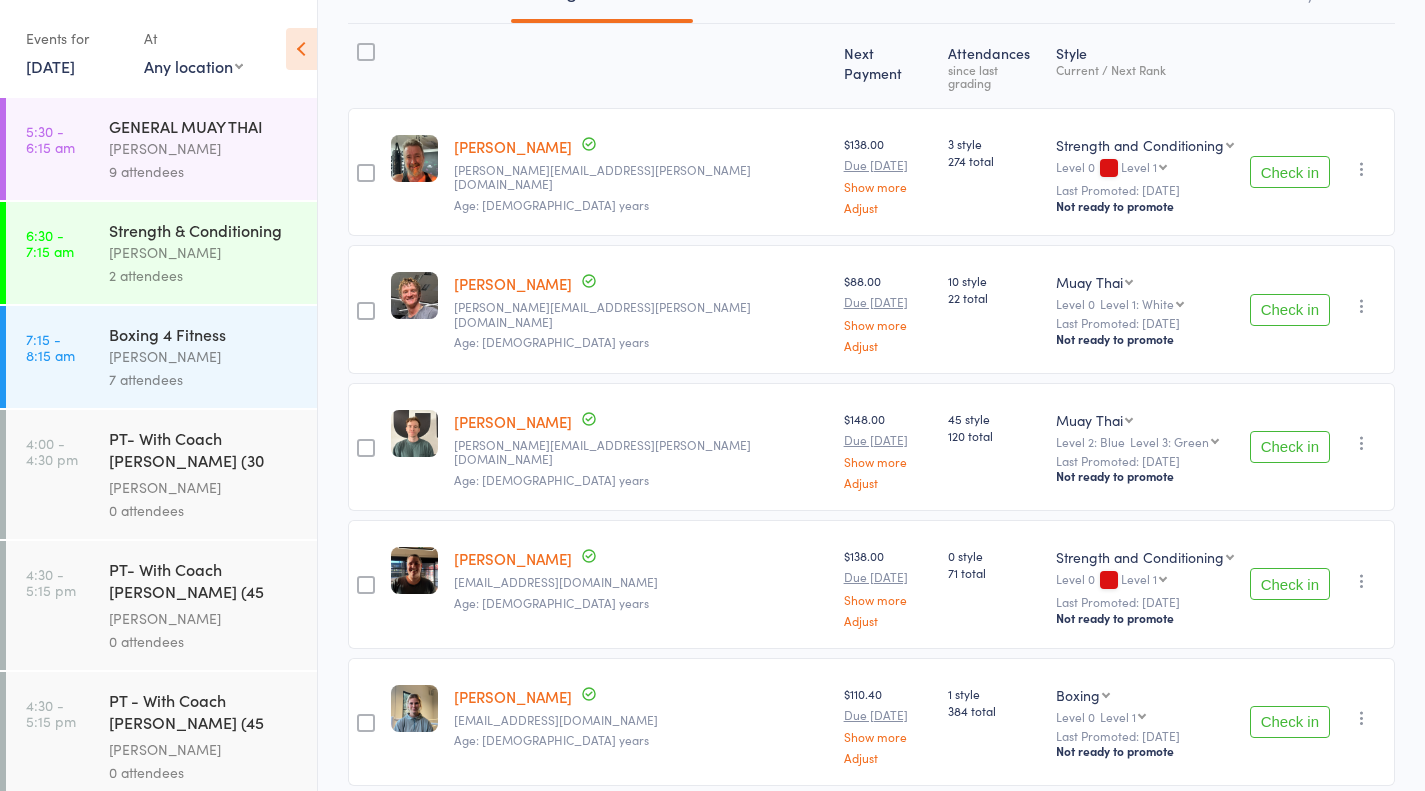 click on "Check in" at bounding box center (1290, 172) 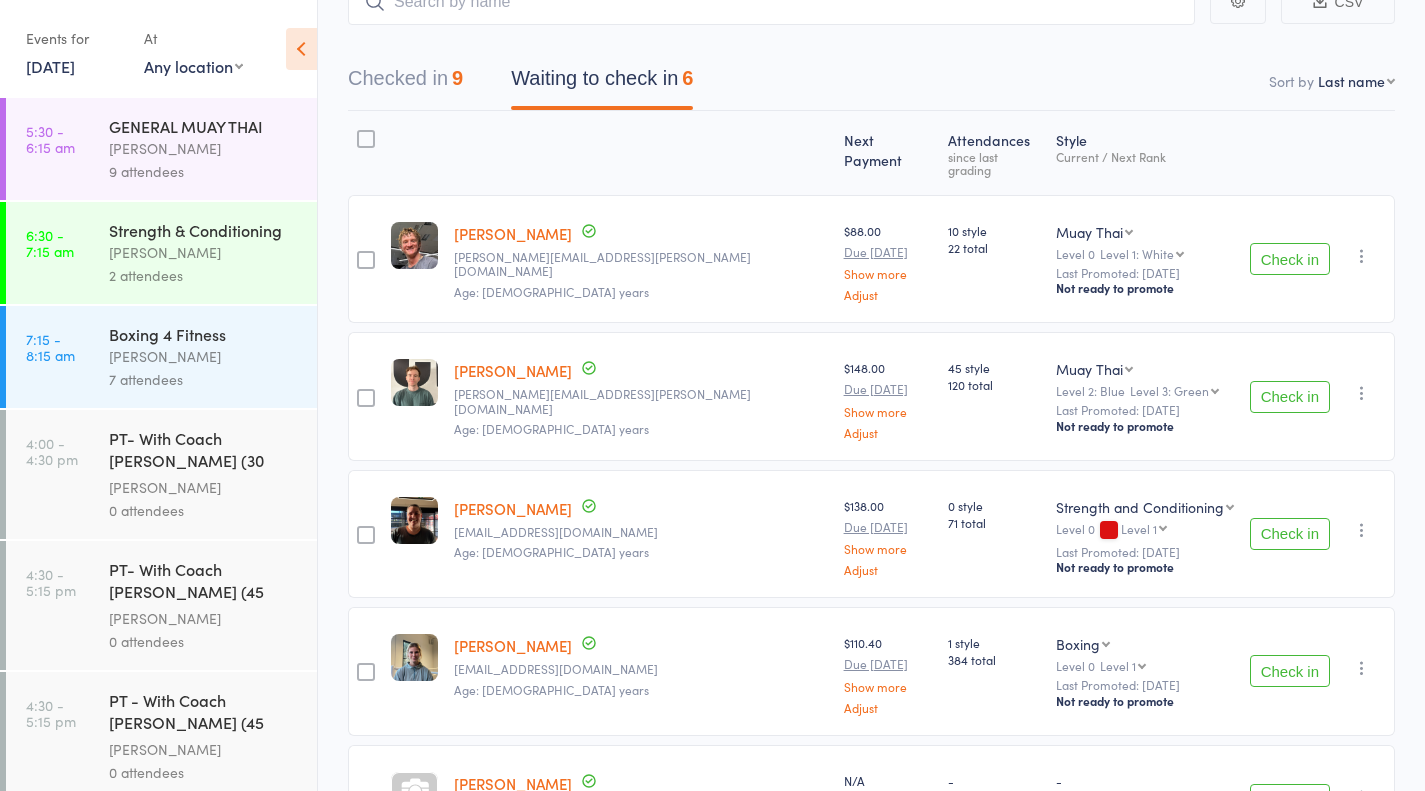 scroll, scrollTop: 150, scrollLeft: 0, axis: vertical 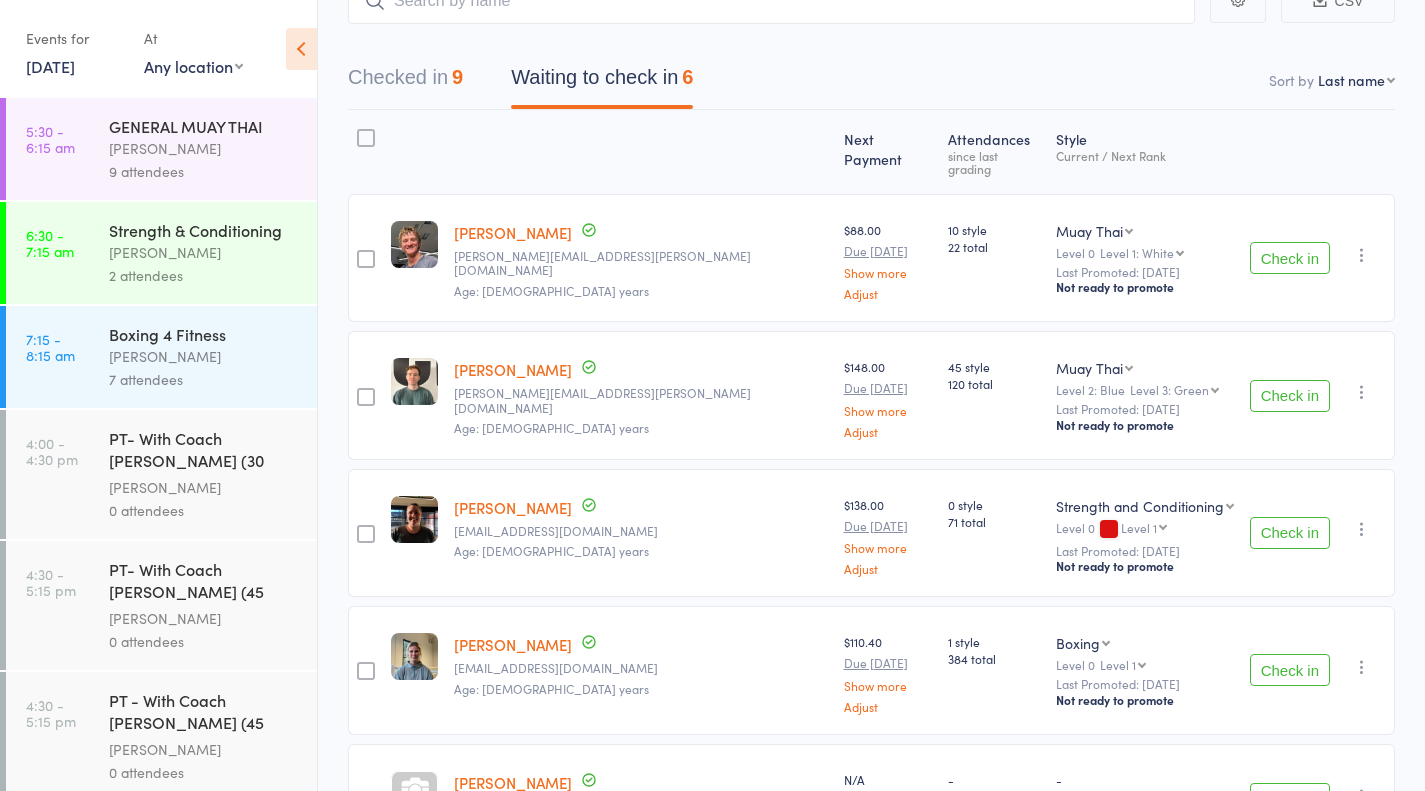 click on "Check in" at bounding box center (1290, 258) 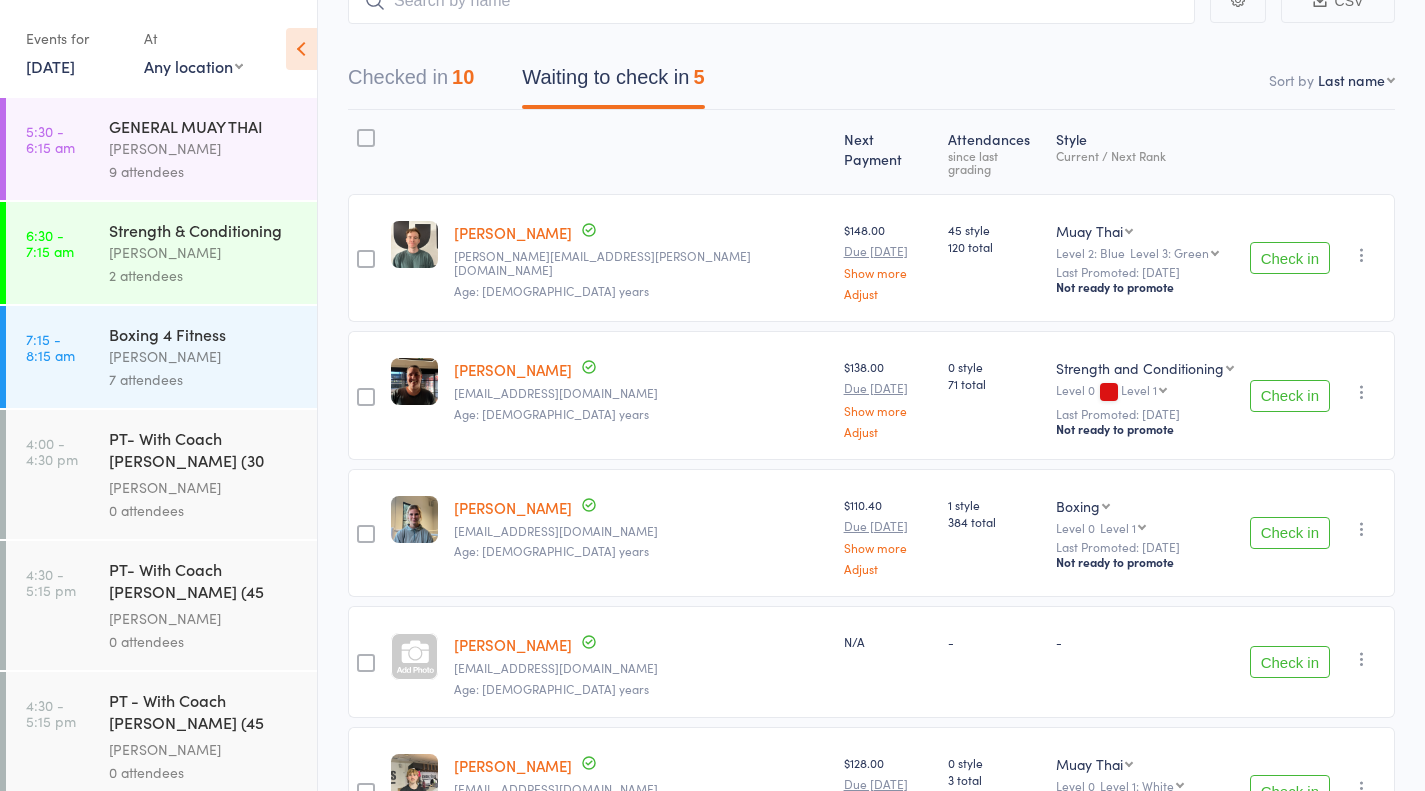 scroll, scrollTop: 288, scrollLeft: 0, axis: vertical 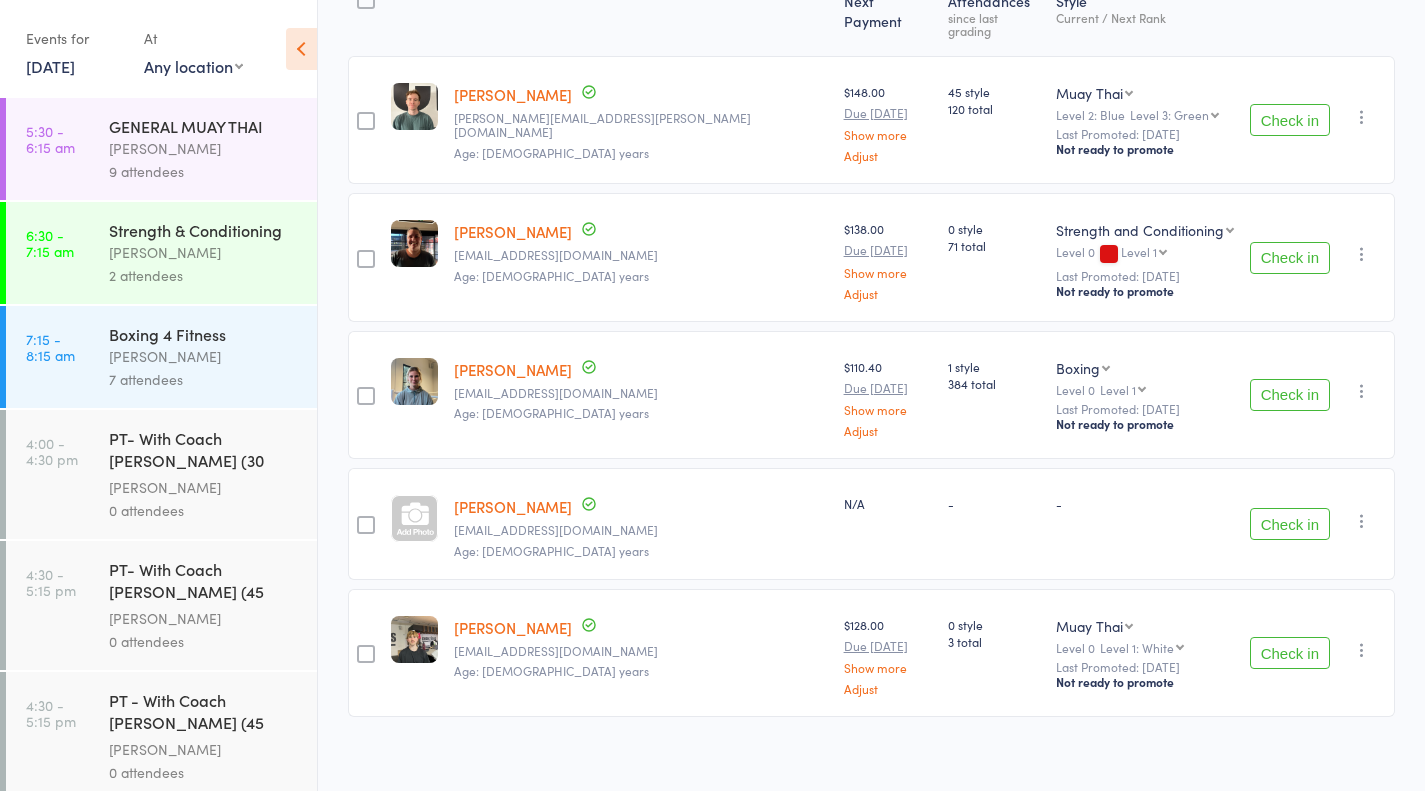 click on "Check in" at bounding box center [1290, 258] 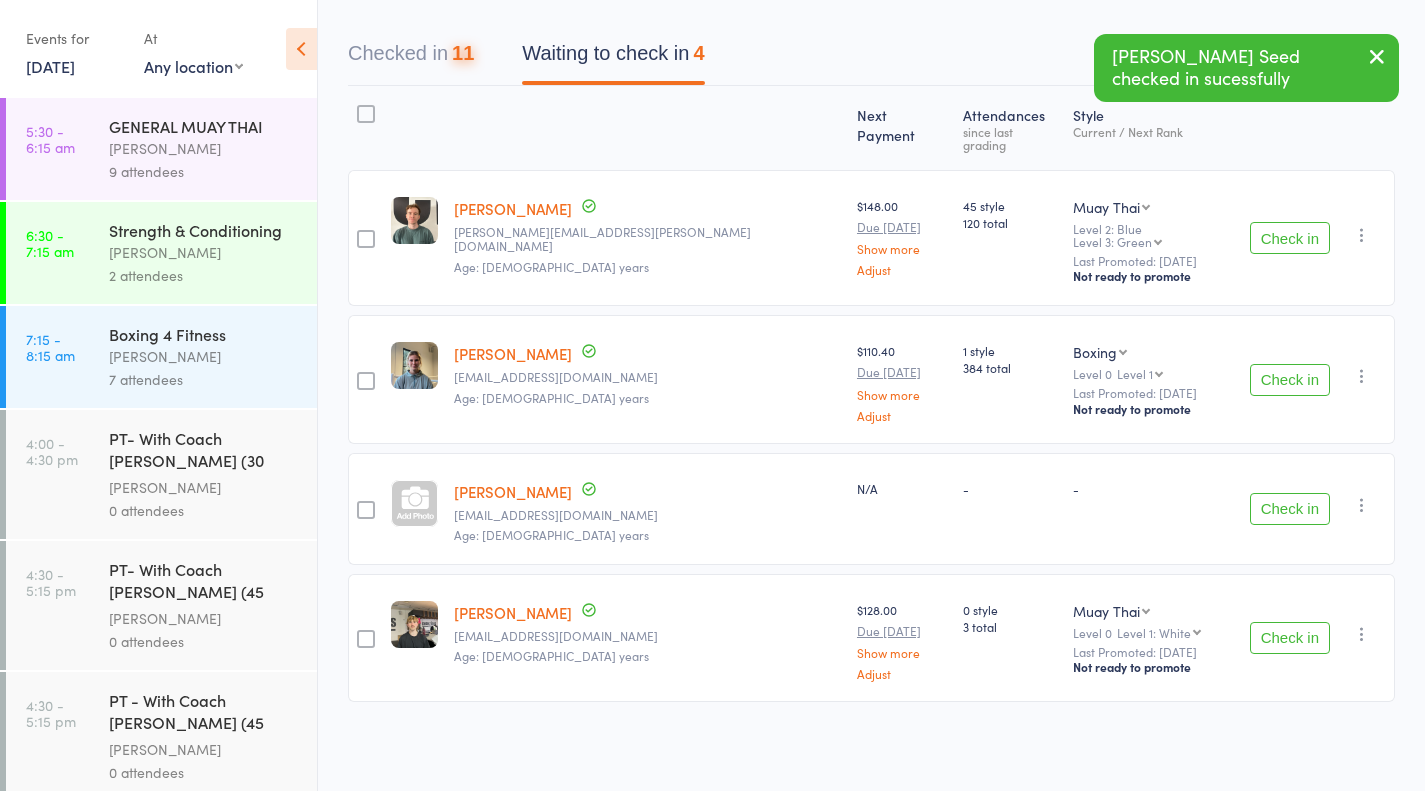 scroll, scrollTop: 151, scrollLeft: 0, axis: vertical 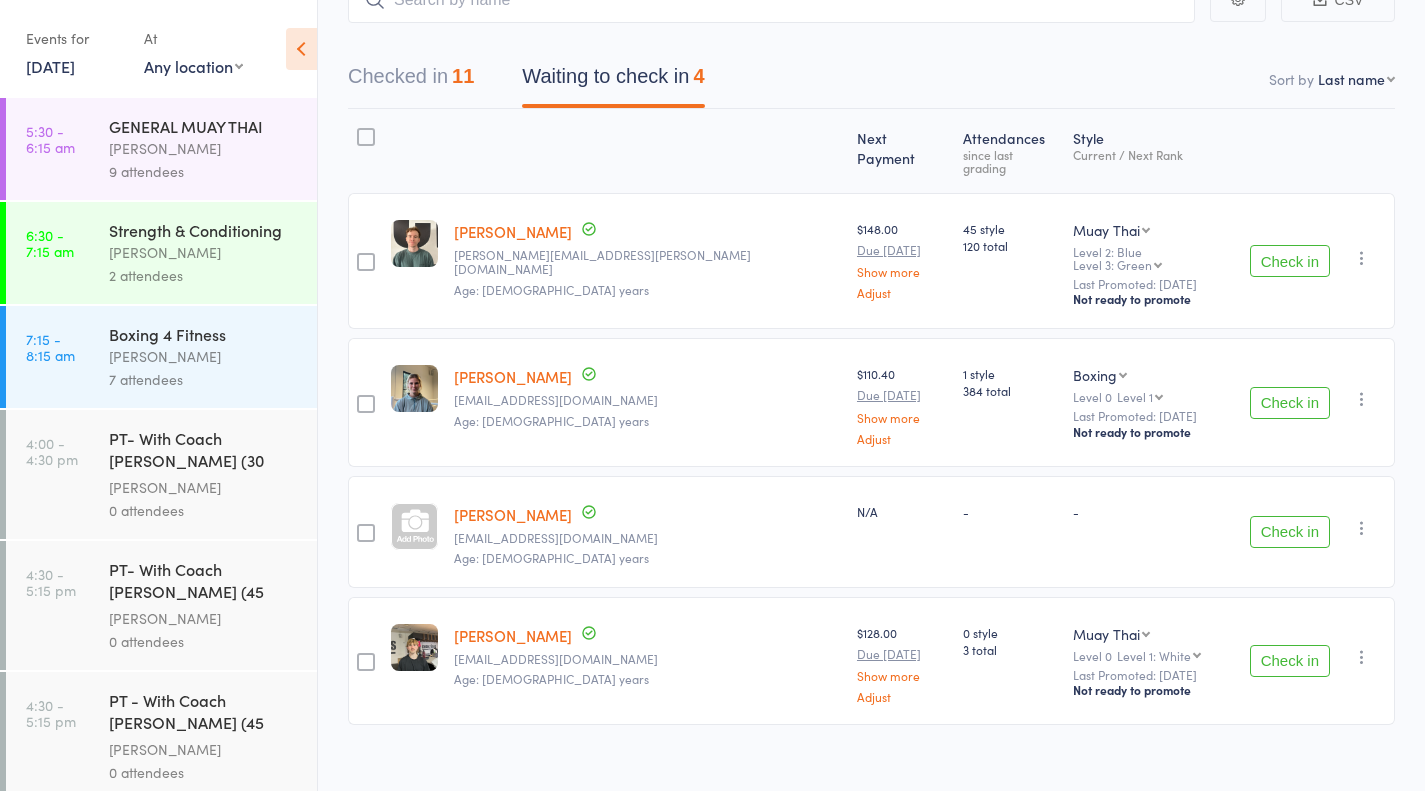 click on "Check in" at bounding box center (1290, 261) 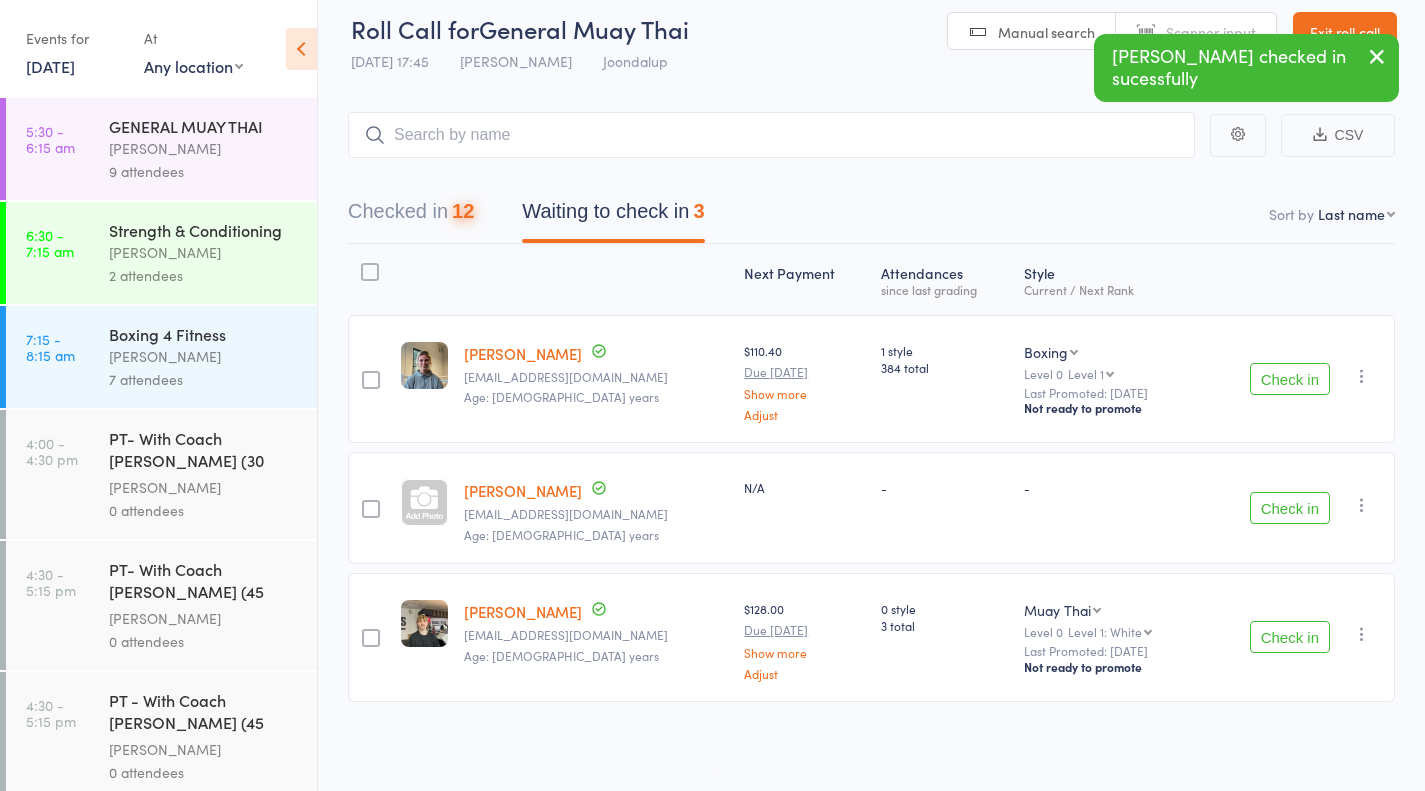 scroll, scrollTop: 14, scrollLeft: 0, axis: vertical 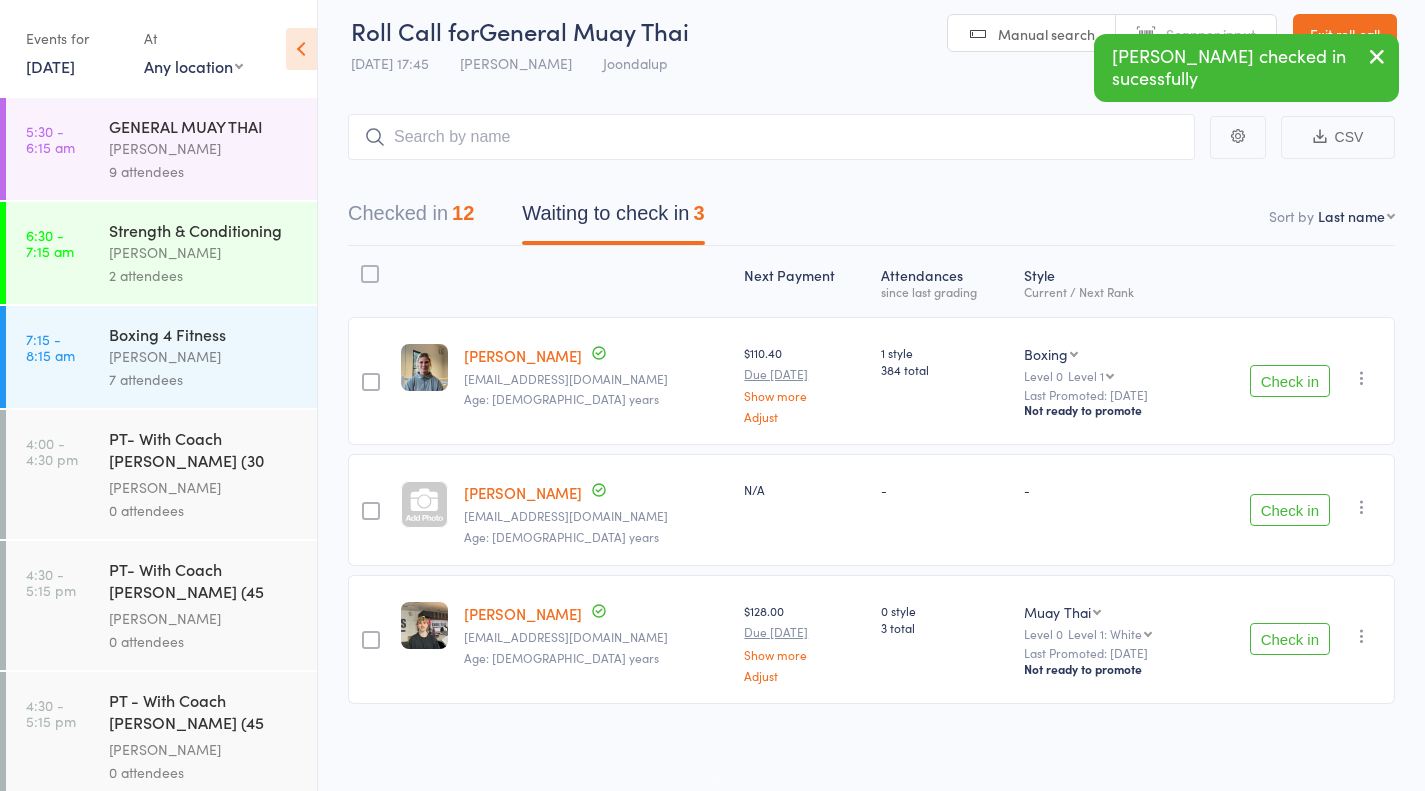 click on "Check in" at bounding box center [1290, 639] 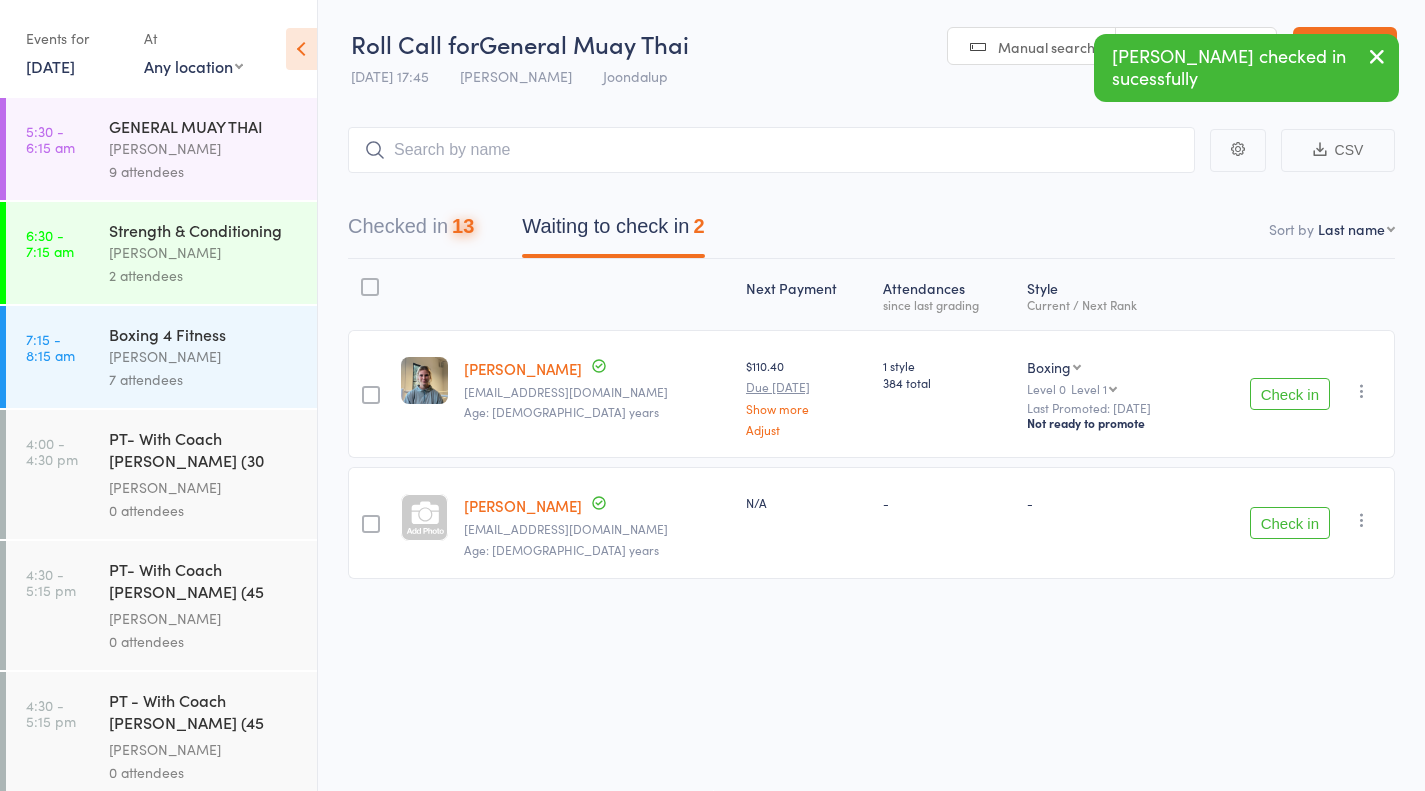 scroll, scrollTop: 1, scrollLeft: 0, axis: vertical 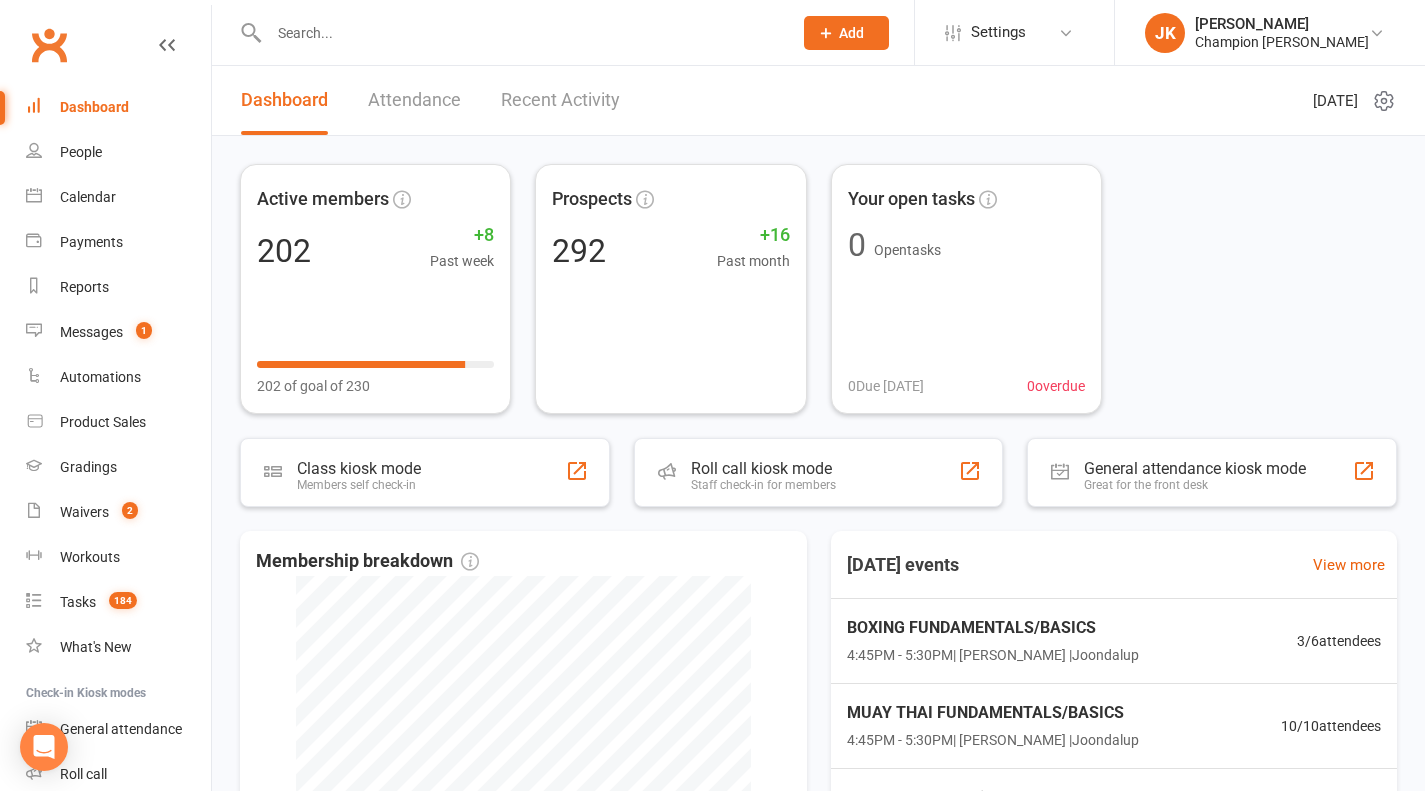 click at bounding box center (520, 33) 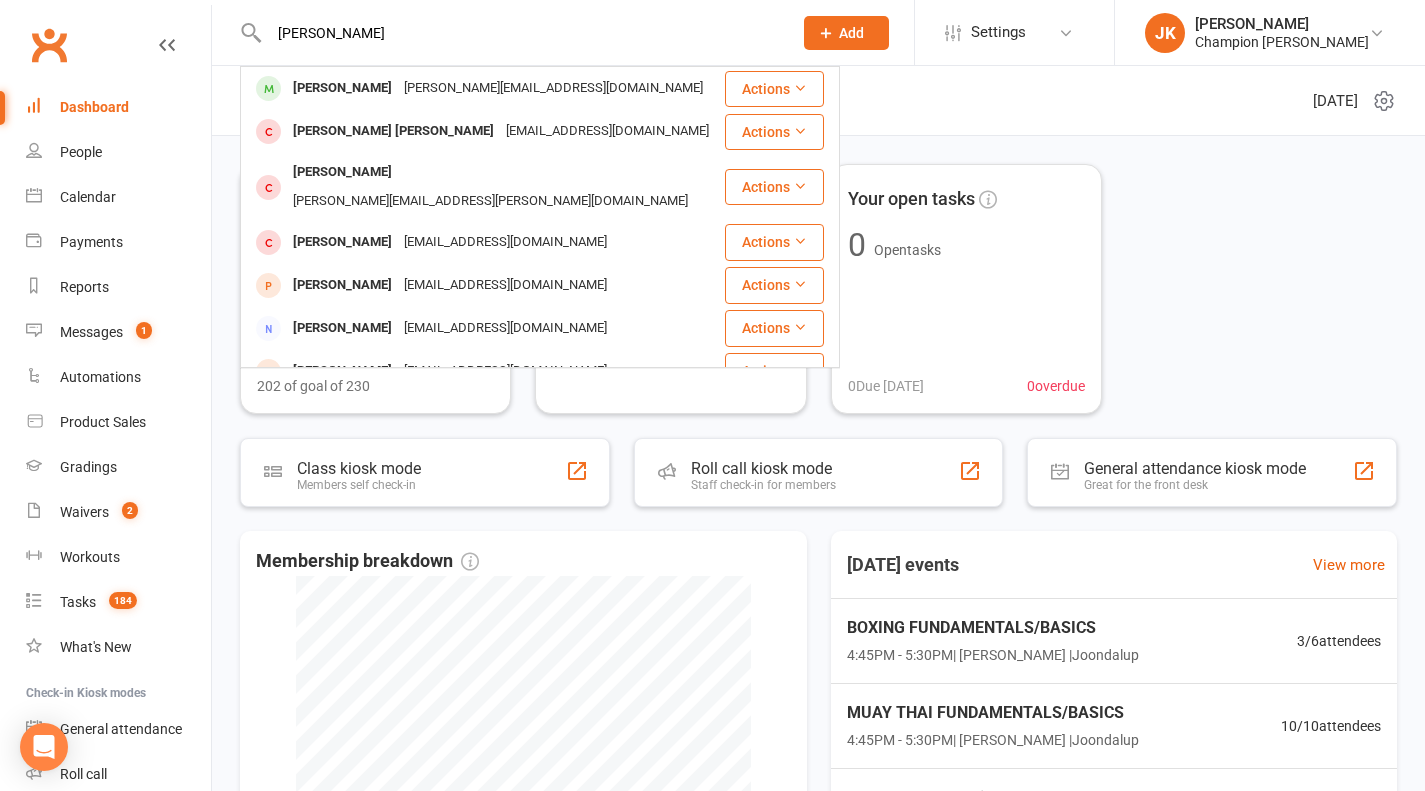 type on "[PERSON_NAME]" 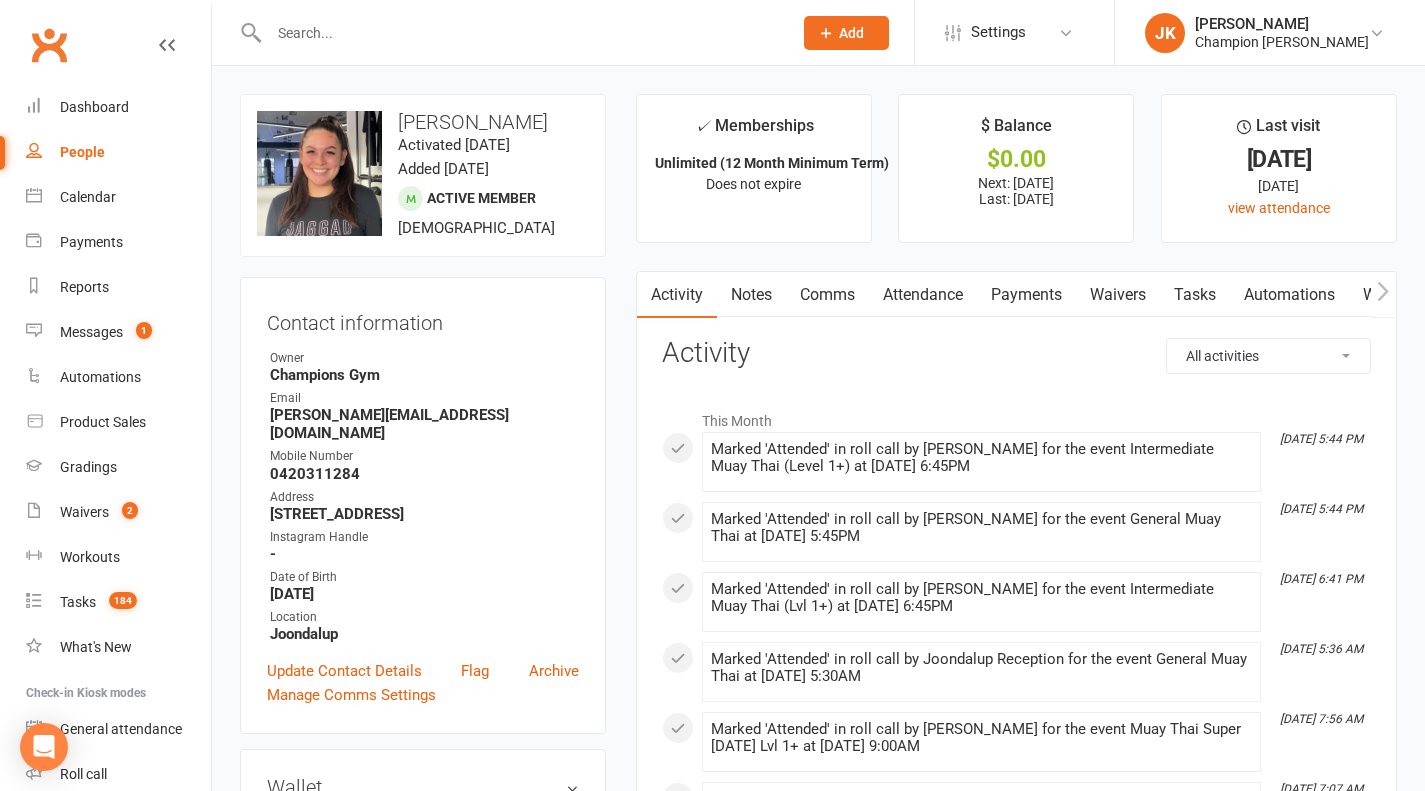click on "Attendance" at bounding box center [923, 295] 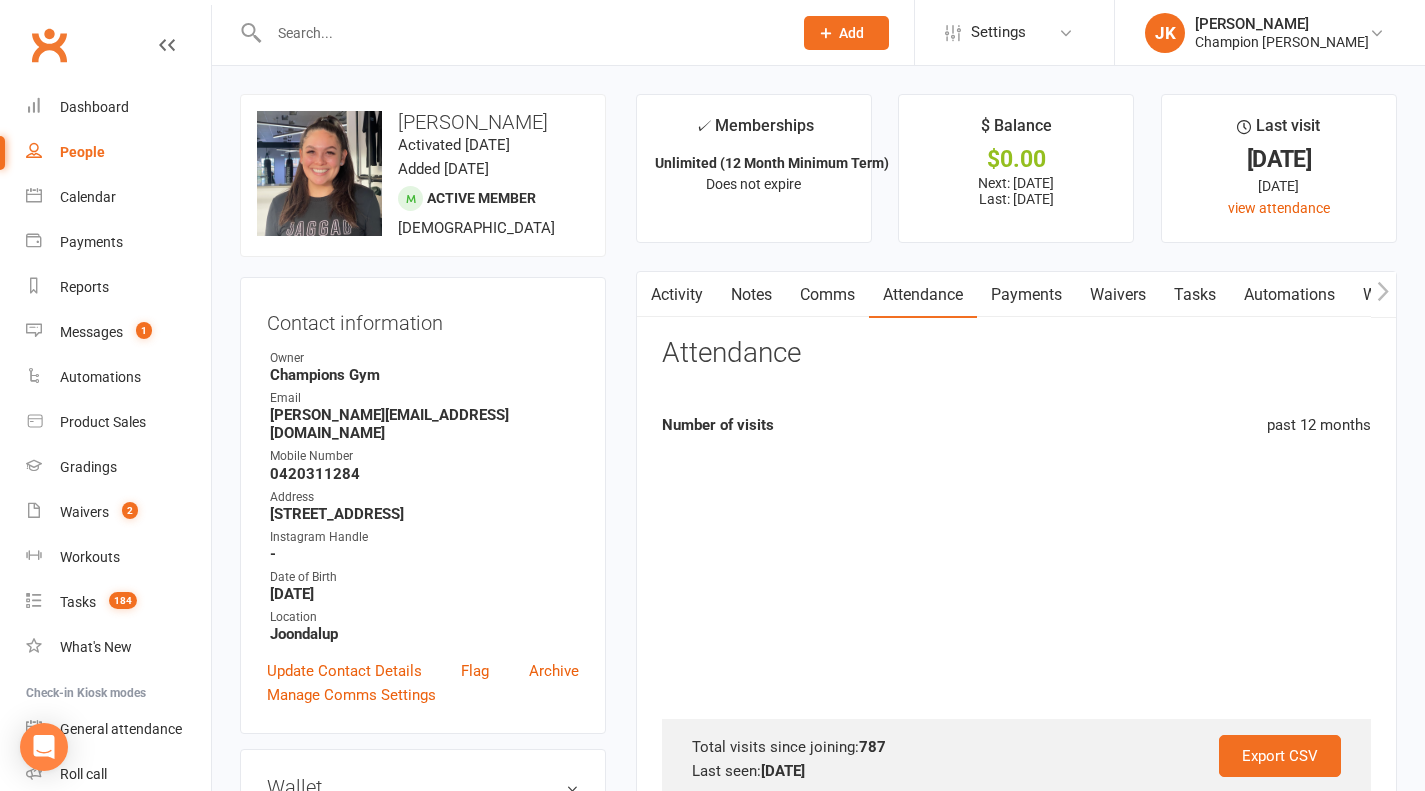 click on "Activity" at bounding box center (677, 295) 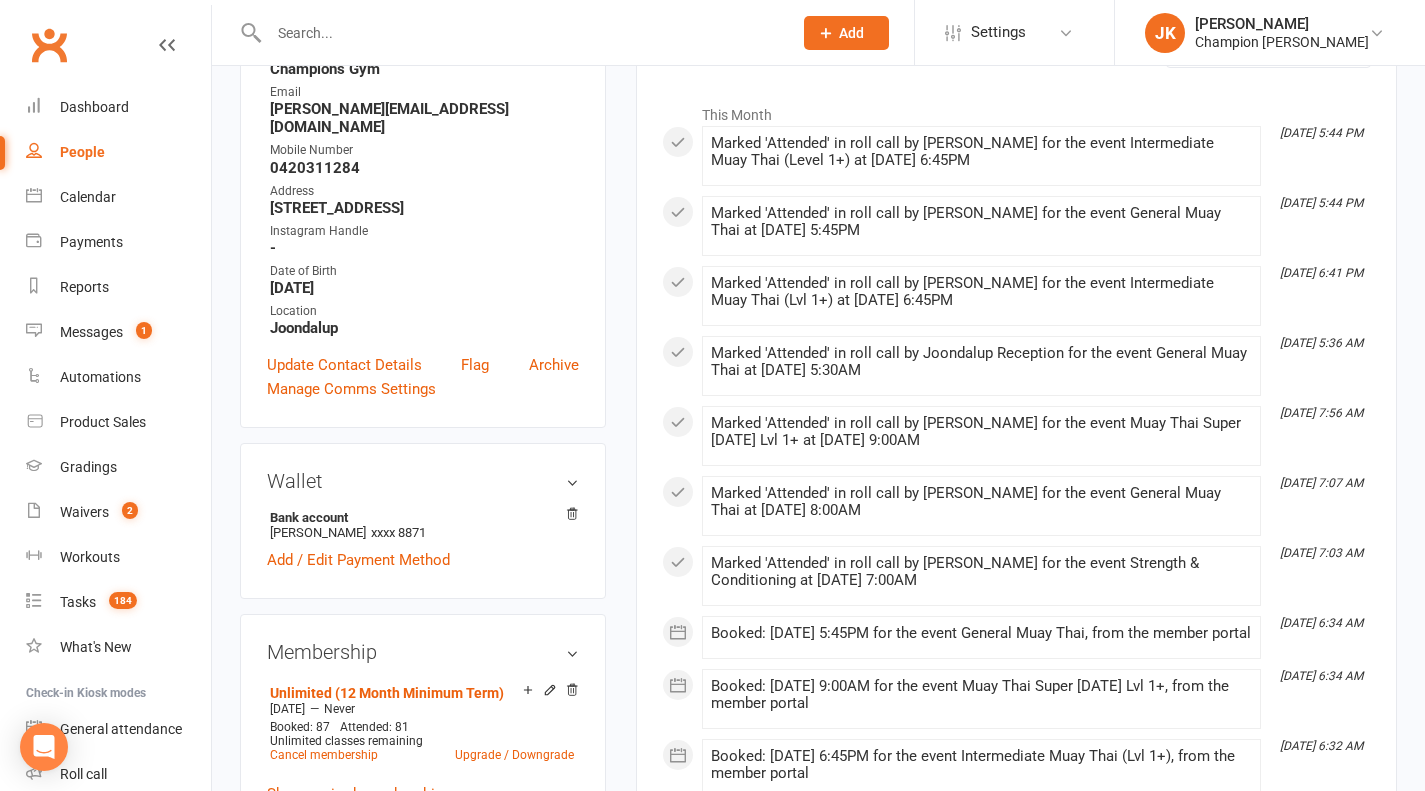 scroll, scrollTop: 0, scrollLeft: 0, axis: both 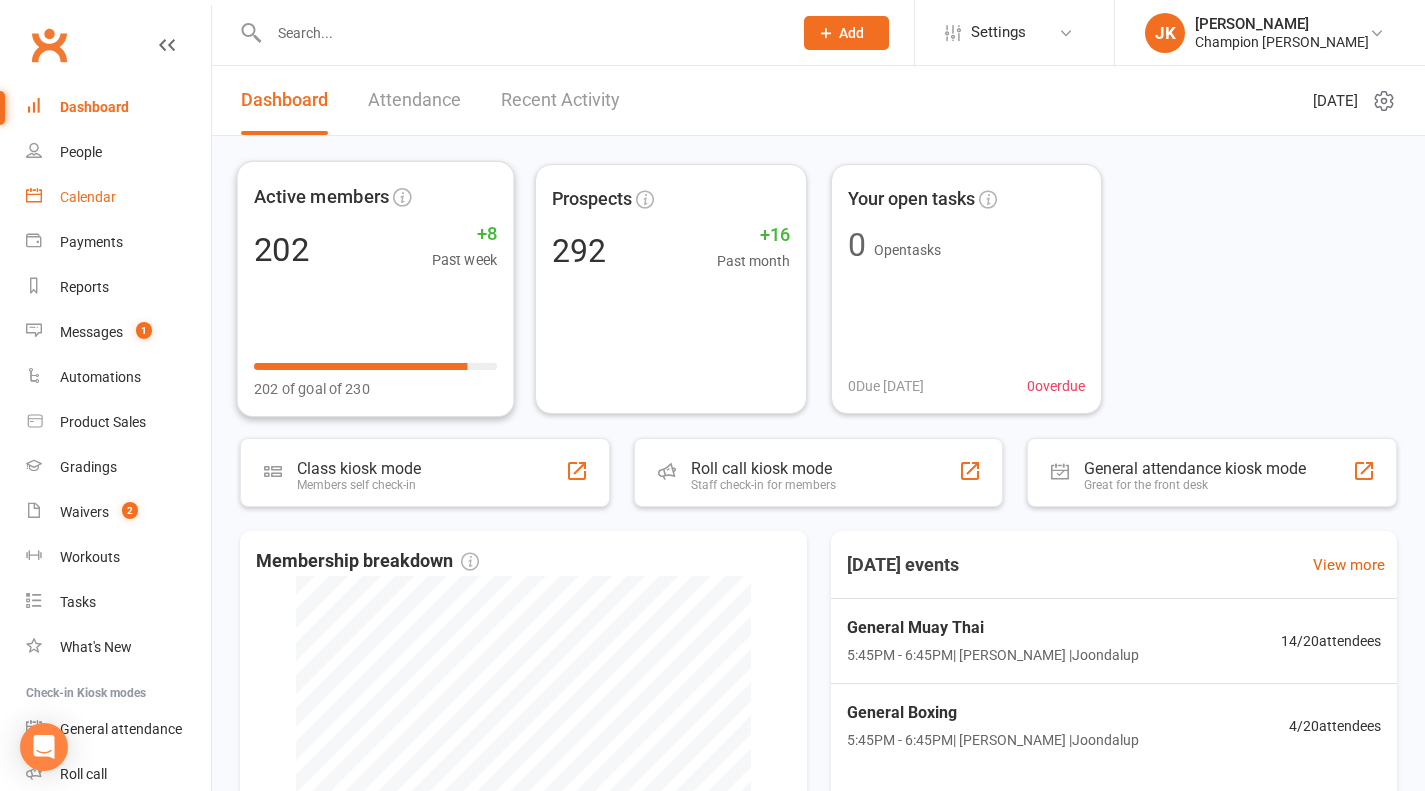 click on "Calendar" at bounding box center (118, 197) 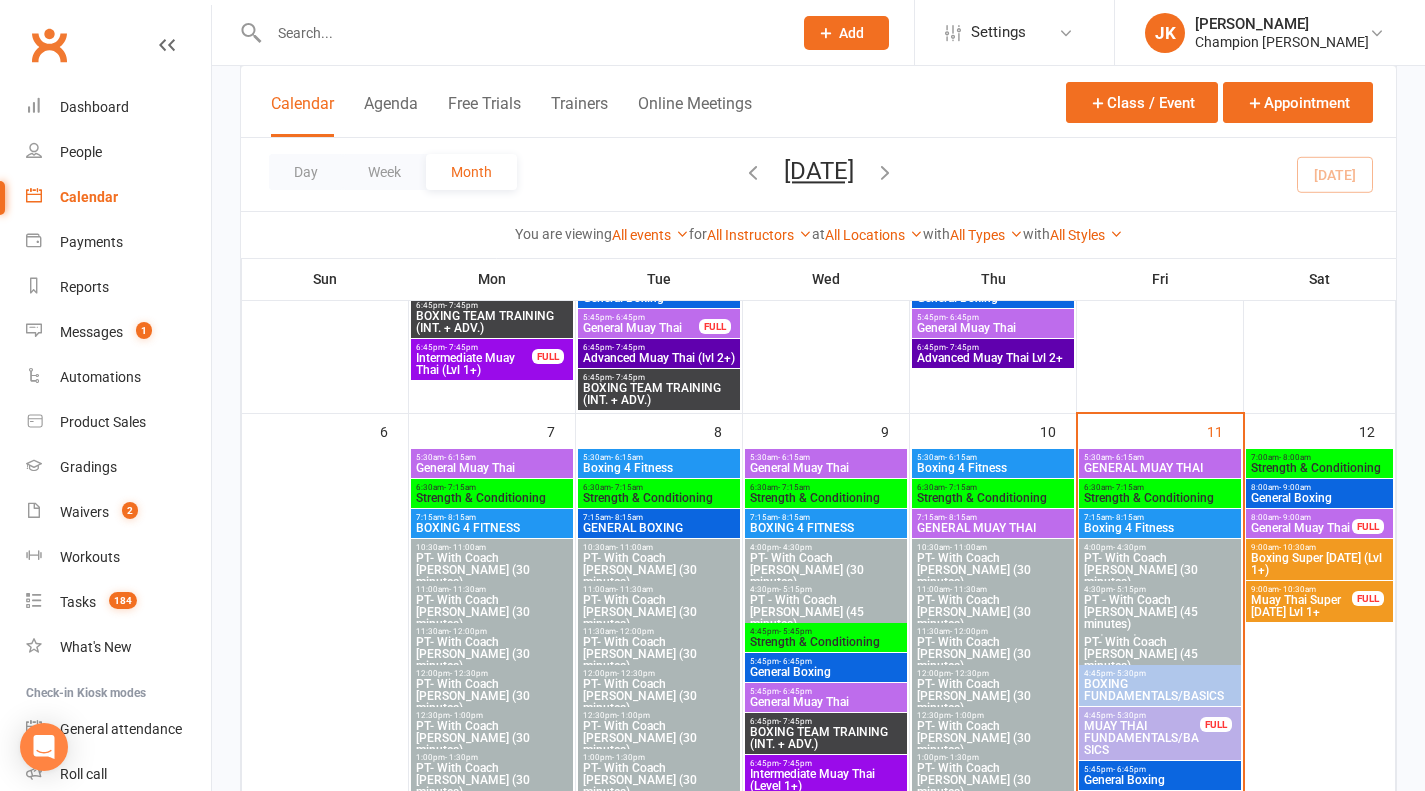 scroll, scrollTop: 985, scrollLeft: 0, axis: vertical 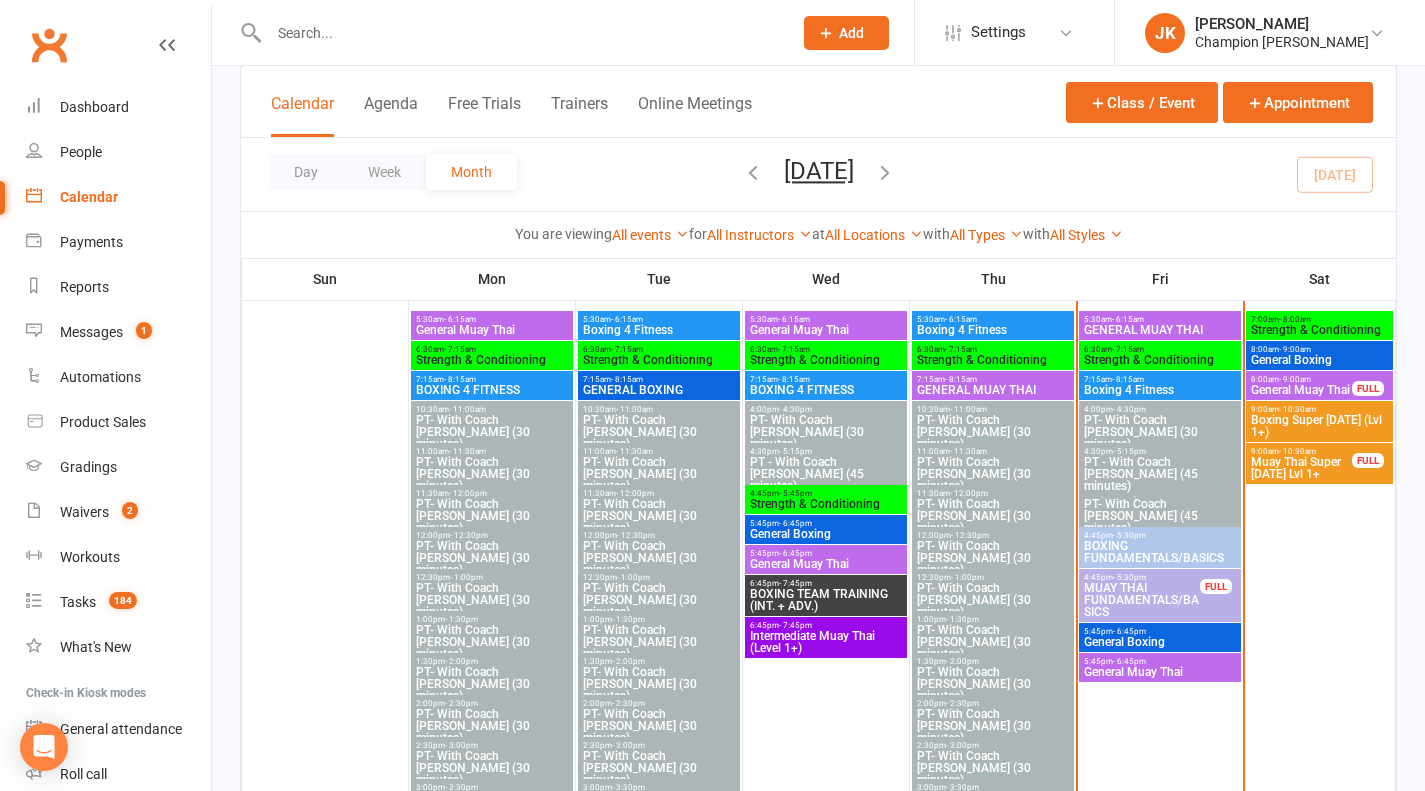 click on "8:00am  - 9:00am" at bounding box center (1319, 349) 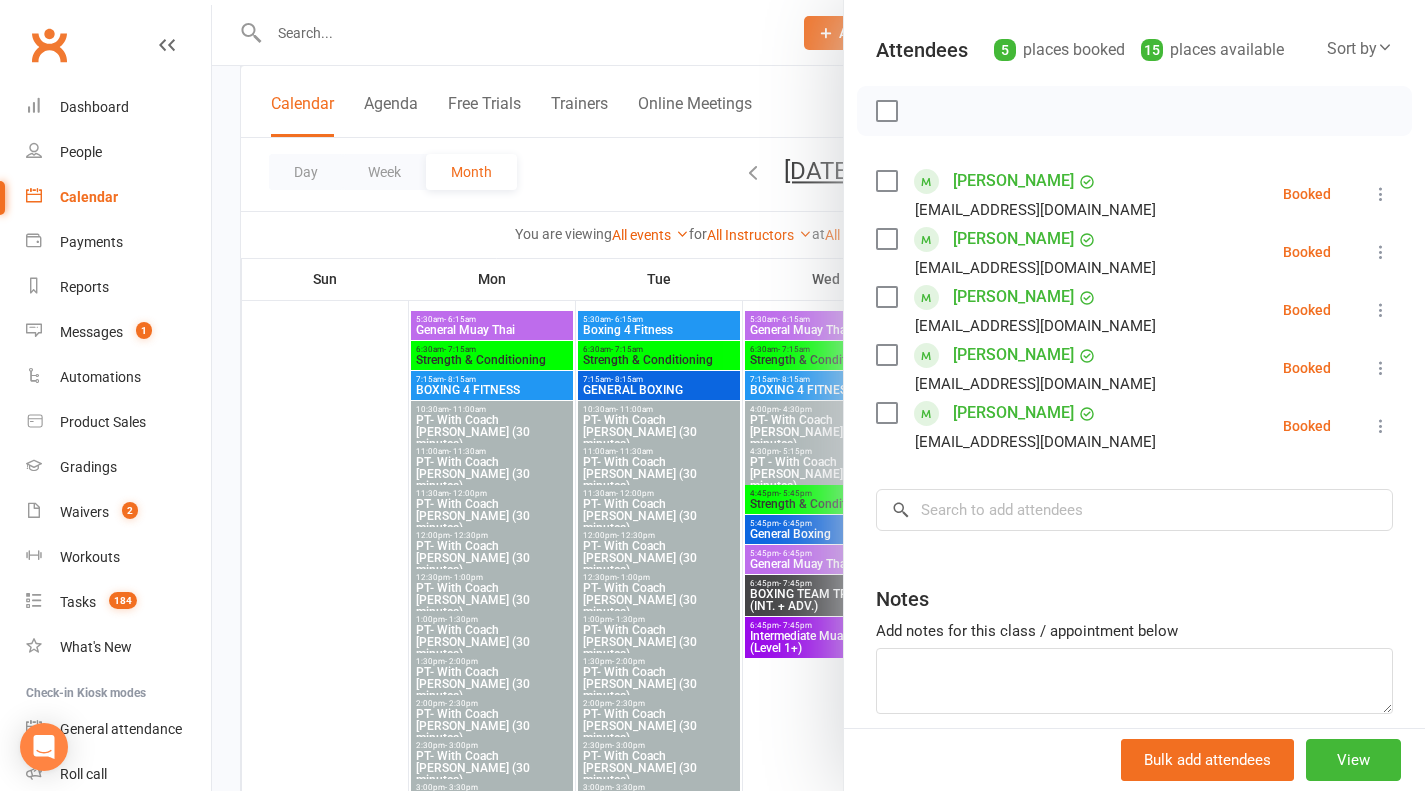 scroll, scrollTop: 208, scrollLeft: 0, axis: vertical 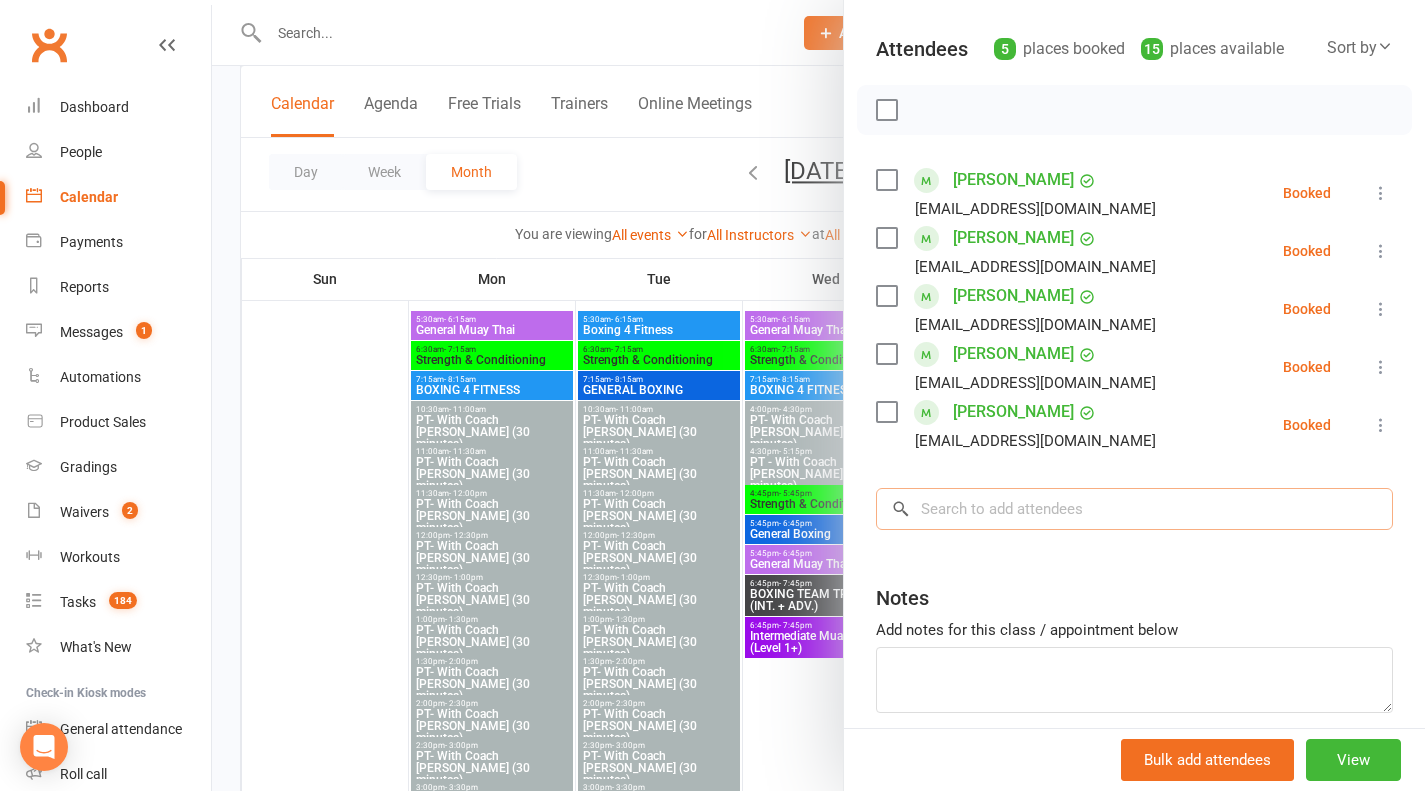 click at bounding box center [1134, 509] 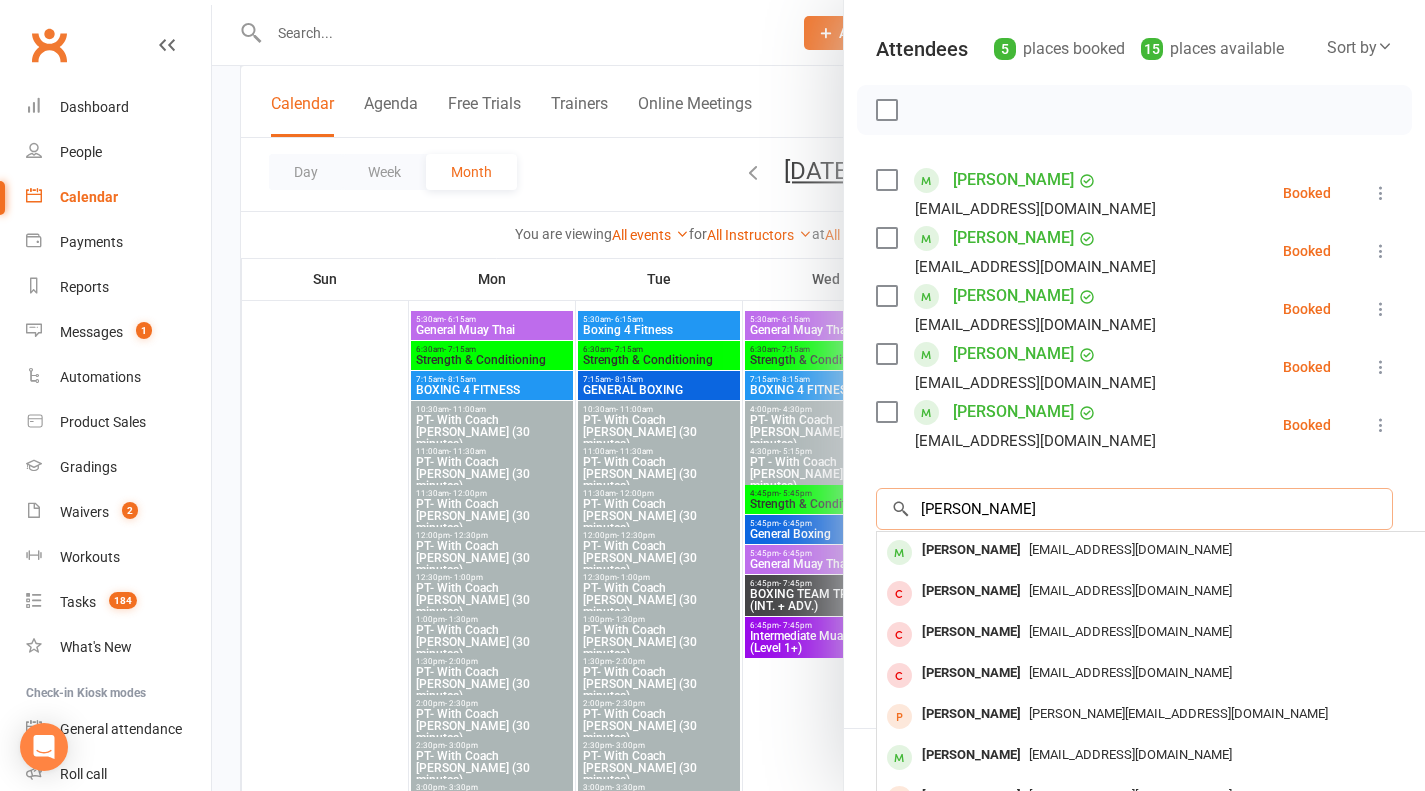 type on "matt sagar" 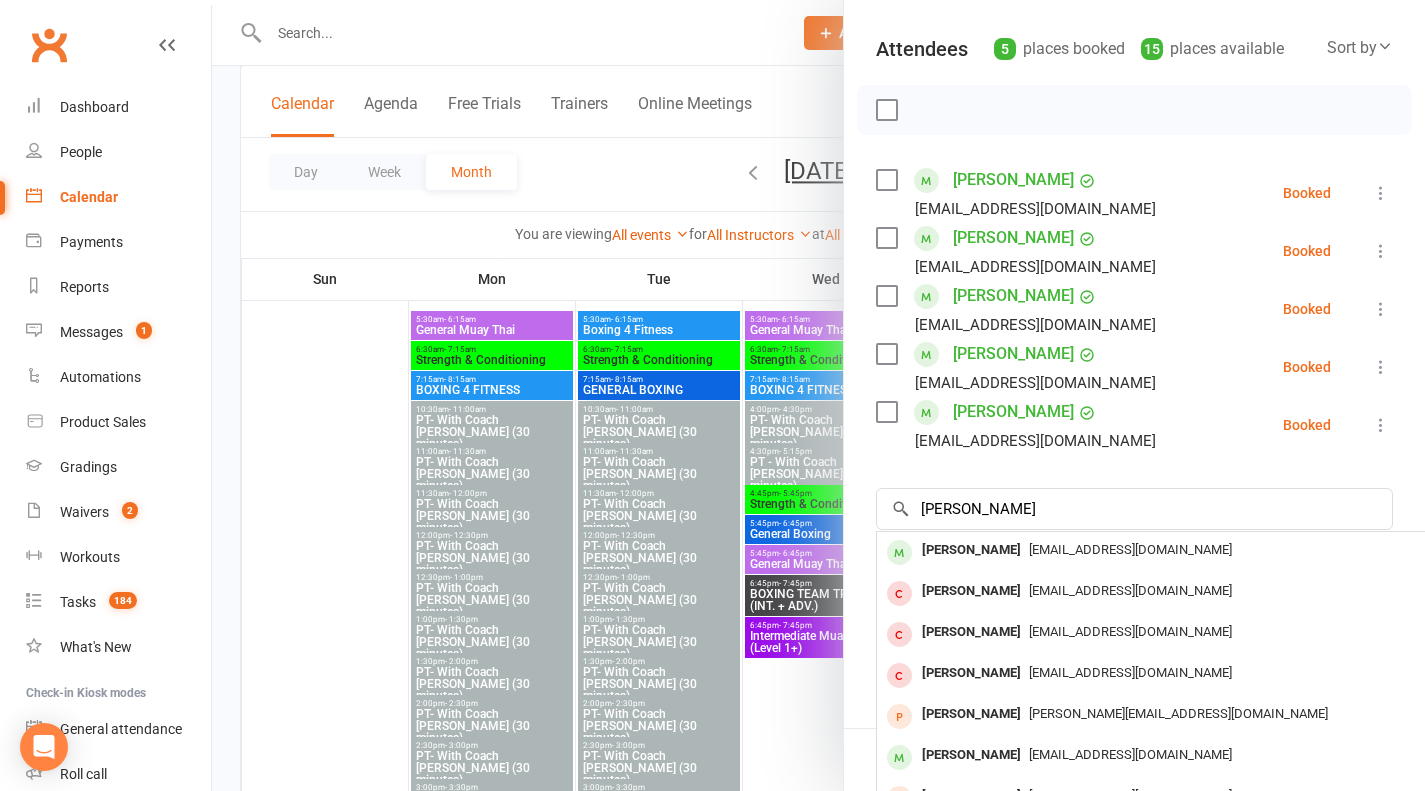 click on "Matt Sagar" at bounding box center (971, 550) 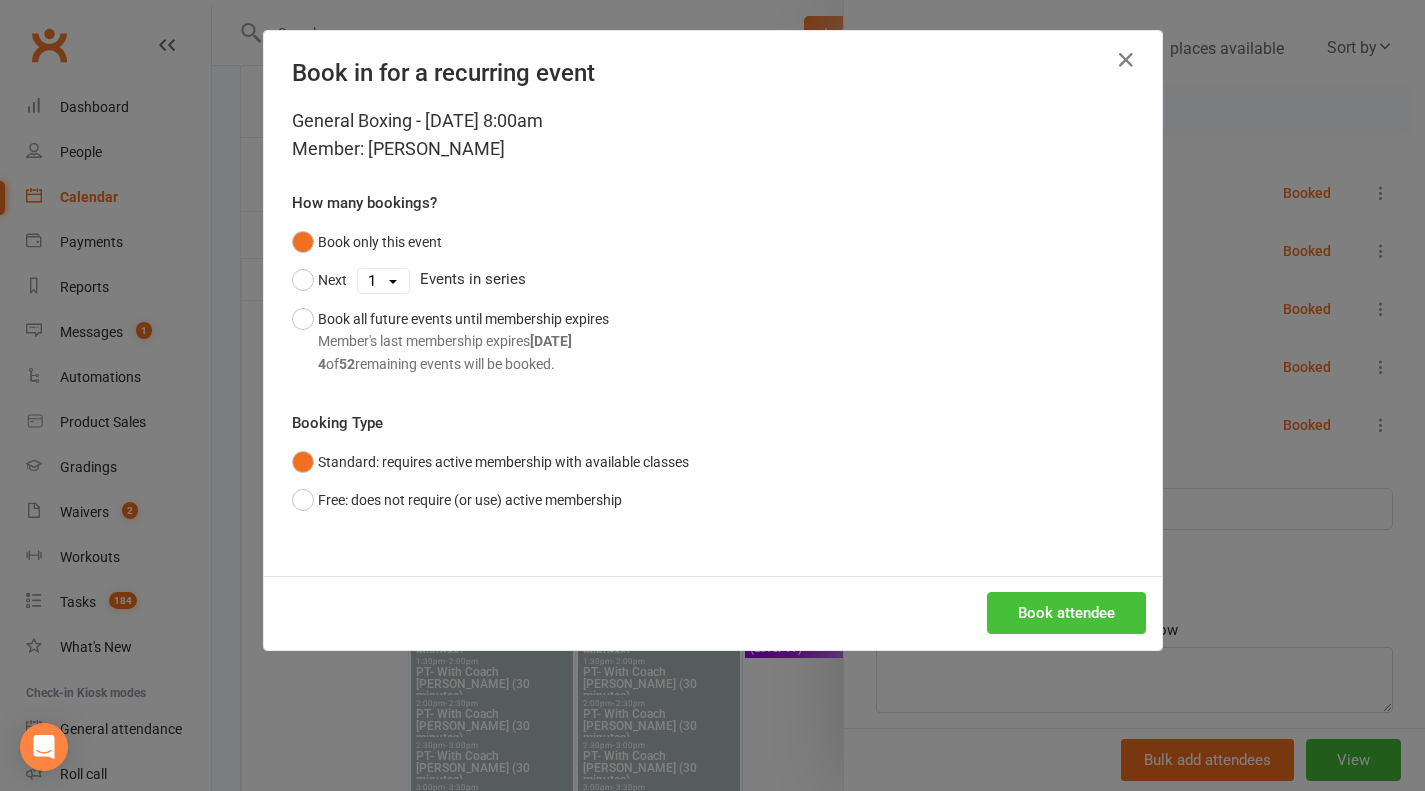 click on "Book attendee" at bounding box center [1066, 613] 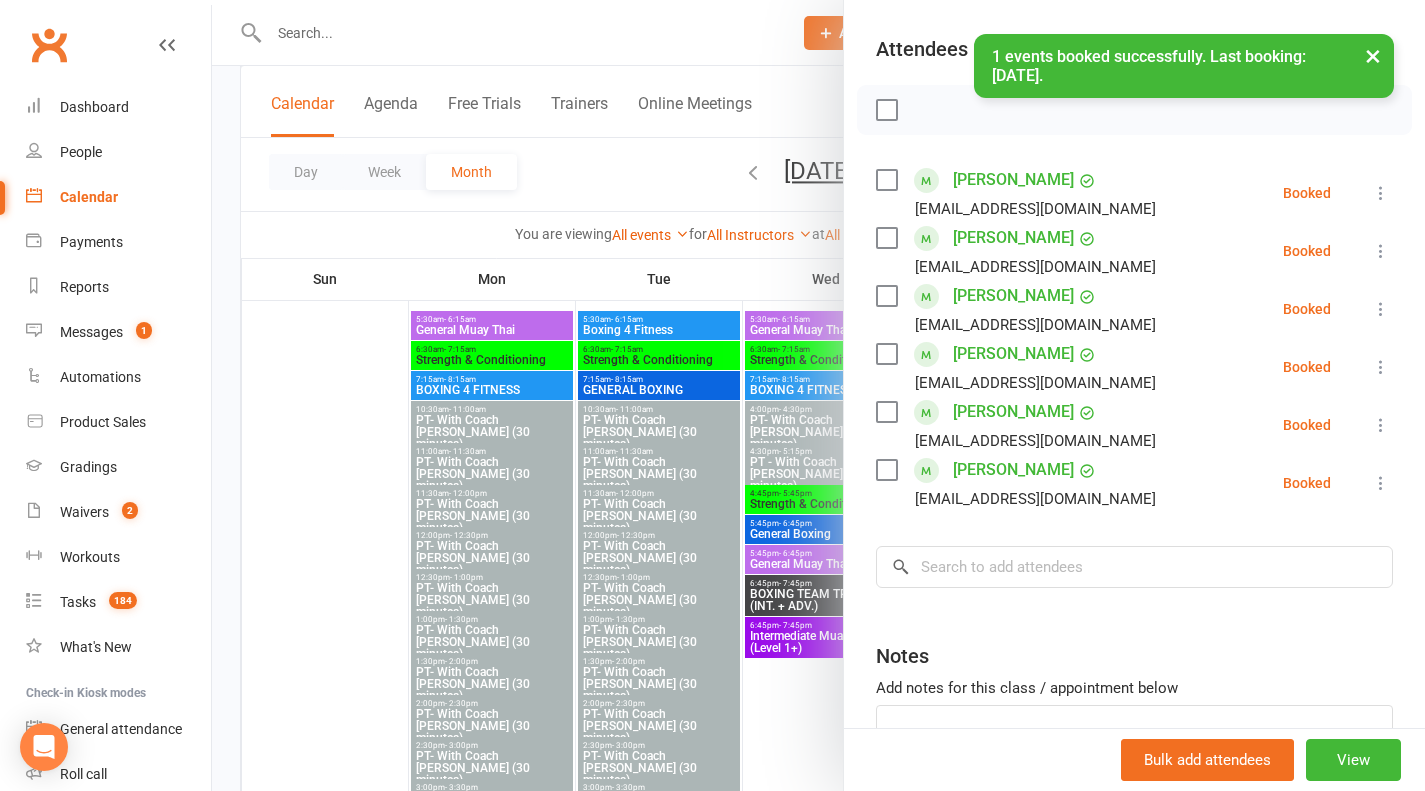 click at bounding box center (818, 395) 